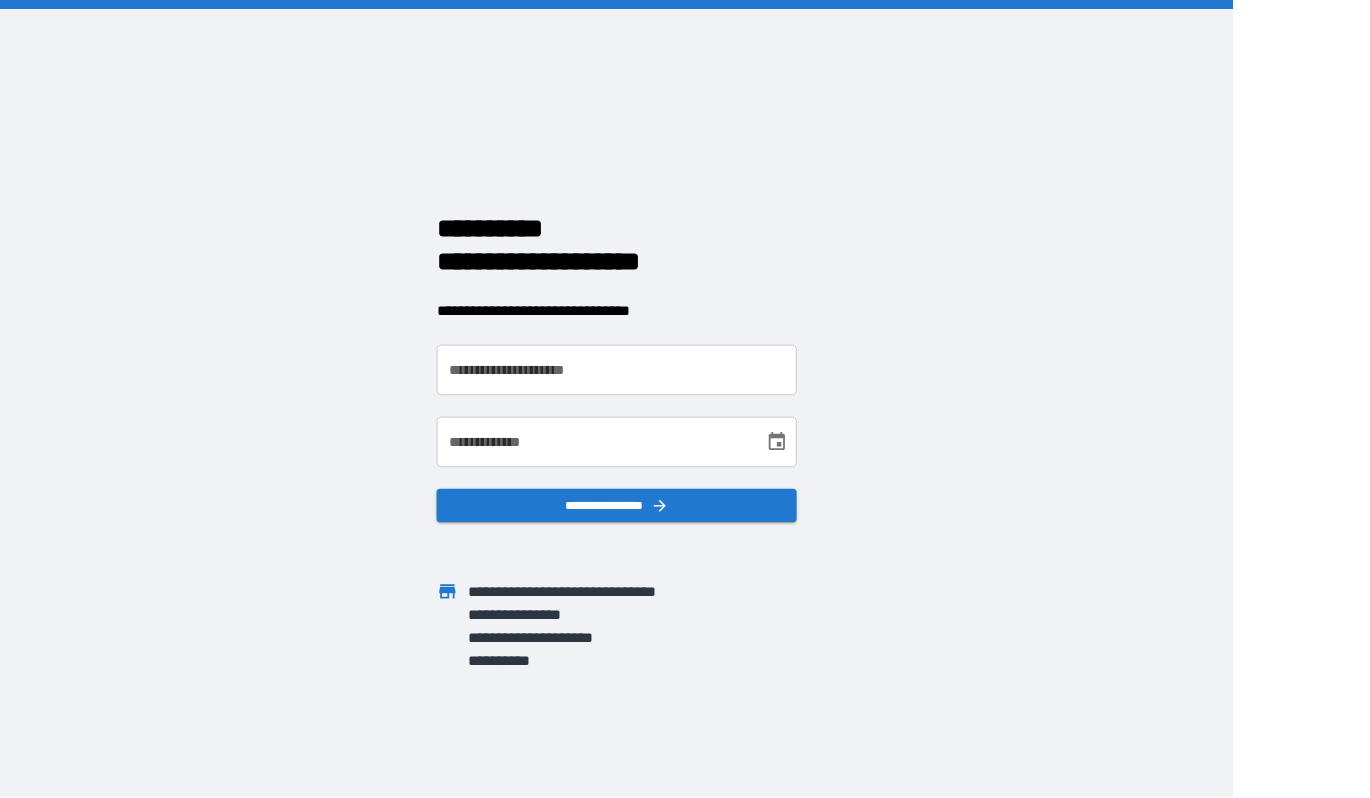 scroll, scrollTop: 0, scrollLeft: 0, axis: both 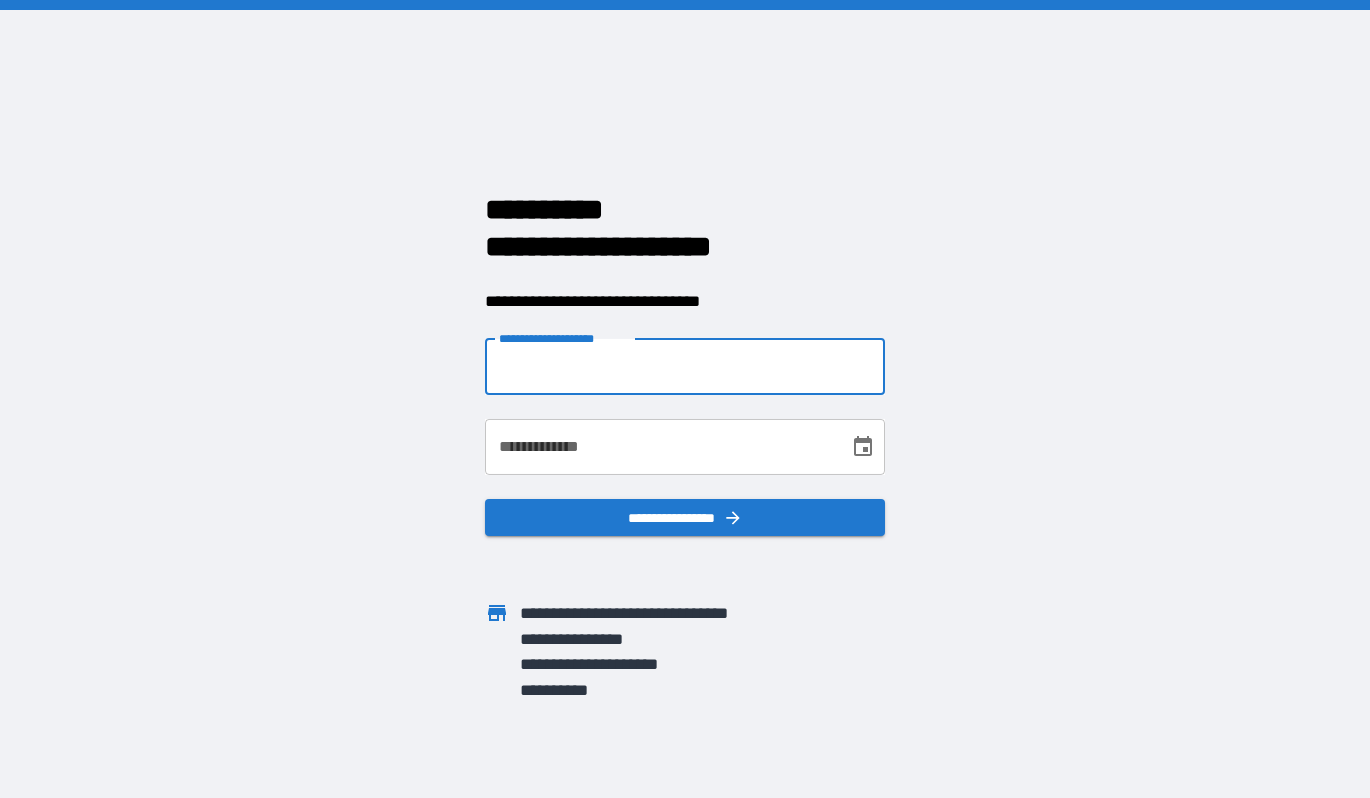 click on "**********" at bounding box center (685, 367) 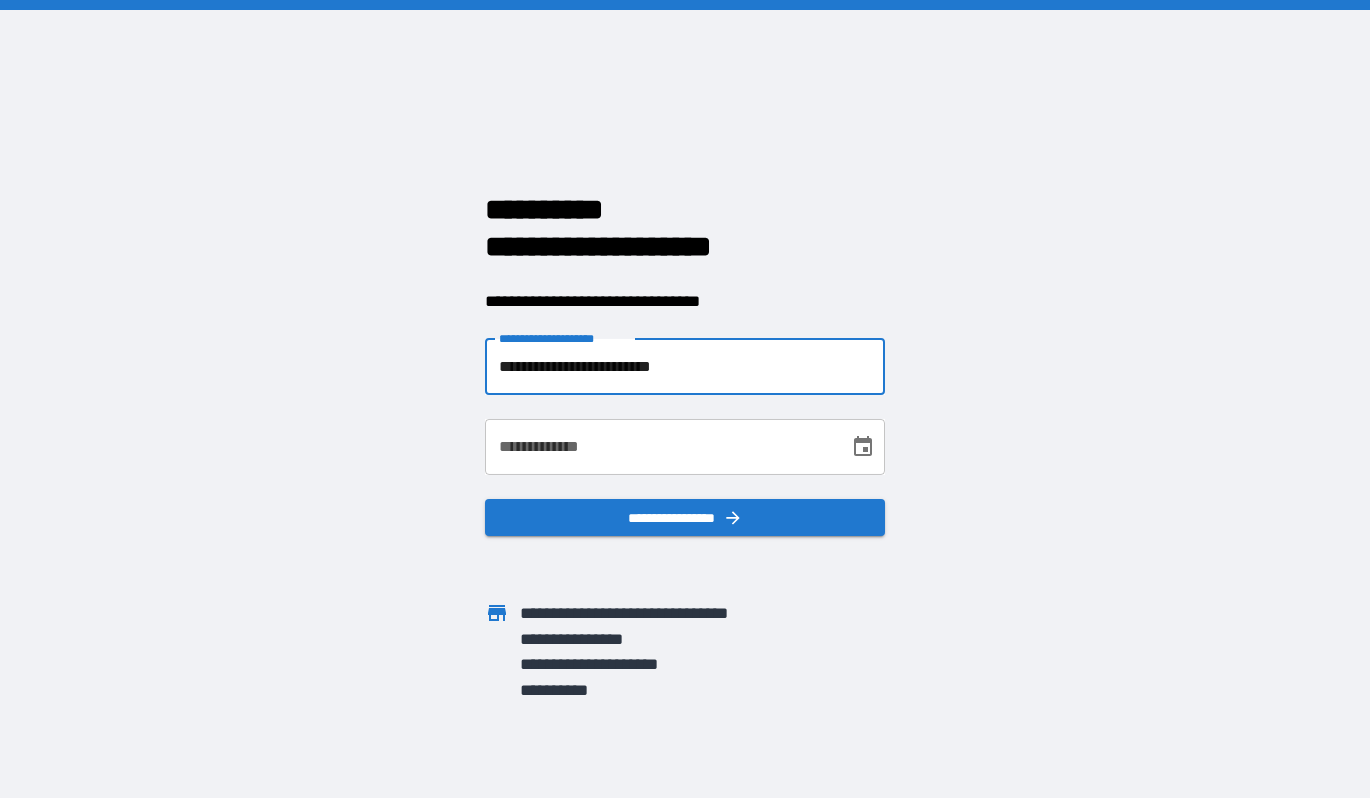 type on "**********" 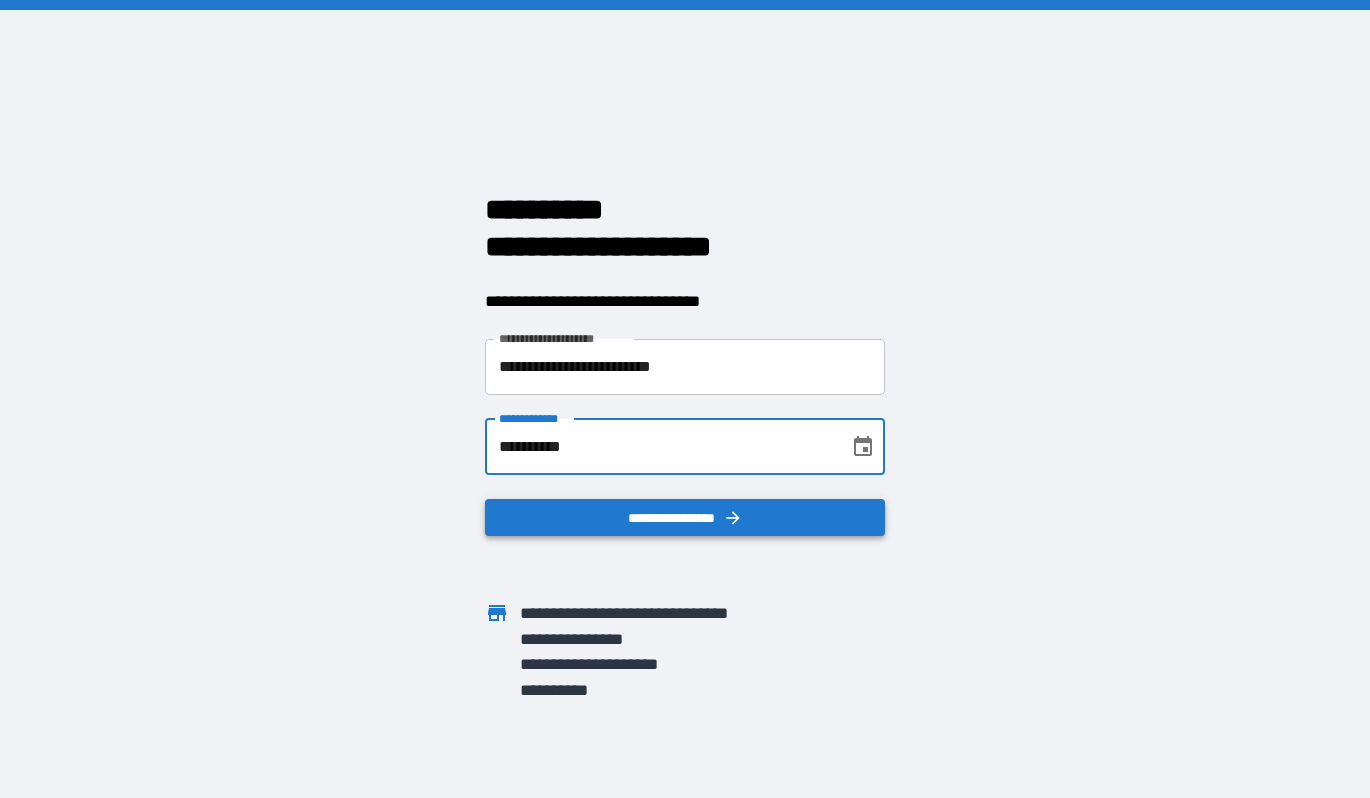 type on "**********" 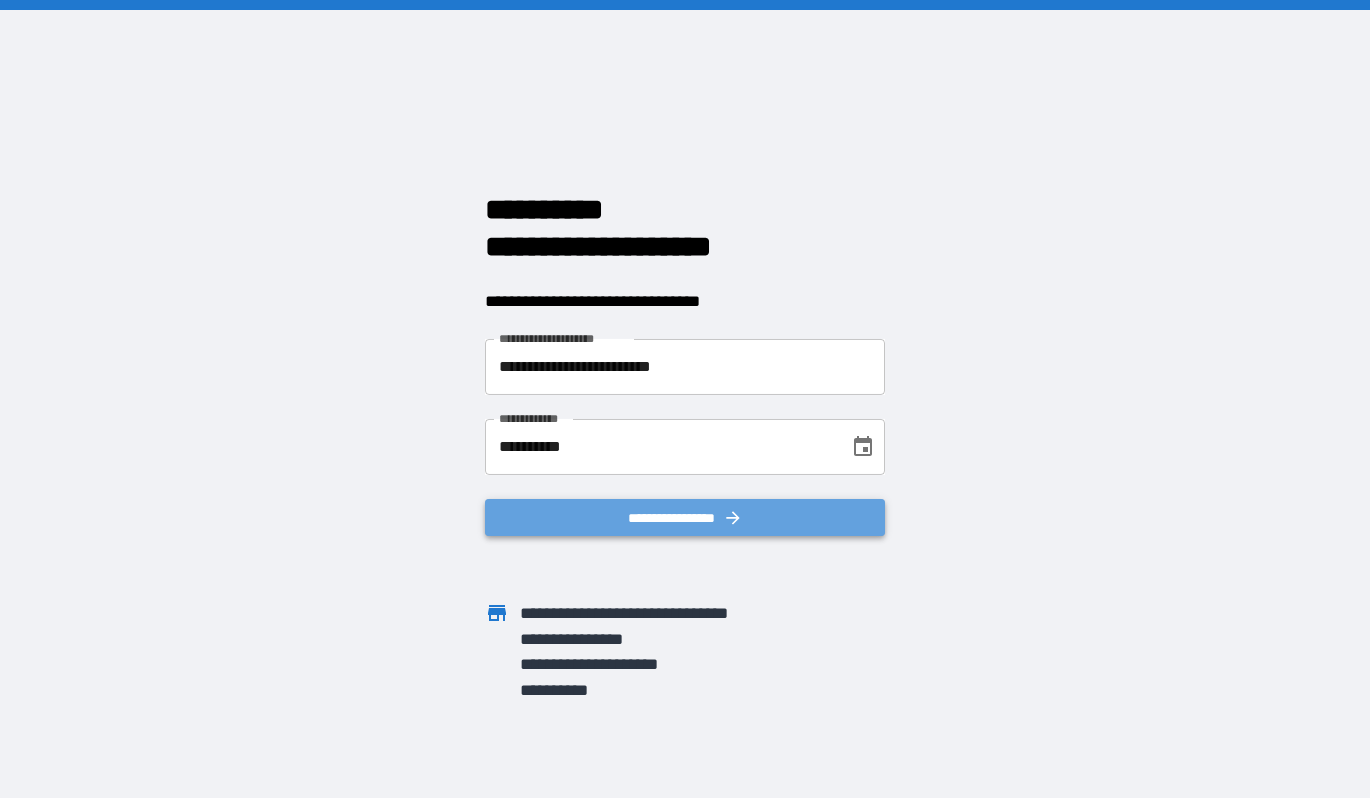 click on "**********" at bounding box center [685, 518] 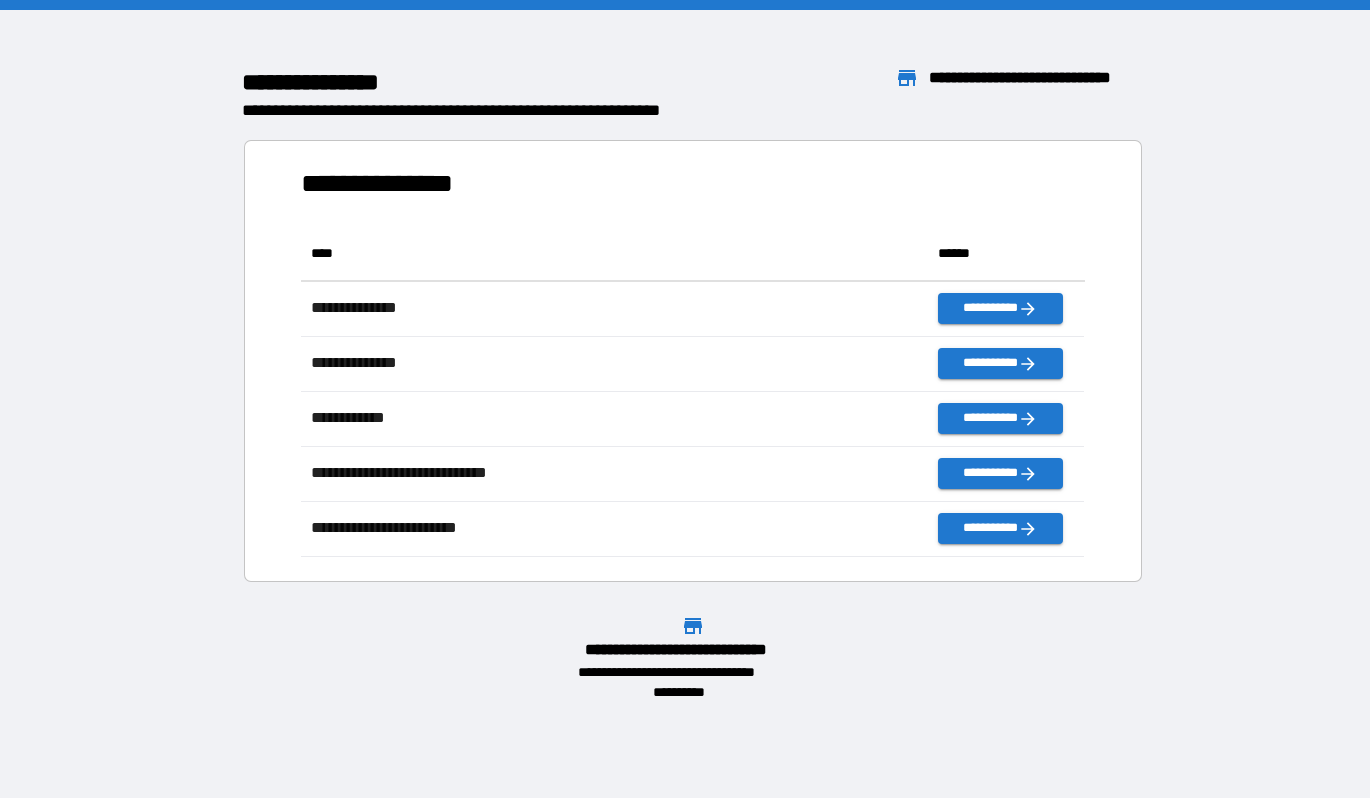scroll, scrollTop: 1, scrollLeft: 0, axis: vertical 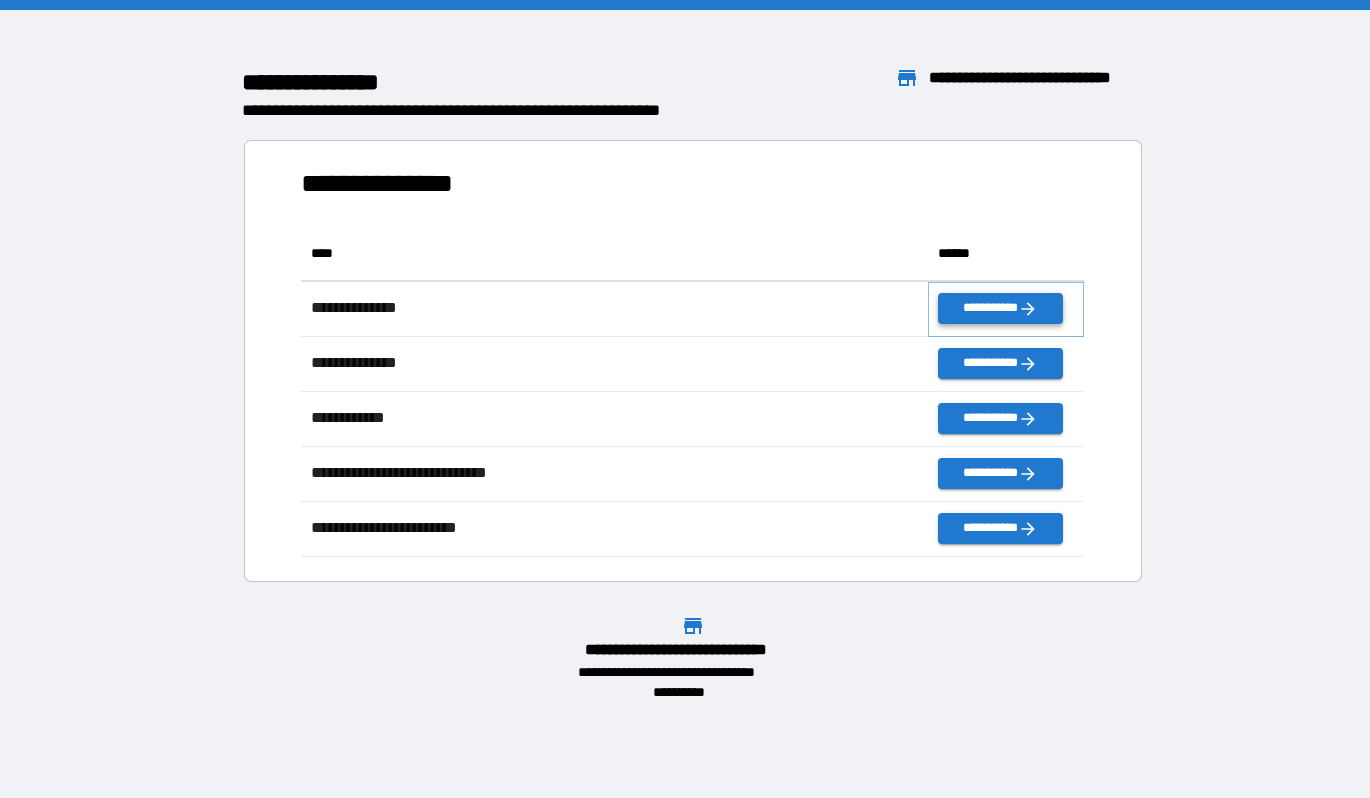 click on "**********" at bounding box center (1000, 308) 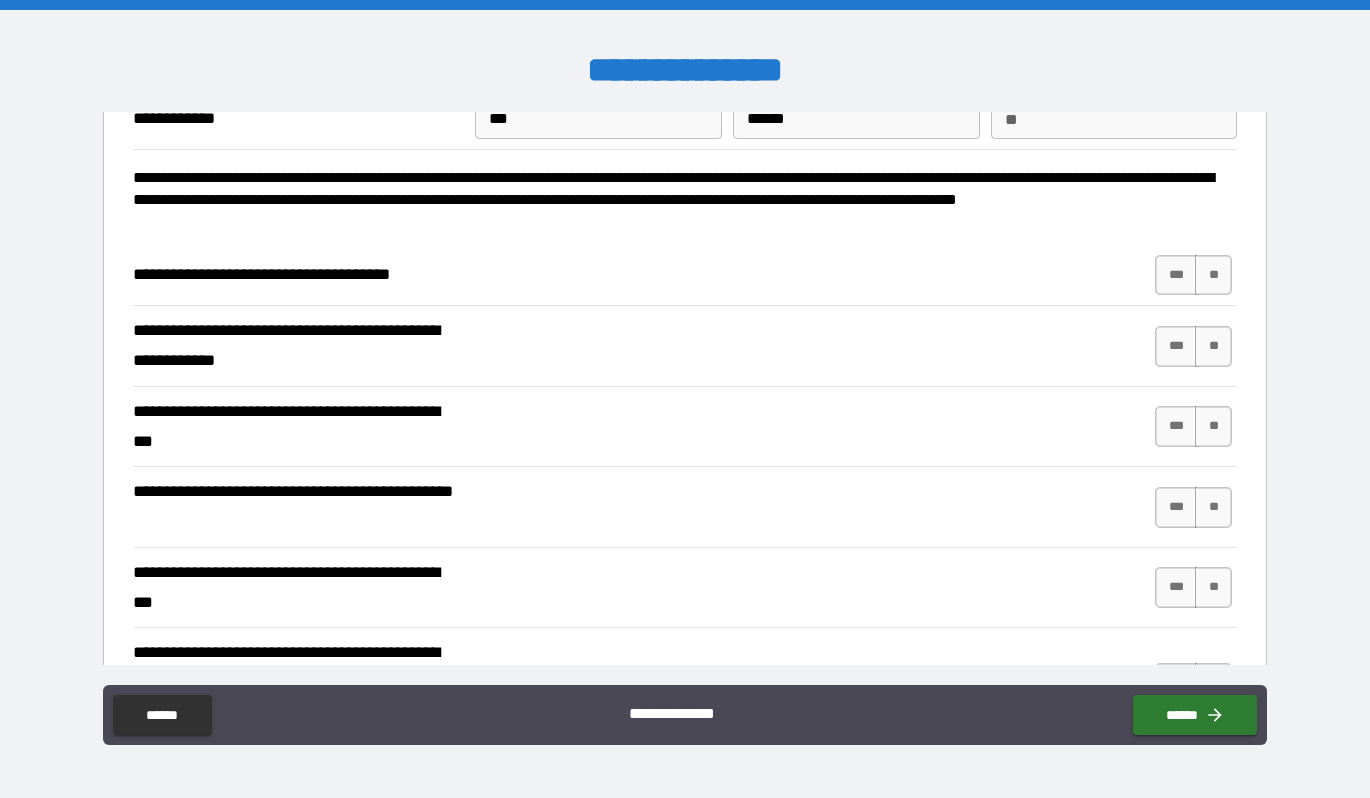 scroll, scrollTop: 135, scrollLeft: 0, axis: vertical 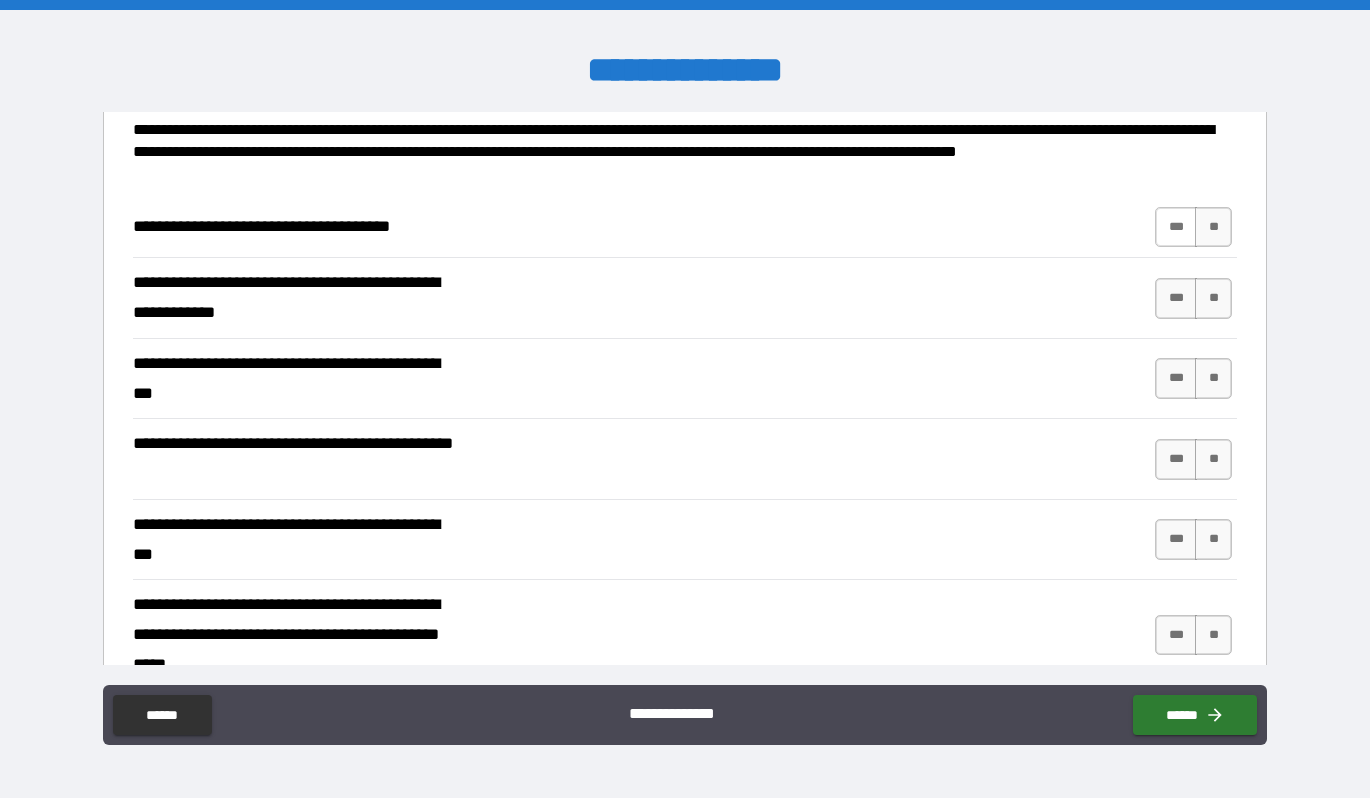 click on "***" at bounding box center (1176, 227) 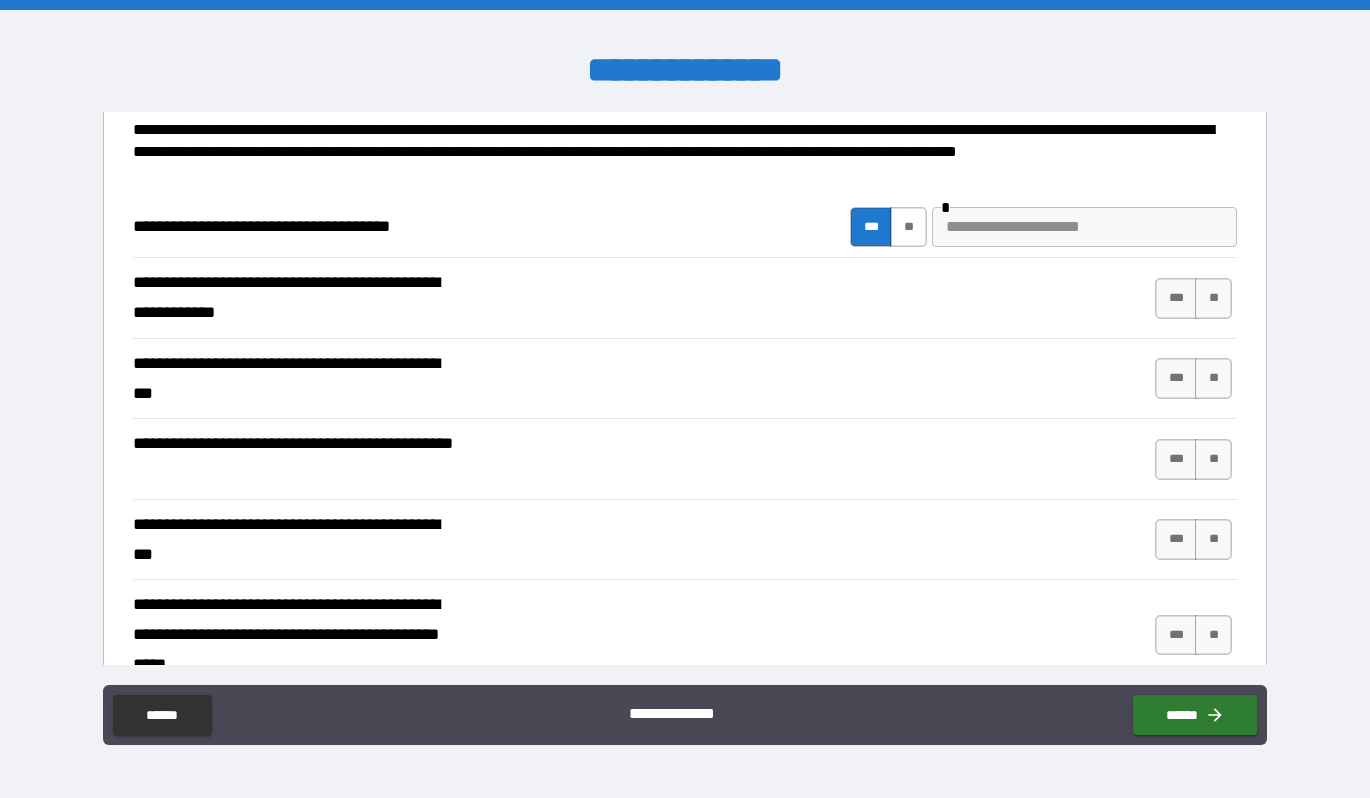 click on "**" at bounding box center (908, 227) 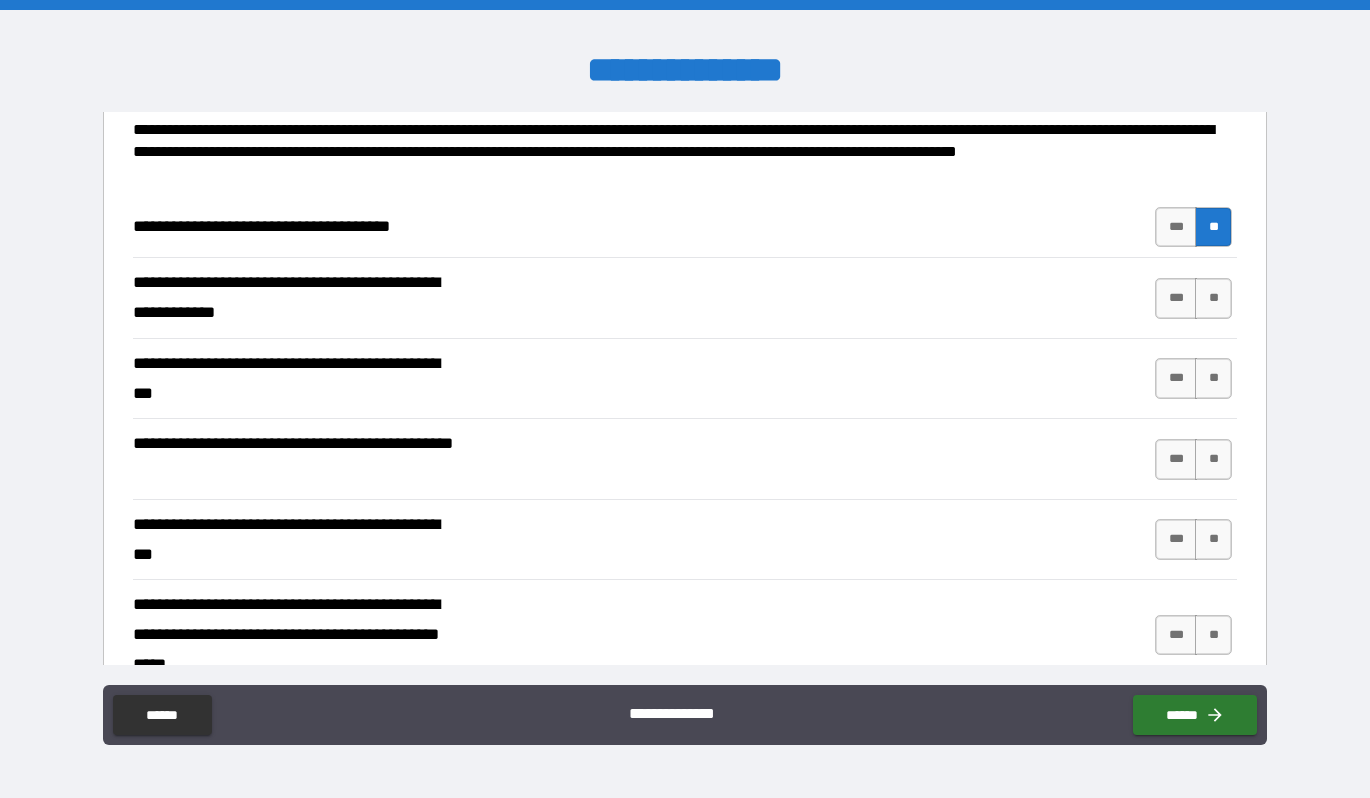 scroll, scrollTop: 163, scrollLeft: 0, axis: vertical 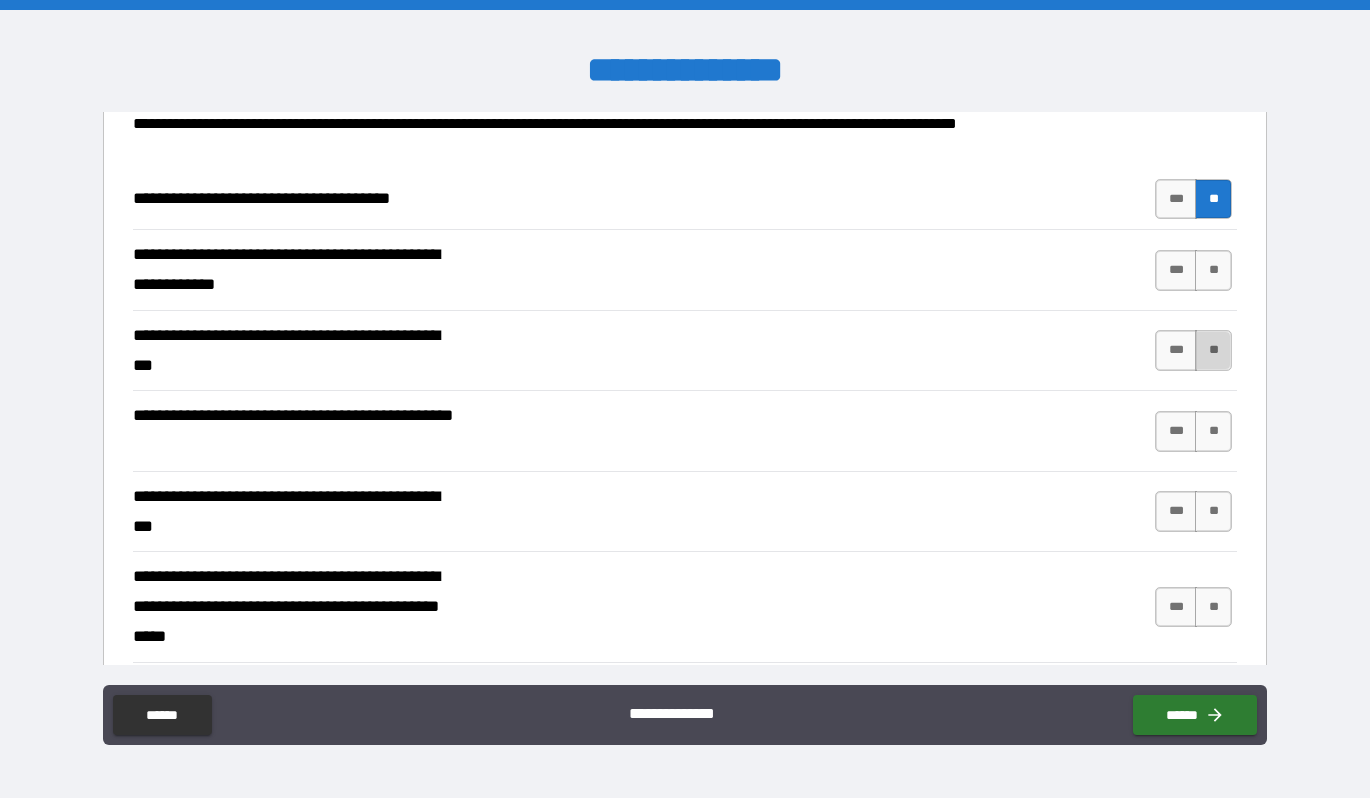 click on "**" at bounding box center [1213, 350] 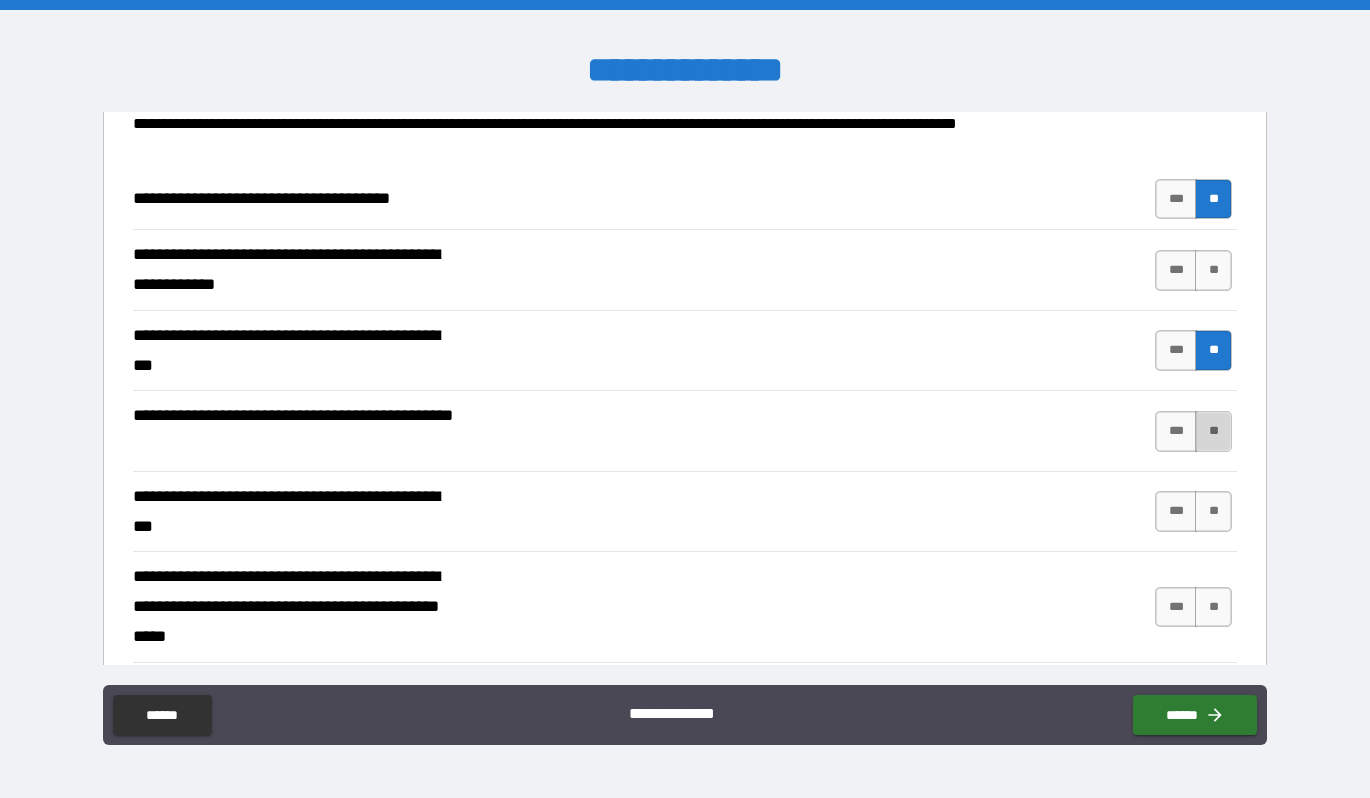 click on "**" at bounding box center (1213, 431) 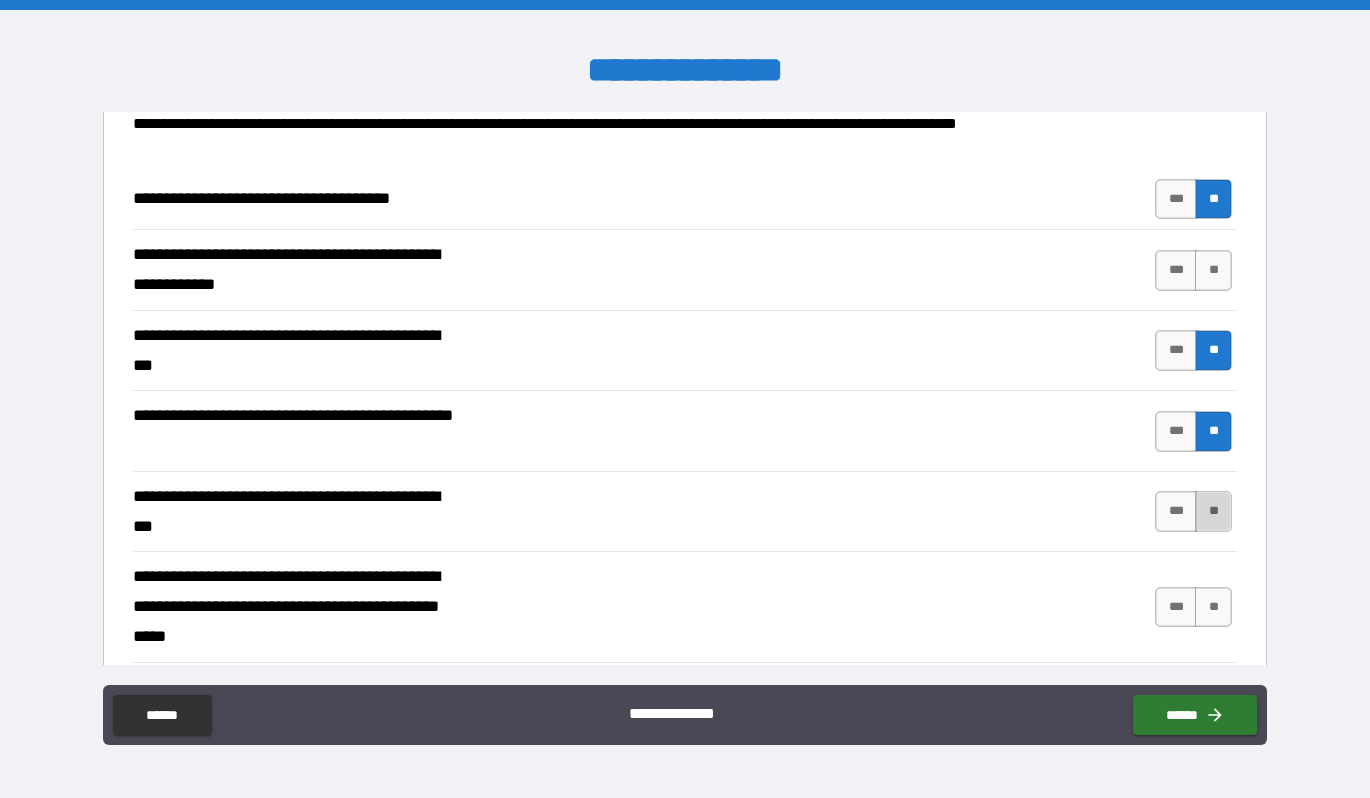 click on "**" at bounding box center [1213, 511] 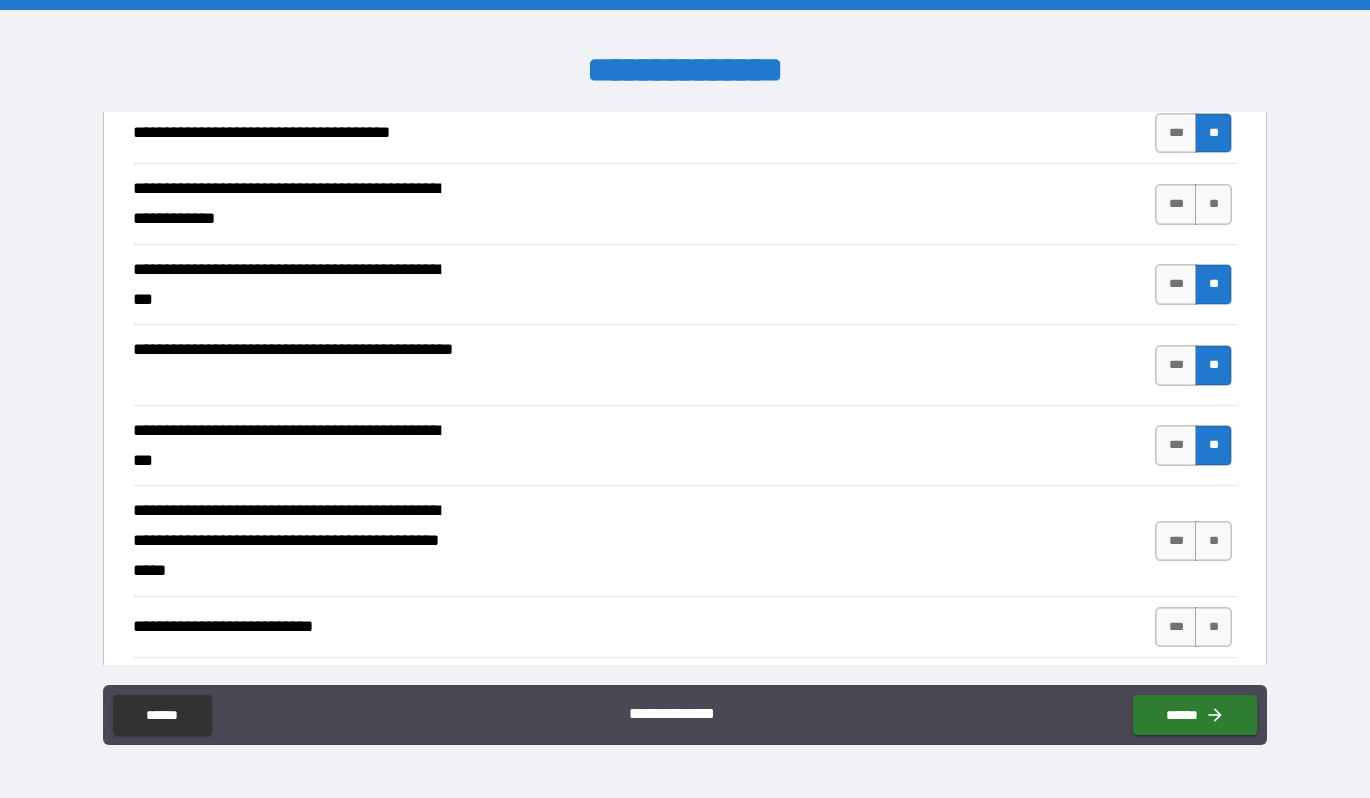 scroll, scrollTop: 280, scrollLeft: 0, axis: vertical 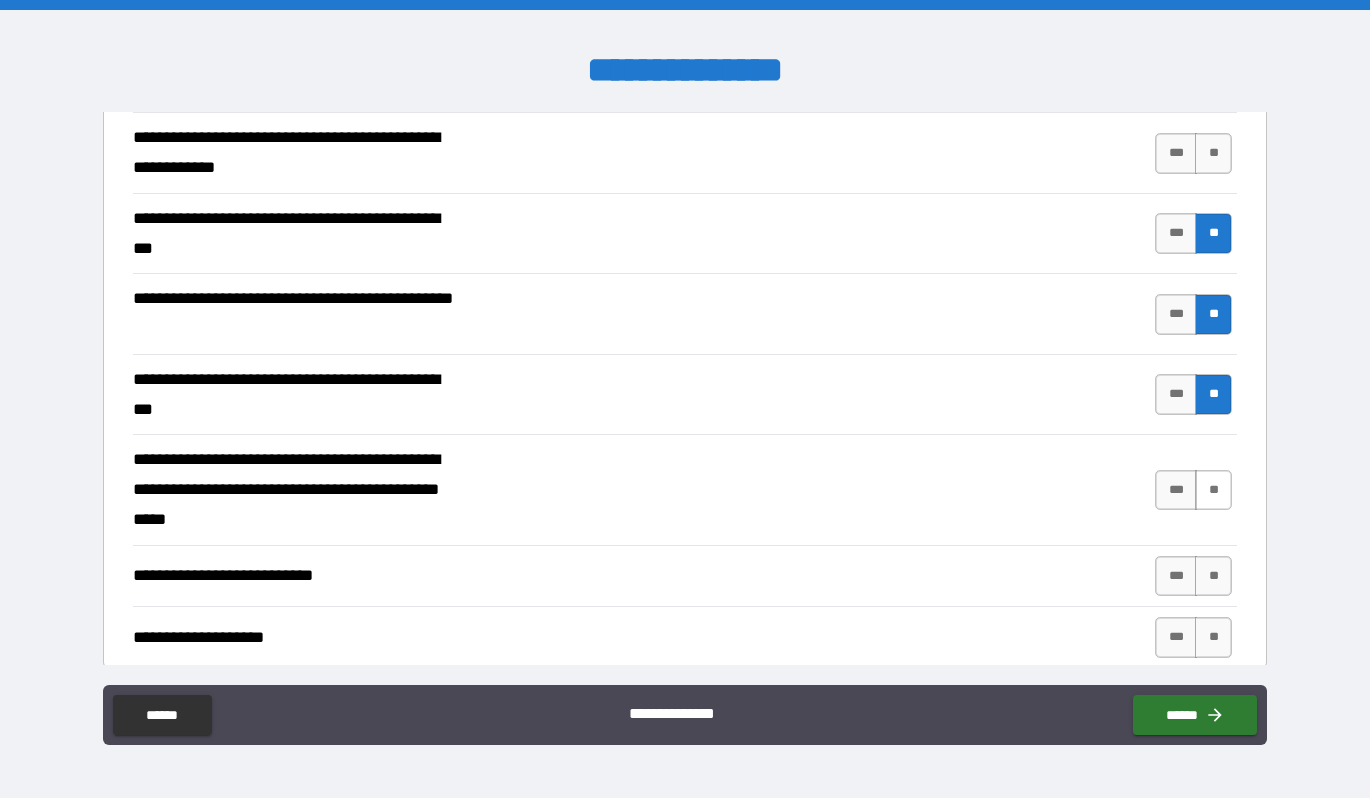 click on "**" at bounding box center [1213, 490] 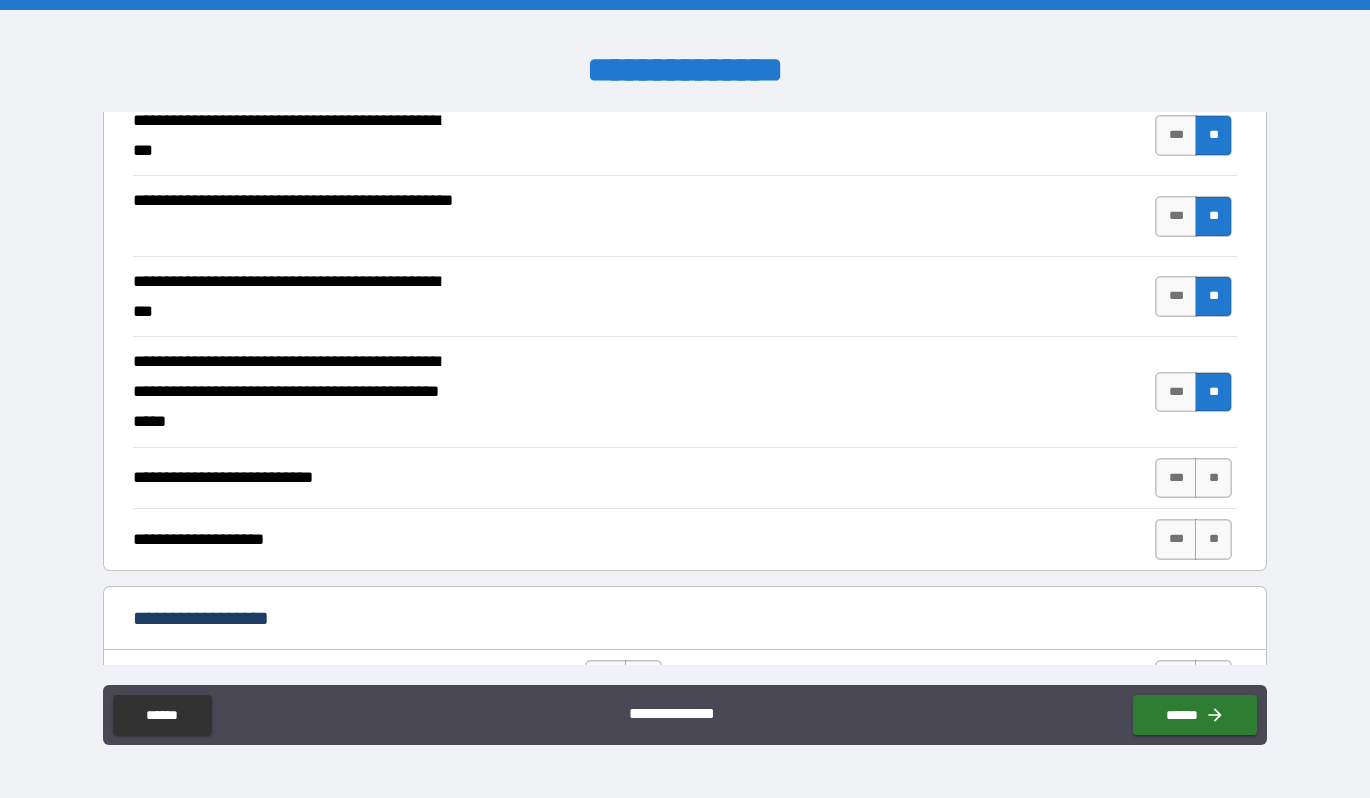 scroll, scrollTop: 407, scrollLeft: 0, axis: vertical 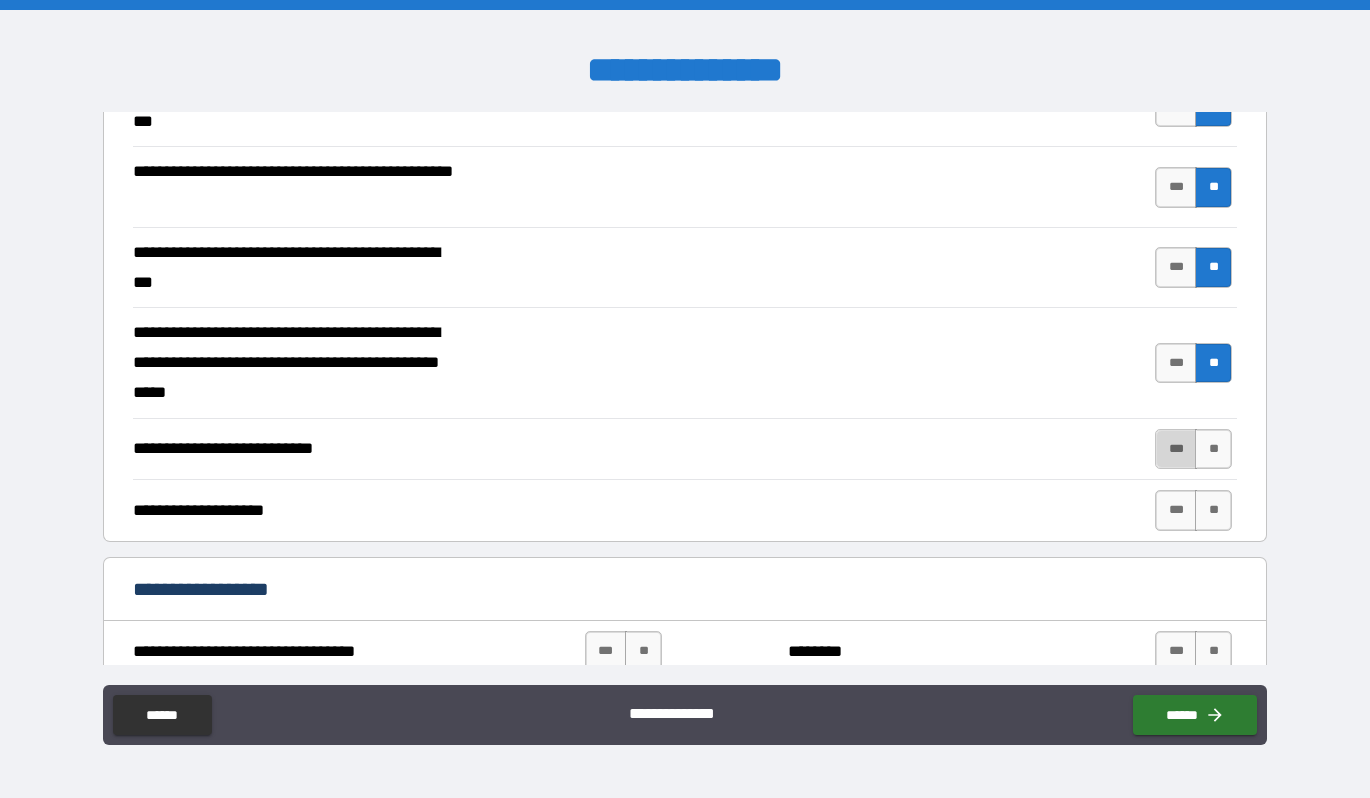 click on "***" at bounding box center [1176, 449] 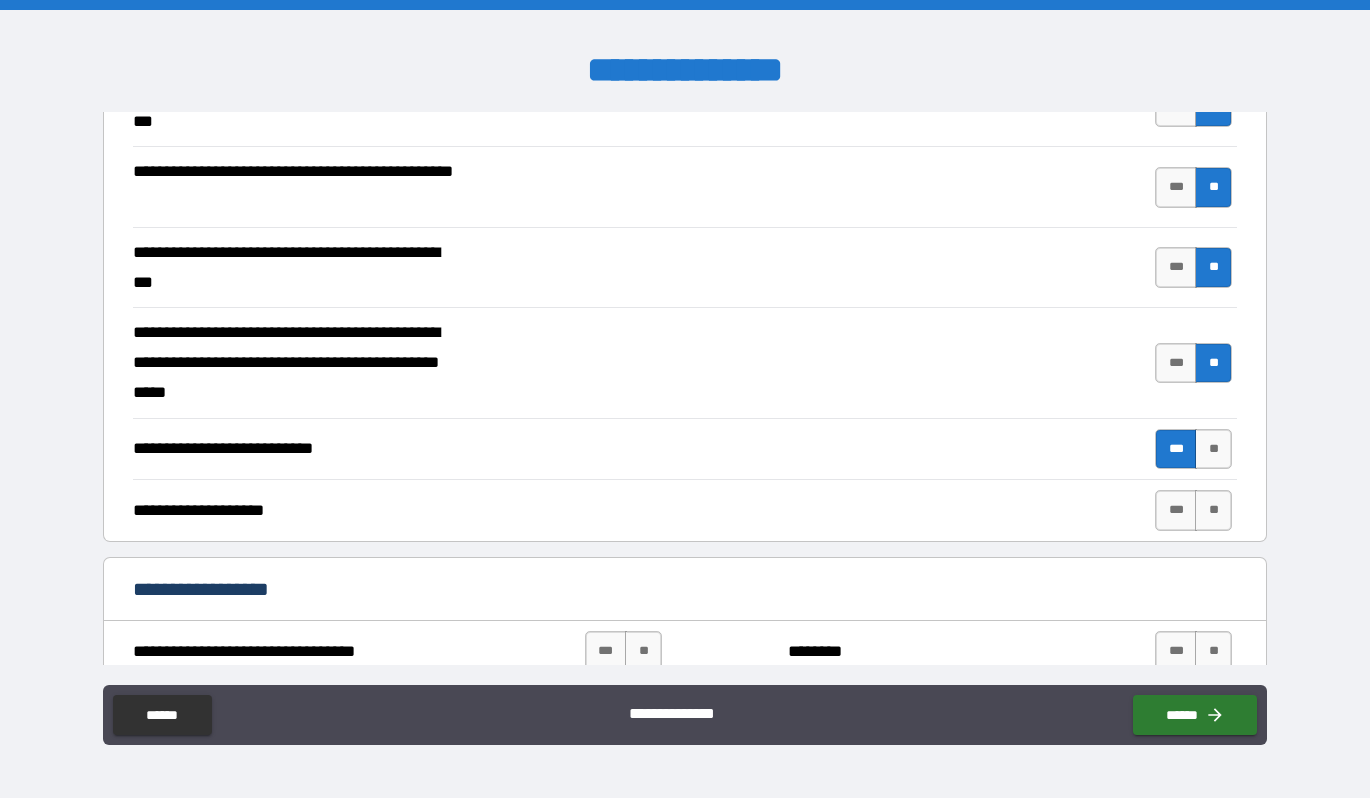 scroll, scrollTop: 416, scrollLeft: 0, axis: vertical 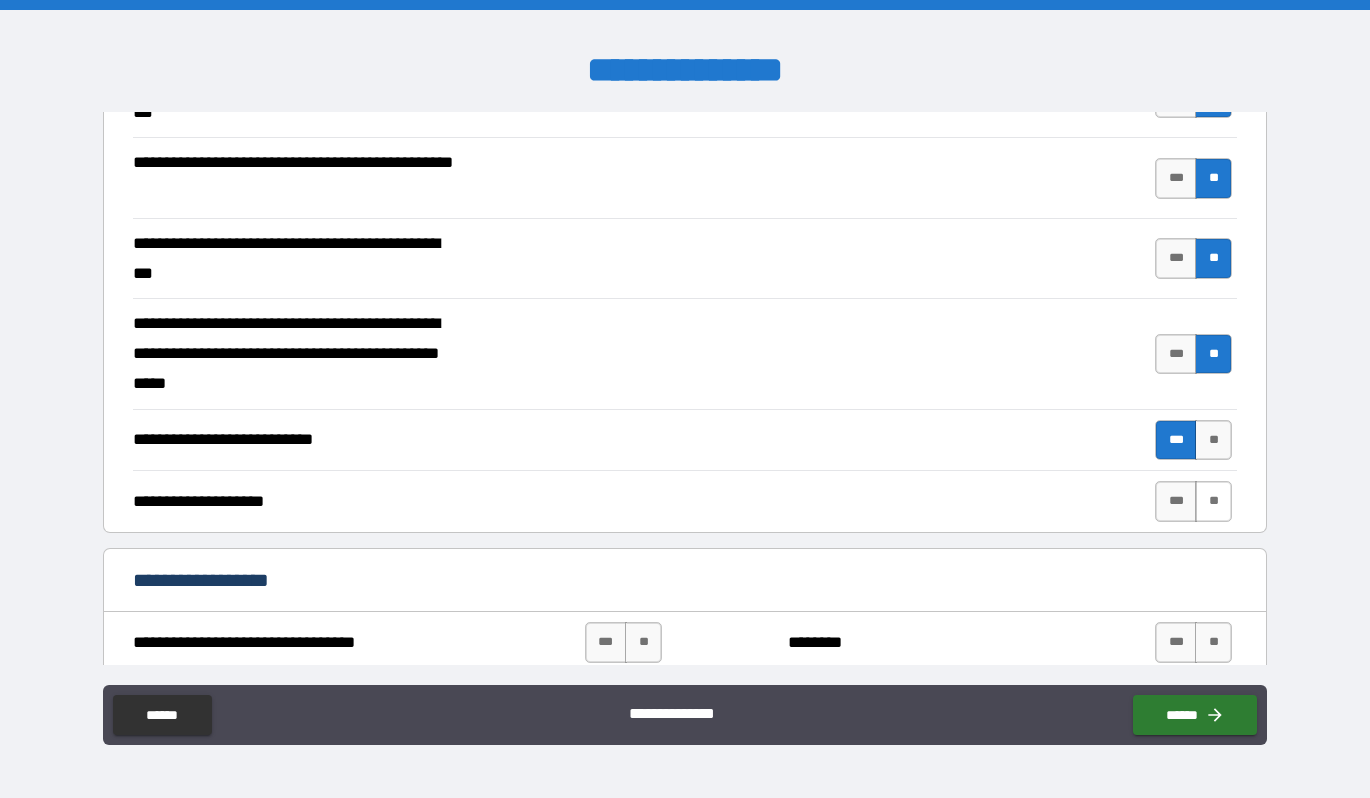 click on "**" at bounding box center (1213, 501) 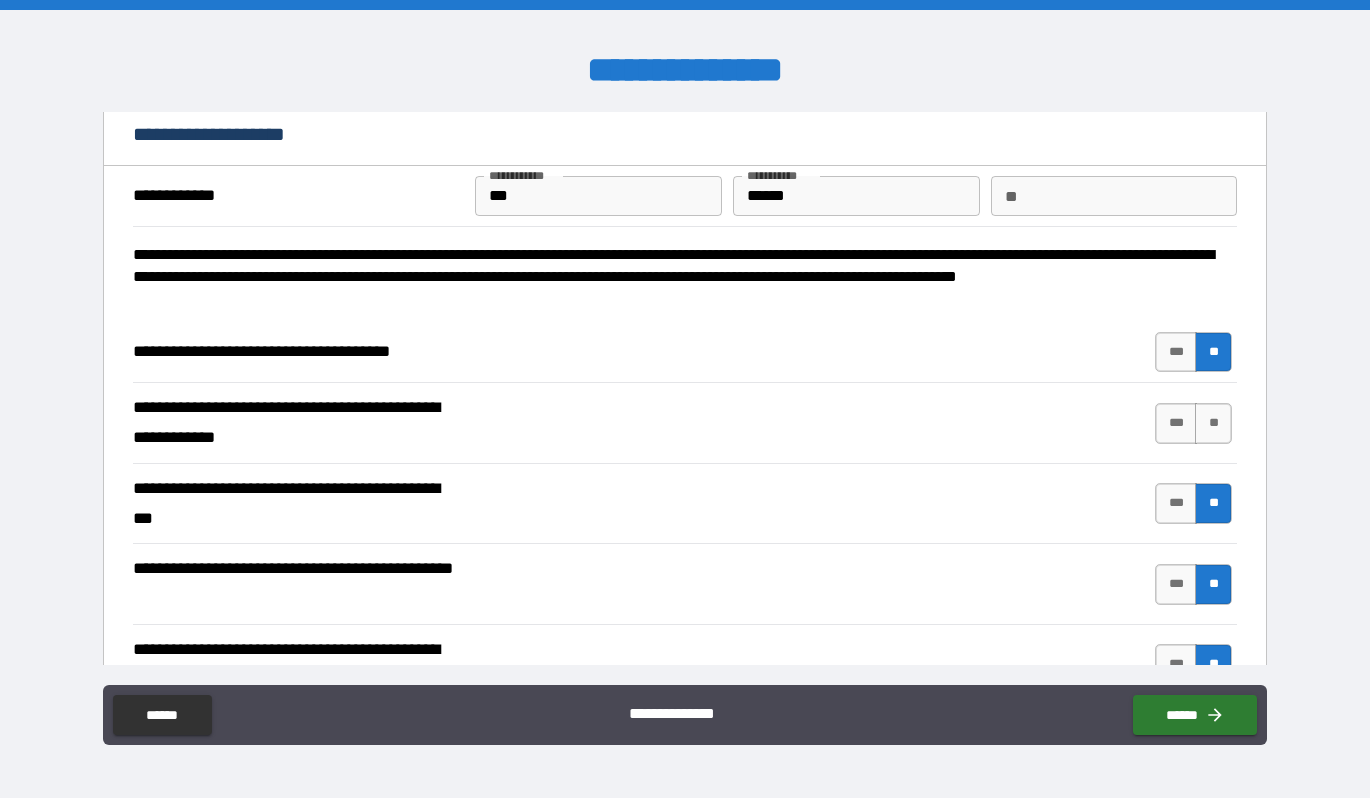 scroll, scrollTop: 0, scrollLeft: 0, axis: both 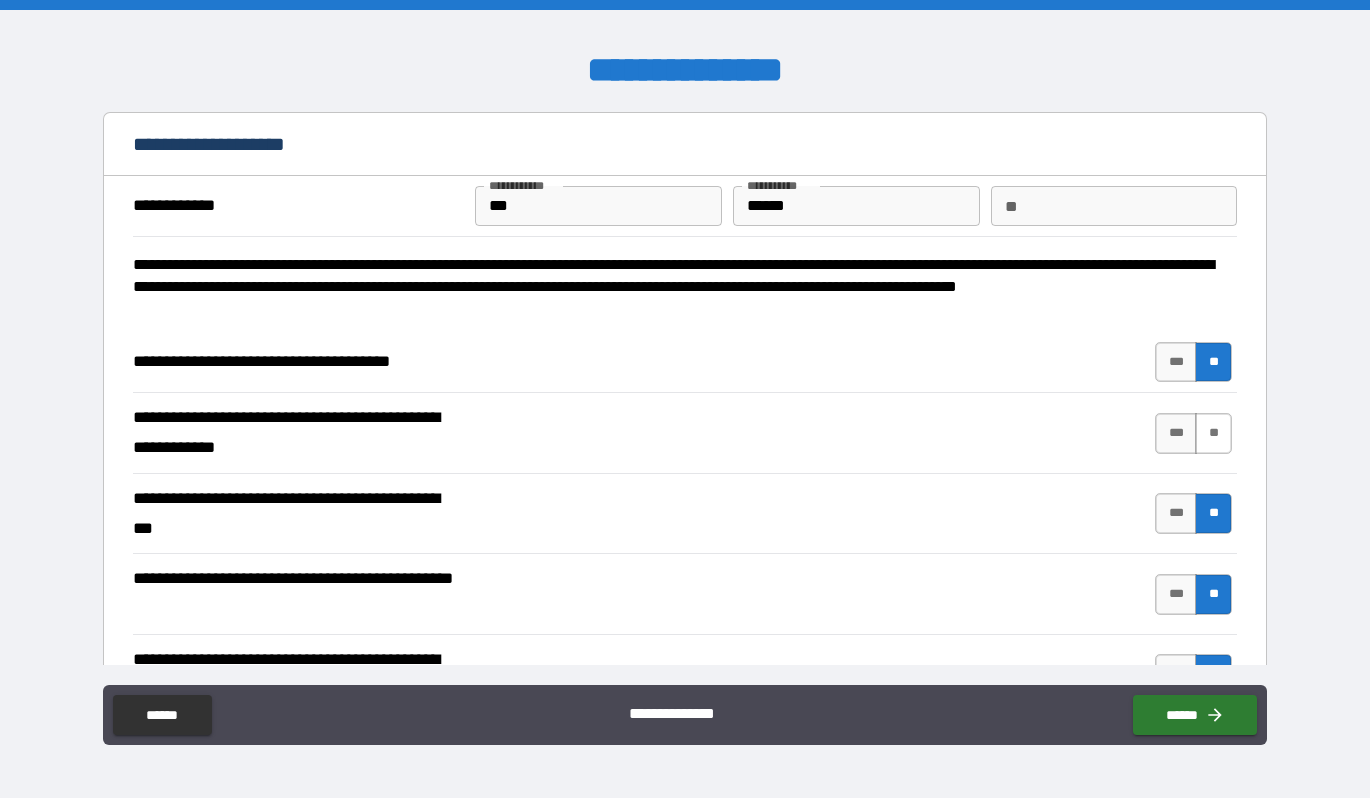 click on "**" at bounding box center (1213, 433) 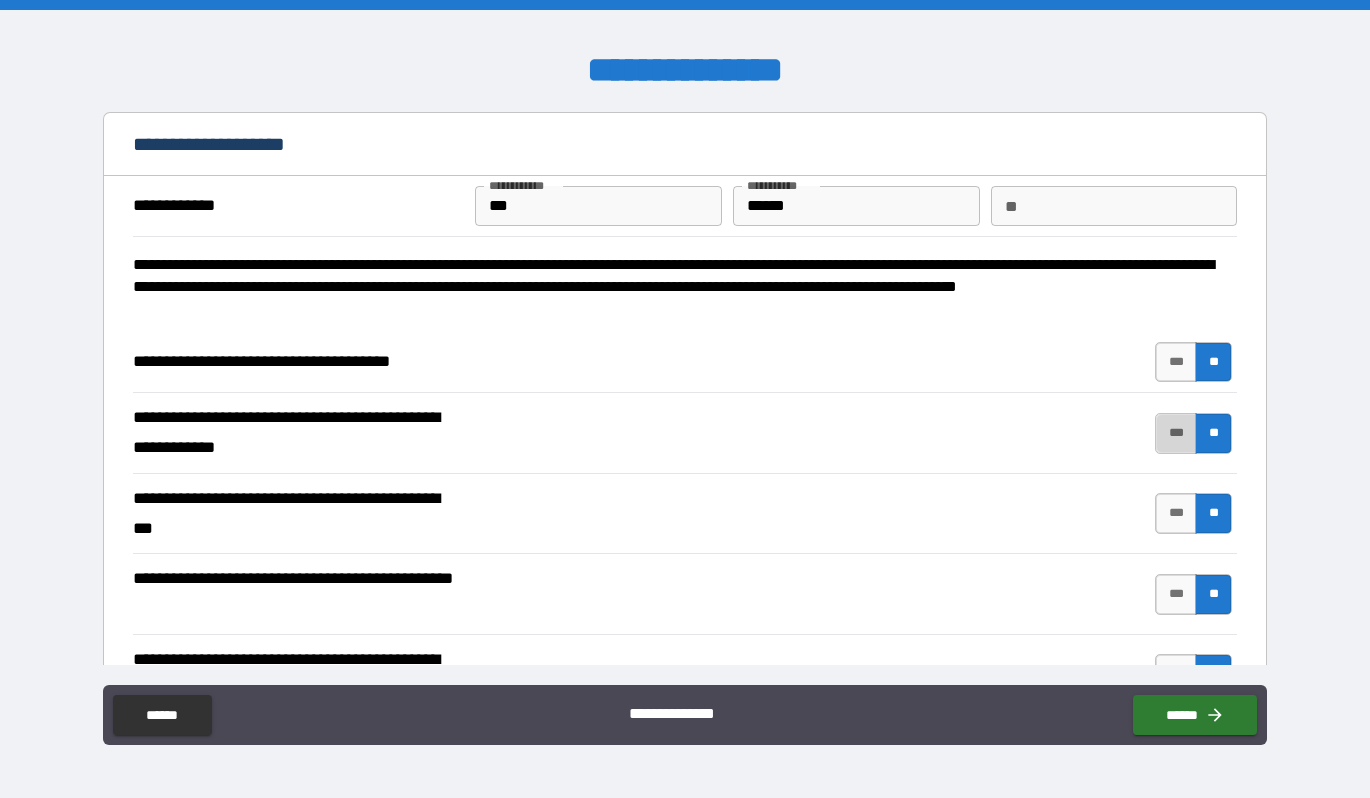 click on "***" at bounding box center (1176, 433) 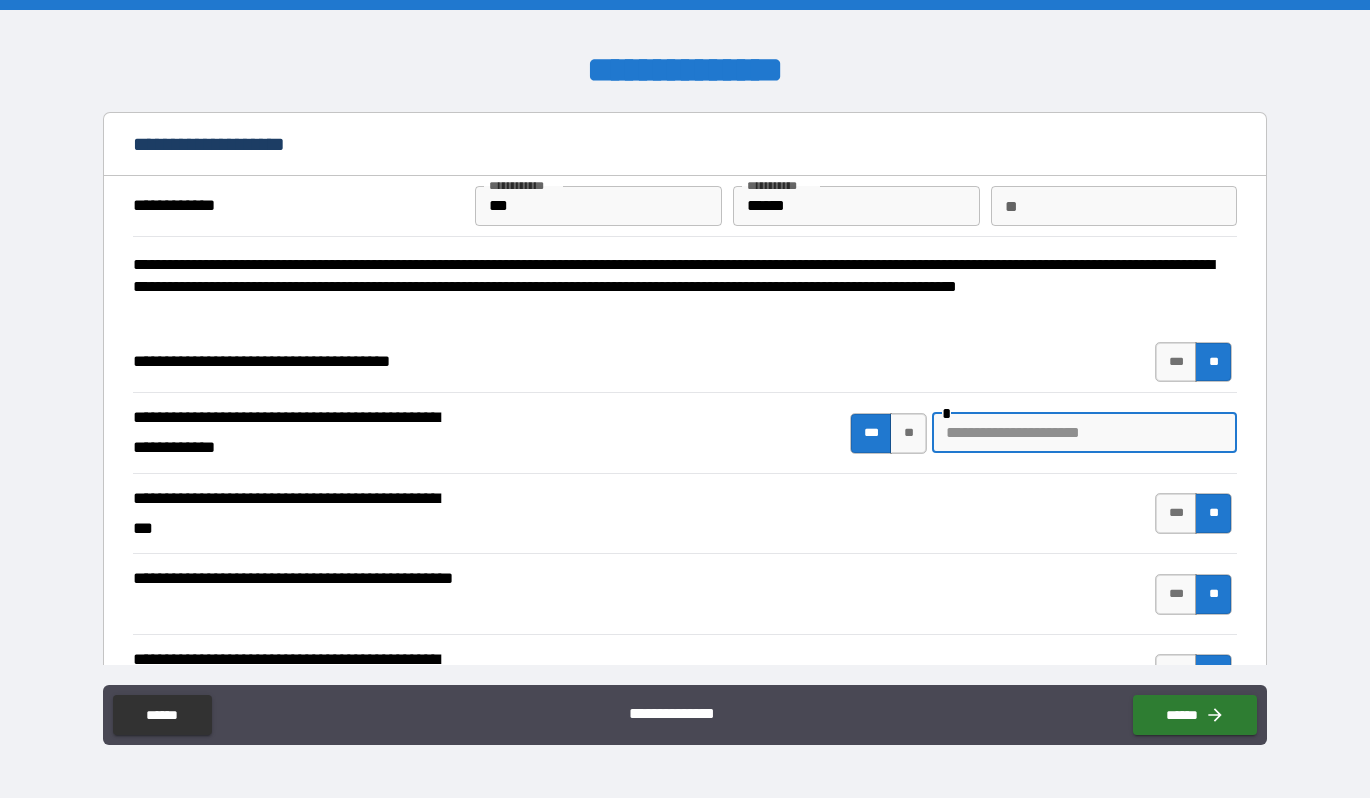 click at bounding box center (1084, 433) 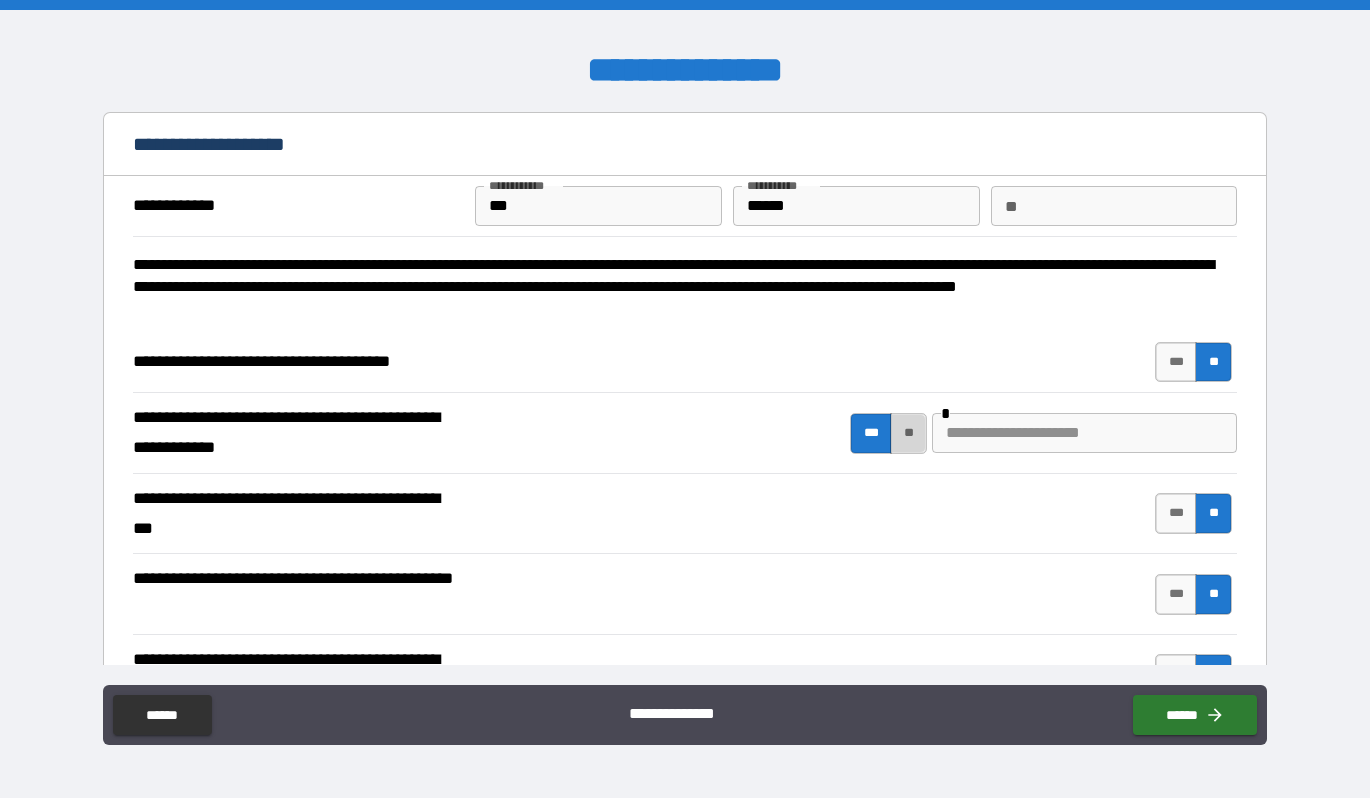 click on "**" at bounding box center (908, 433) 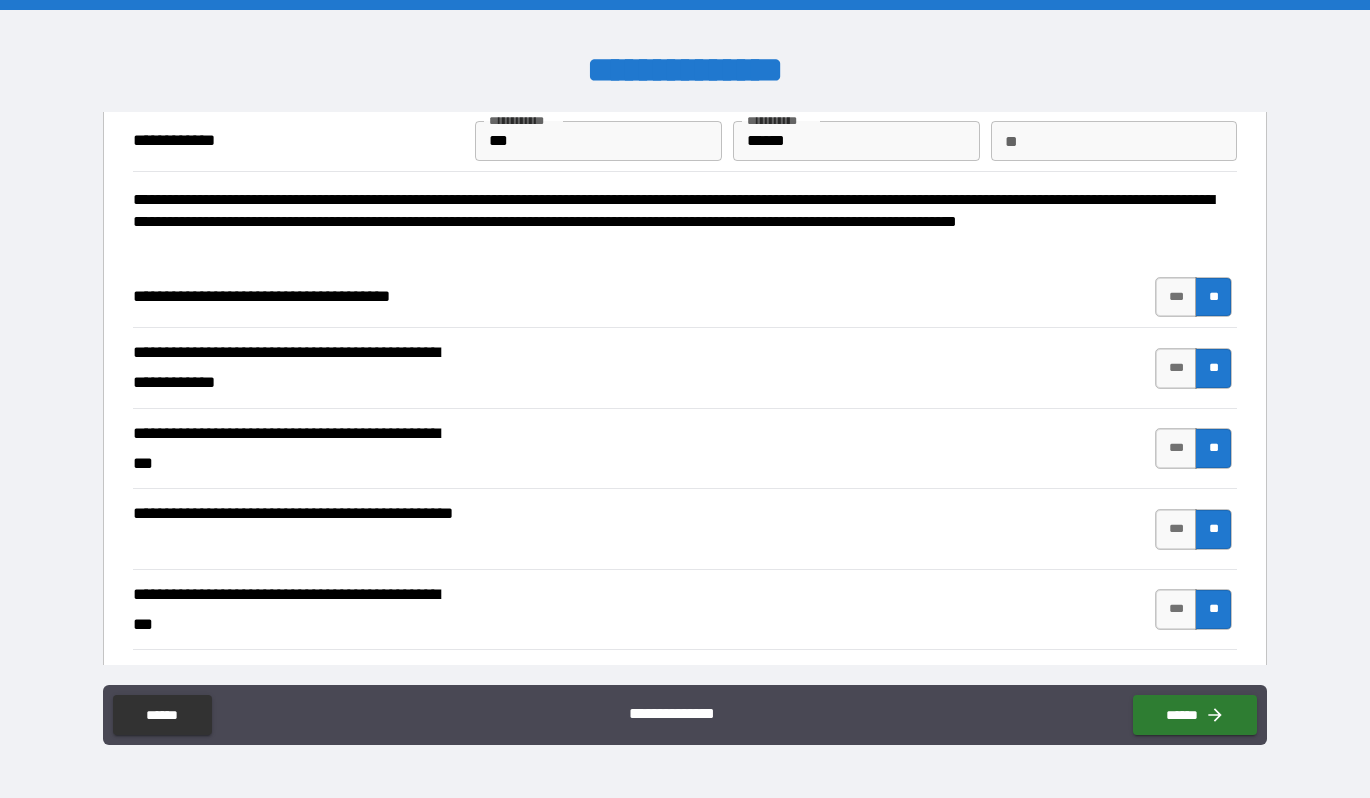 scroll, scrollTop: 0, scrollLeft: 0, axis: both 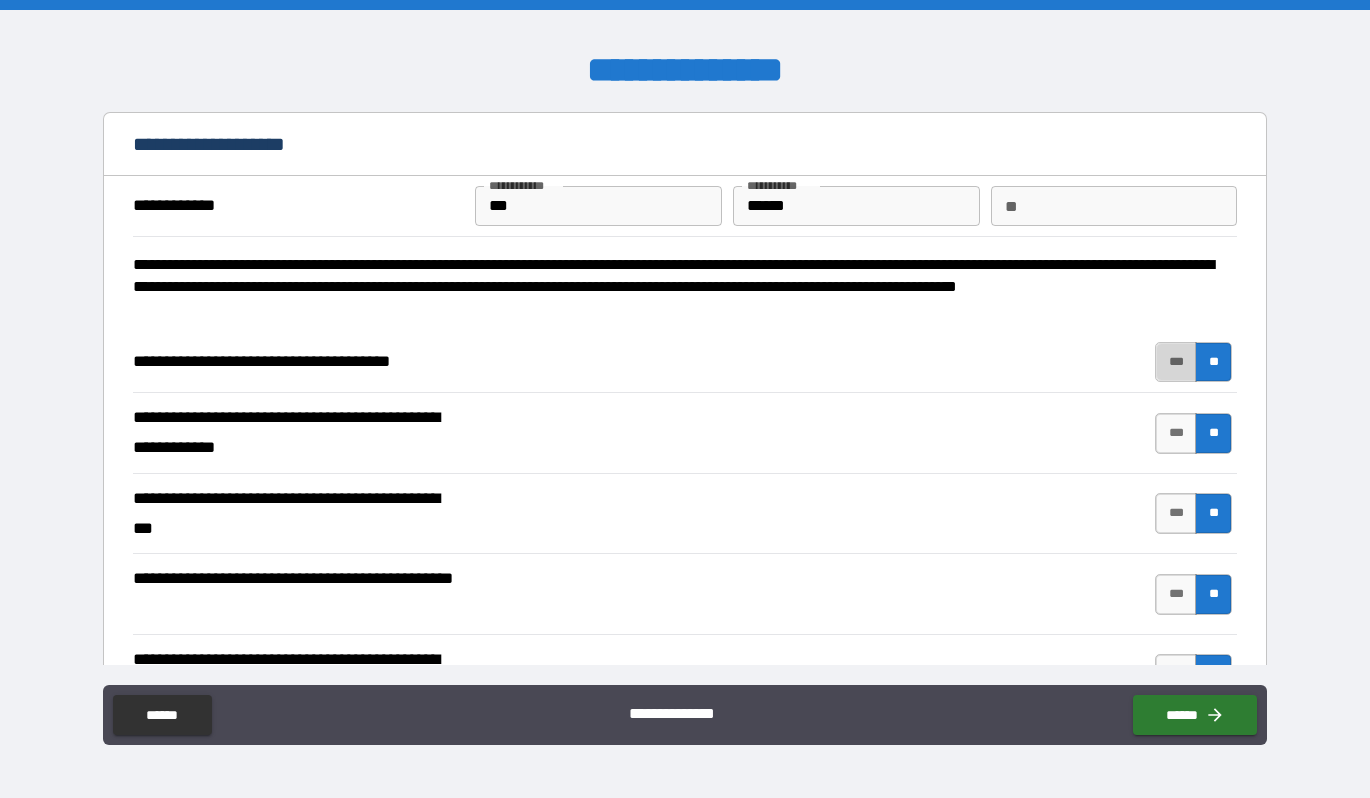 click on "***" at bounding box center (1176, 362) 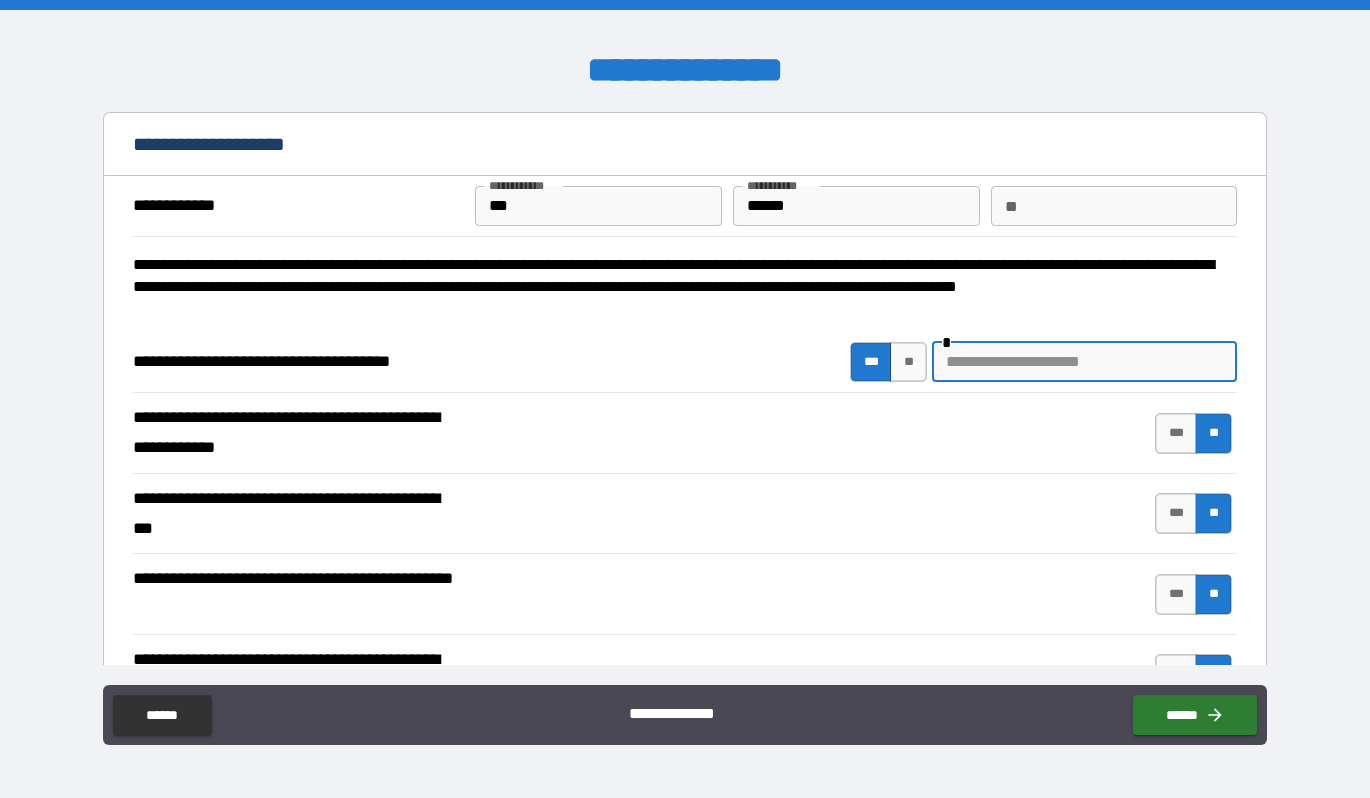 click at bounding box center (1084, 362) 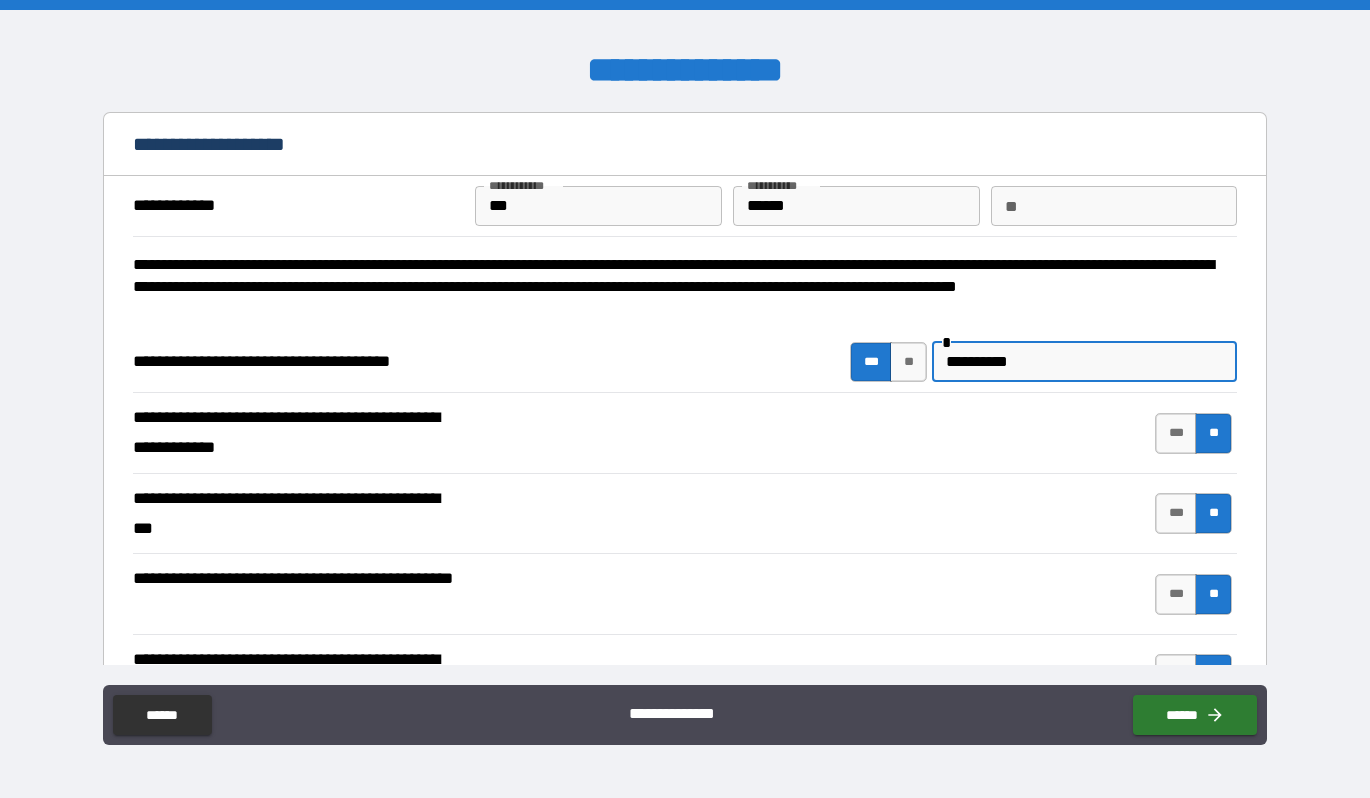 click on "**********" at bounding box center [685, 432] 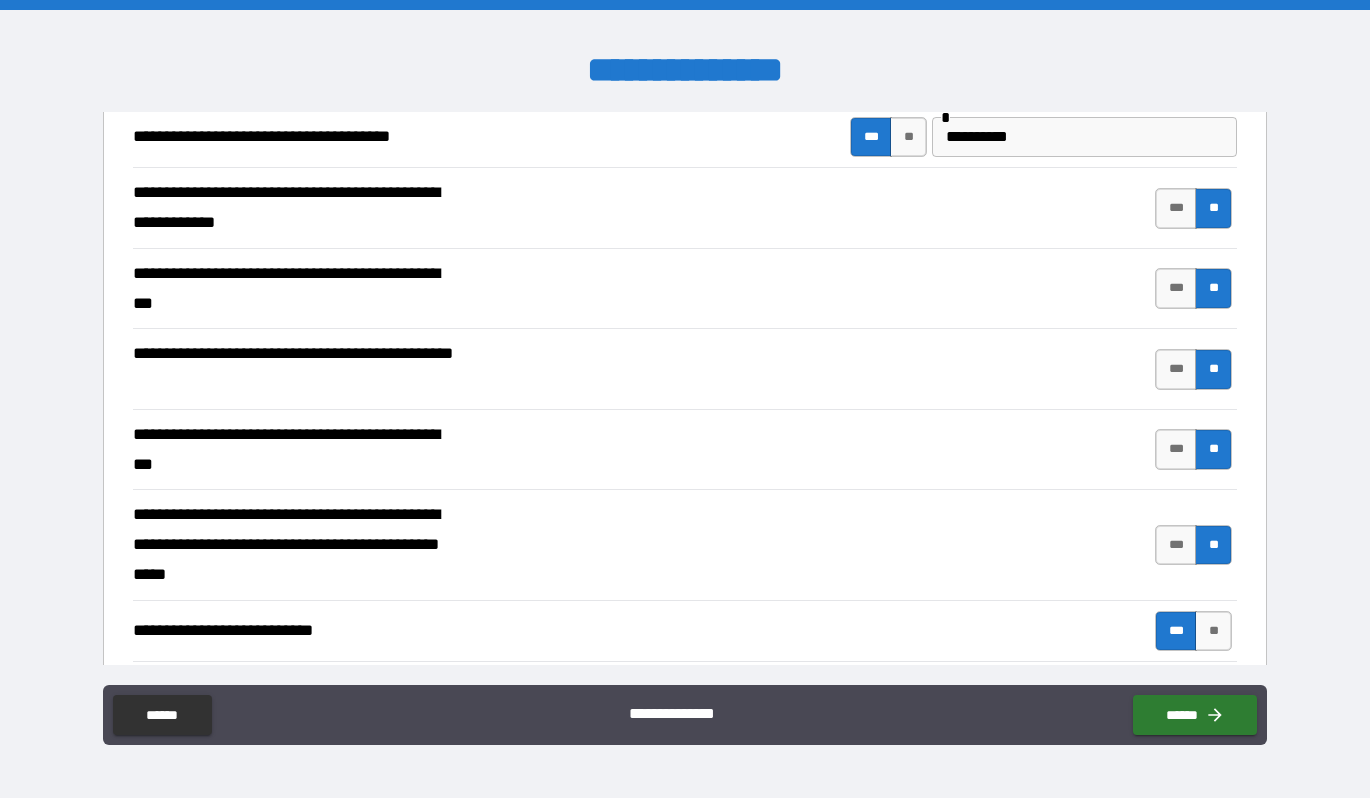 scroll, scrollTop: 160, scrollLeft: 0, axis: vertical 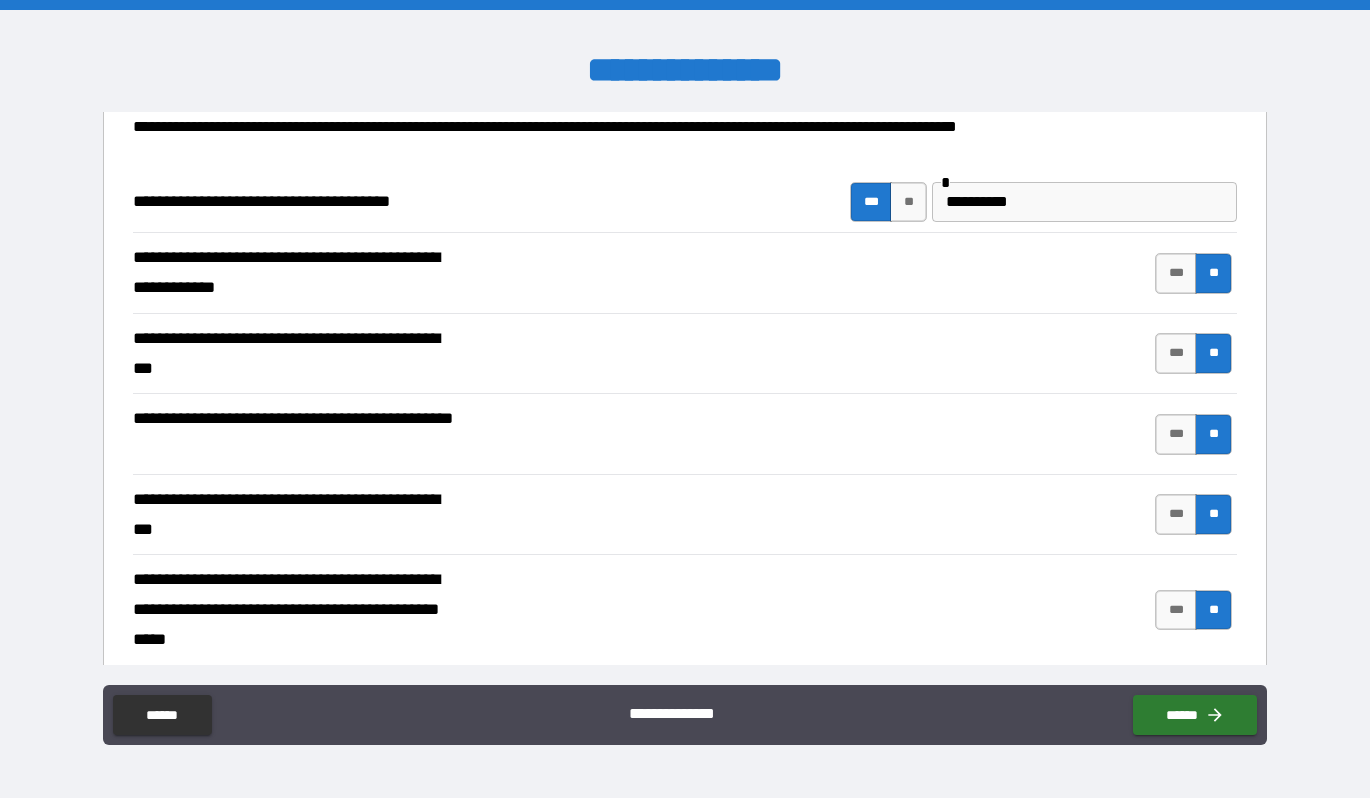 click on "**********" at bounding box center (1084, 202) 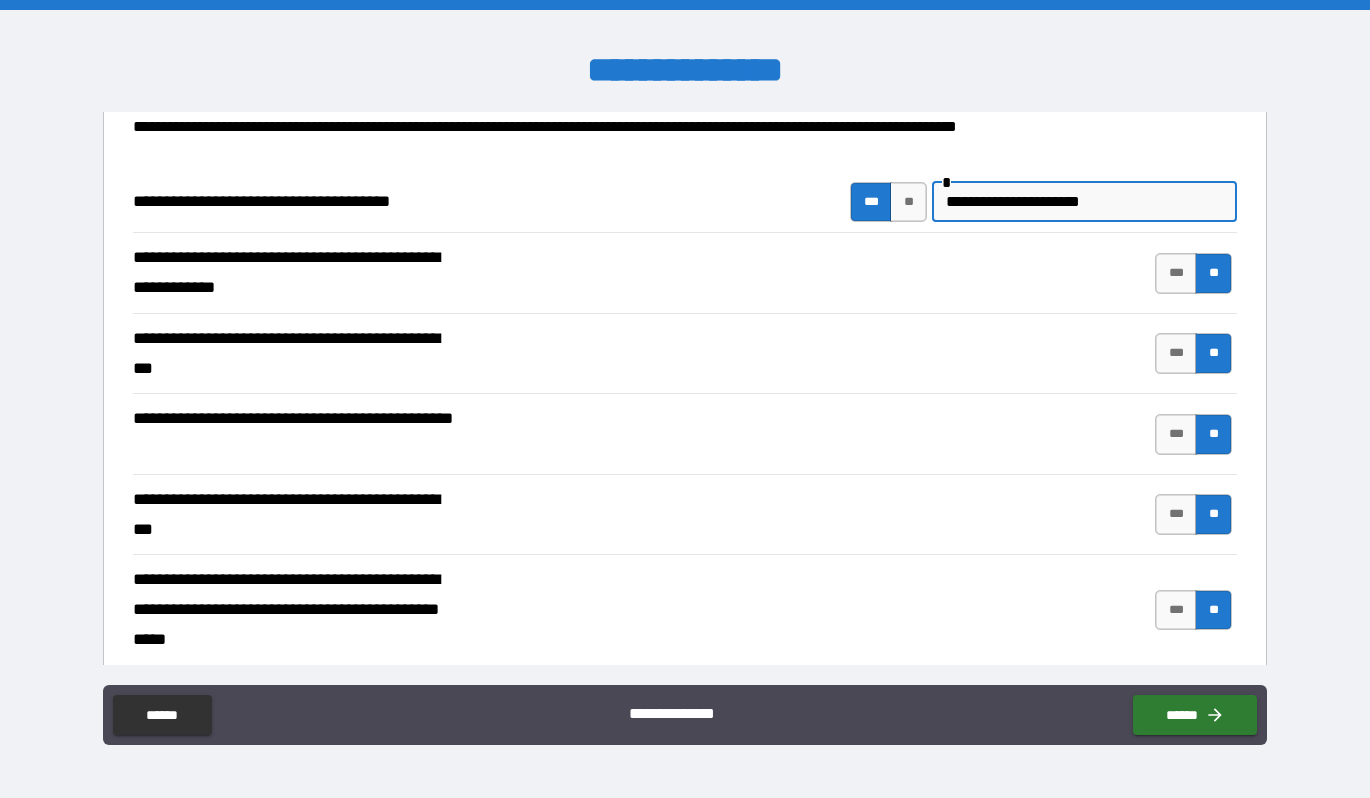 click on "**********" at bounding box center (1084, 202) 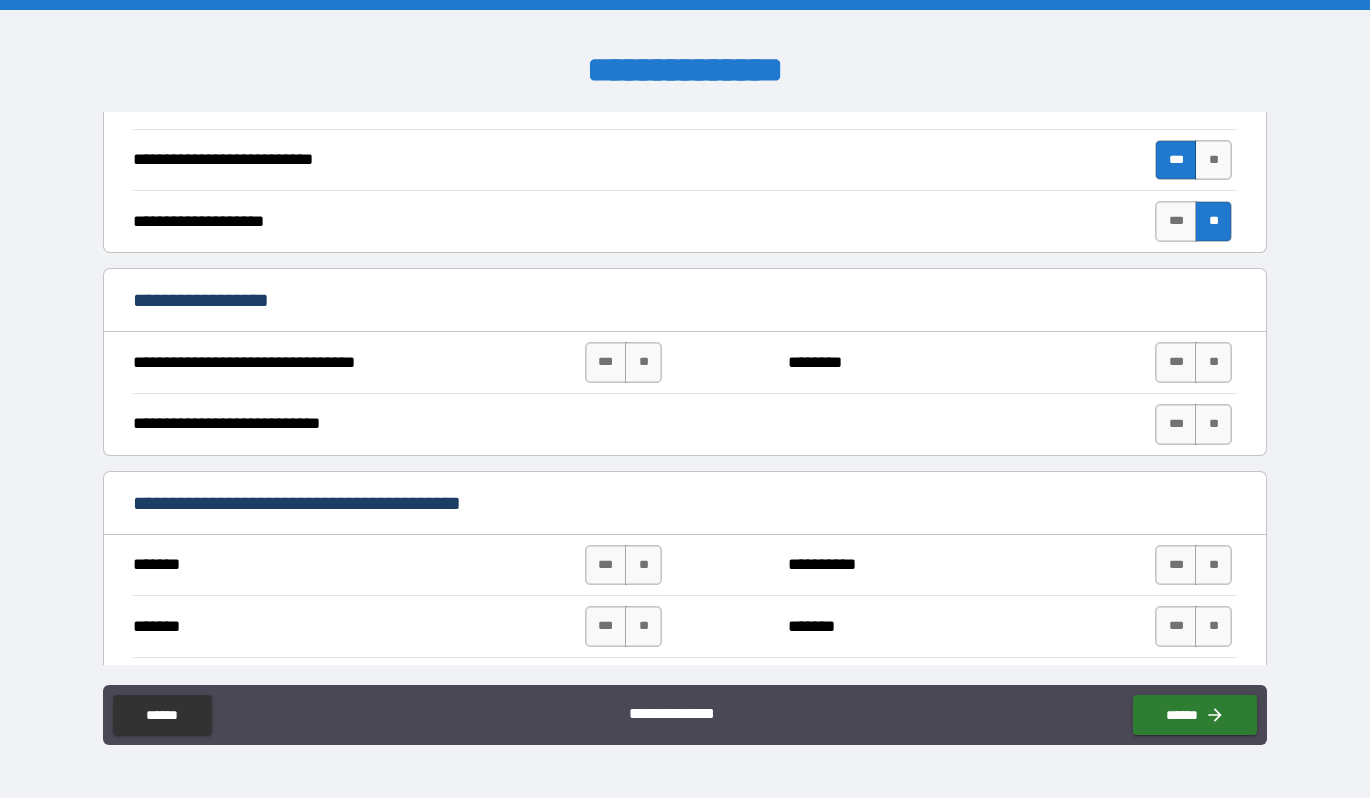 scroll, scrollTop: 814, scrollLeft: 0, axis: vertical 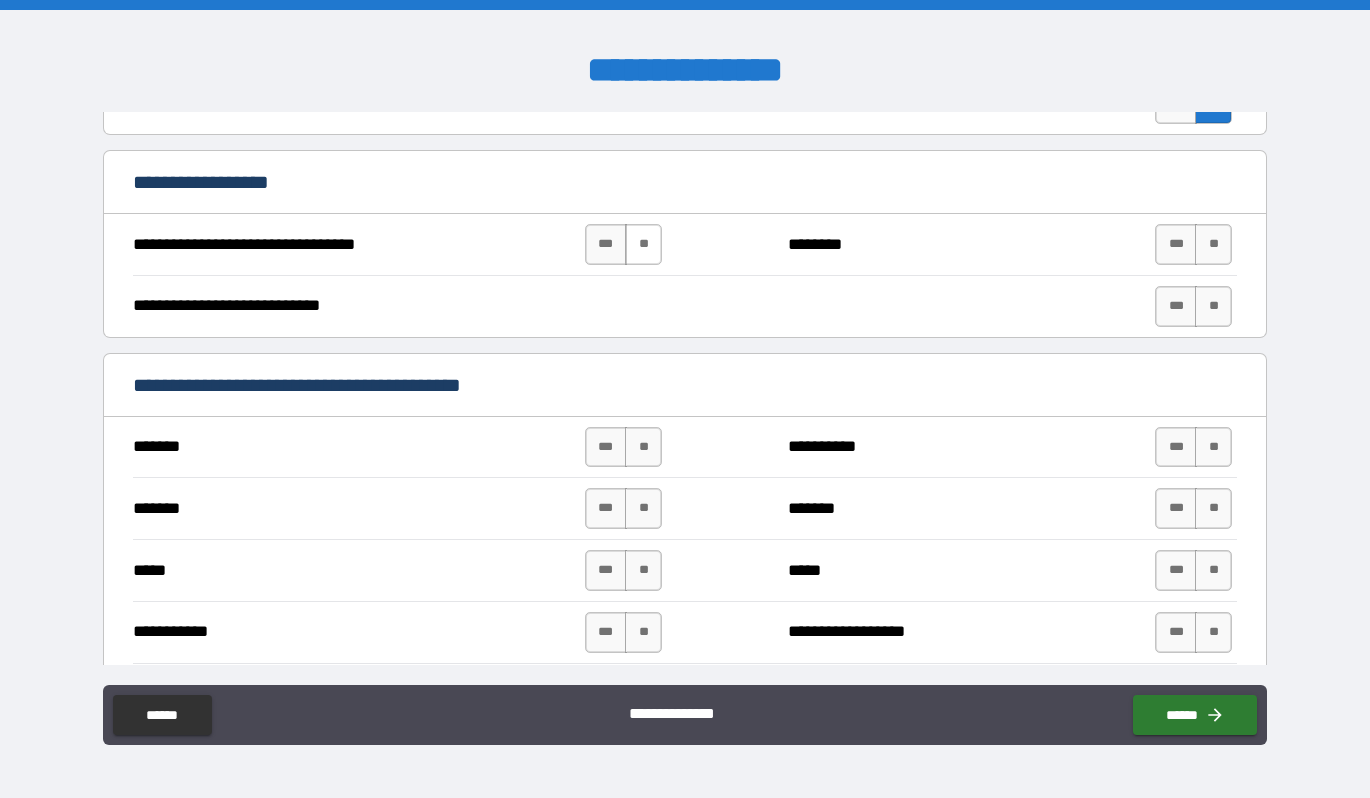 type on "**********" 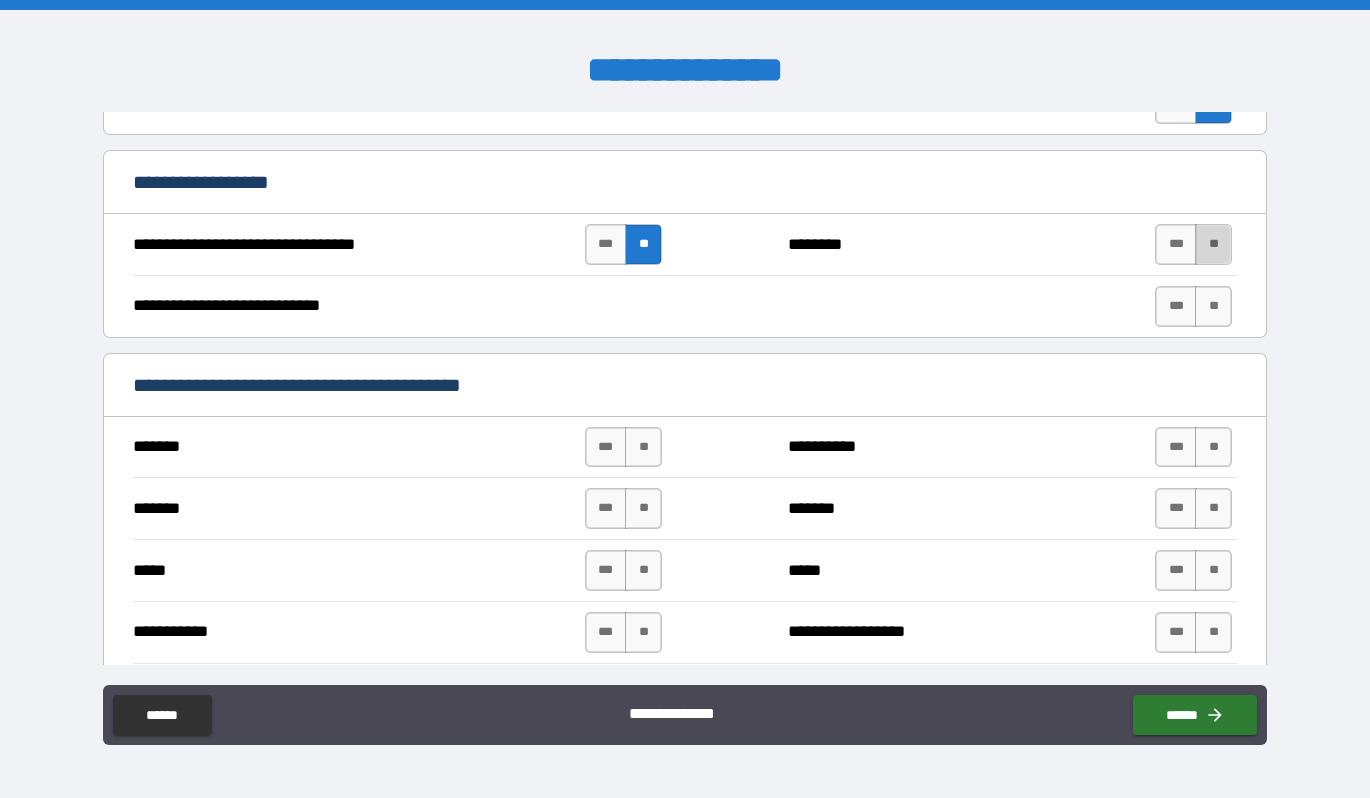 click on "**" at bounding box center (1213, 244) 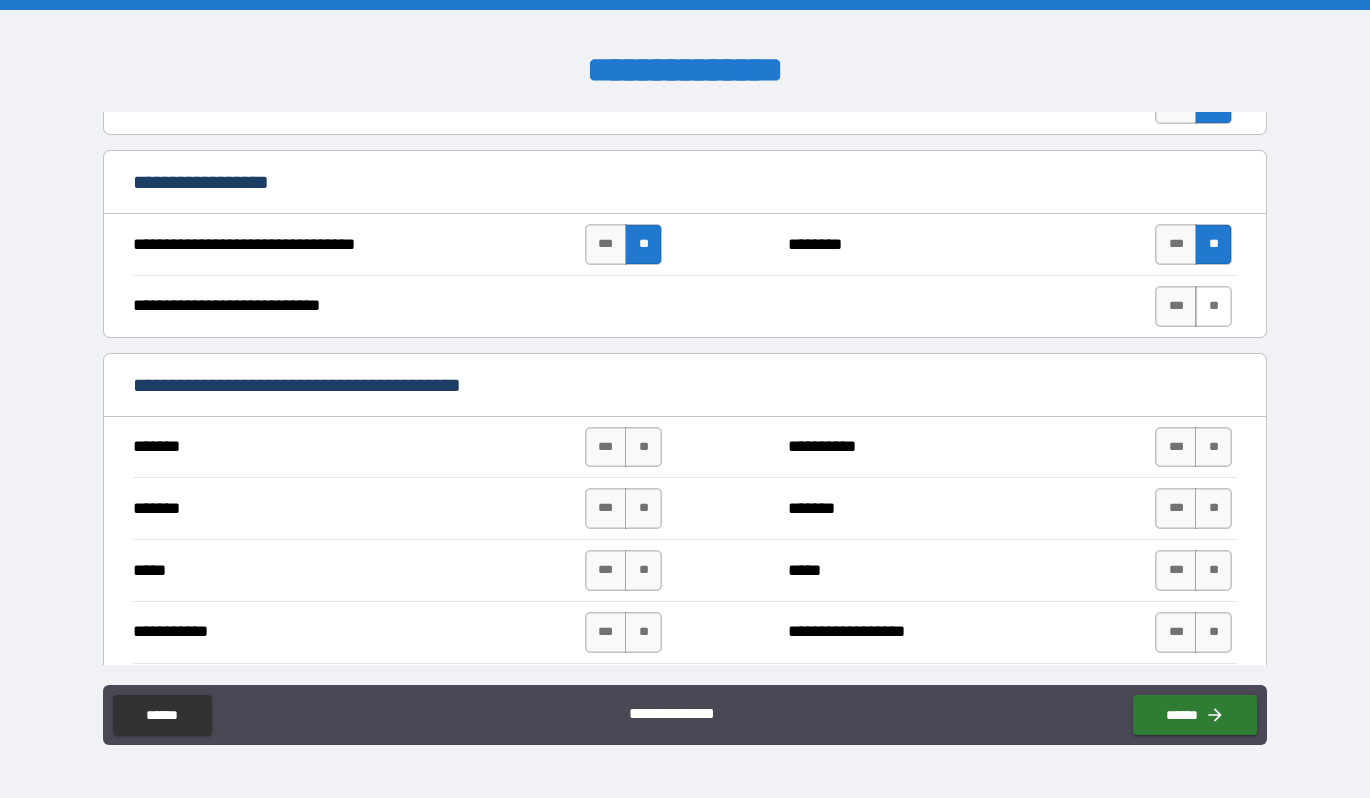 click on "**" at bounding box center (1213, 306) 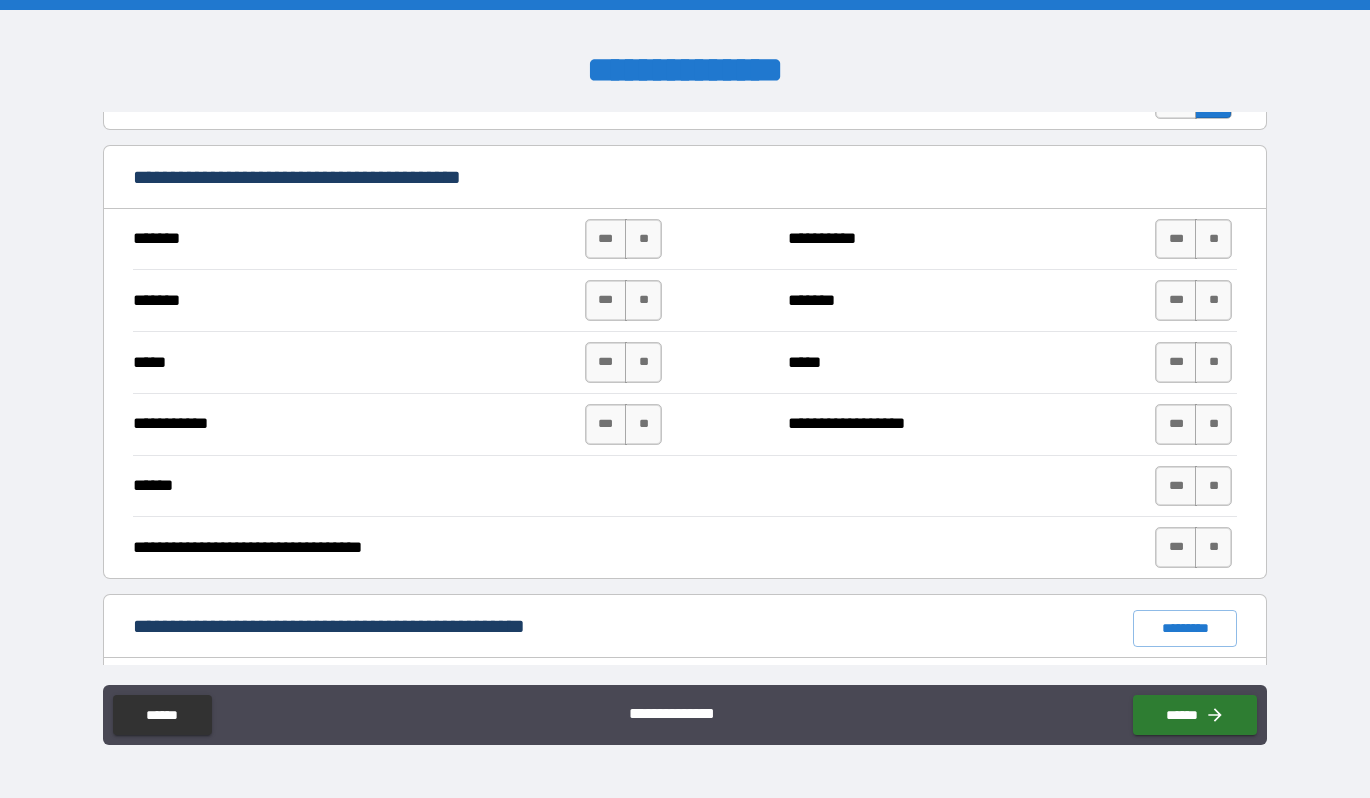 scroll, scrollTop: 1040, scrollLeft: 0, axis: vertical 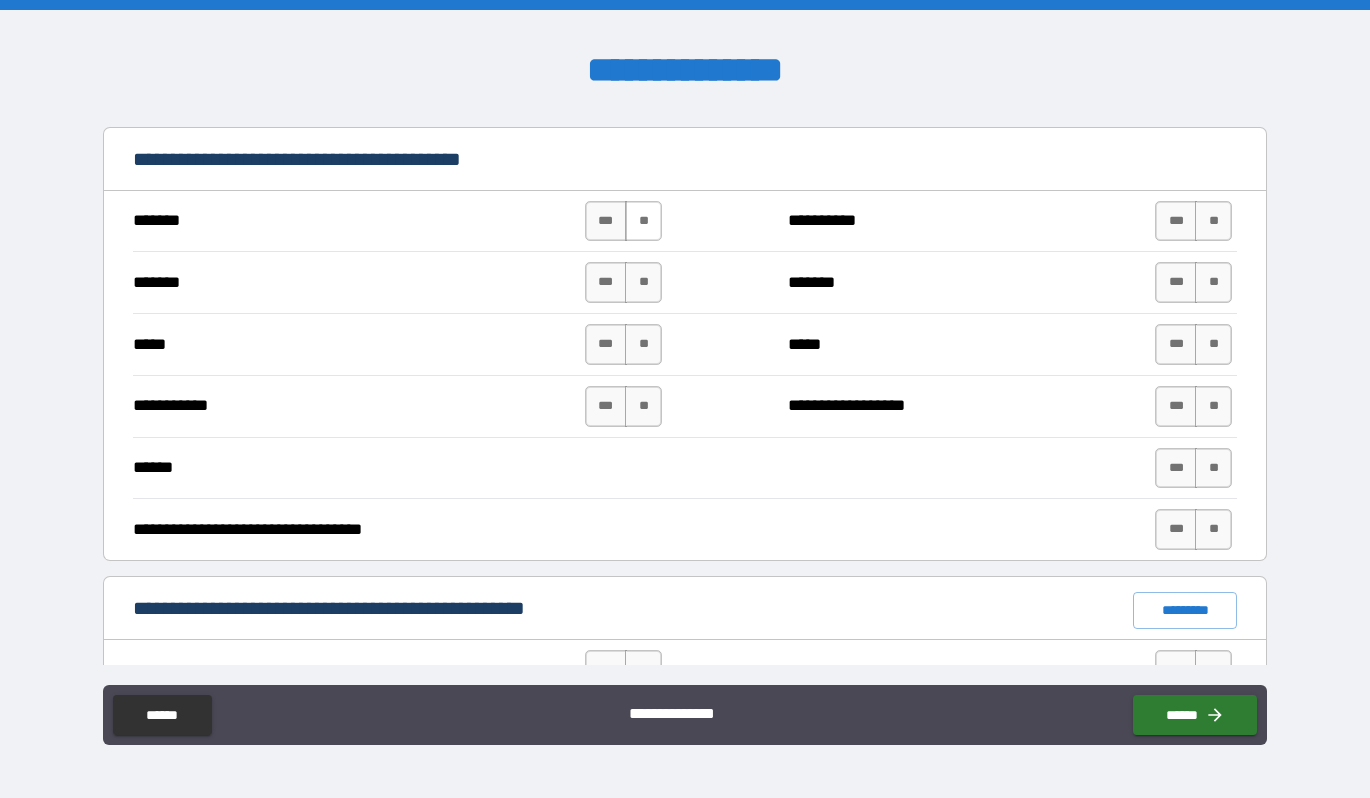 click on "**" at bounding box center [643, 221] 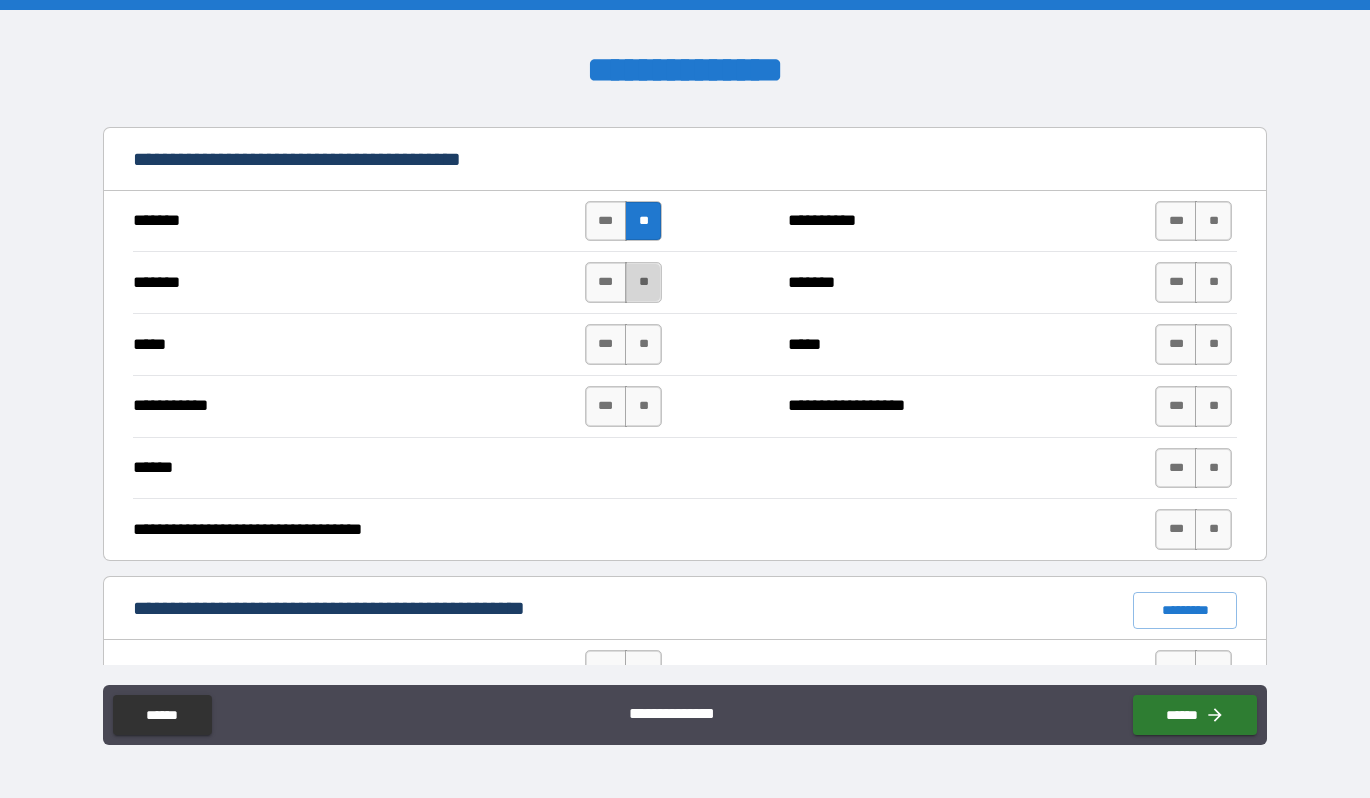 click on "**" at bounding box center [643, 282] 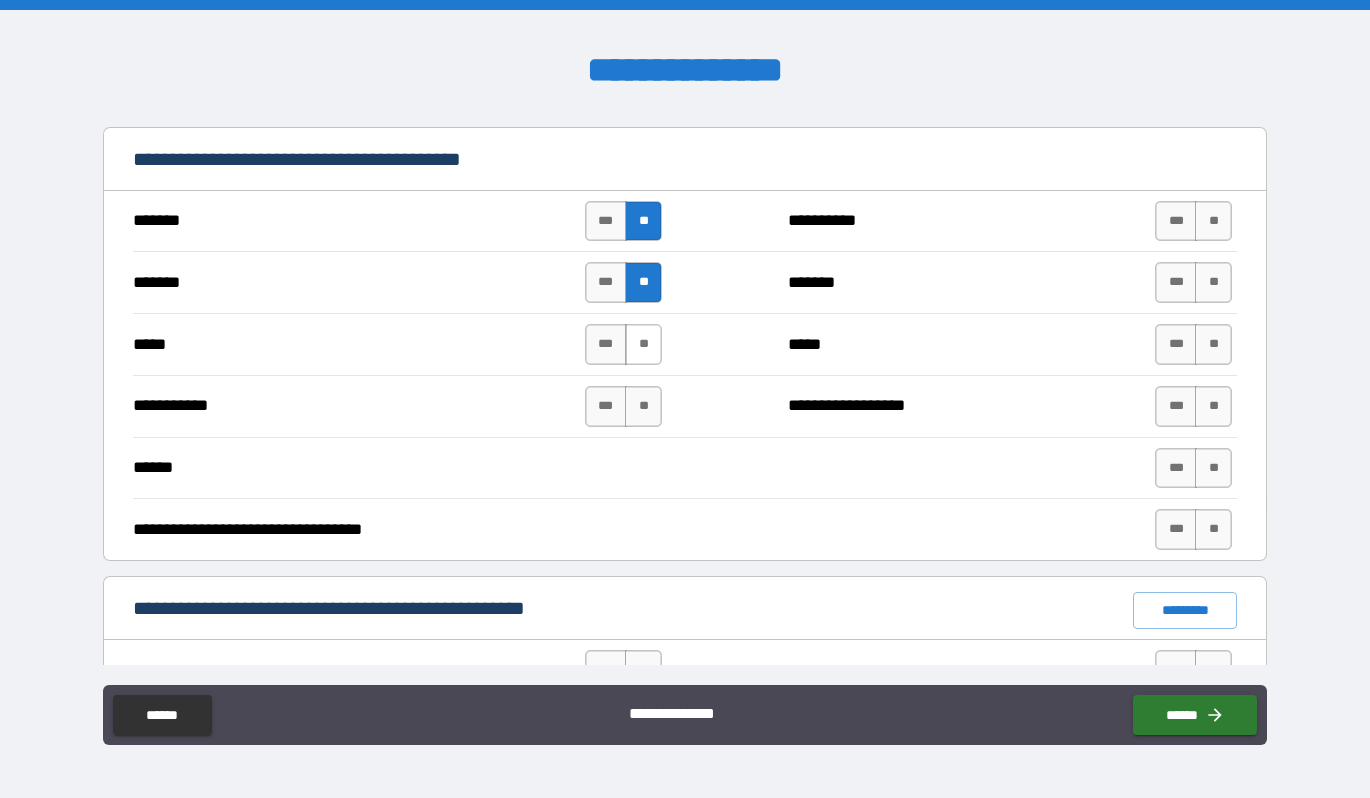 click on "**" at bounding box center (643, 344) 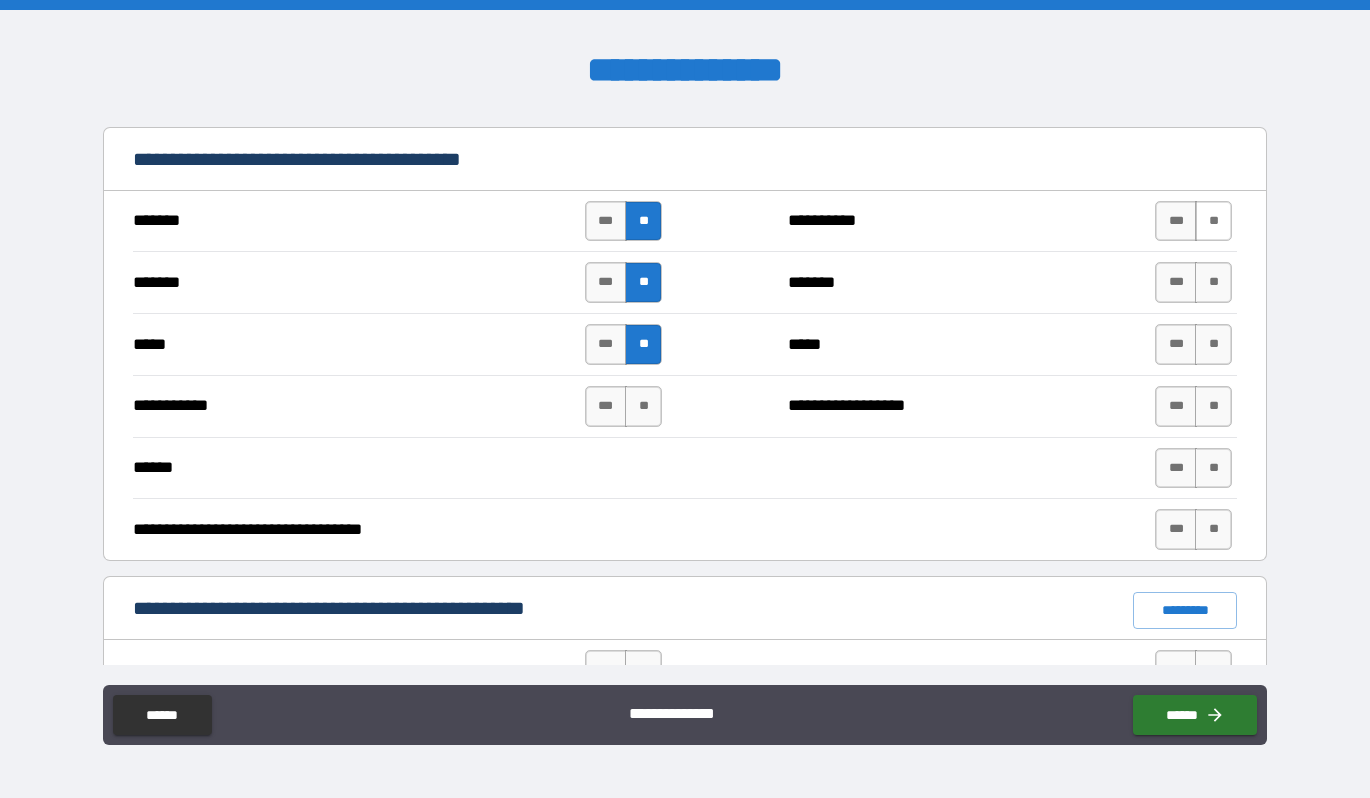 click on "**" at bounding box center (1213, 221) 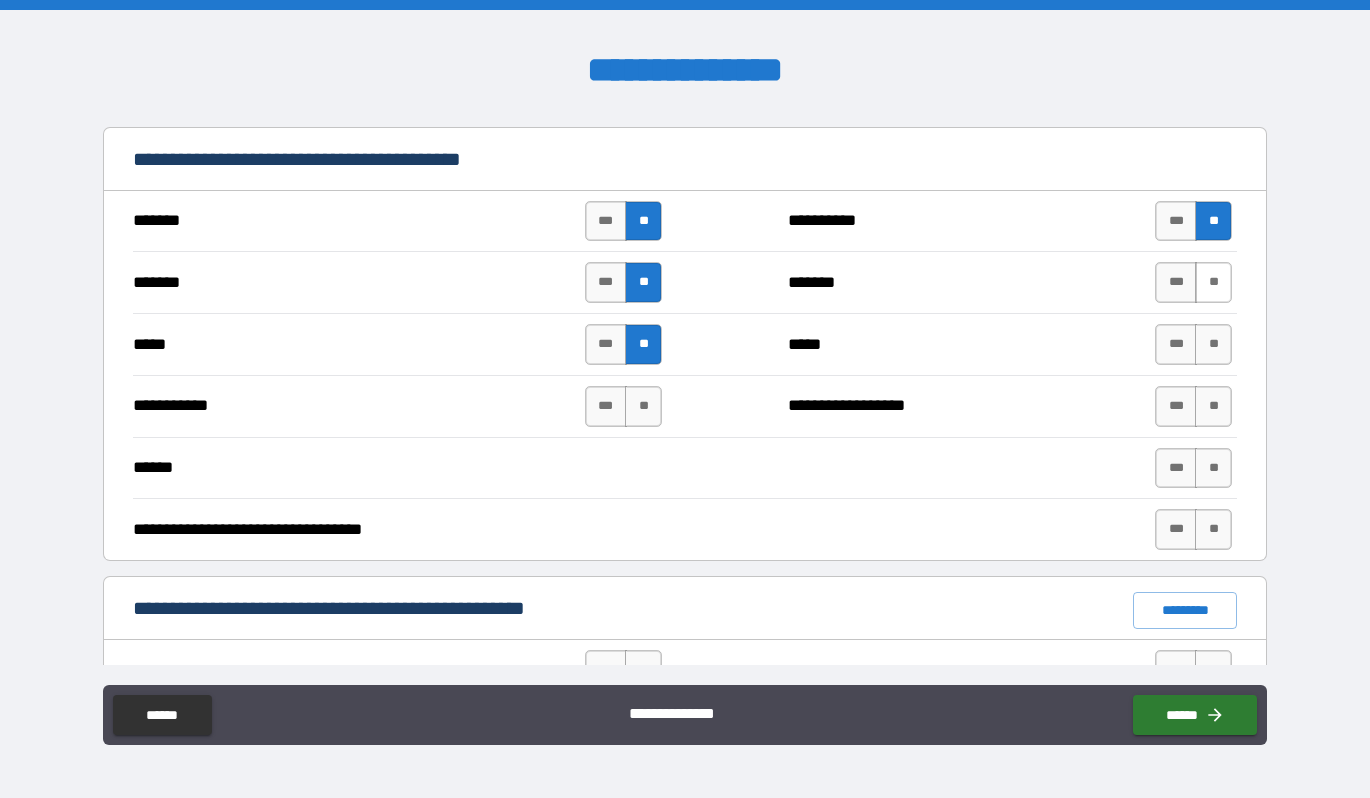 click on "**" at bounding box center (1213, 282) 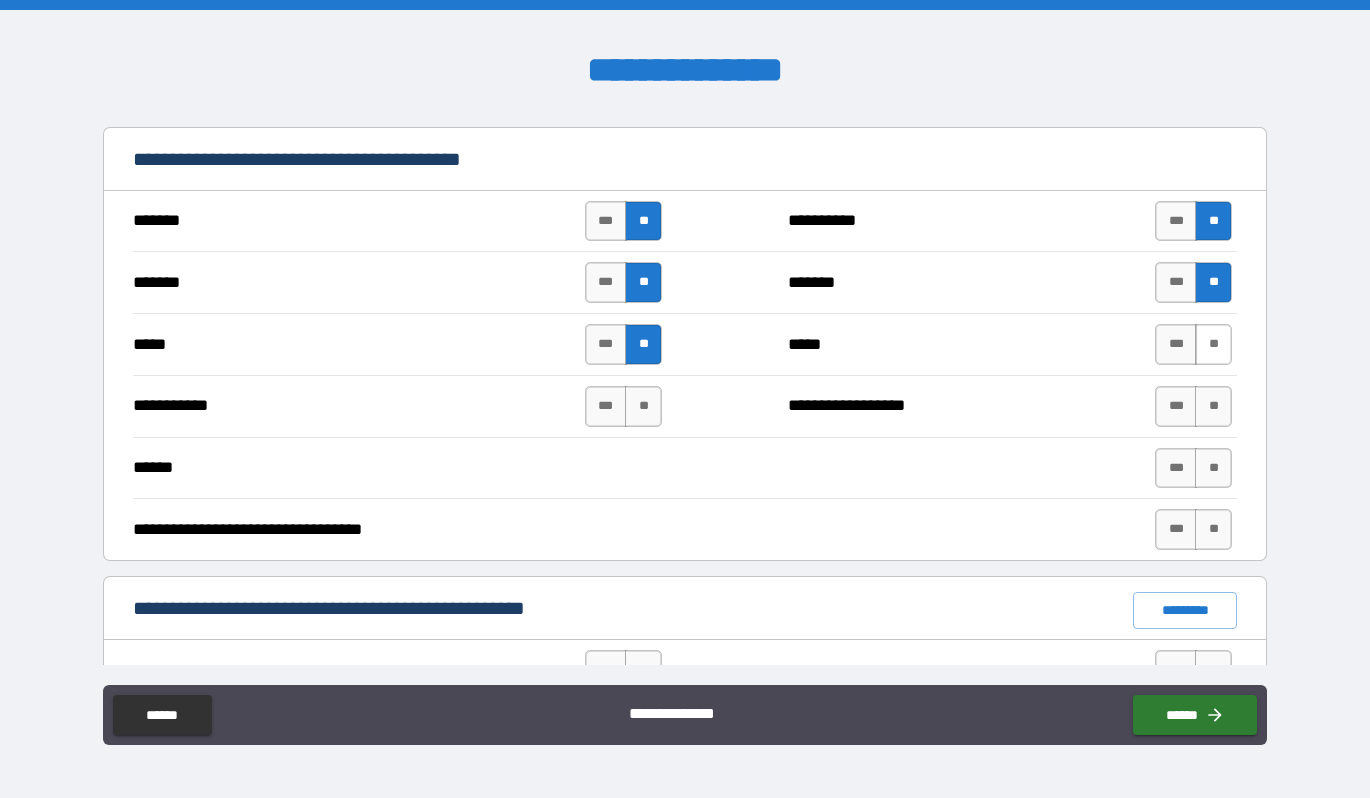 click on "**" at bounding box center (1213, 344) 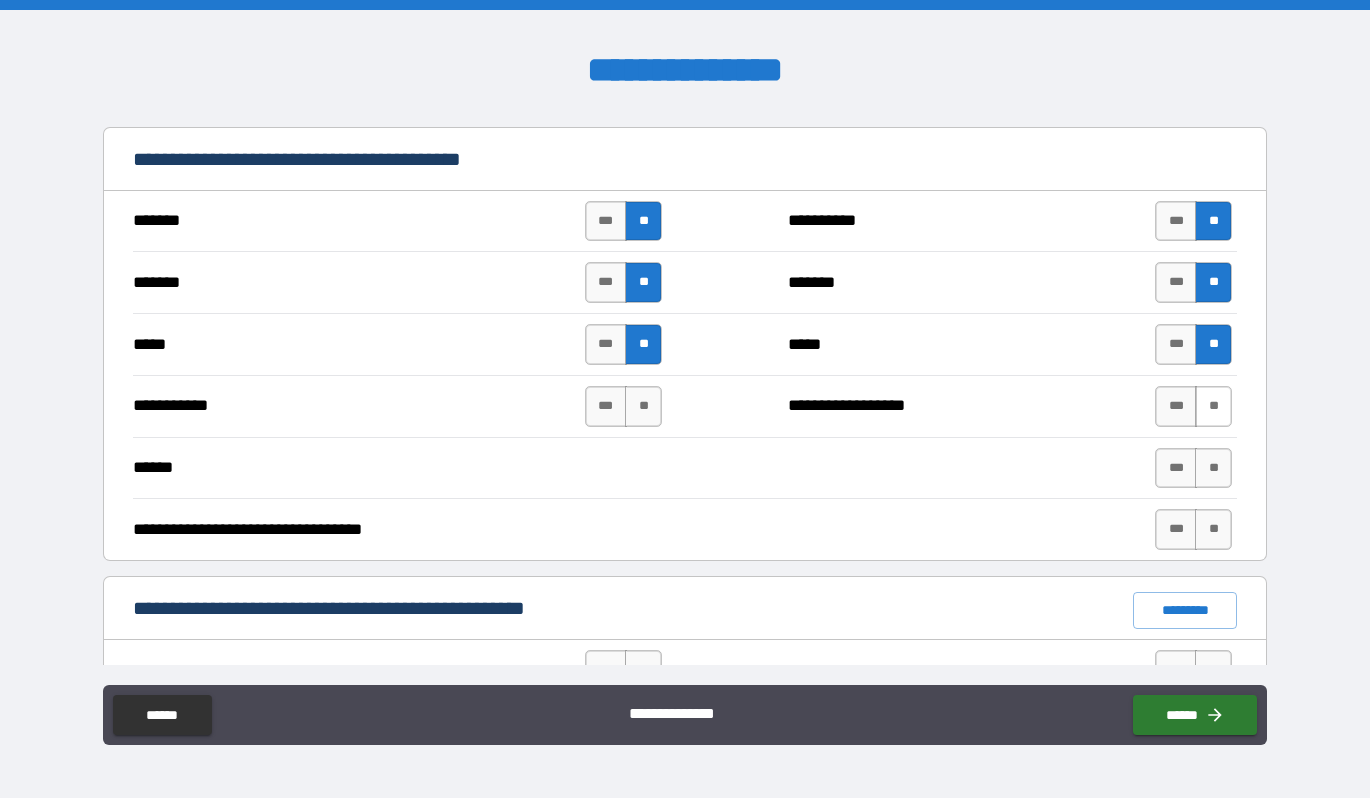 click on "**" at bounding box center (1213, 406) 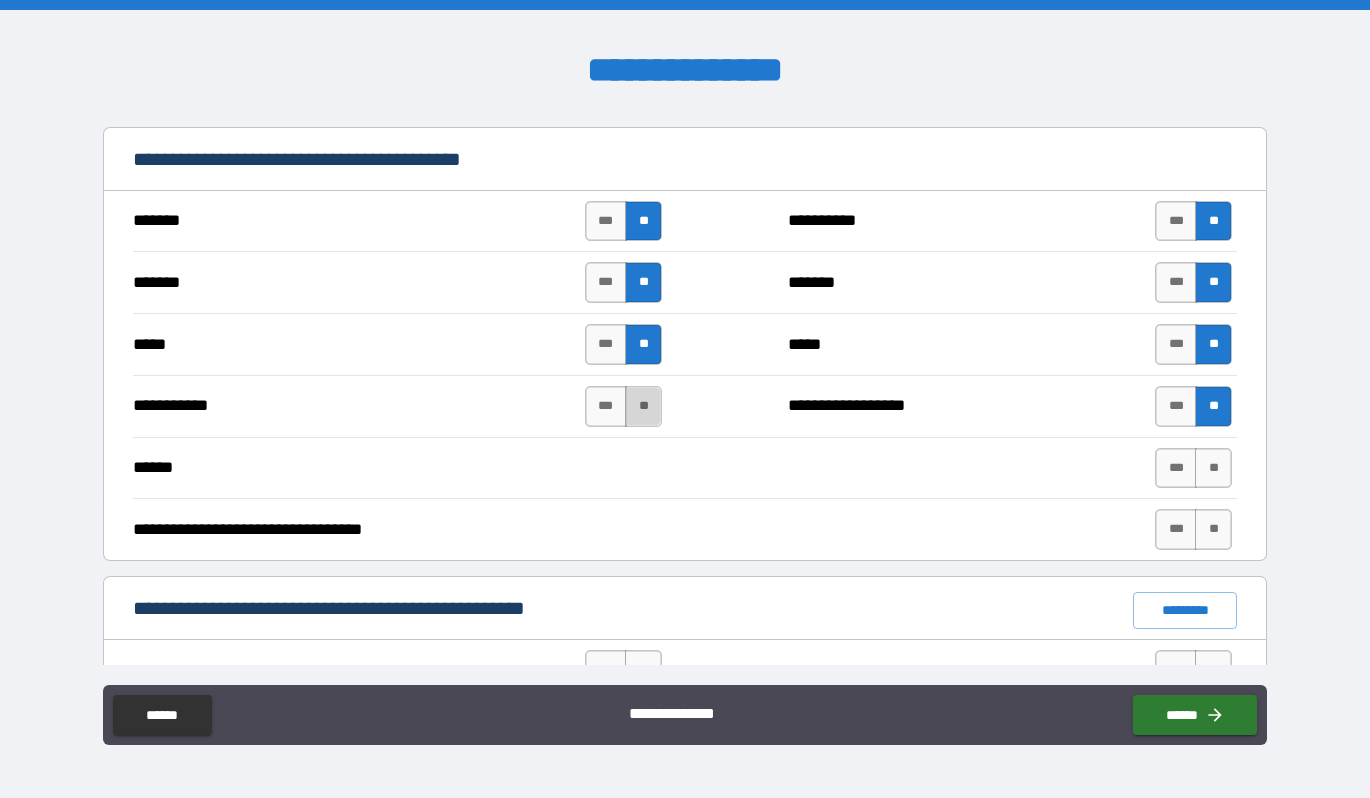 click on "**" at bounding box center [643, 406] 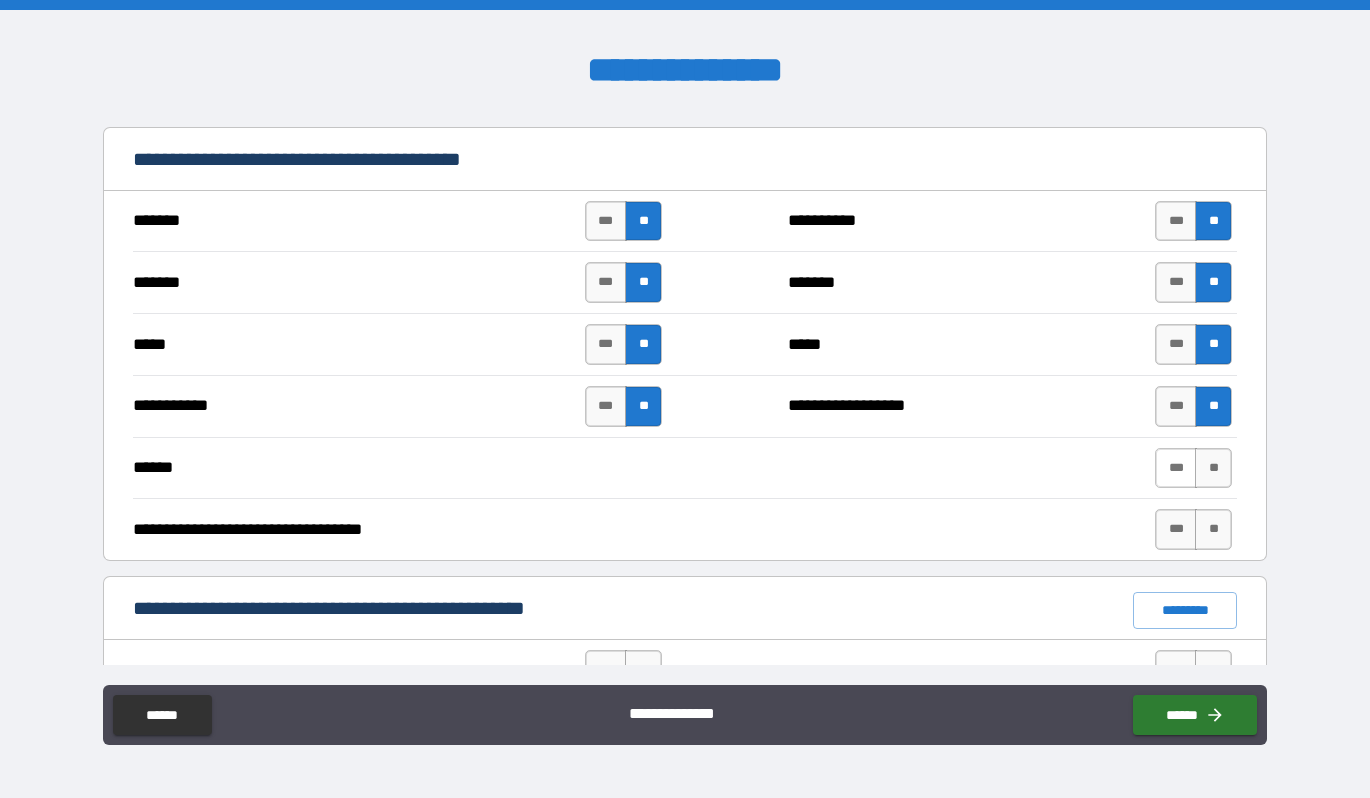 click on "***" at bounding box center [1176, 468] 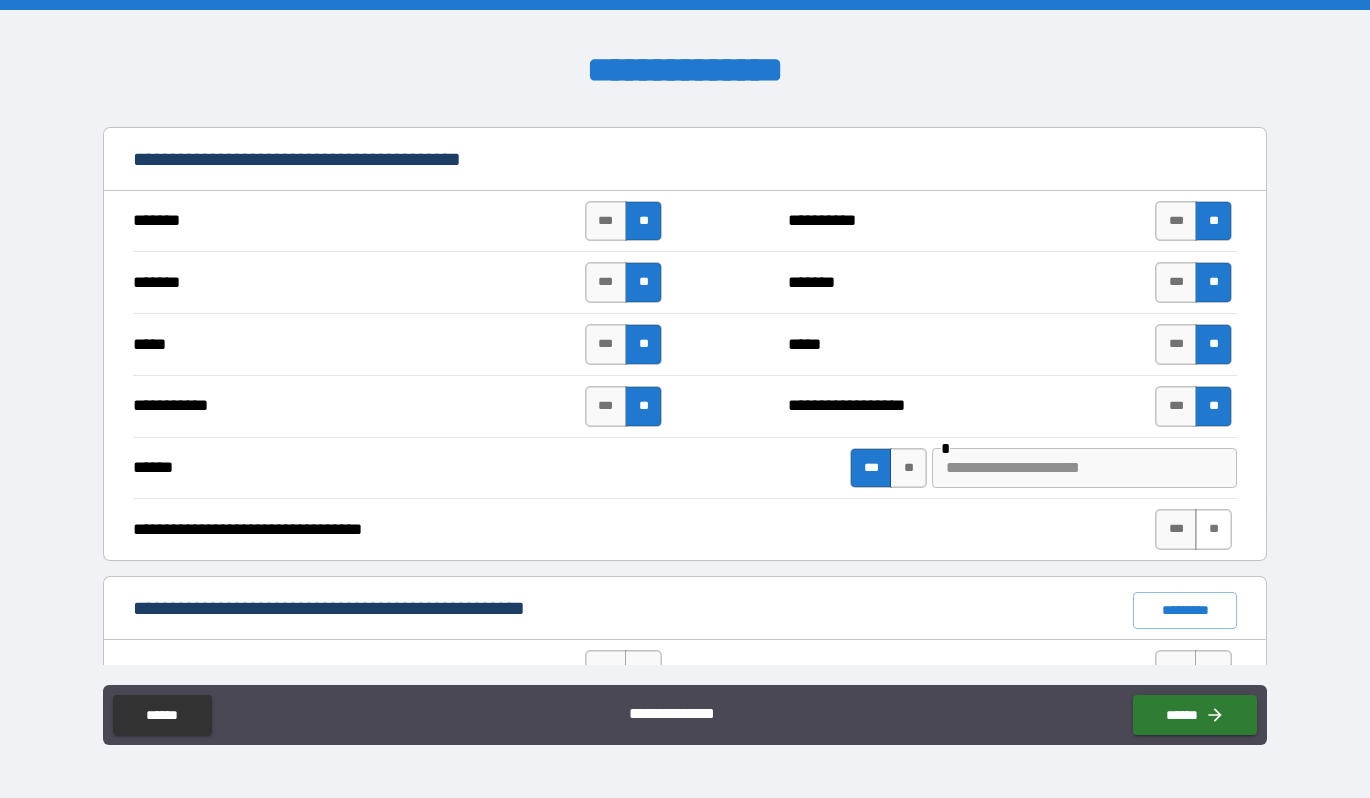 click on "**" at bounding box center (1213, 529) 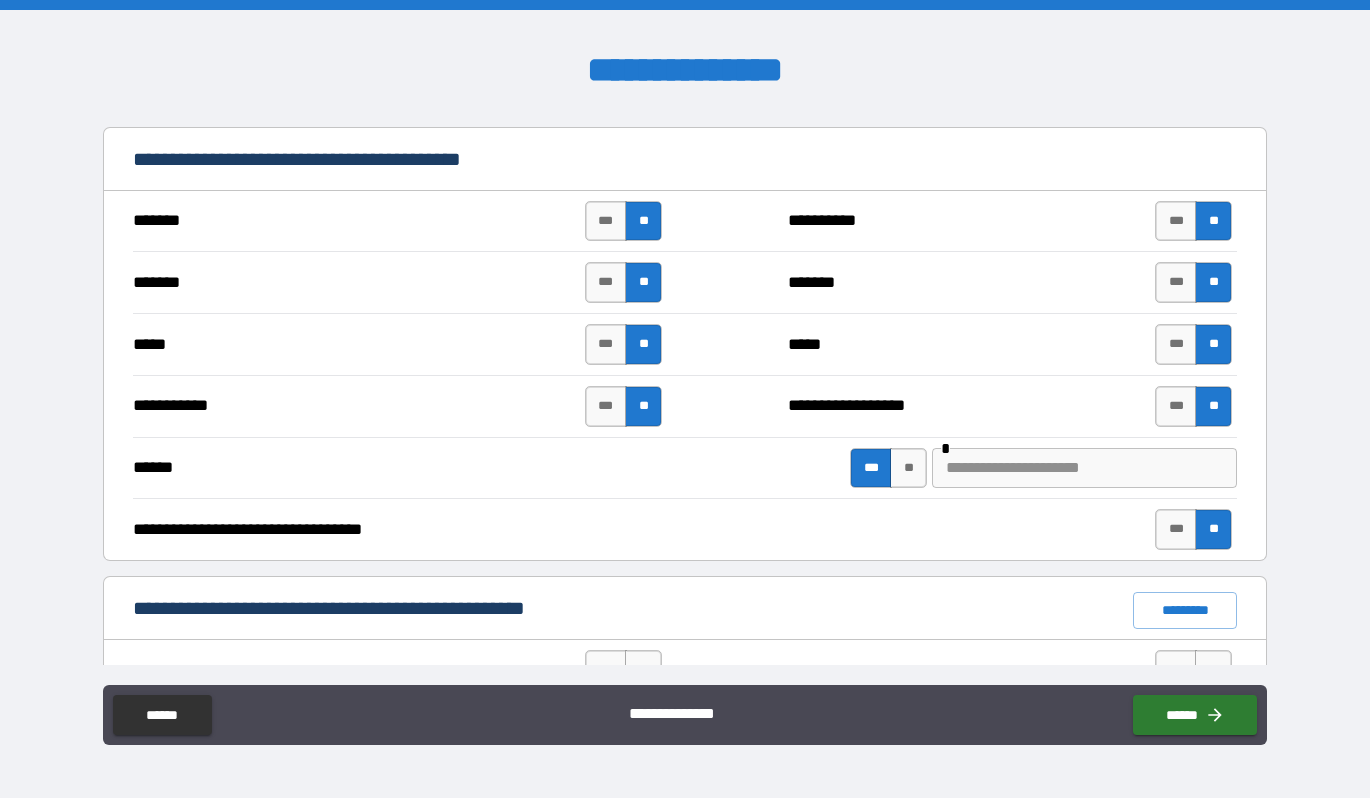 click at bounding box center (1084, 468) 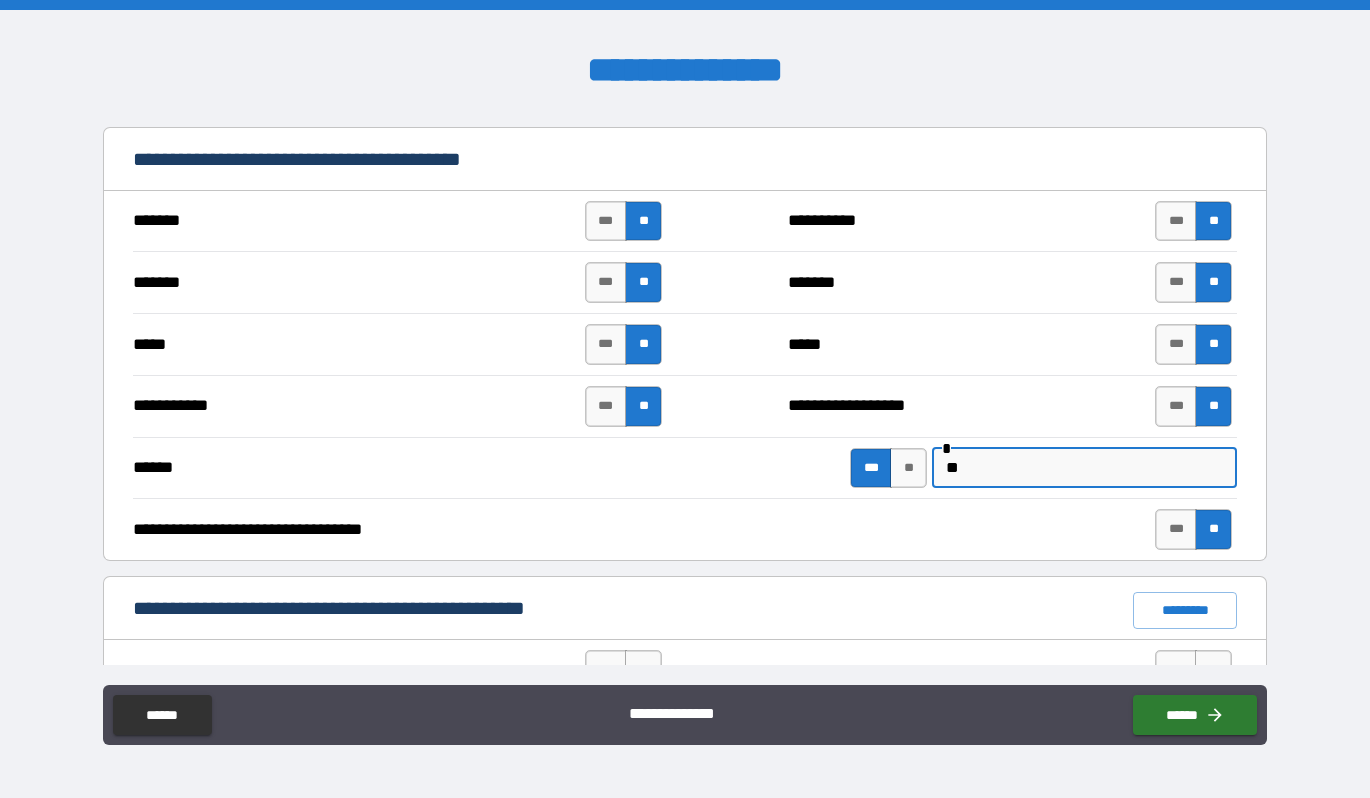 paste on "**********" 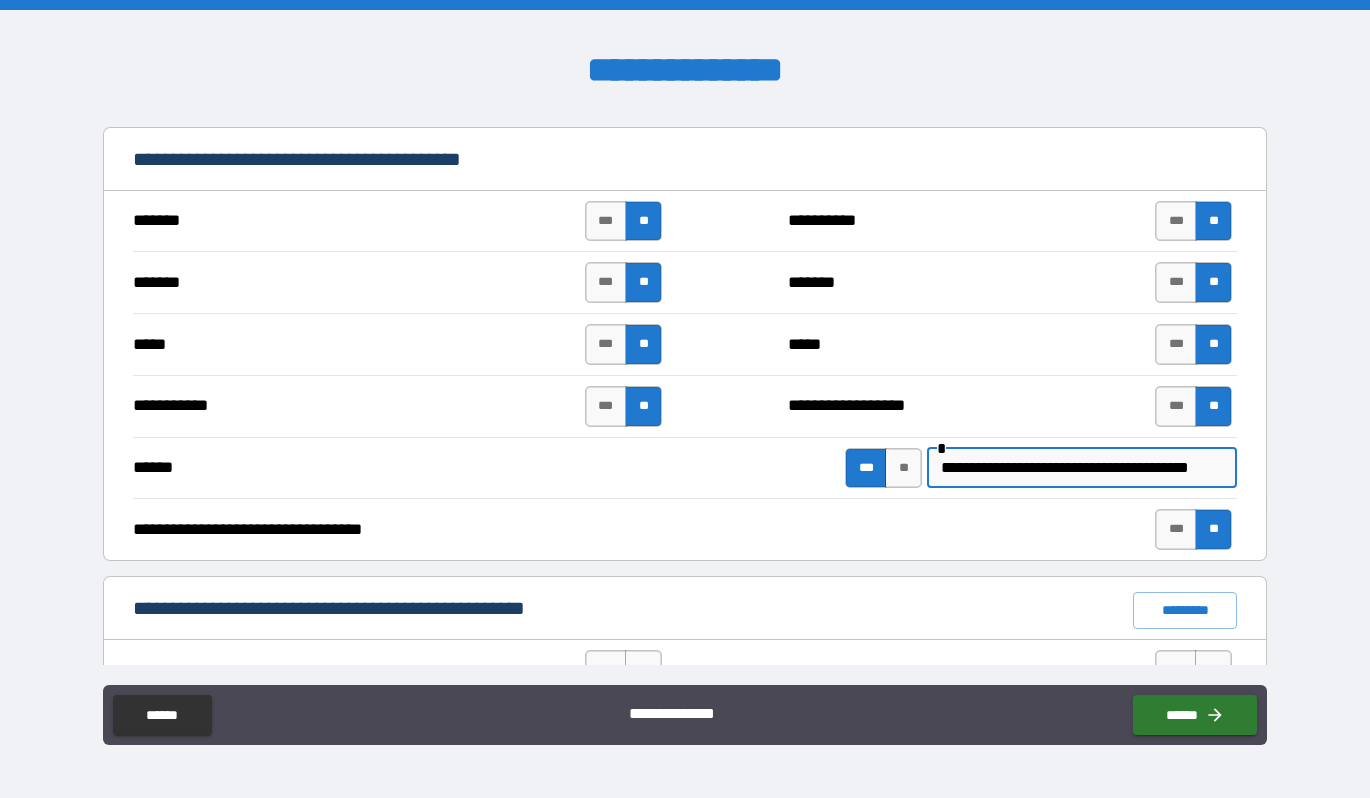 scroll, scrollTop: 0, scrollLeft: 47, axis: horizontal 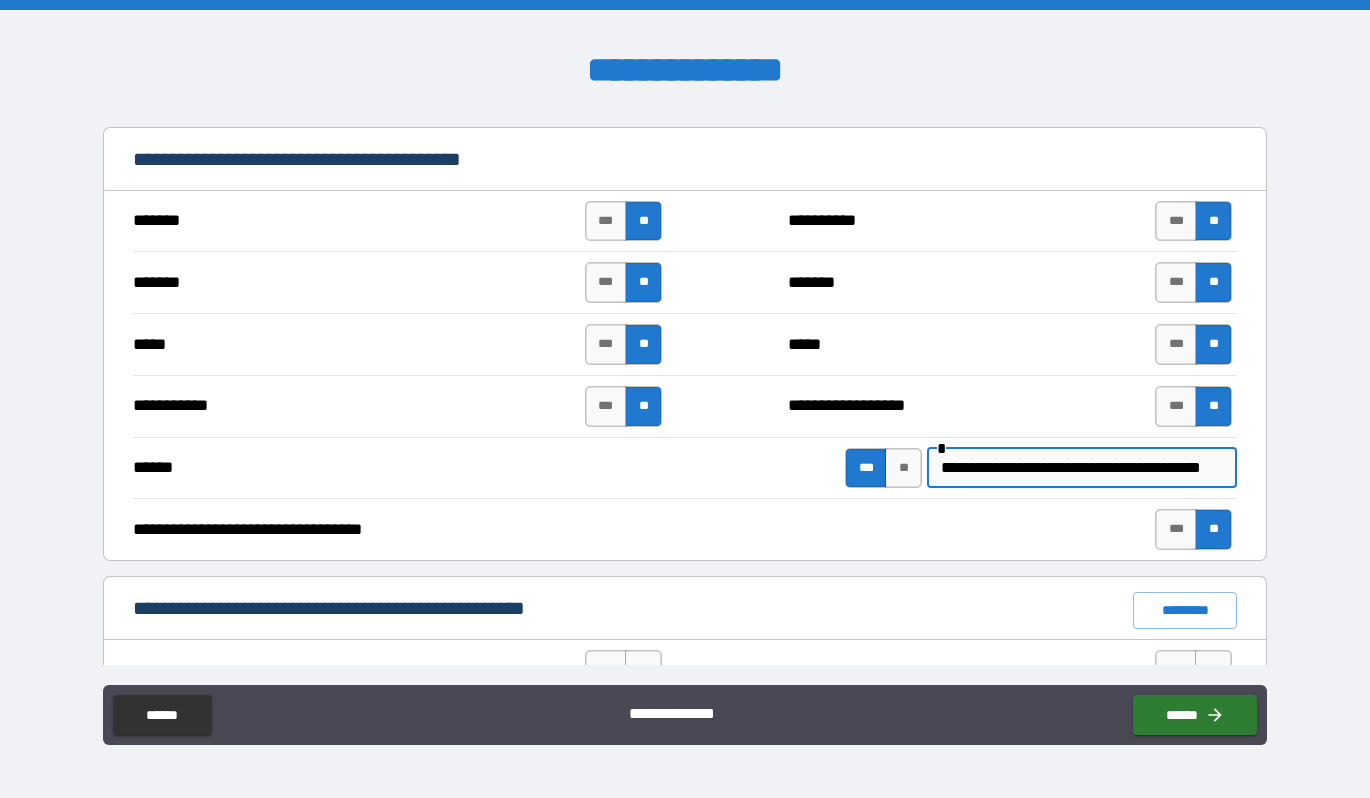 type on "**********" 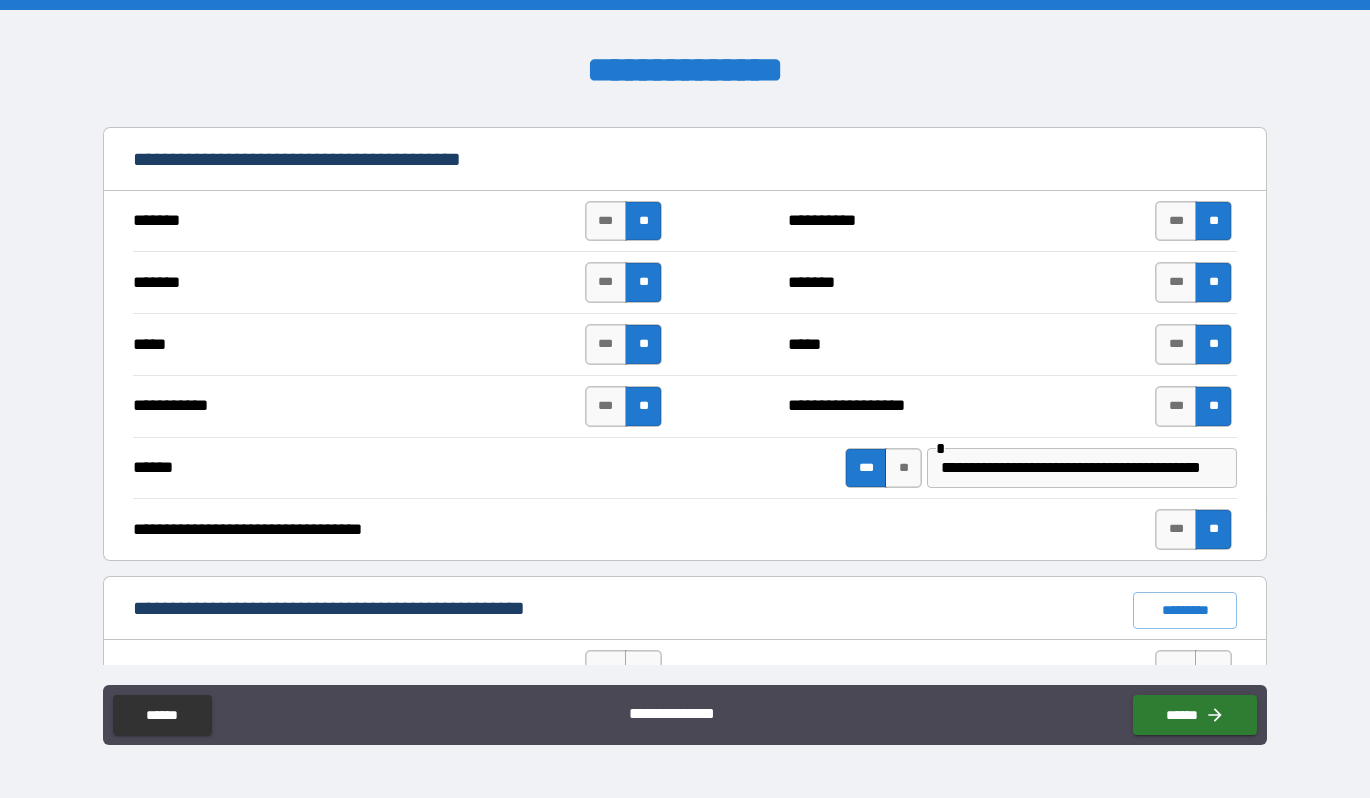 scroll, scrollTop: 0, scrollLeft: 0, axis: both 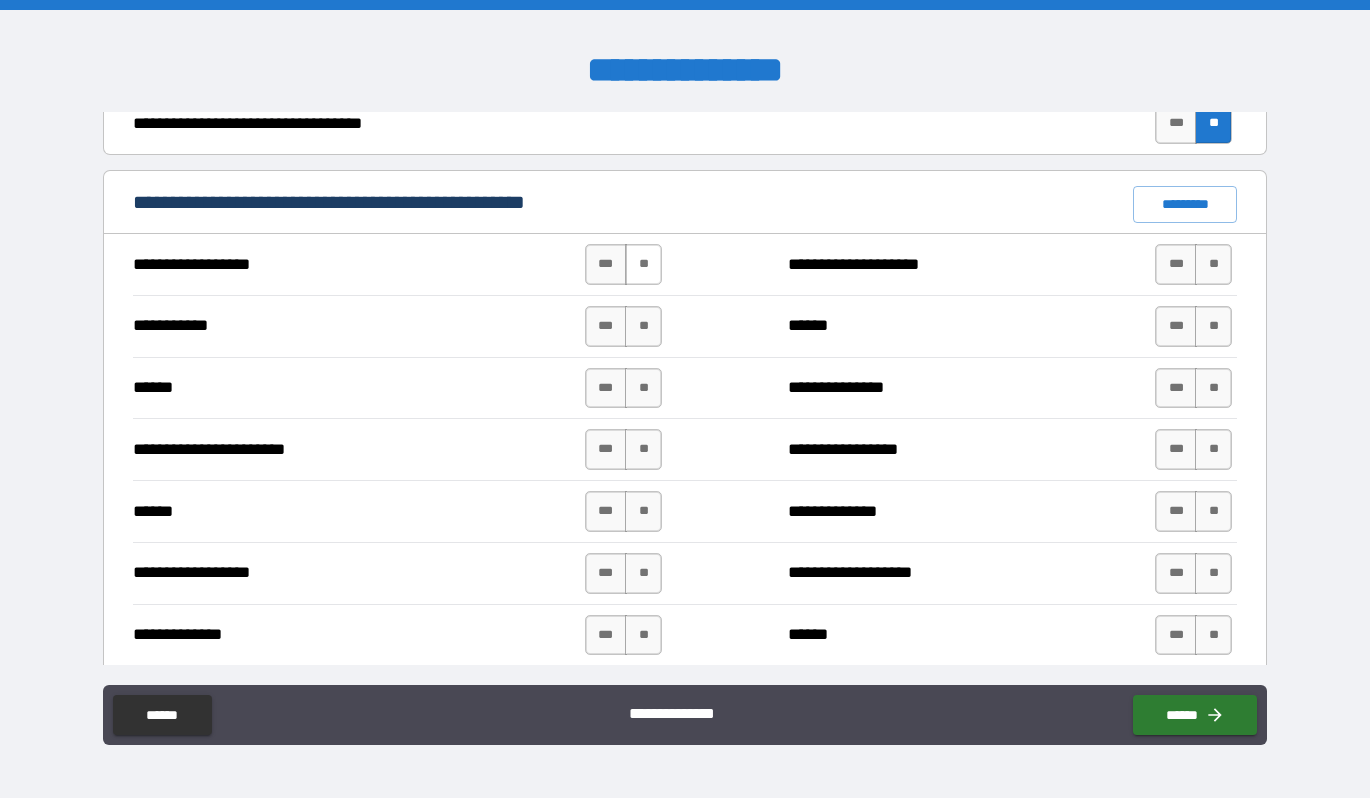 click on "**" at bounding box center [643, 264] 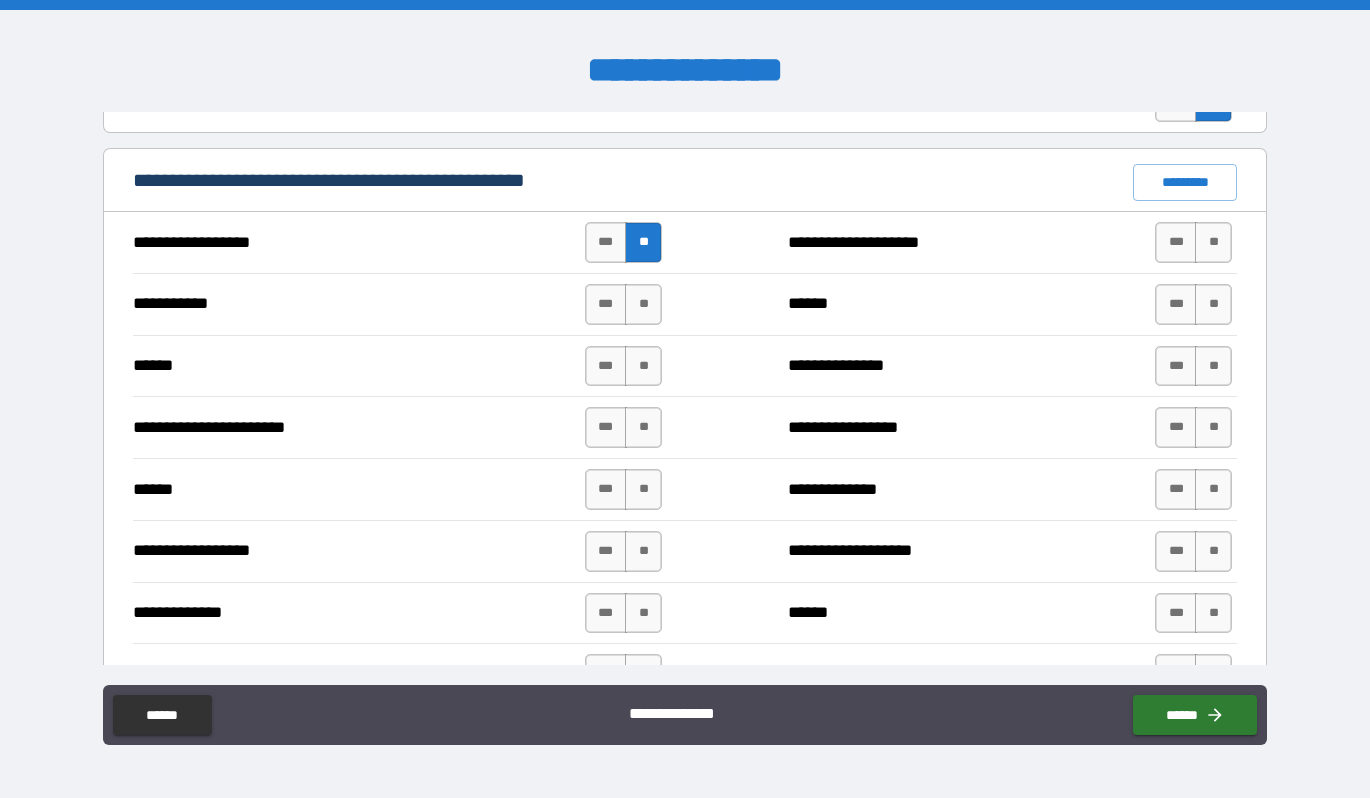 scroll, scrollTop: 1469, scrollLeft: 0, axis: vertical 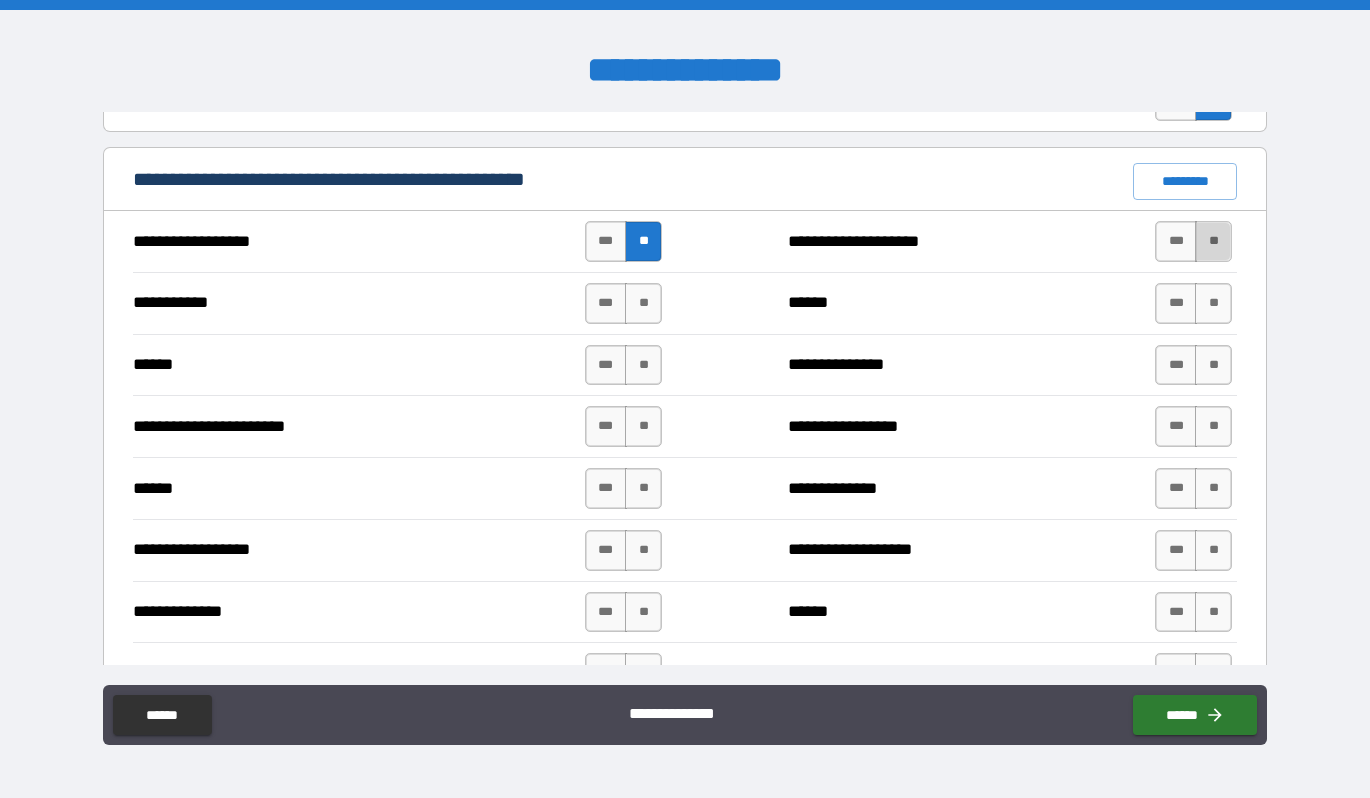 click on "**" at bounding box center (1213, 241) 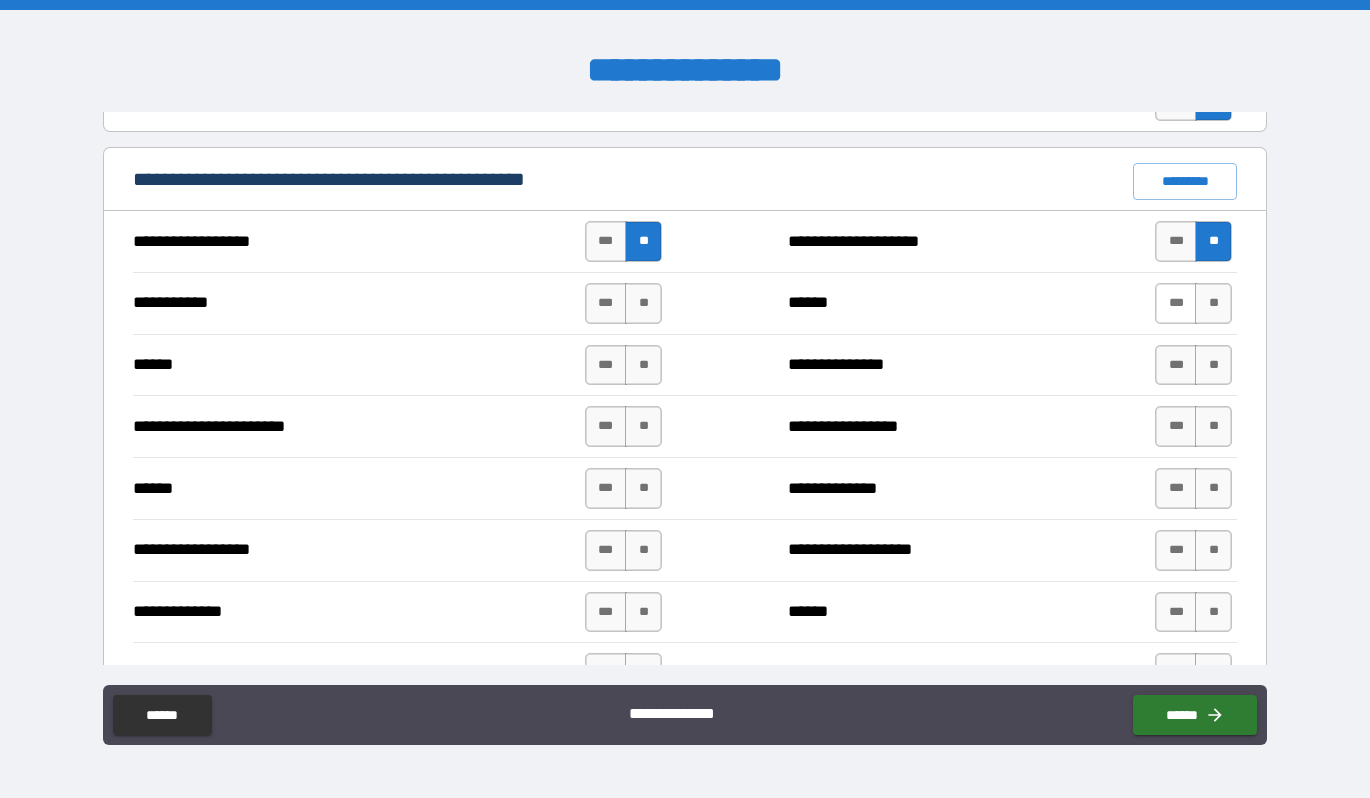 click on "***" at bounding box center [1176, 303] 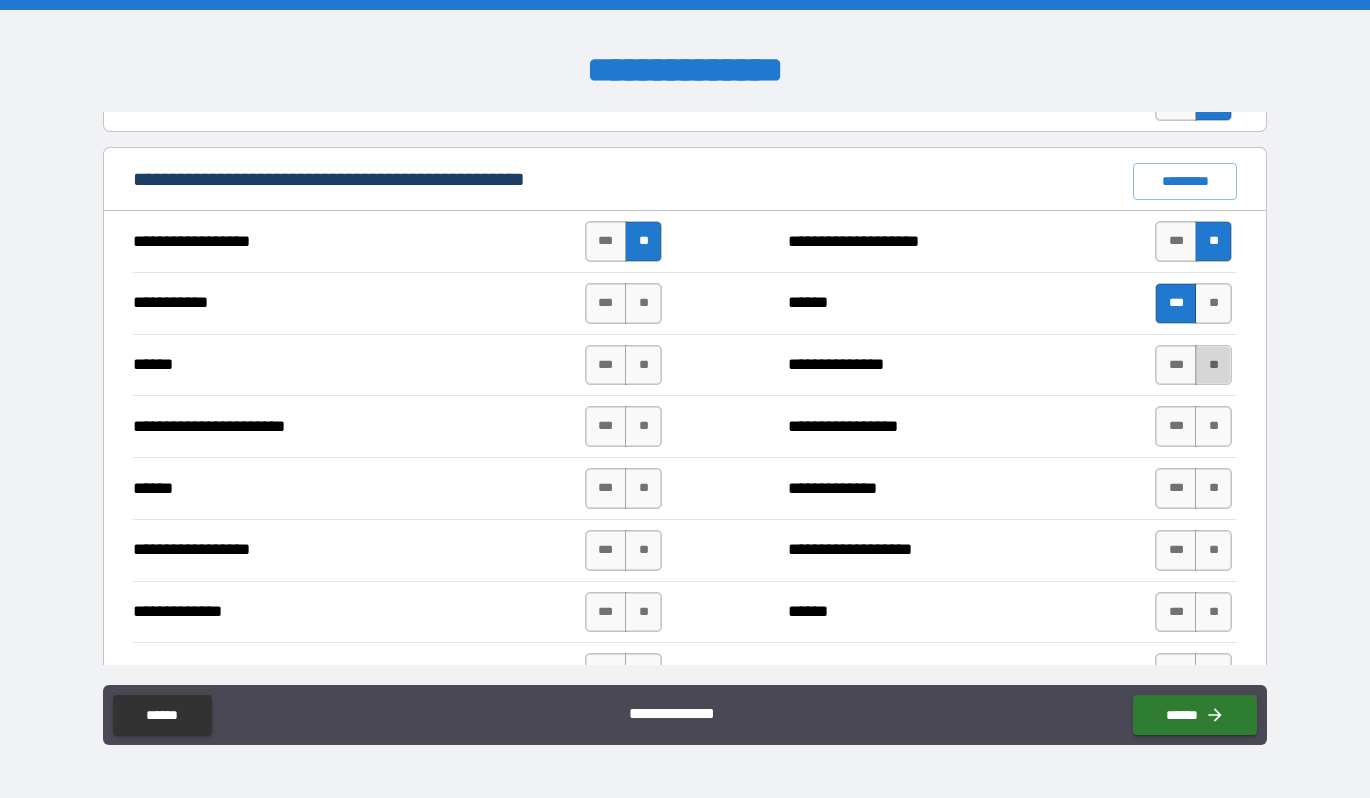 click on "**" at bounding box center (1213, 365) 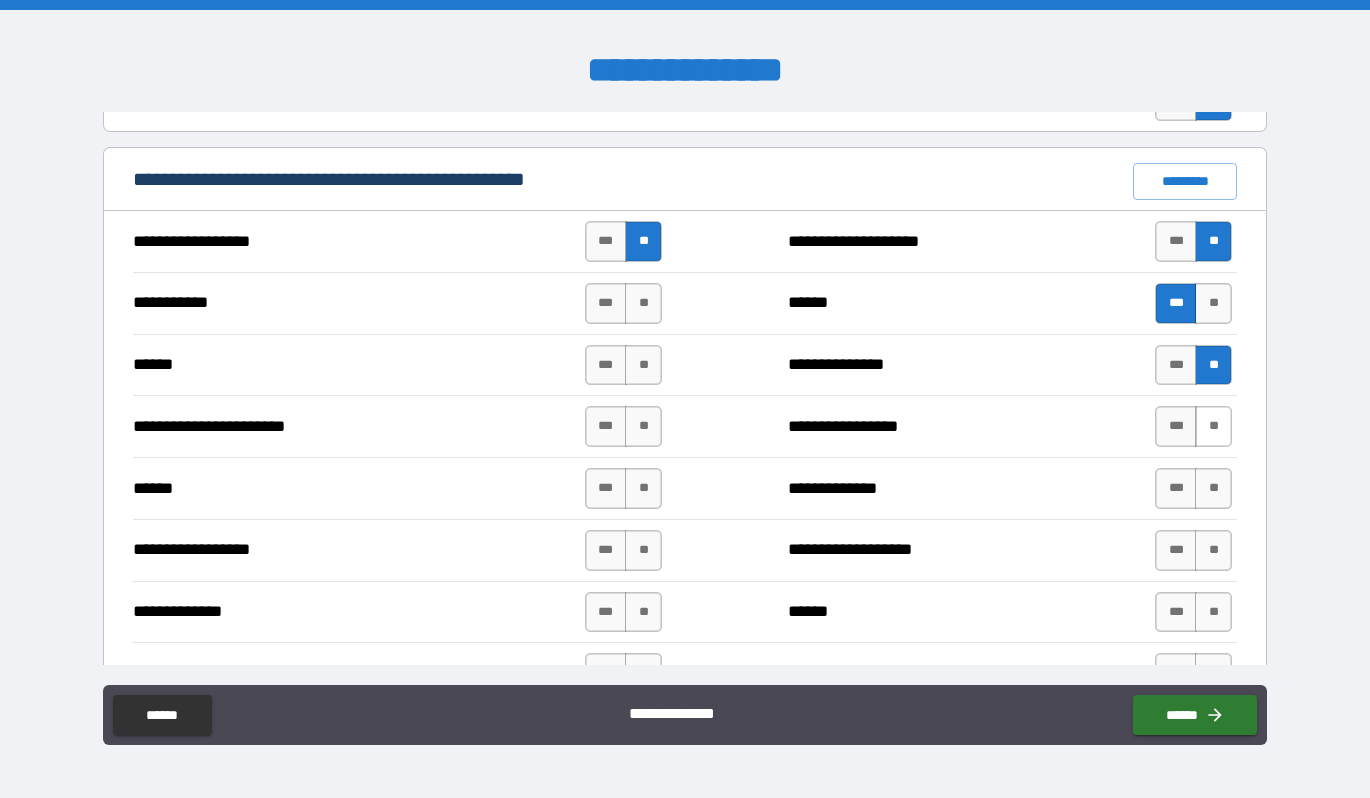 click on "**" at bounding box center [1213, 426] 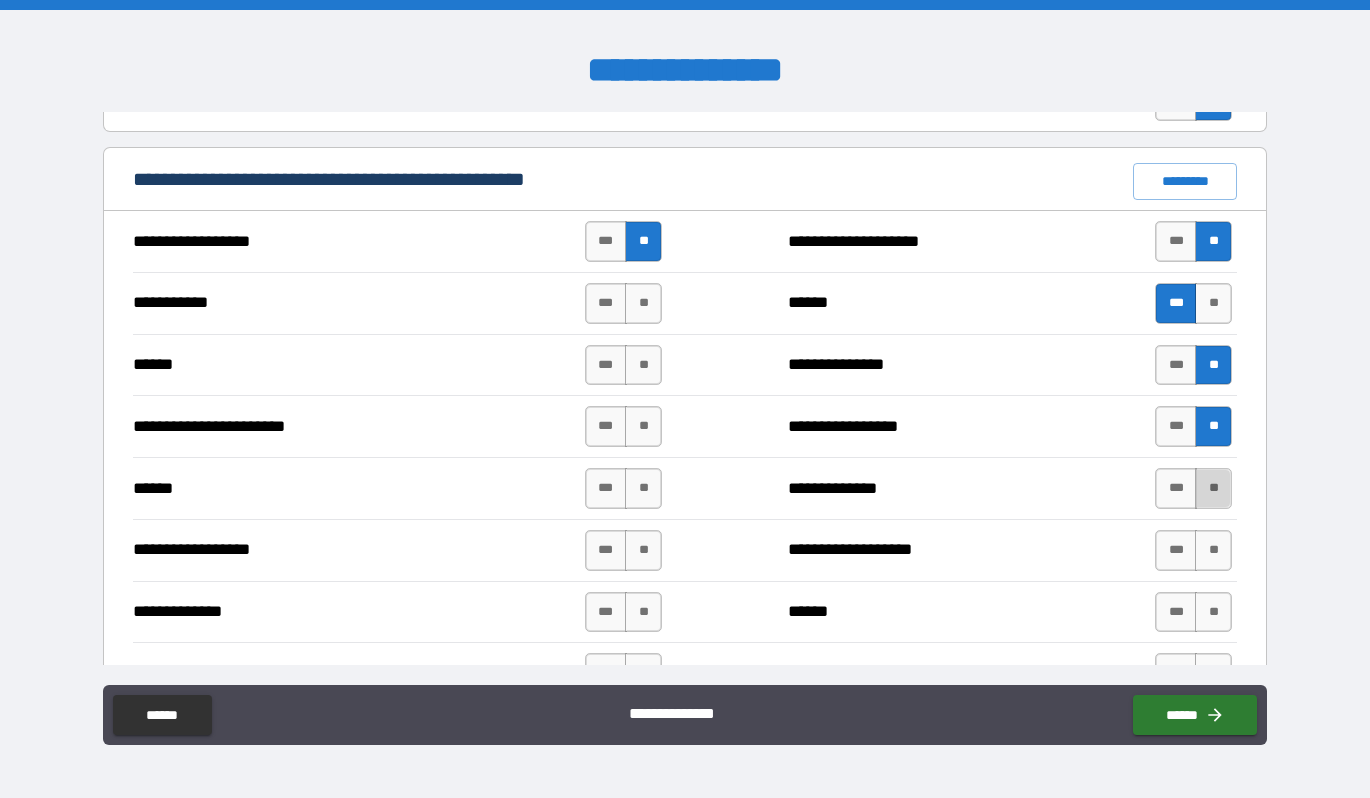 click on "**" at bounding box center (1213, 488) 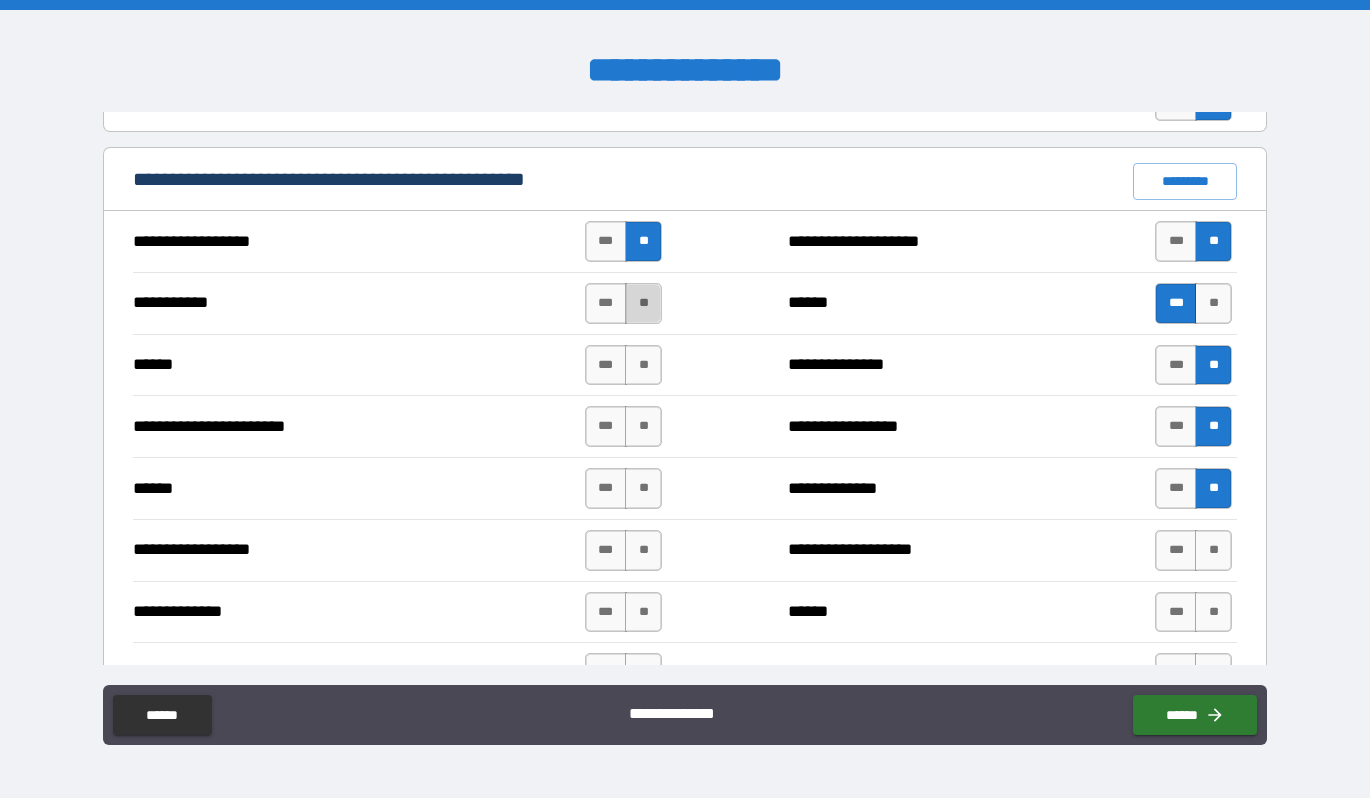 click on "**" at bounding box center [643, 303] 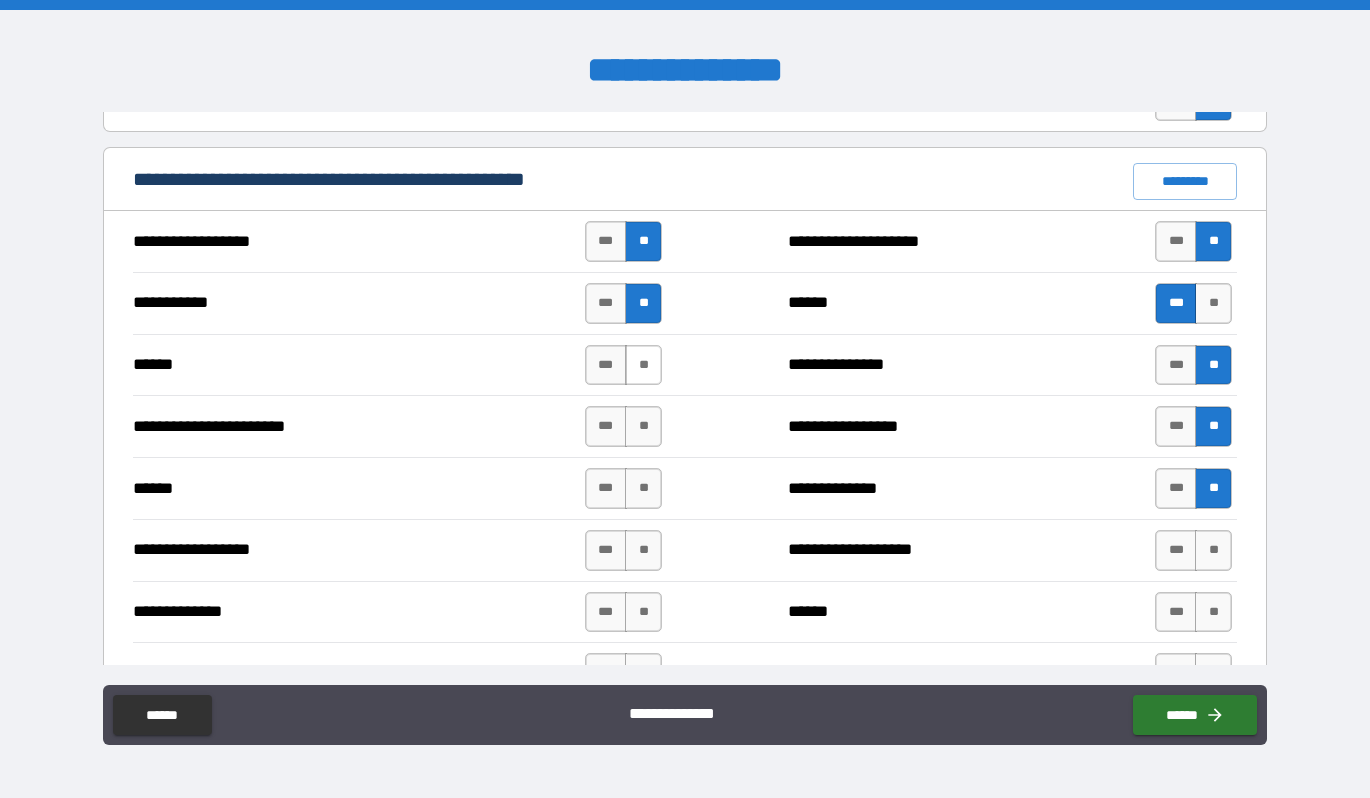 click on "**" at bounding box center (643, 365) 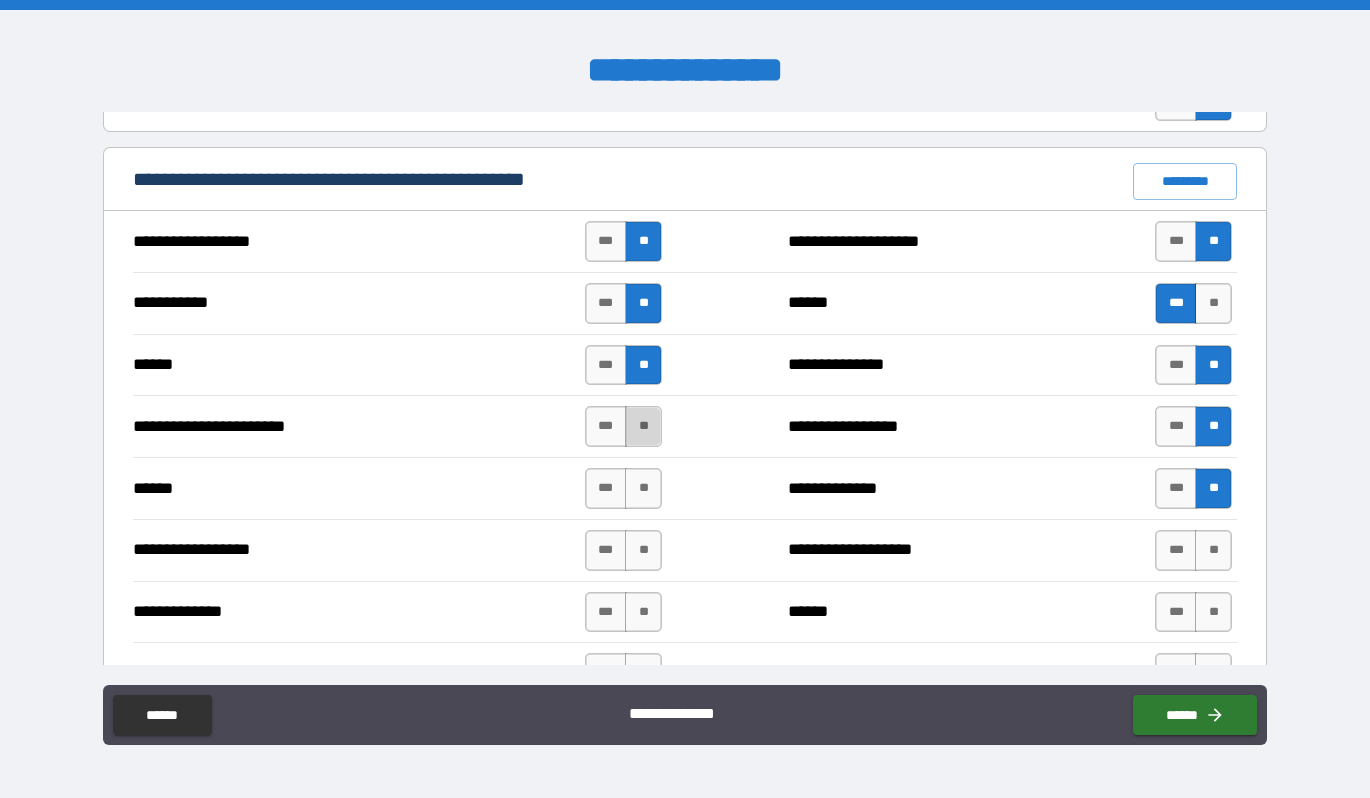 click on "**" at bounding box center (643, 426) 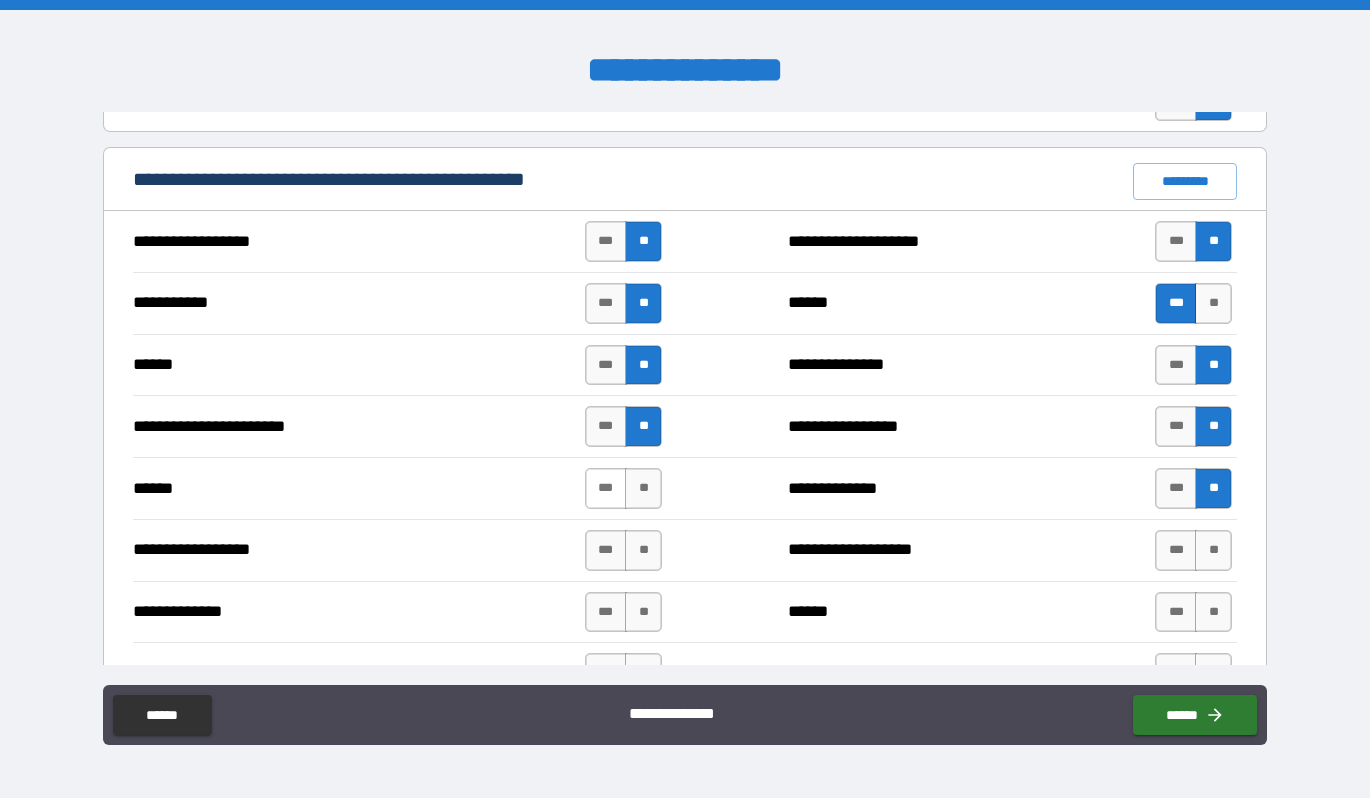 click on "***" at bounding box center (606, 488) 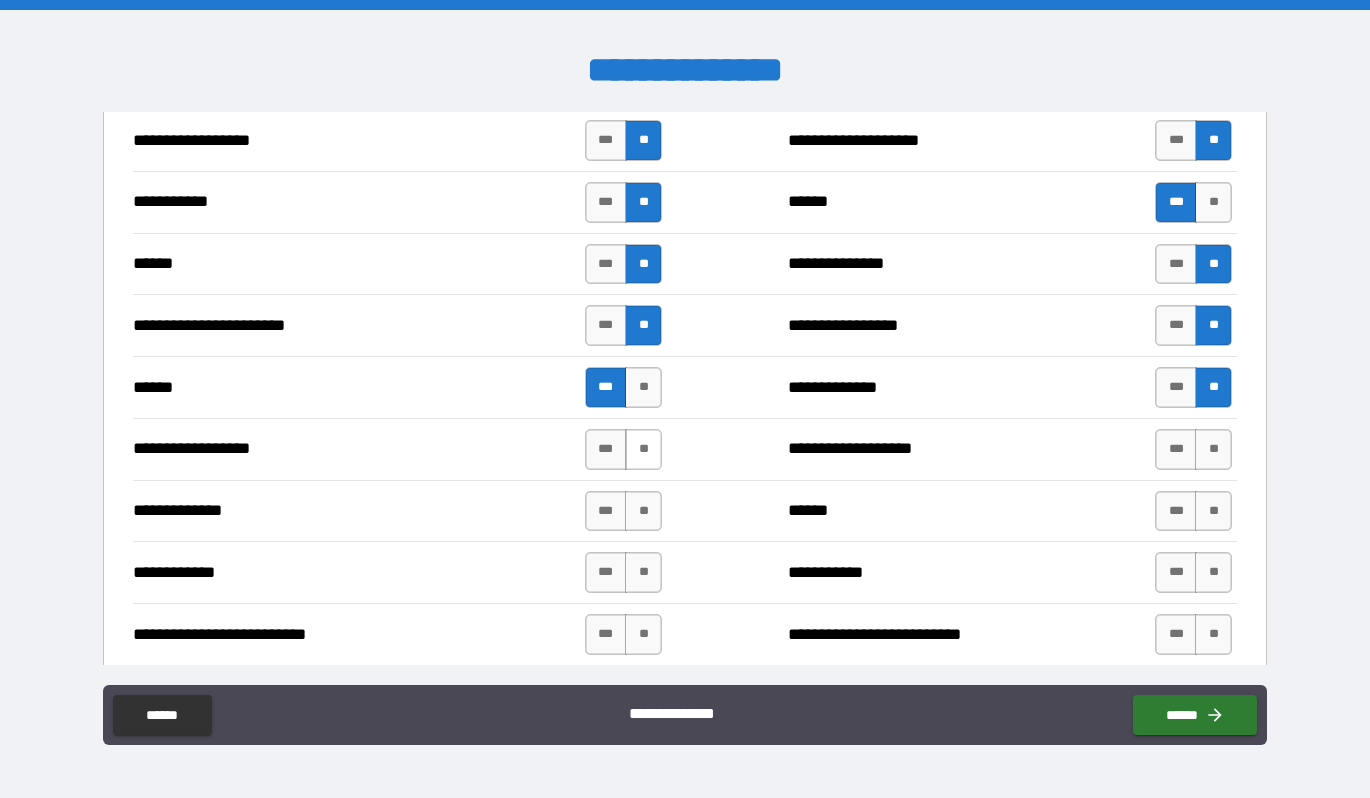 click on "**" at bounding box center [643, 449] 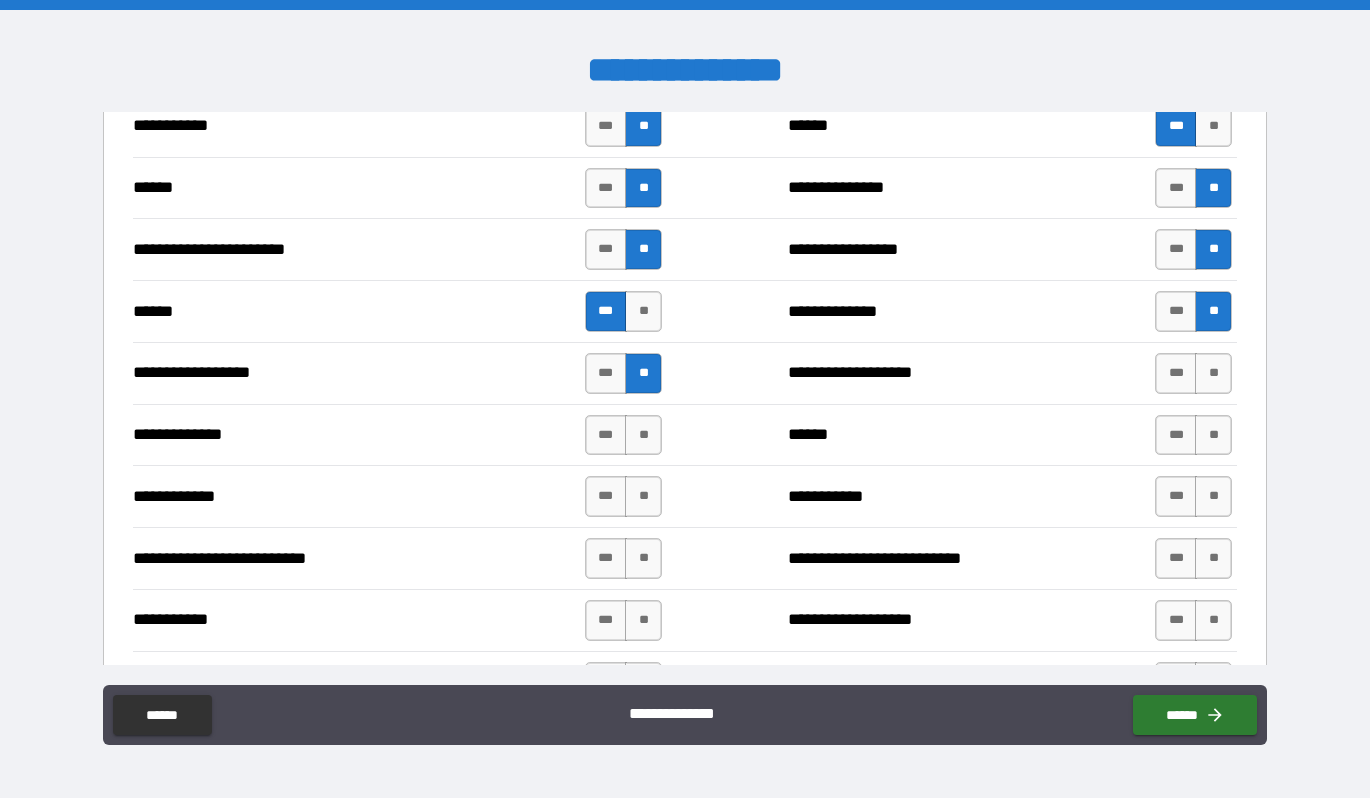 scroll, scrollTop: 1662, scrollLeft: 0, axis: vertical 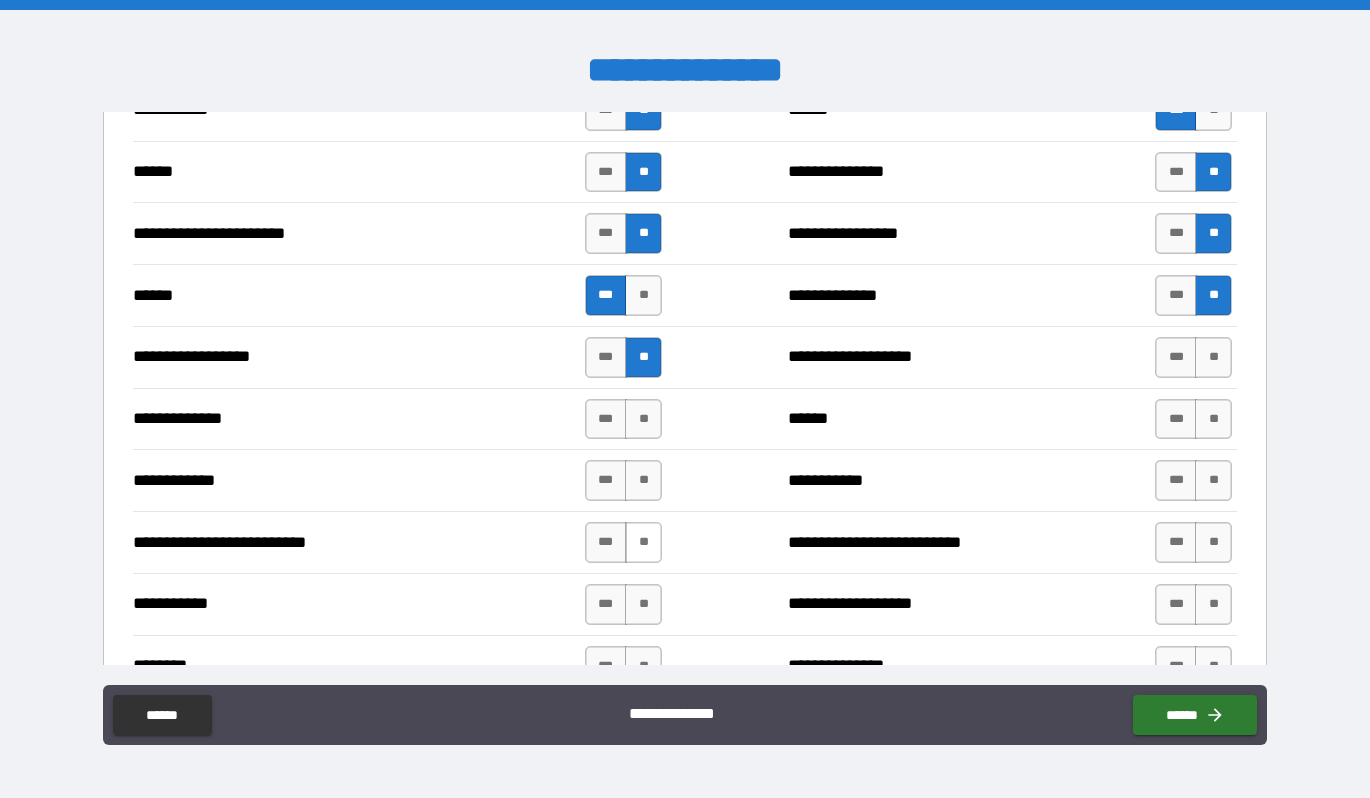 click on "**" at bounding box center (643, 542) 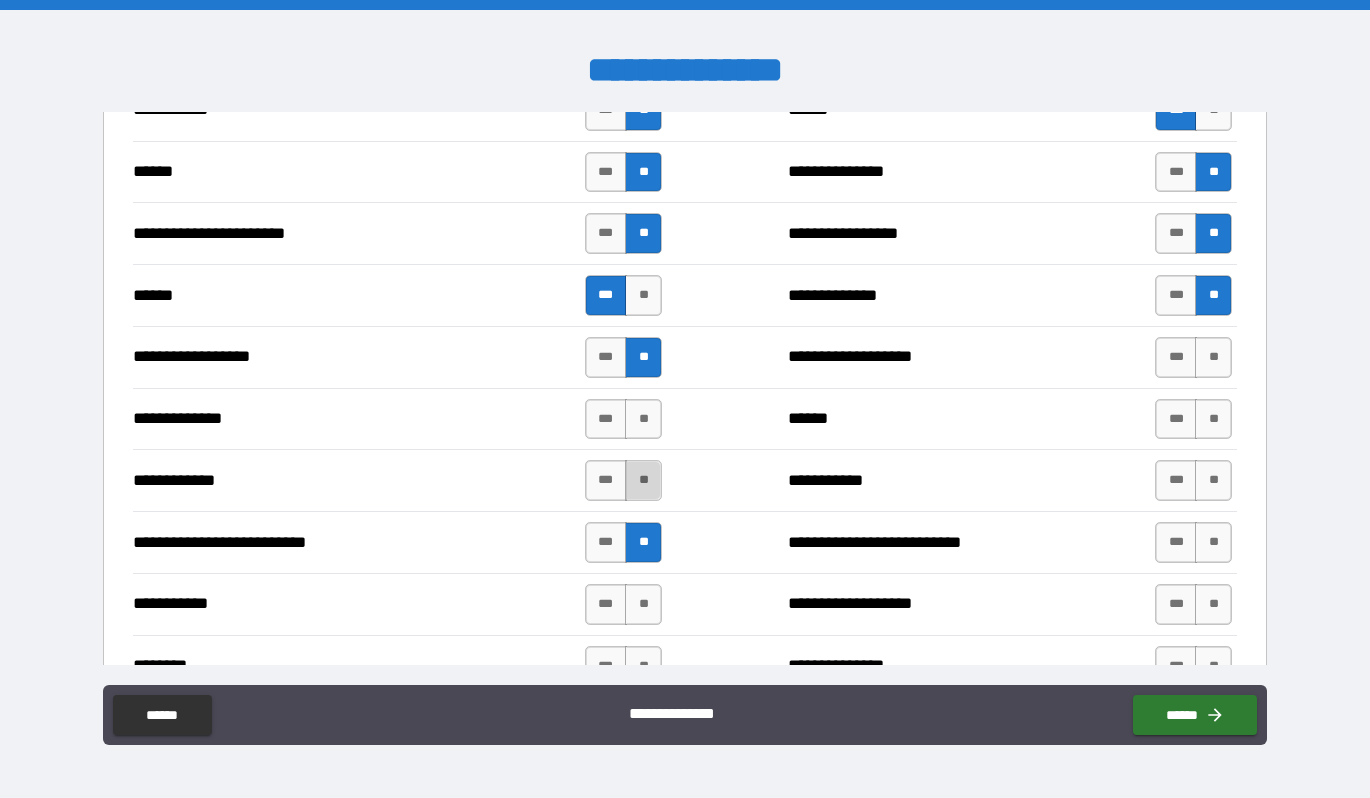 click on "**" at bounding box center [643, 480] 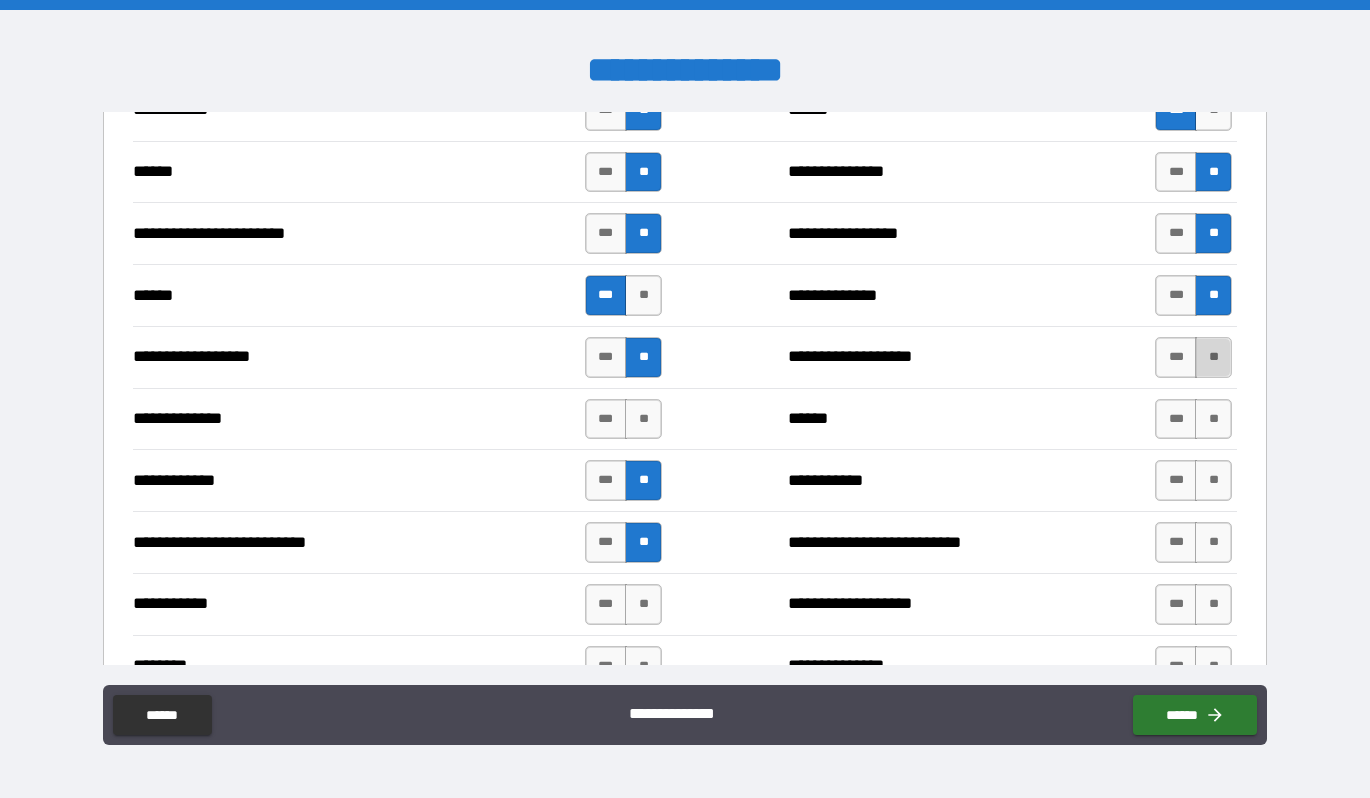 click on "**" at bounding box center (1213, 357) 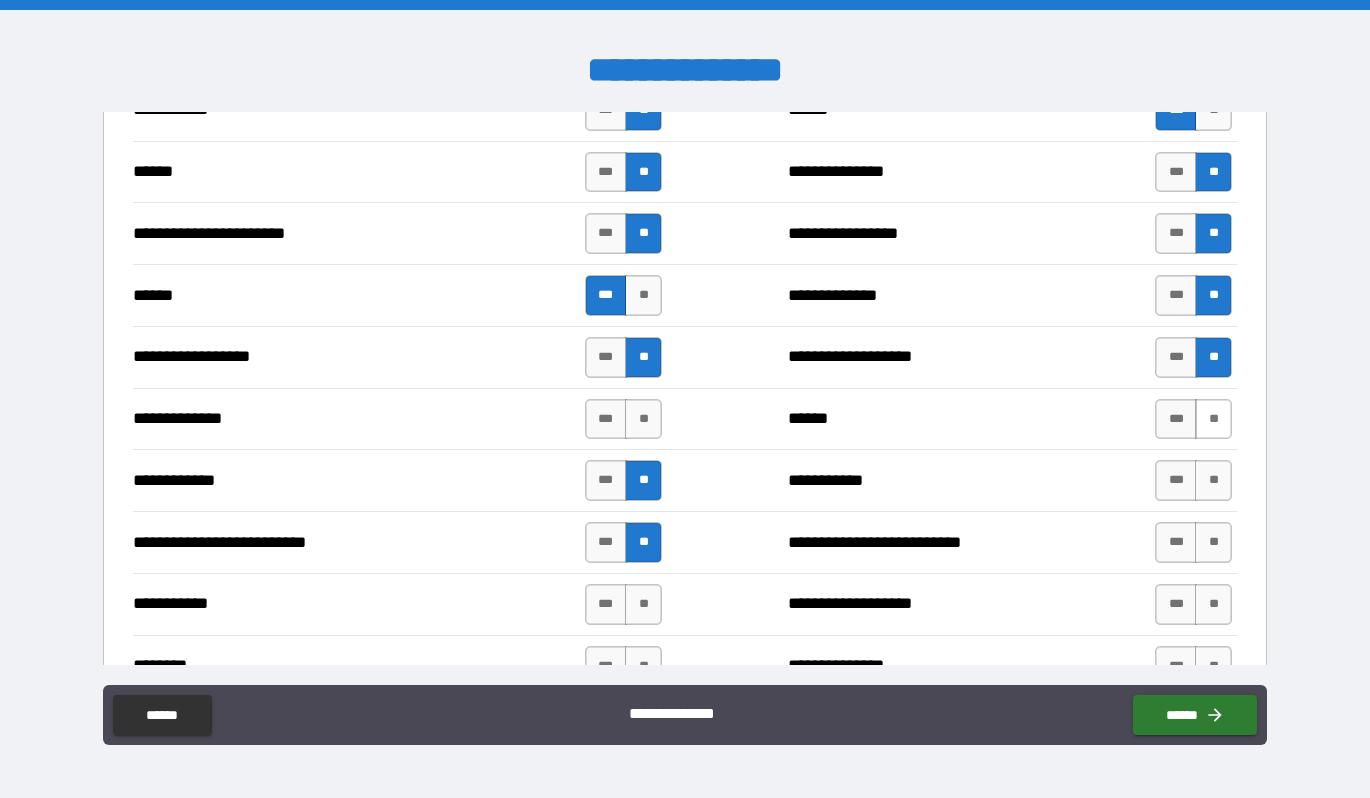 click on "**" at bounding box center [1213, 419] 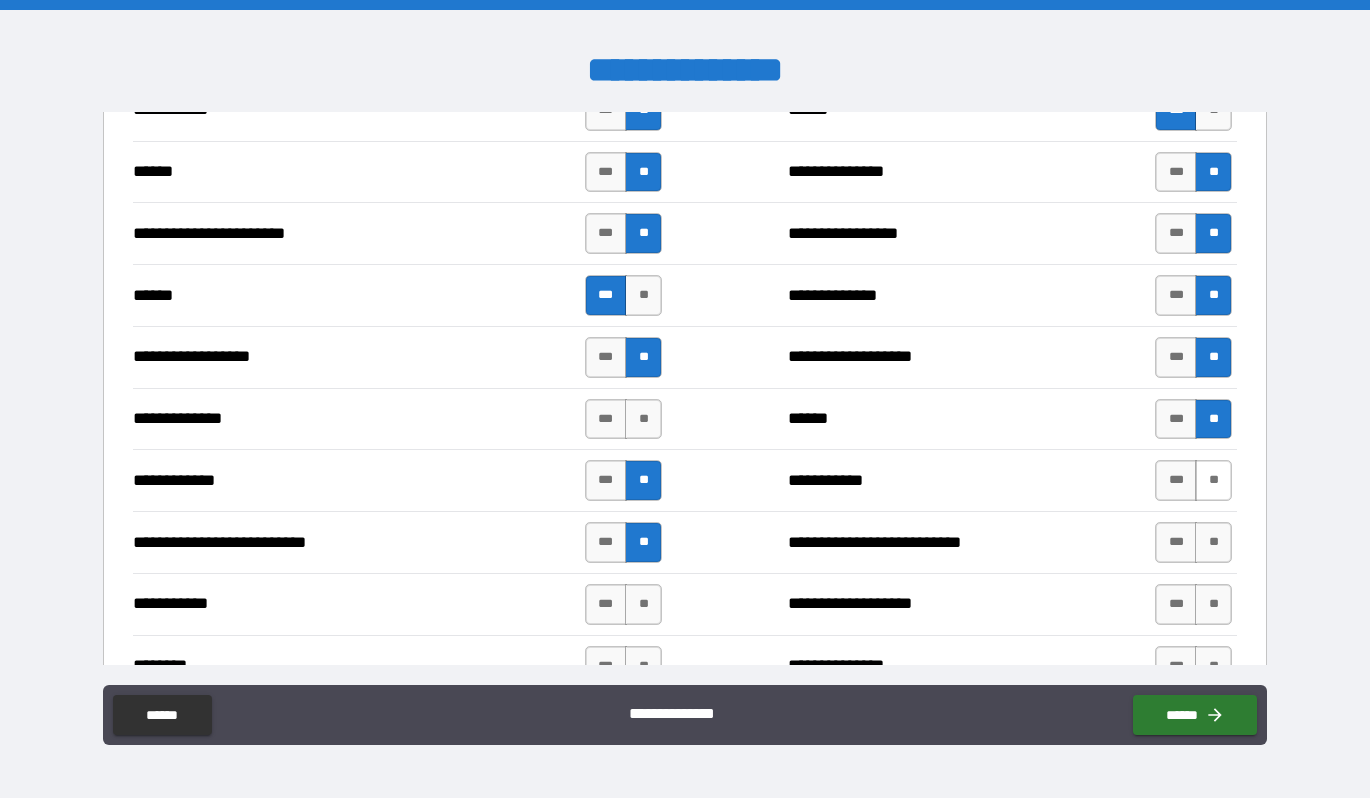 click on "**" at bounding box center [1213, 480] 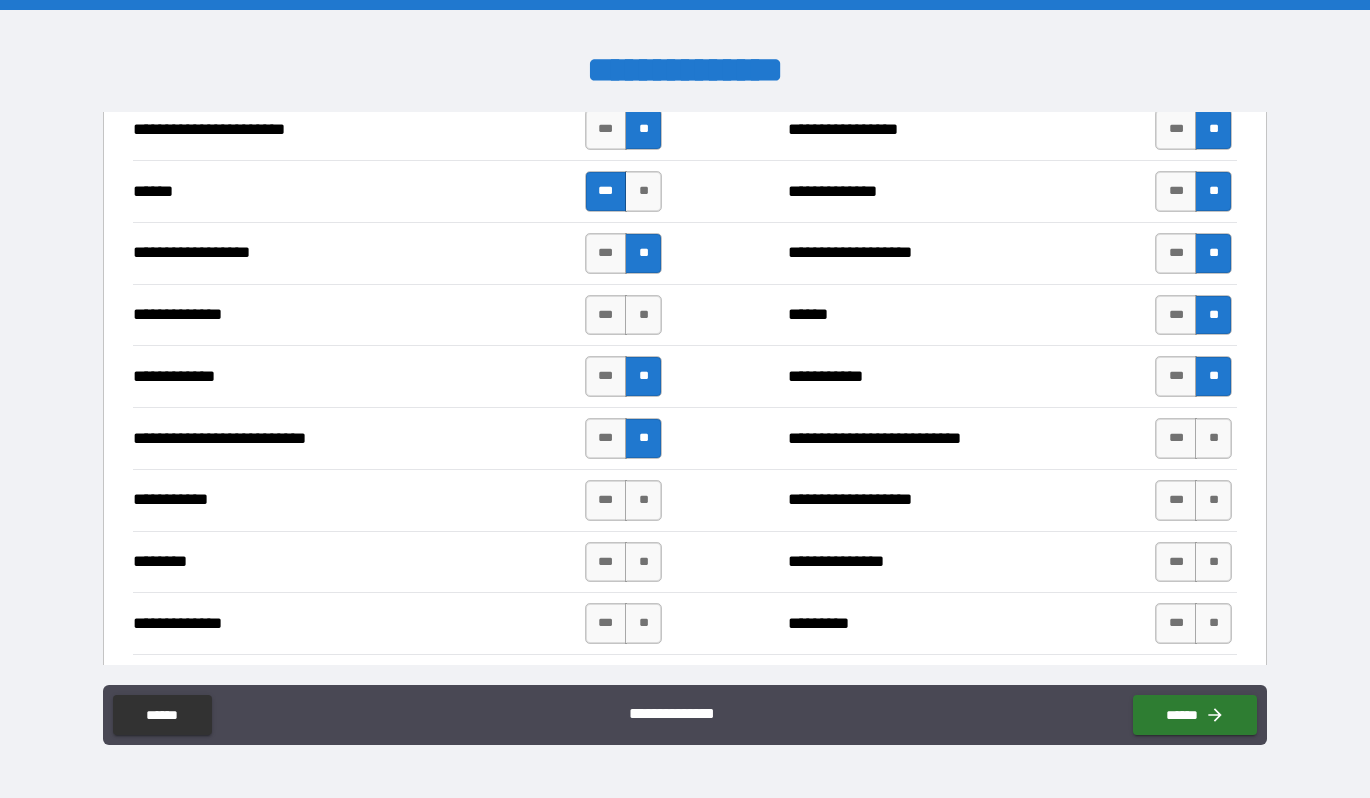 scroll, scrollTop: 1853, scrollLeft: 0, axis: vertical 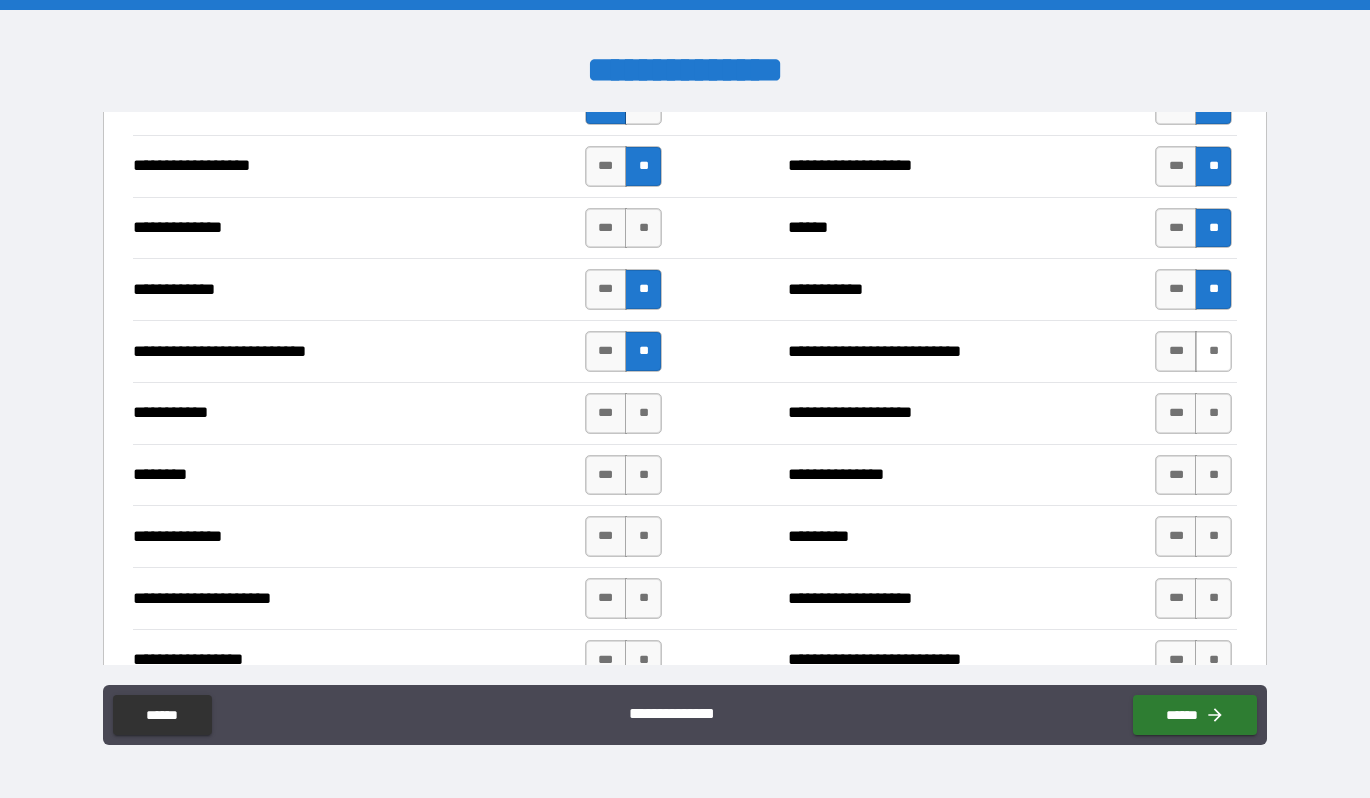 click on "**" at bounding box center (1213, 351) 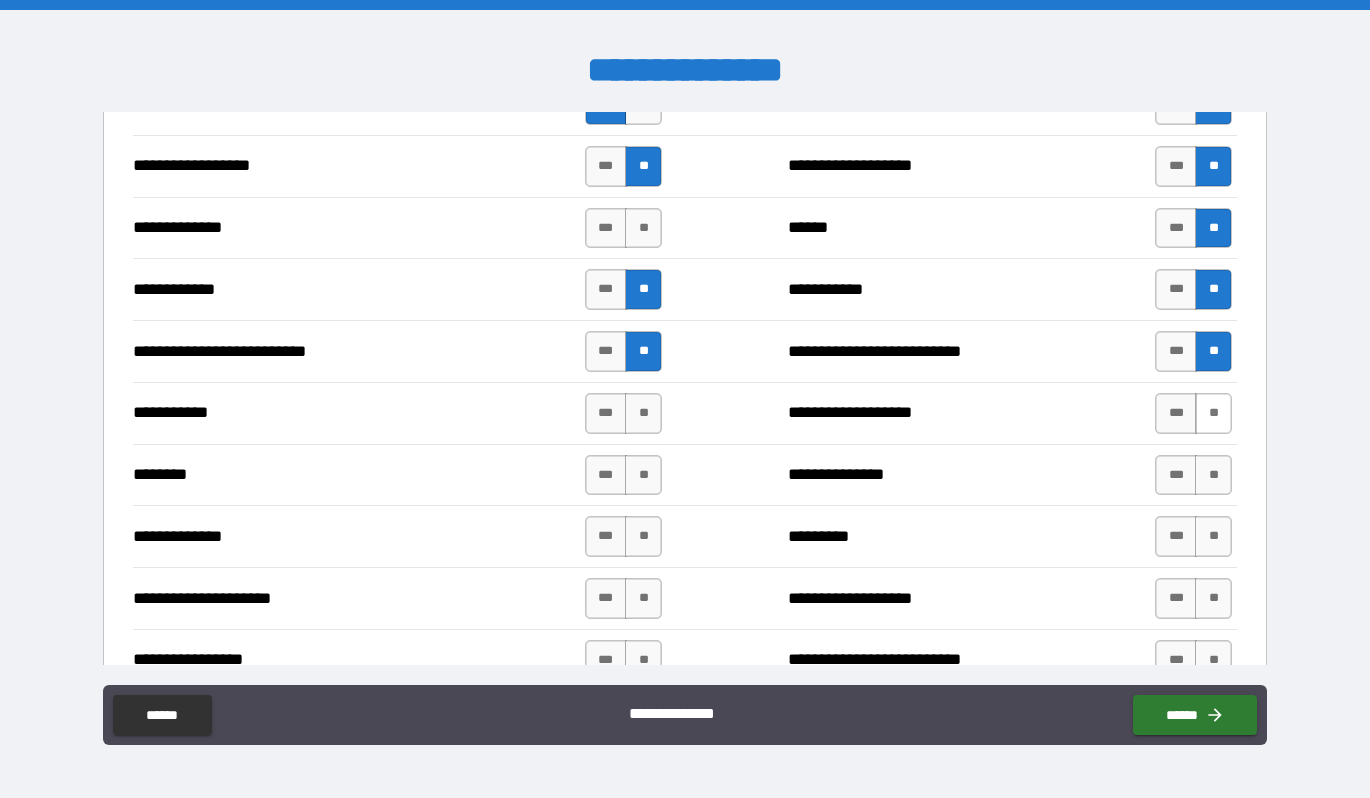 click on "**" at bounding box center (1213, 413) 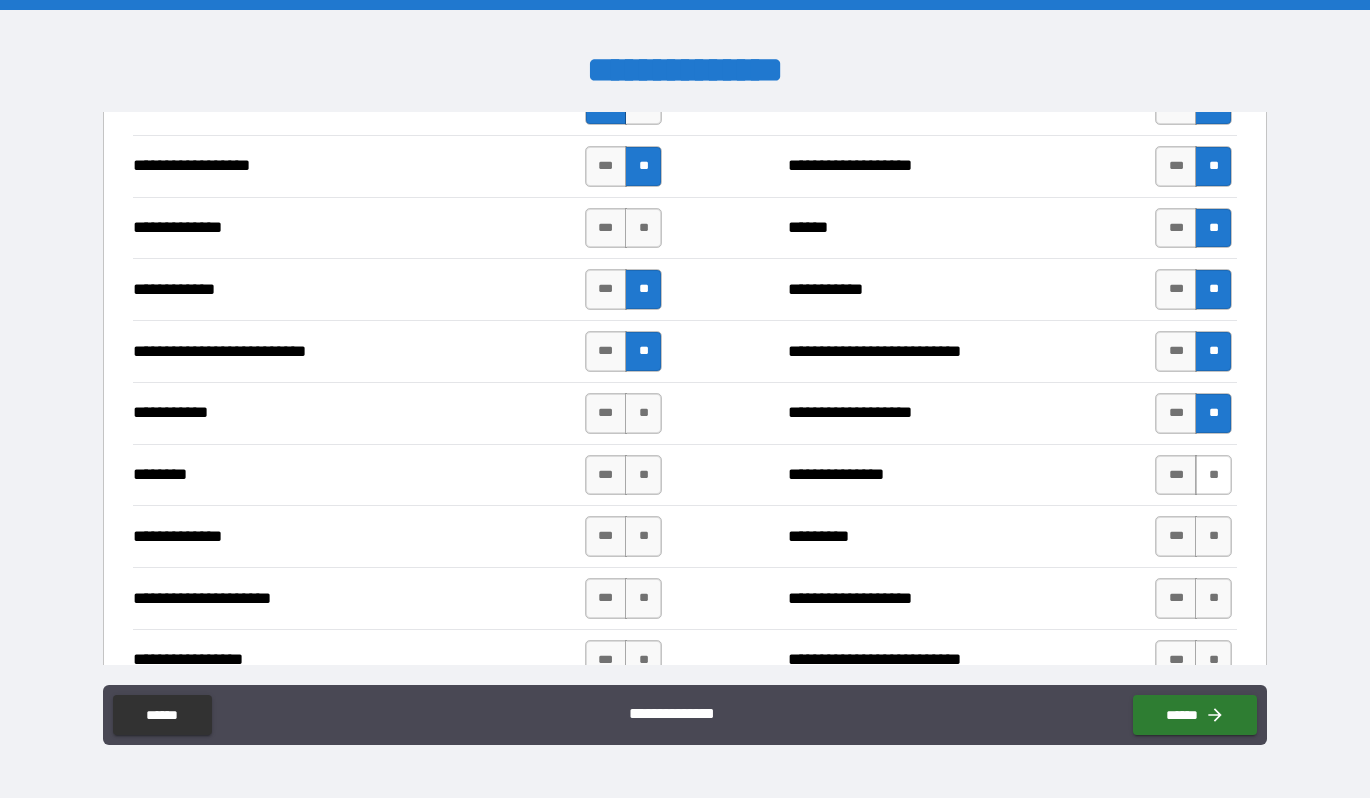 click on "**" at bounding box center [1213, 475] 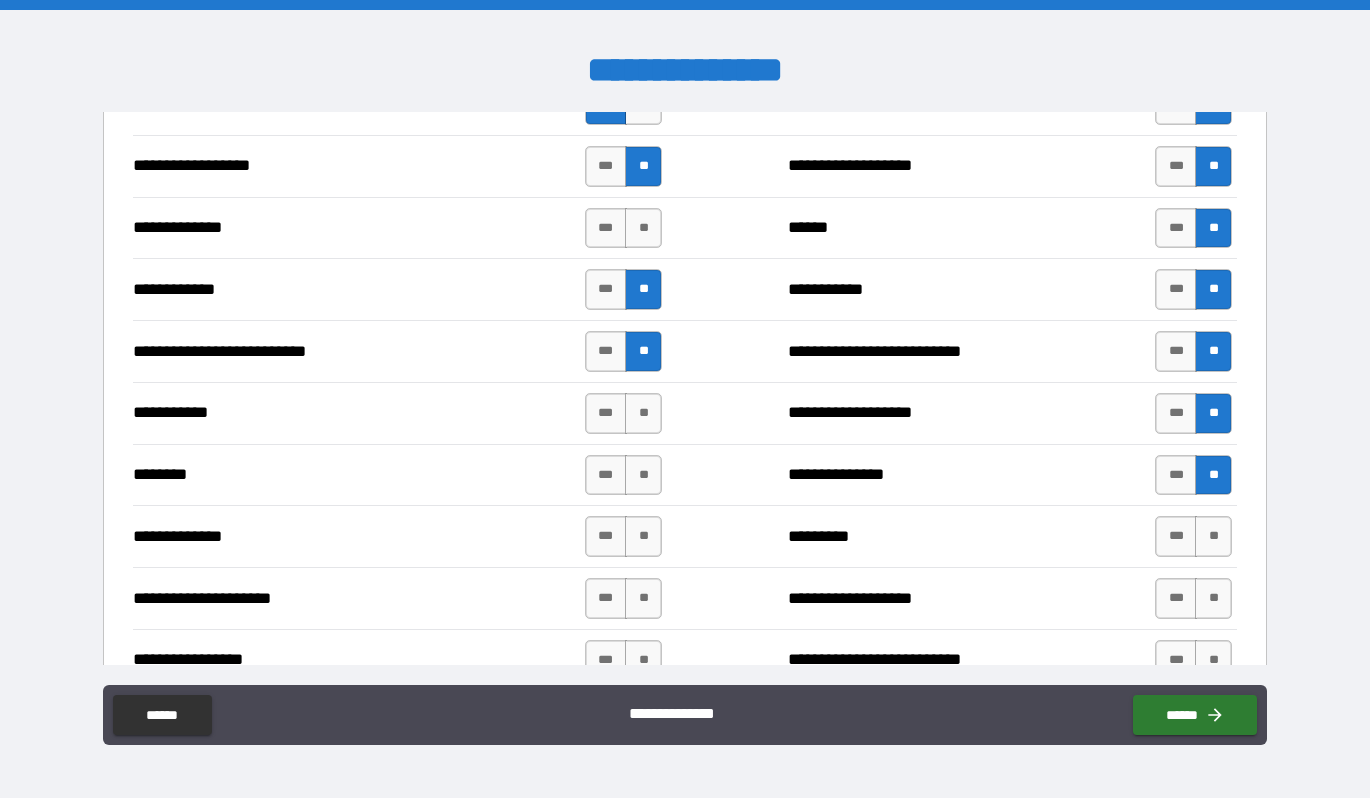 click on "**********" at bounding box center [685, 536] 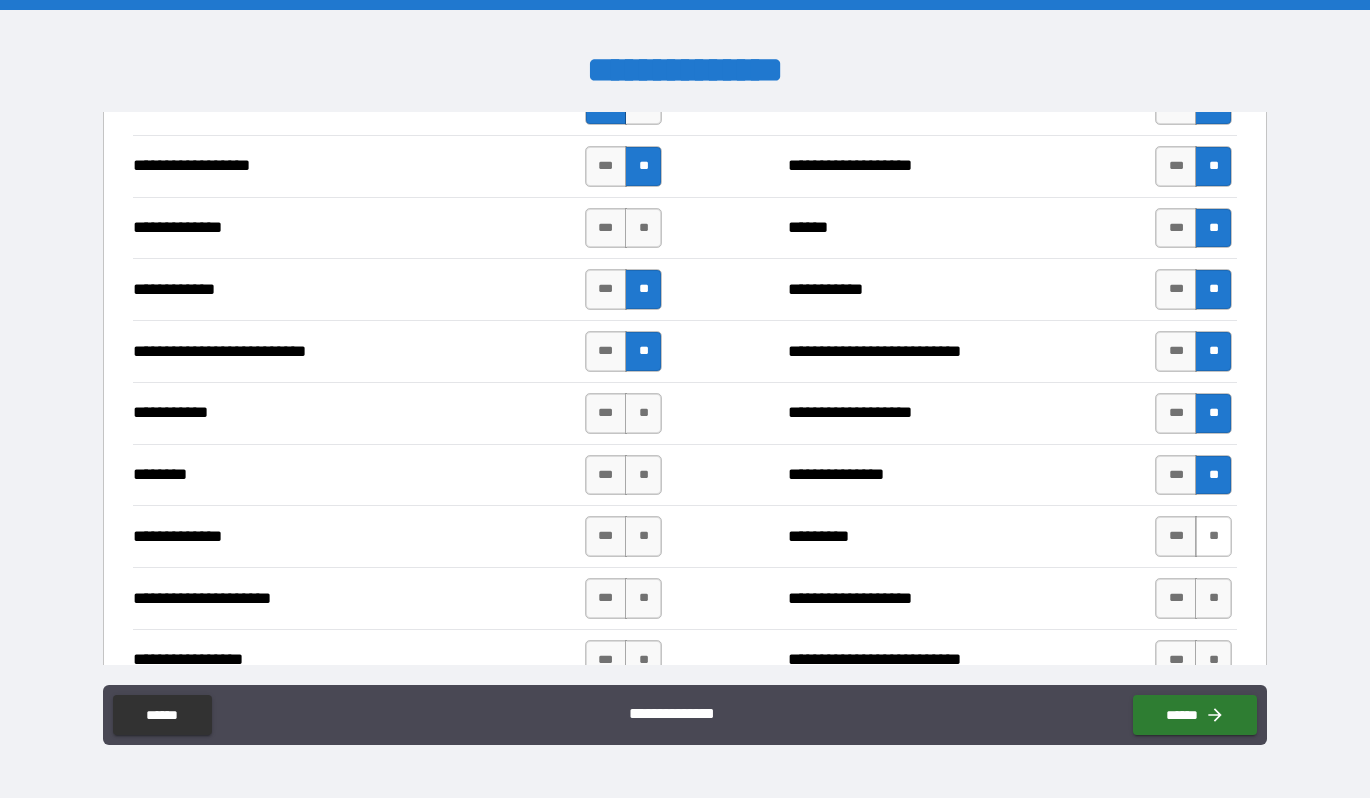 click on "**" at bounding box center (1213, 536) 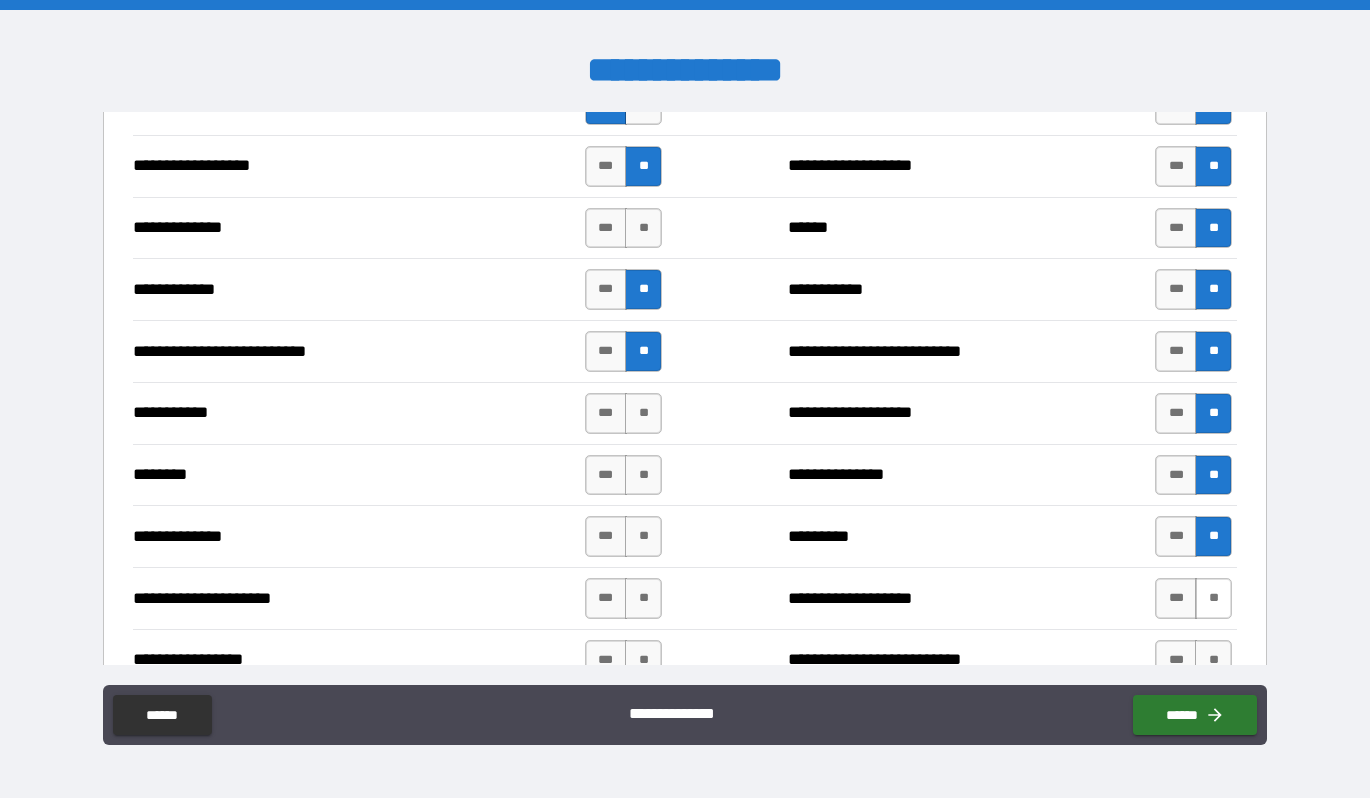 click on "**" at bounding box center (1213, 598) 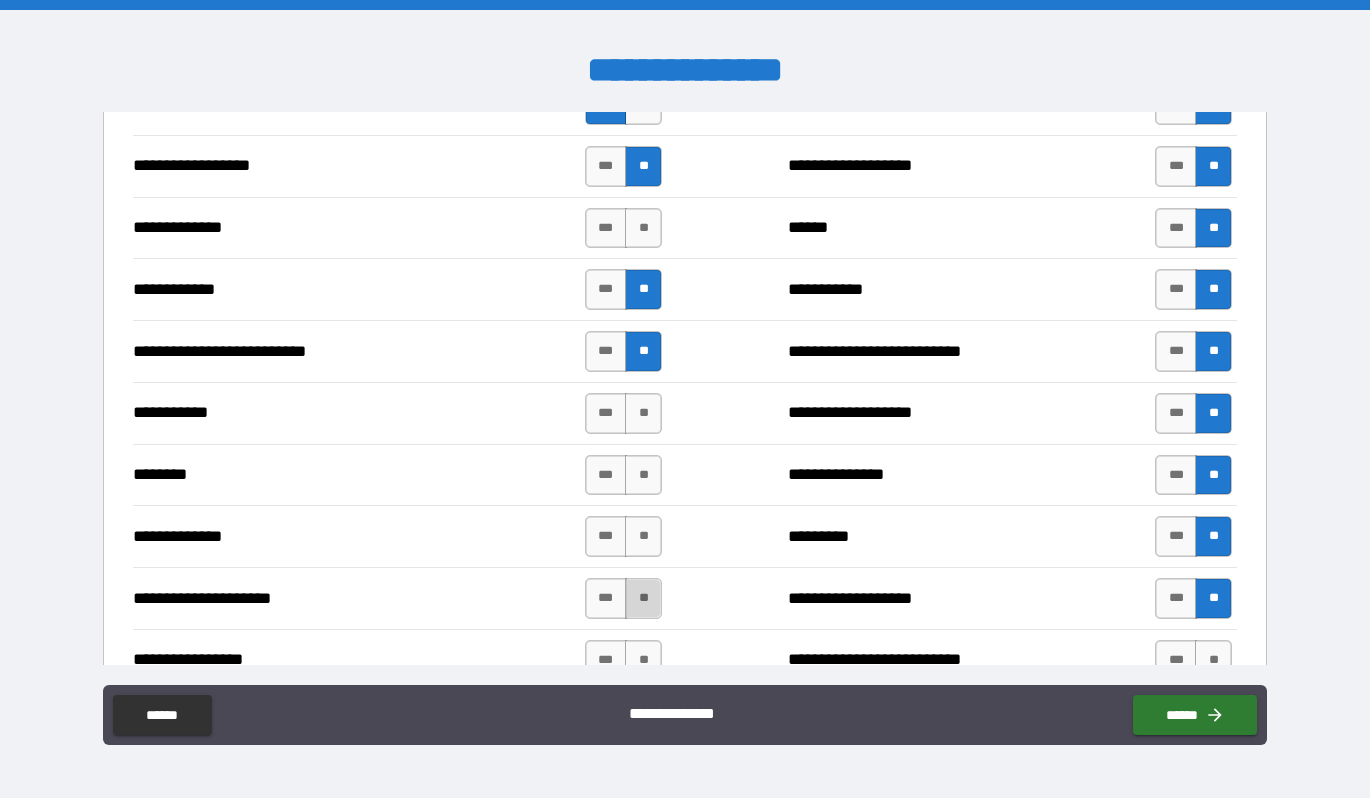click on "**" at bounding box center [643, 598] 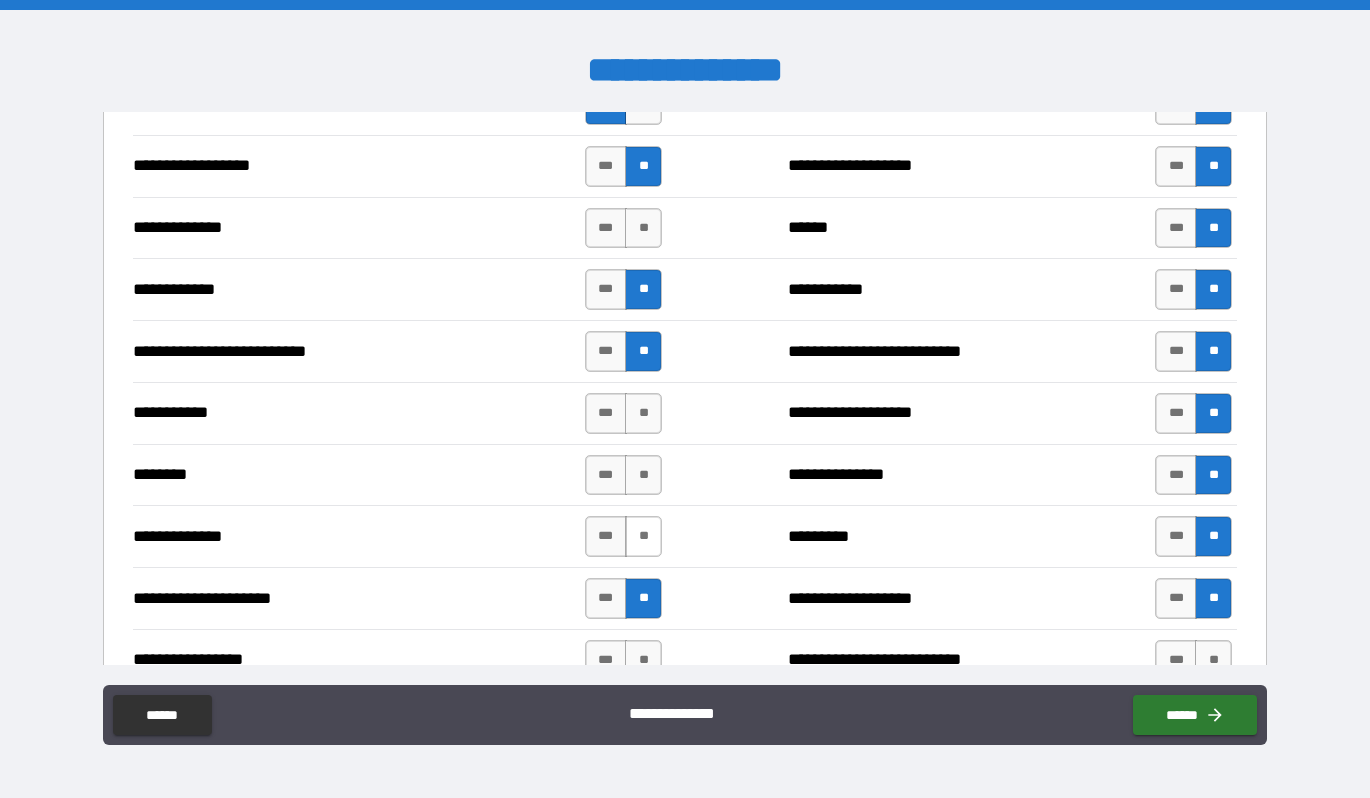 click on "**" at bounding box center [643, 536] 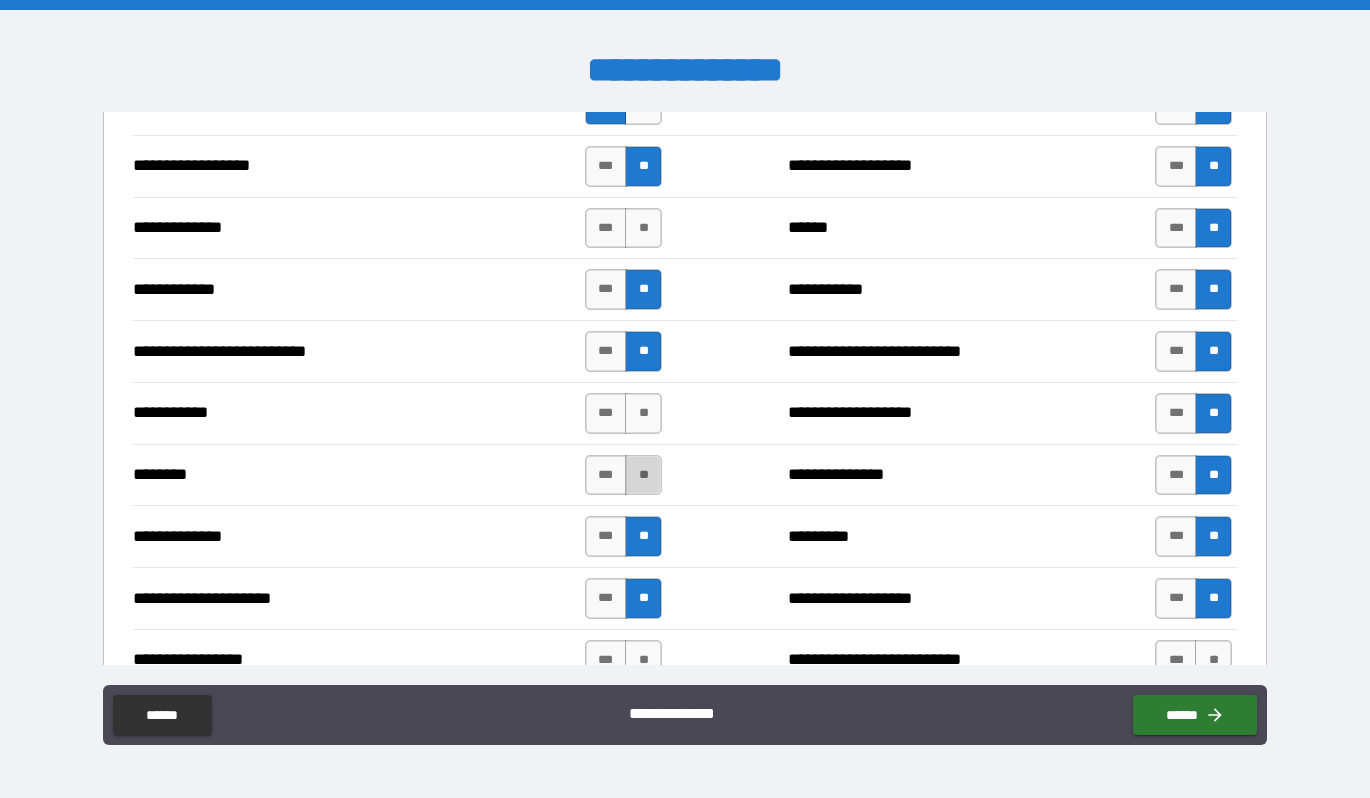 click on "**" at bounding box center [643, 475] 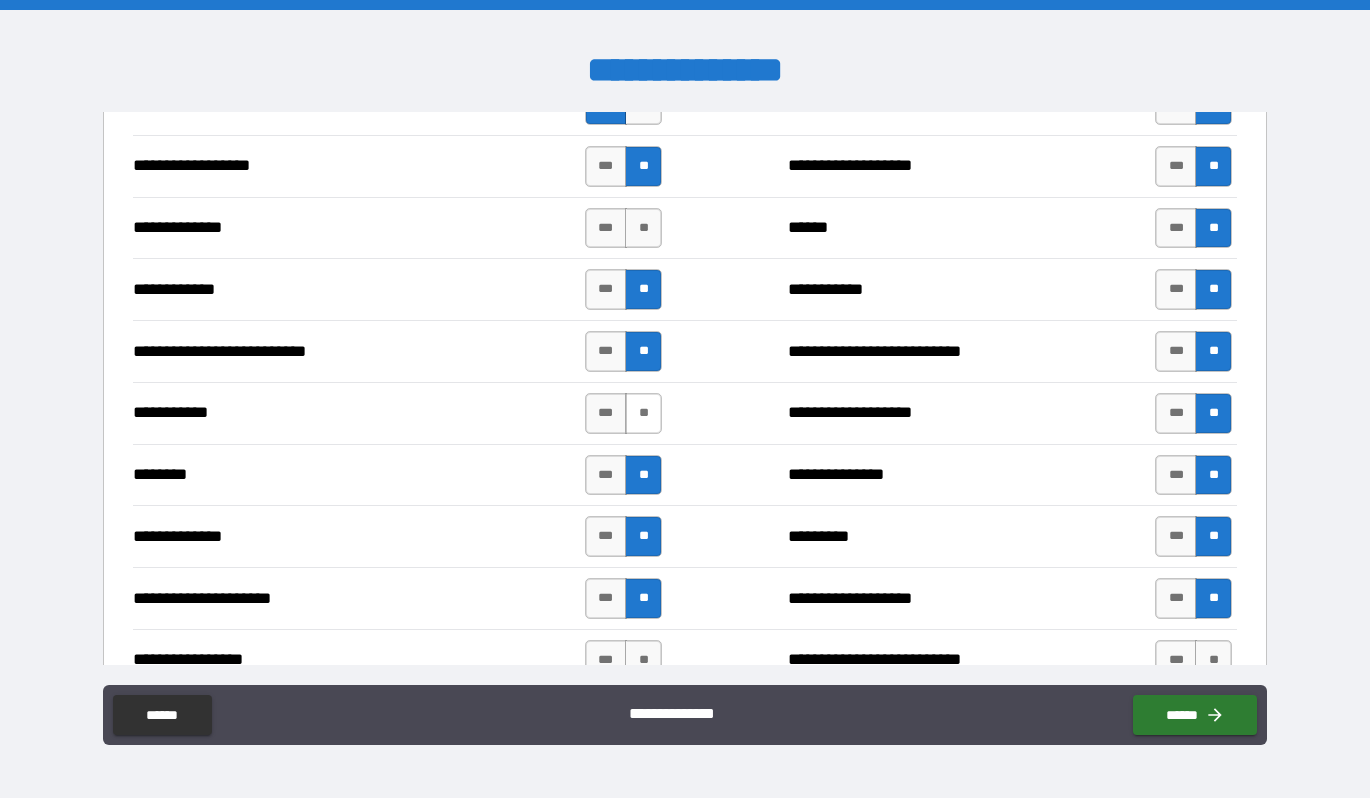 click on "**" at bounding box center (643, 413) 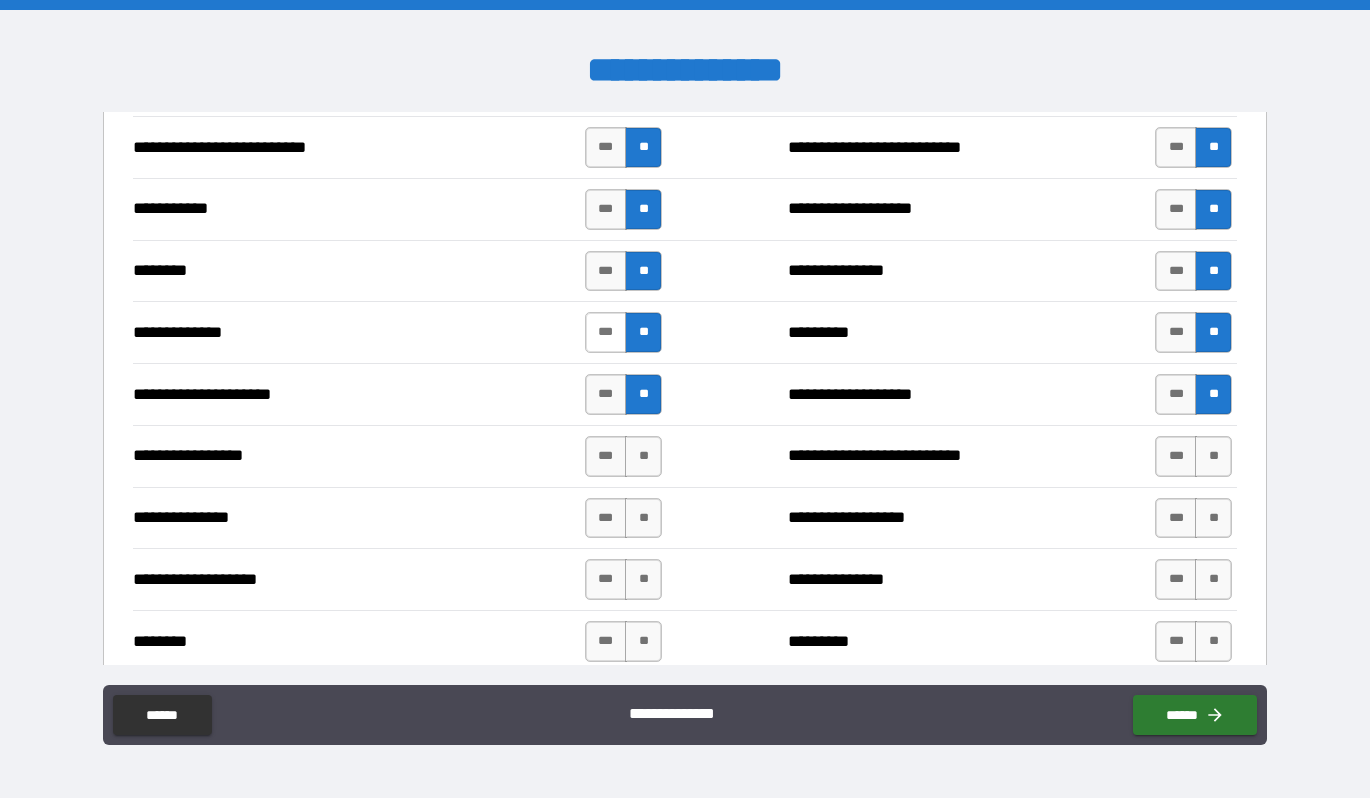 scroll, scrollTop: 2081, scrollLeft: 0, axis: vertical 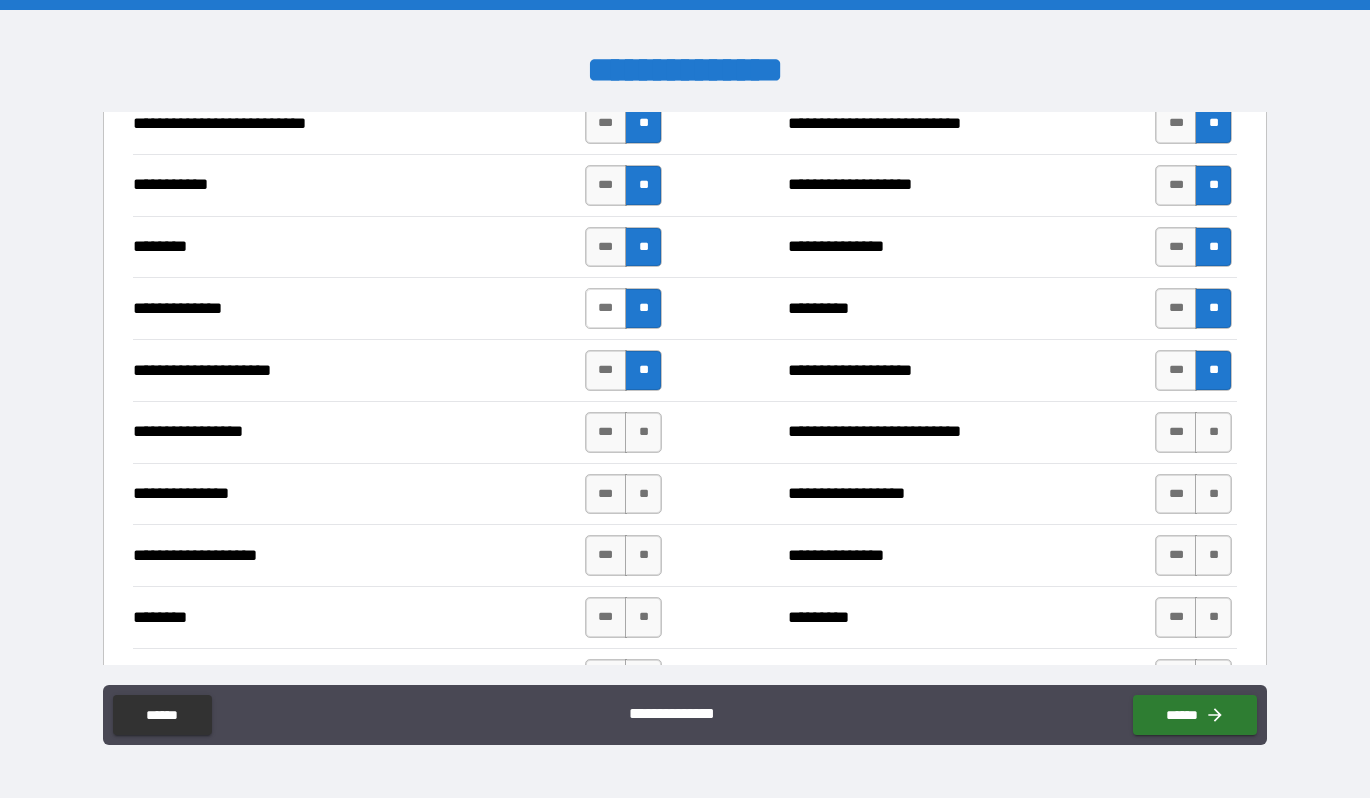 click on "***" at bounding box center [606, 308] 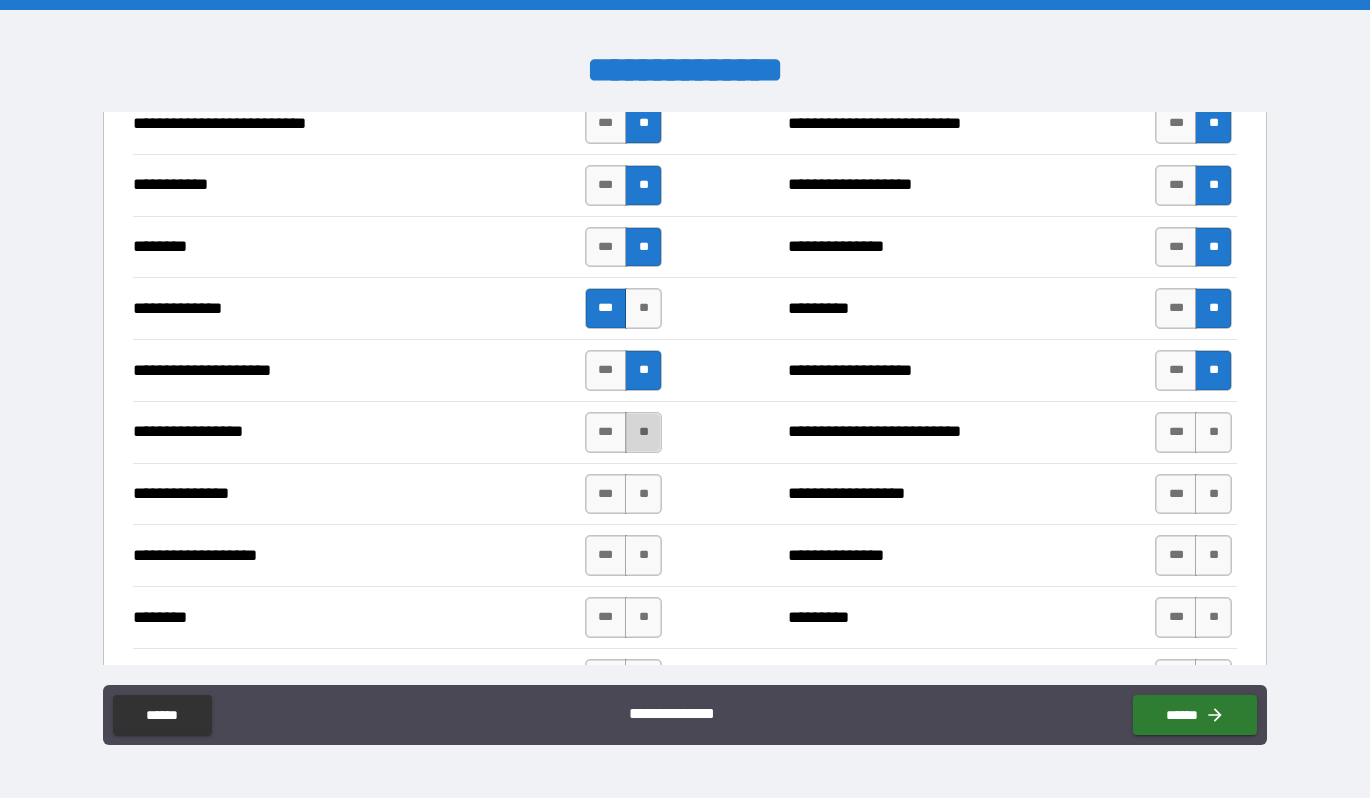 click on "**" at bounding box center [643, 432] 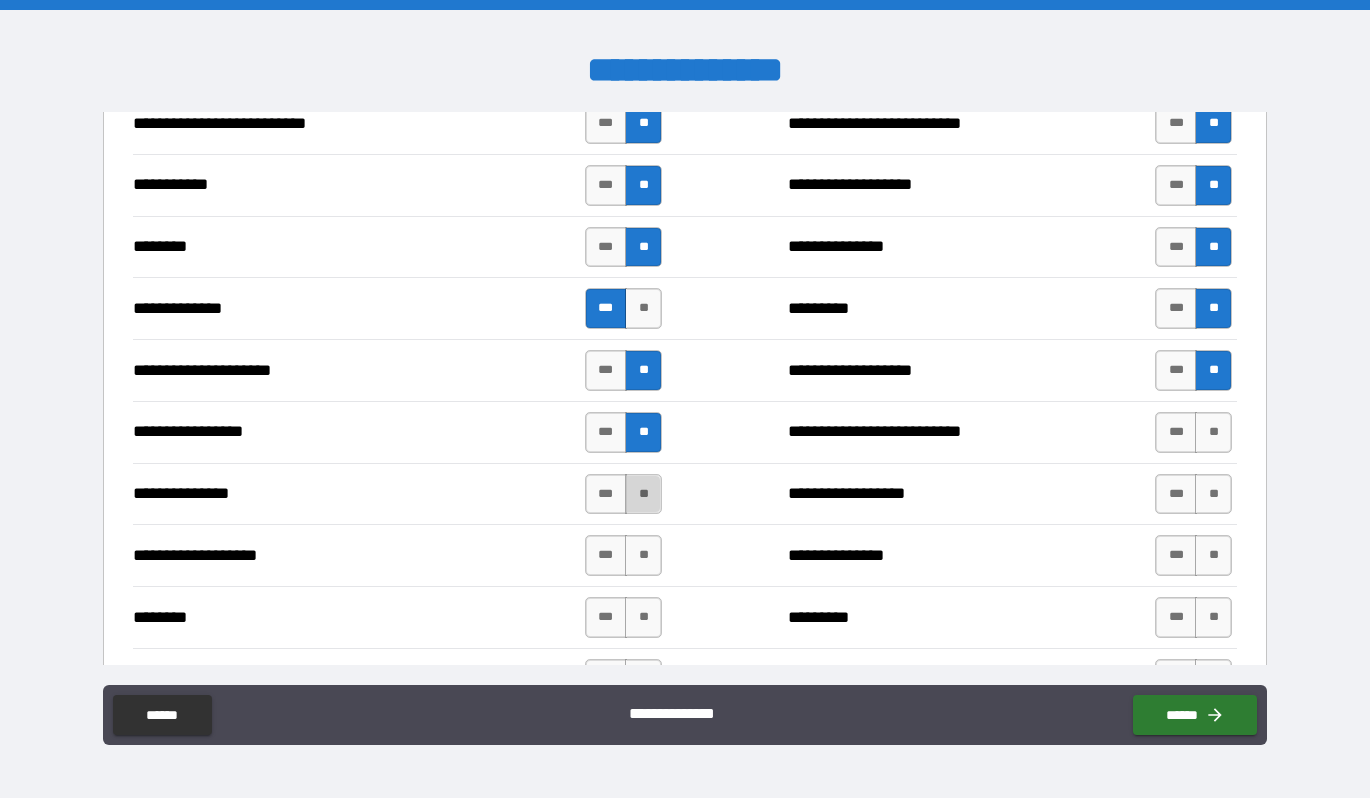 click on "**" at bounding box center (643, 494) 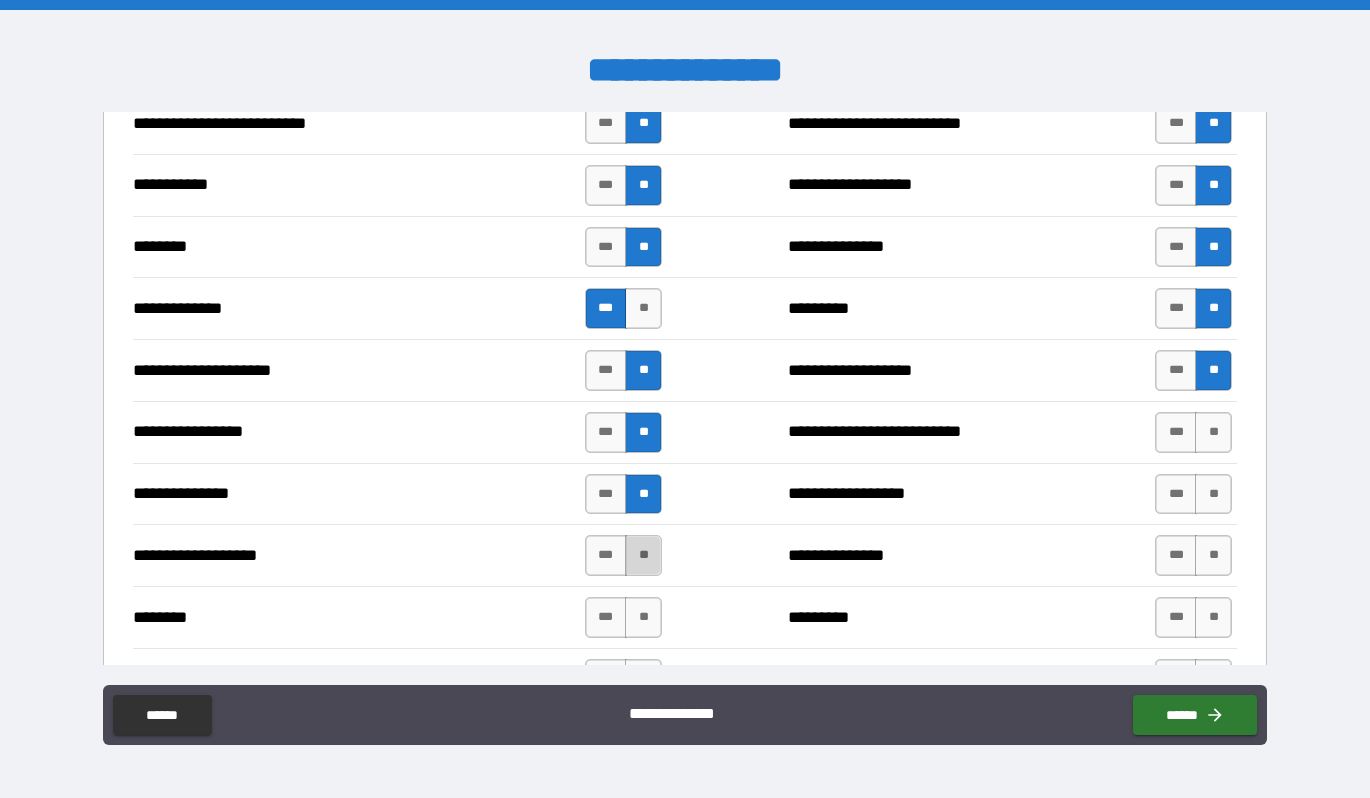 click on "**" at bounding box center (643, 555) 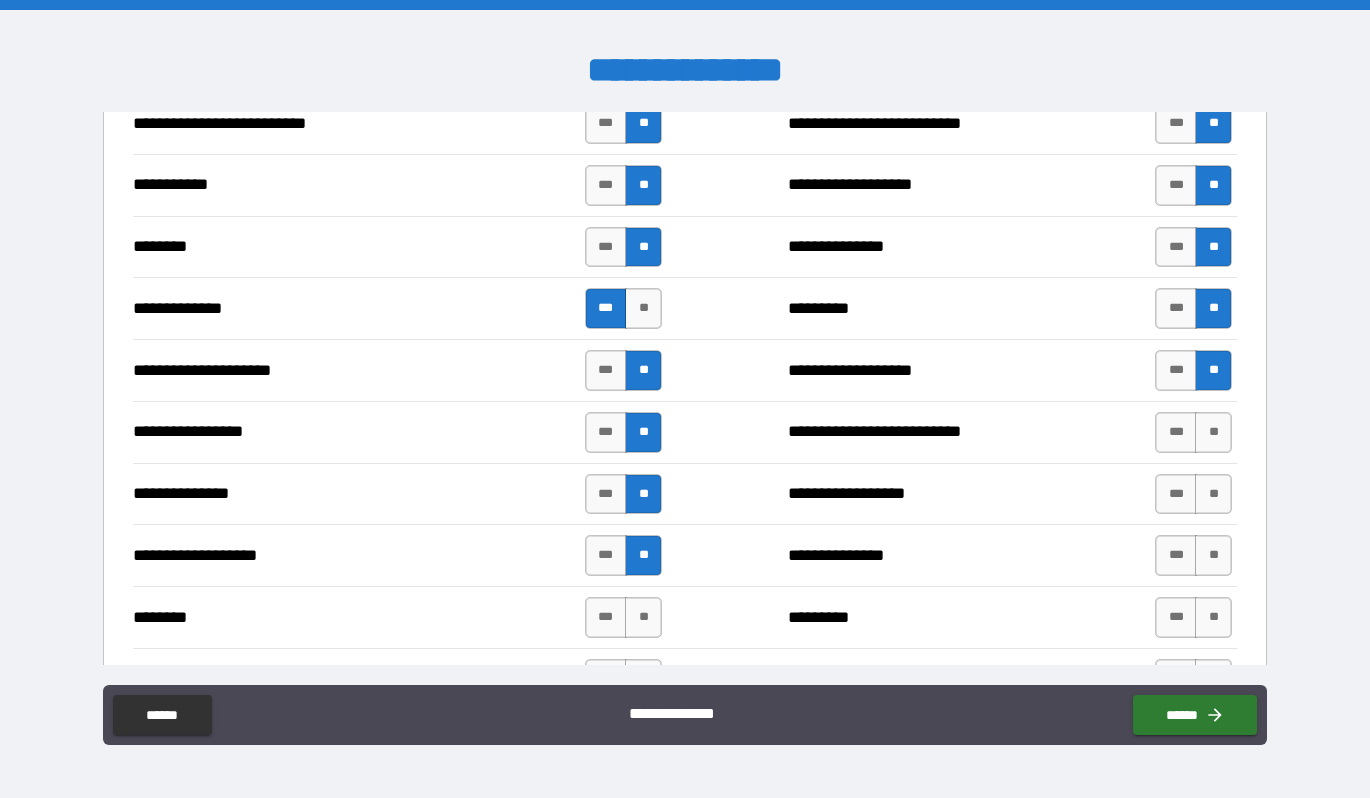 click on "*** **" at bounding box center (623, 617) 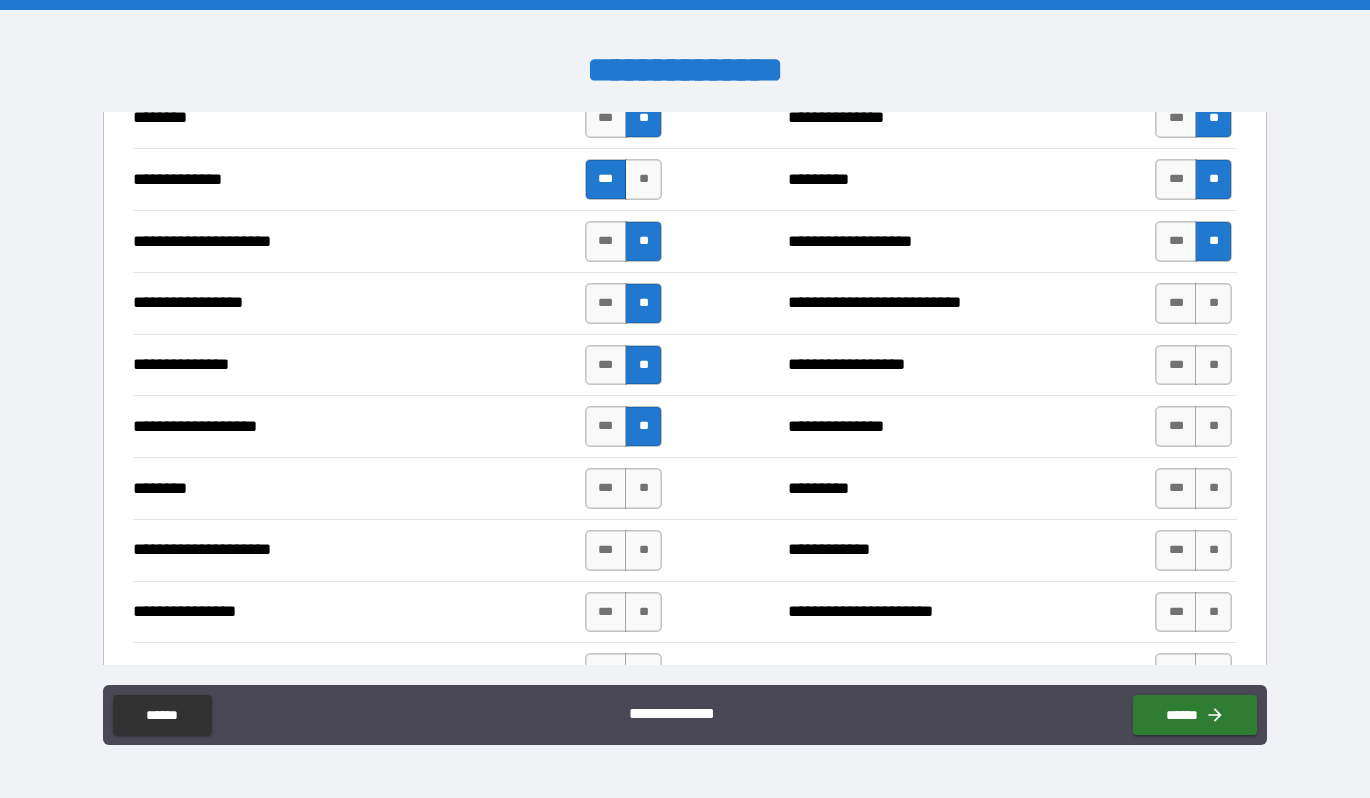 scroll, scrollTop: 2214, scrollLeft: 0, axis: vertical 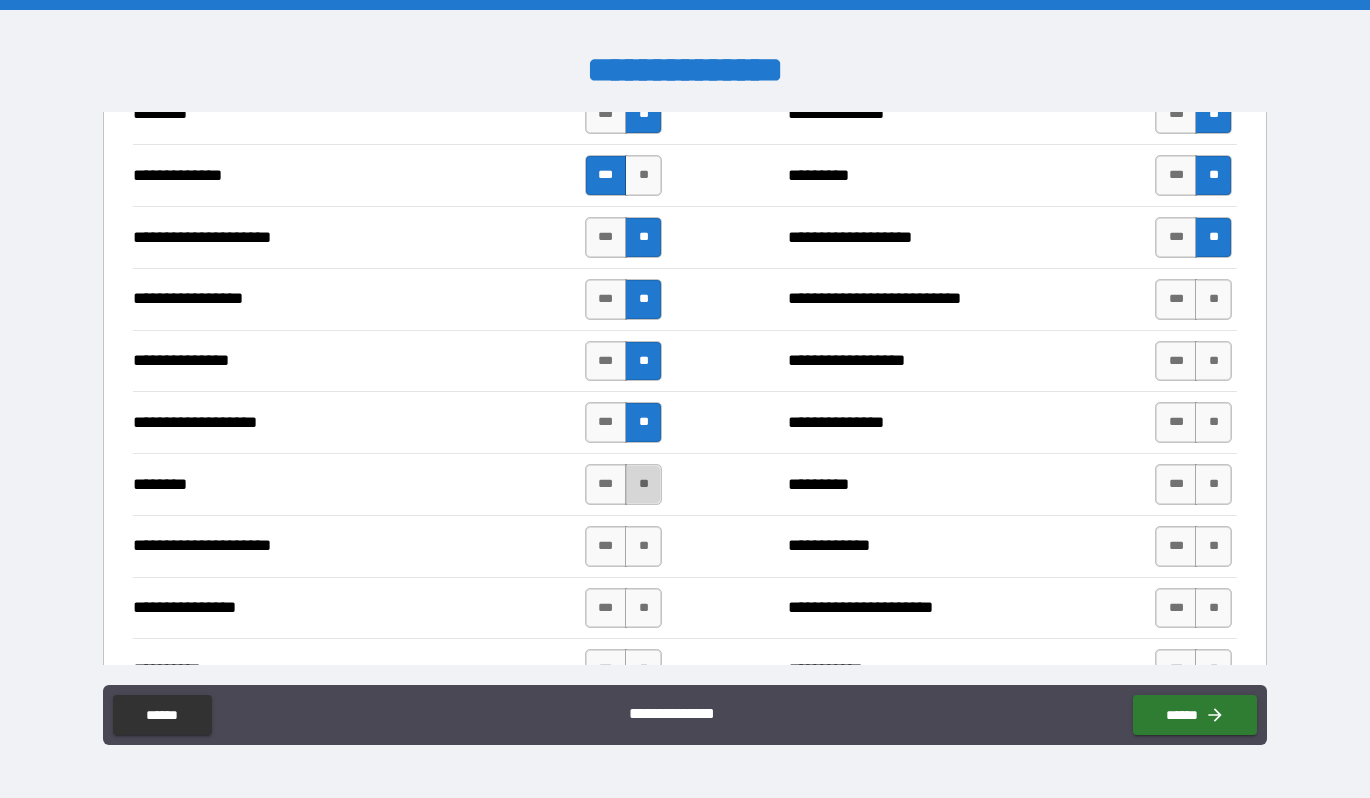 click on "**" at bounding box center (643, 484) 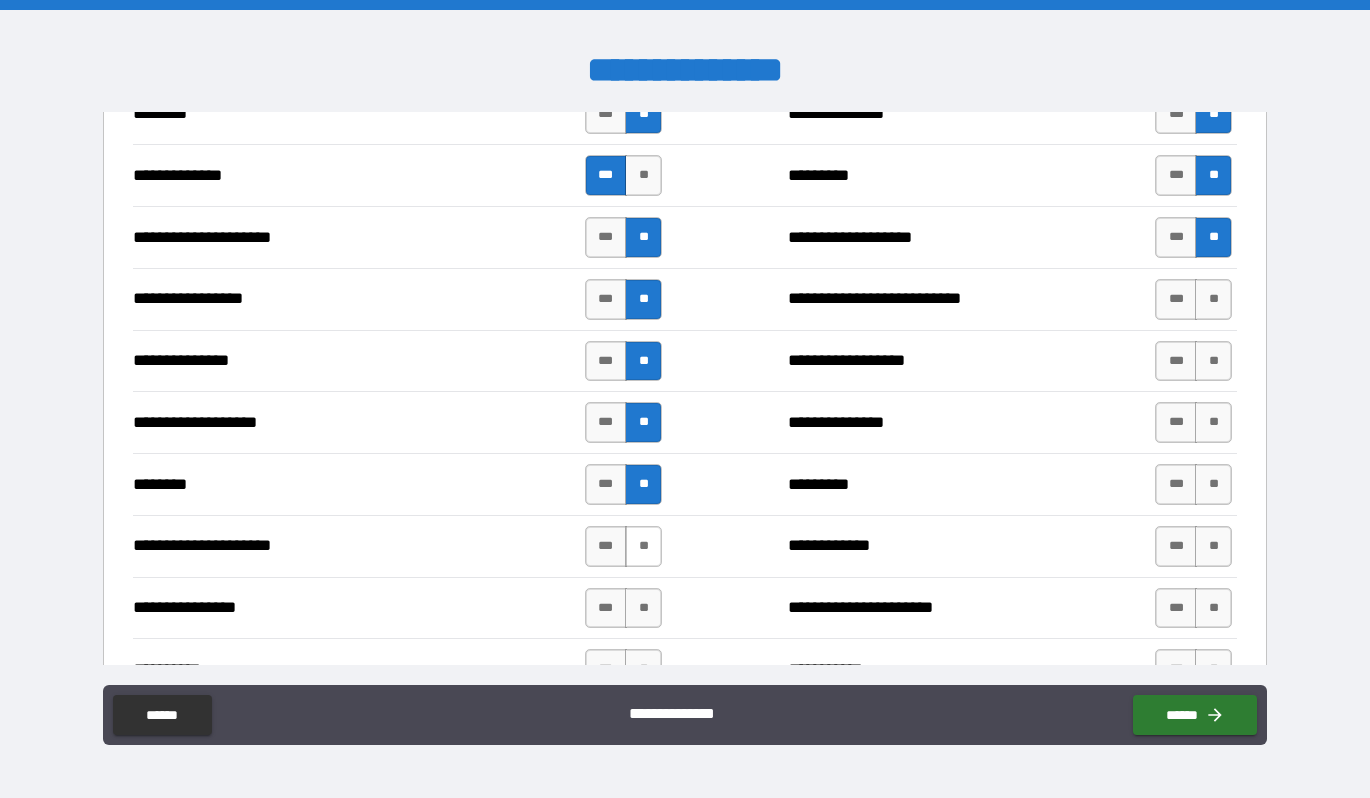 click on "**" at bounding box center (643, 546) 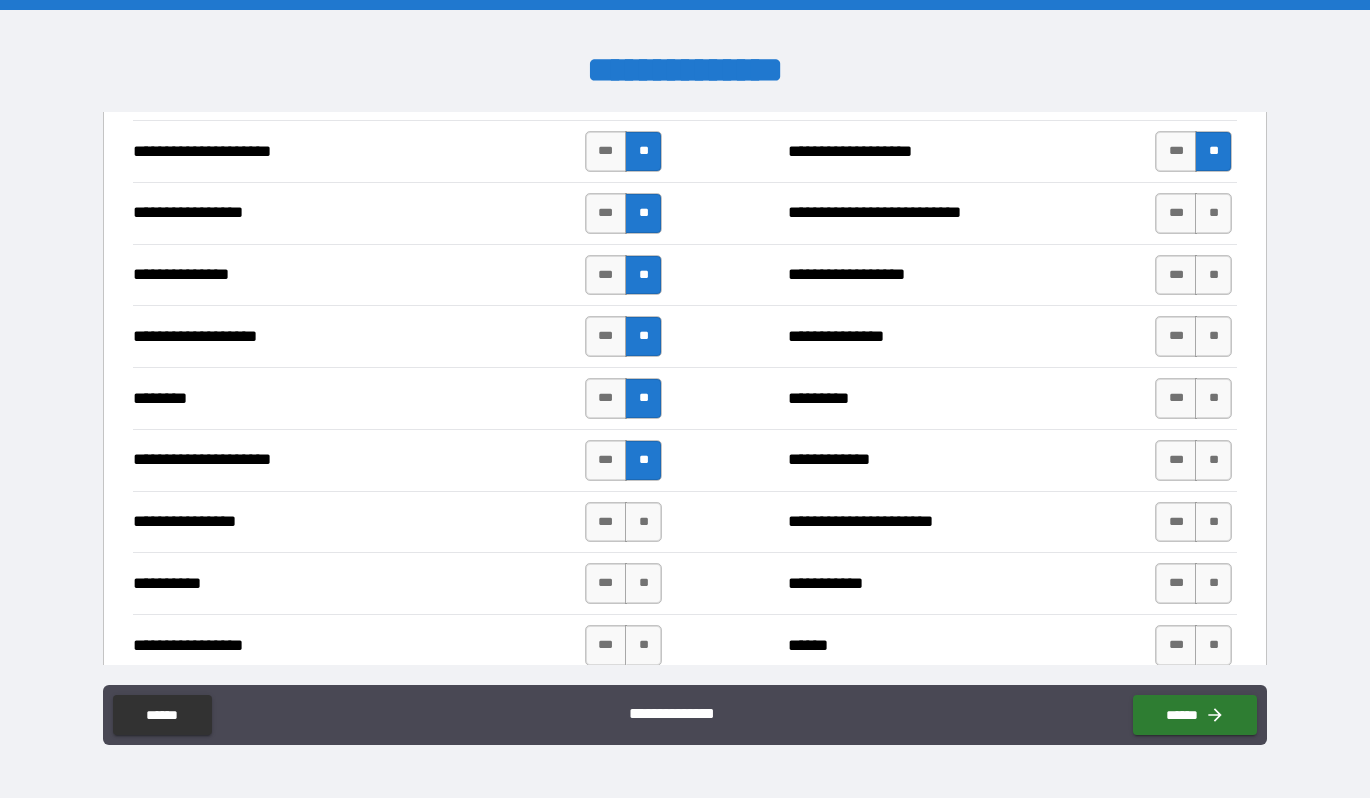 scroll, scrollTop: 2314, scrollLeft: 0, axis: vertical 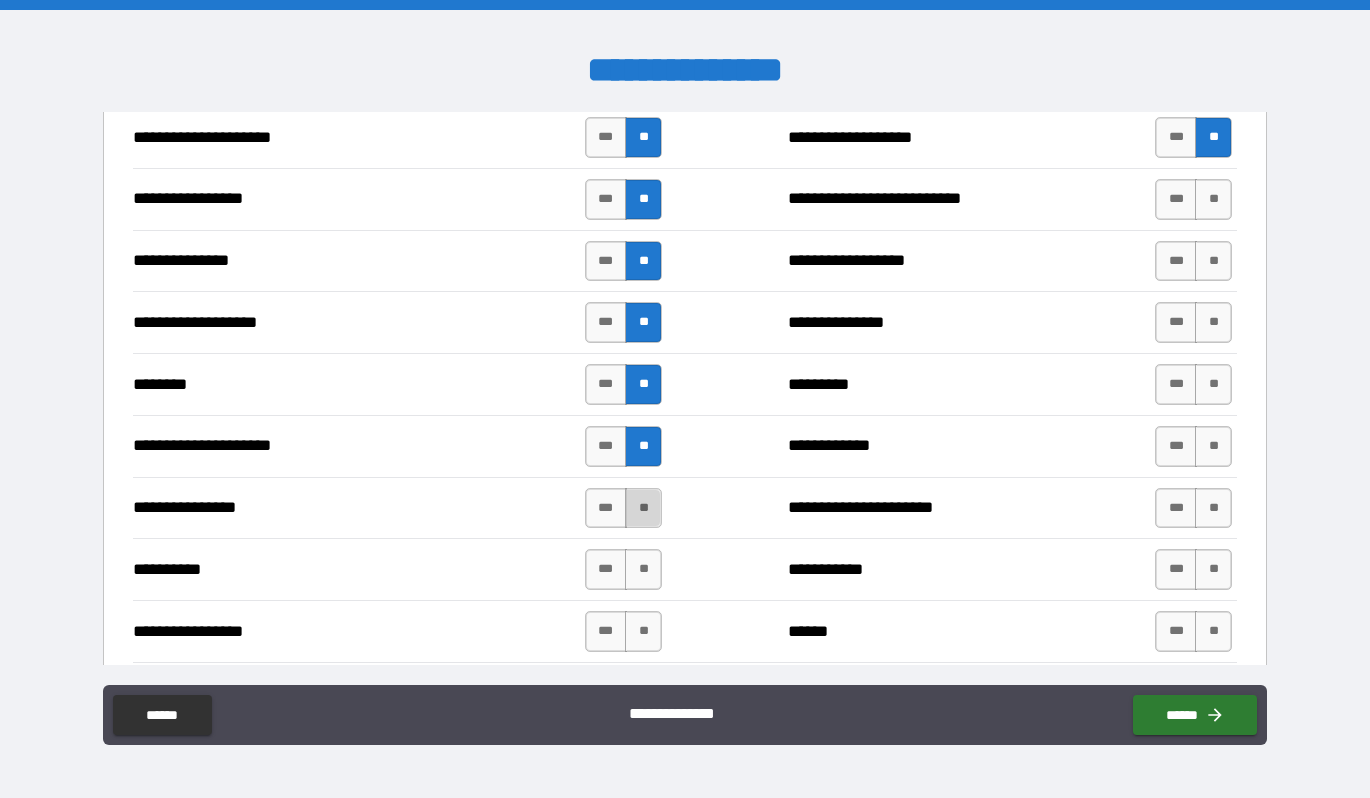 click on "**" at bounding box center (643, 508) 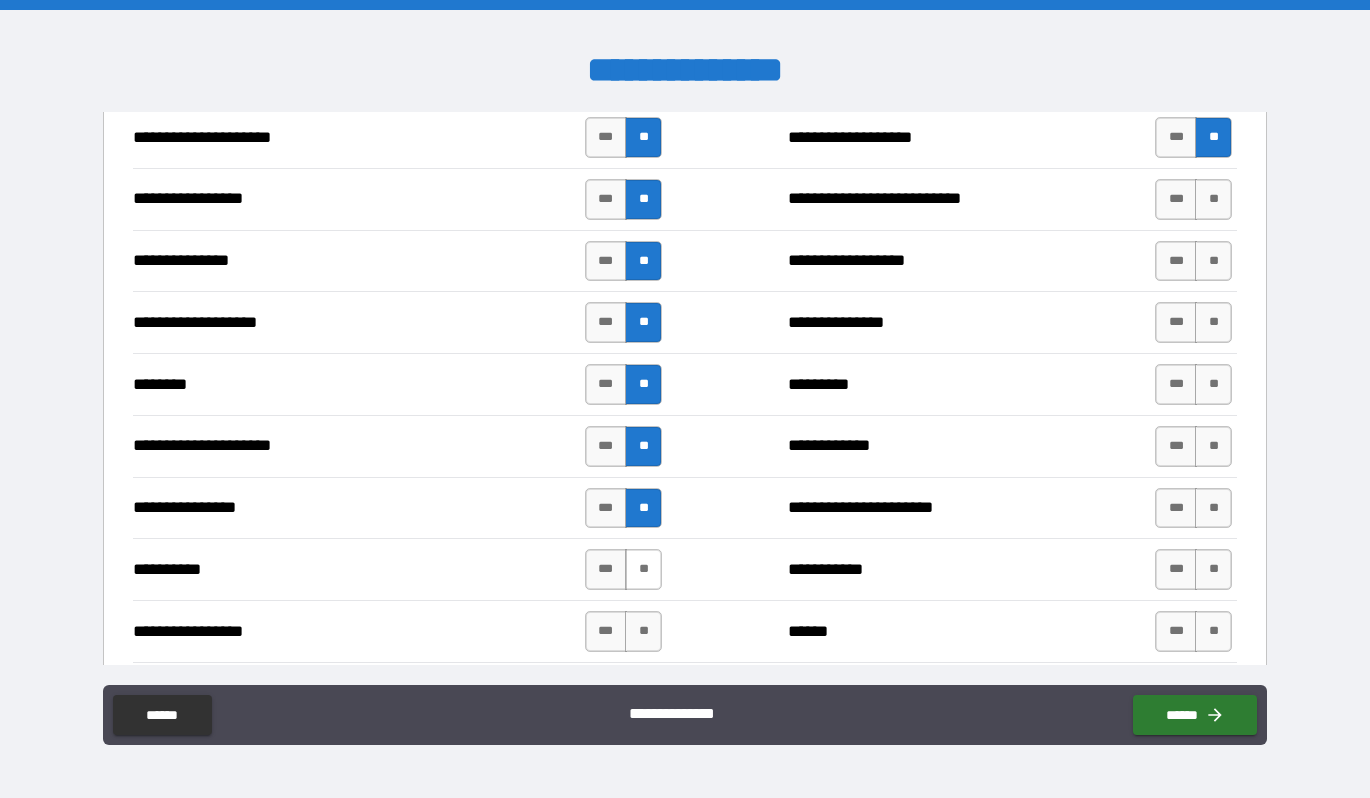click on "**" at bounding box center [643, 569] 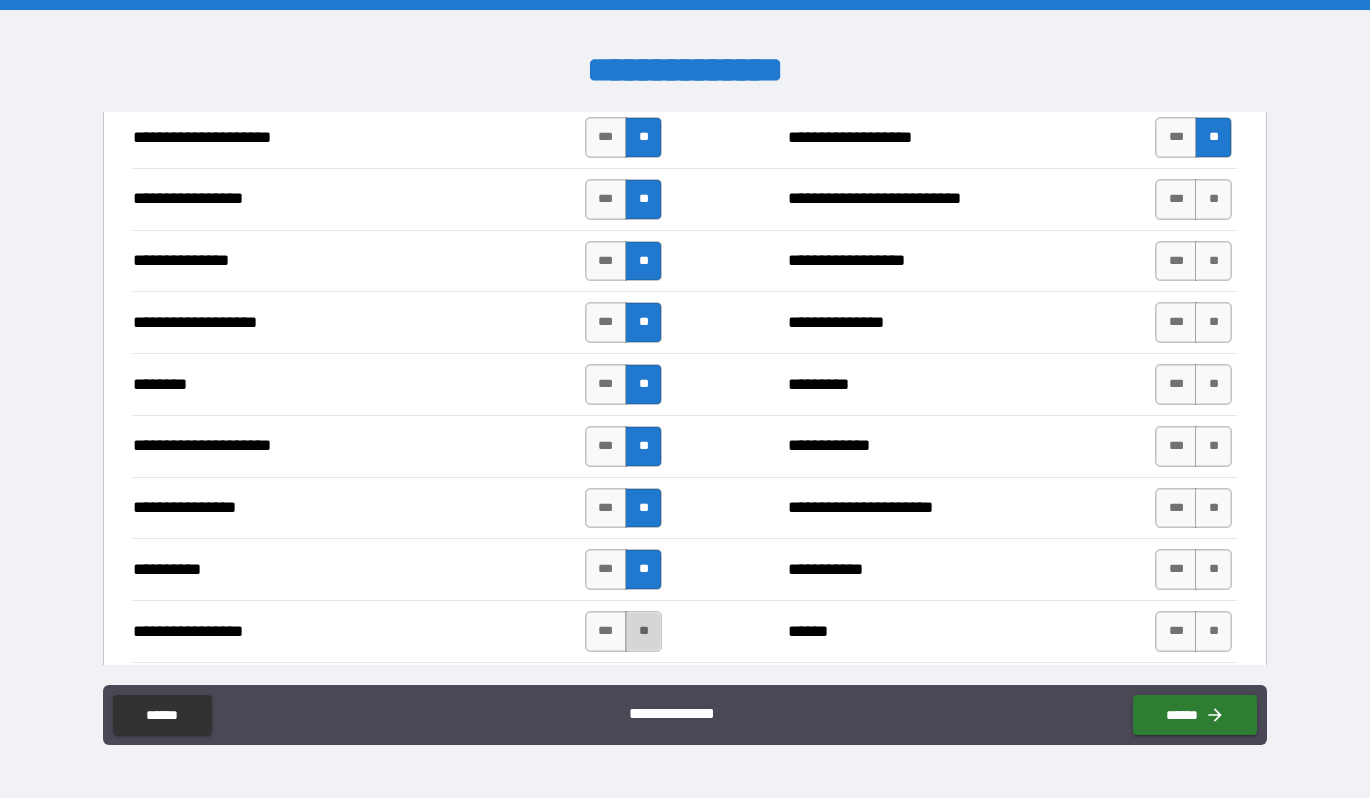 click on "**" at bounding box center (643, 631) 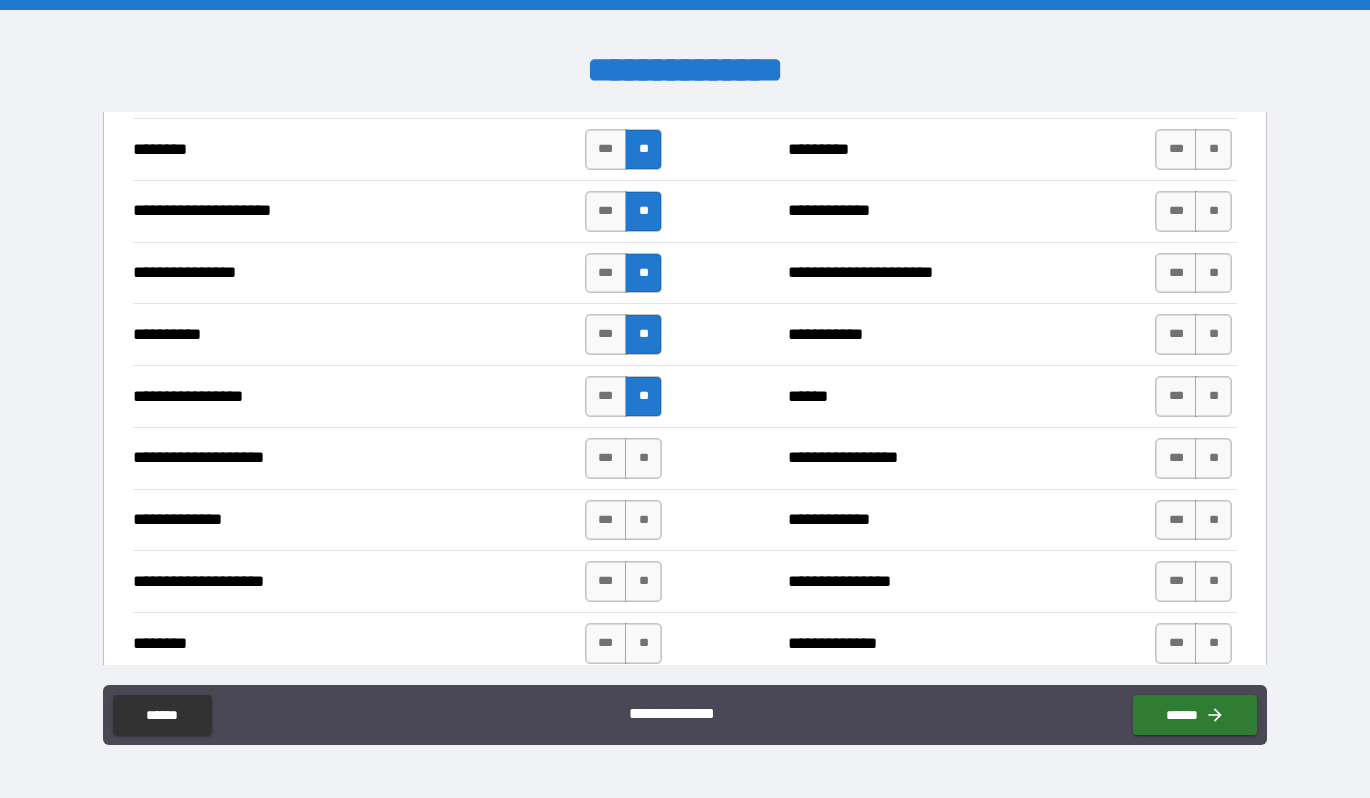 scroll, scrollTop: 2554, scrollLeft: 0, axis: vertical 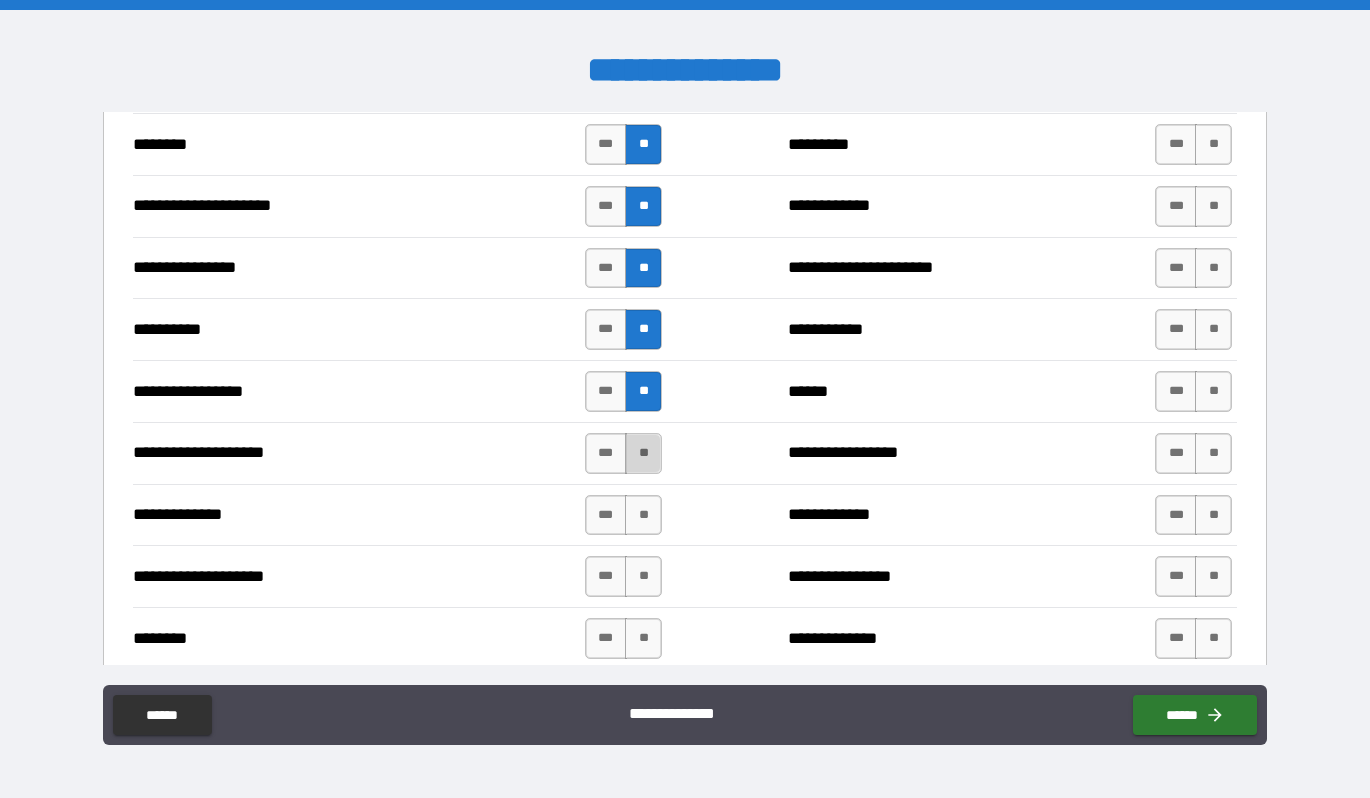 click on "**" at bounding box center (643, 453) 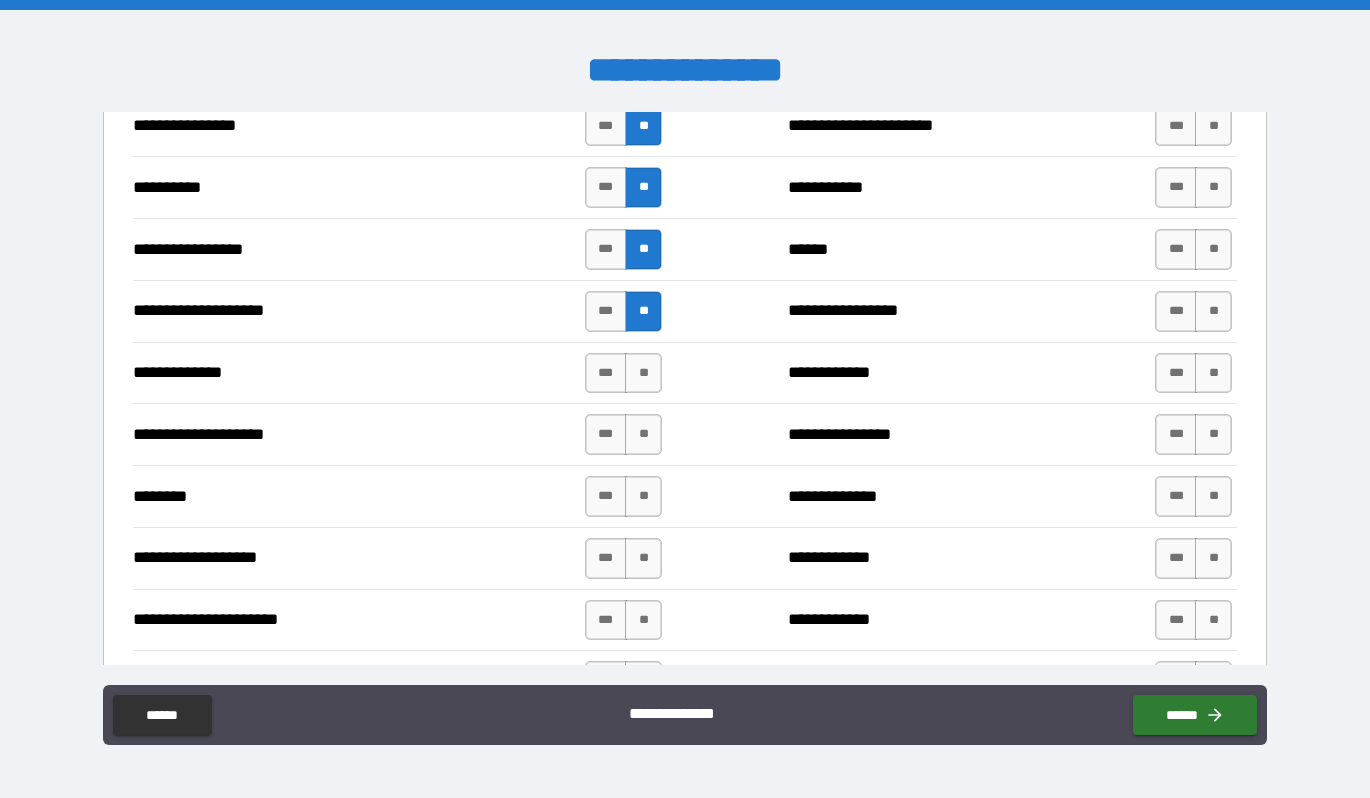 scroll, scrollTop: 2698, scrollLeft: 0, axis: vertical 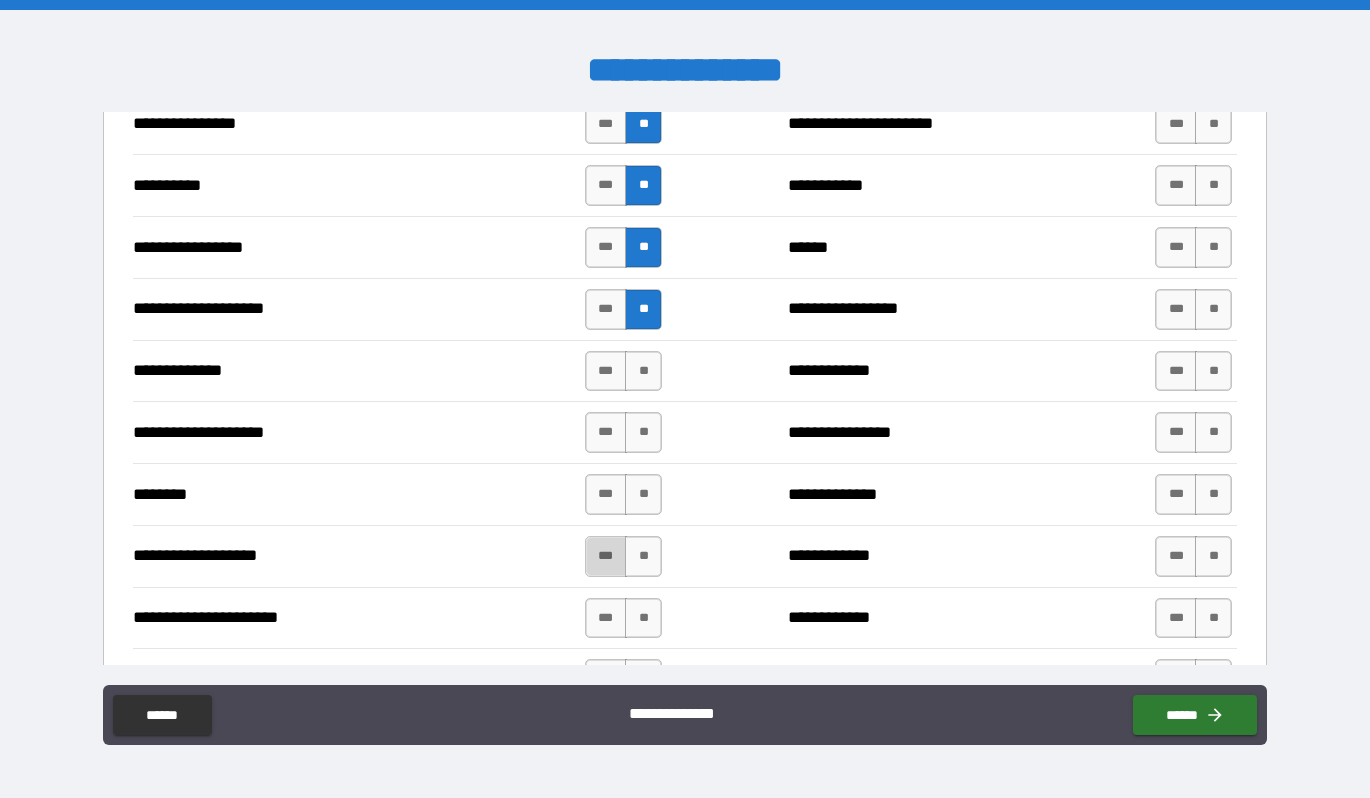 click on "***" at bounding box center [606, 556] 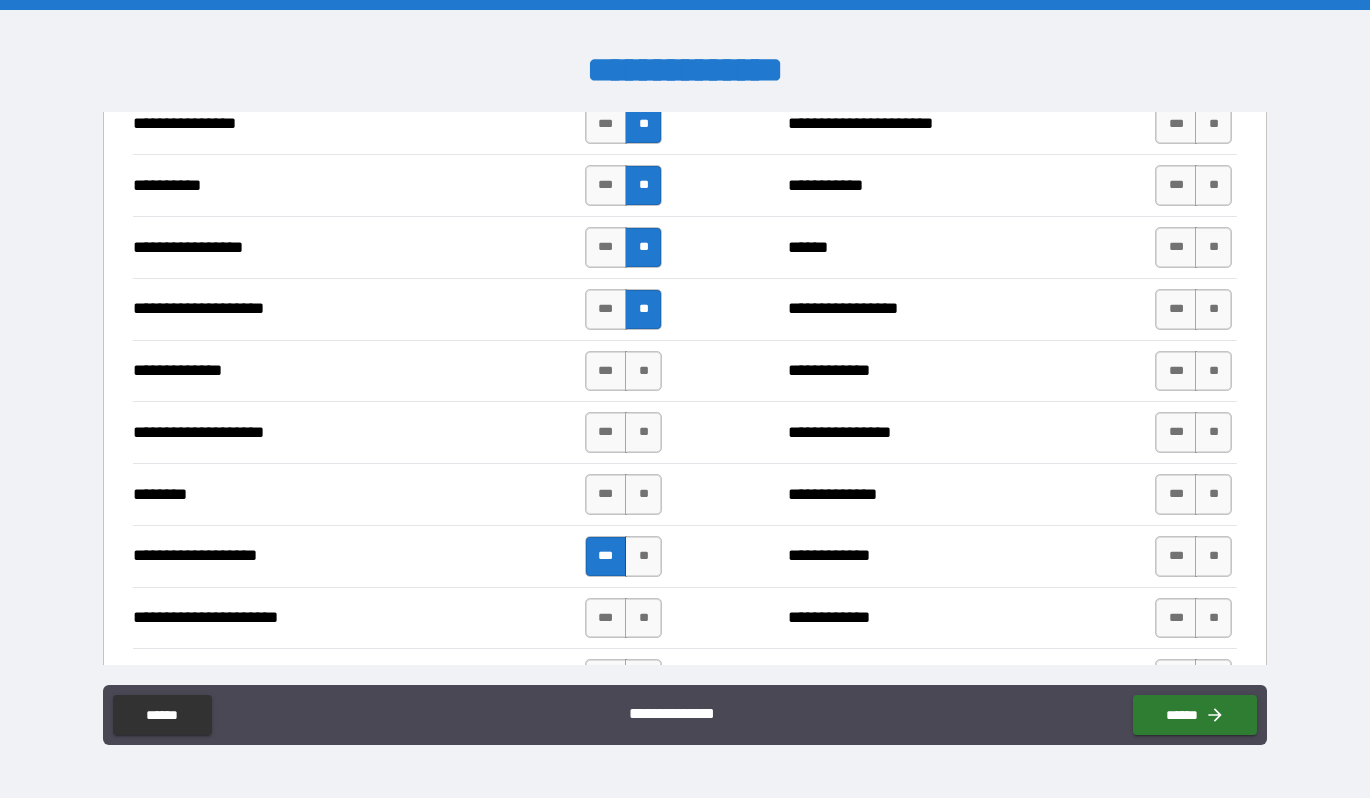 scroll, scrollTop: 2845, scrollLeft: 0, axis: vertical 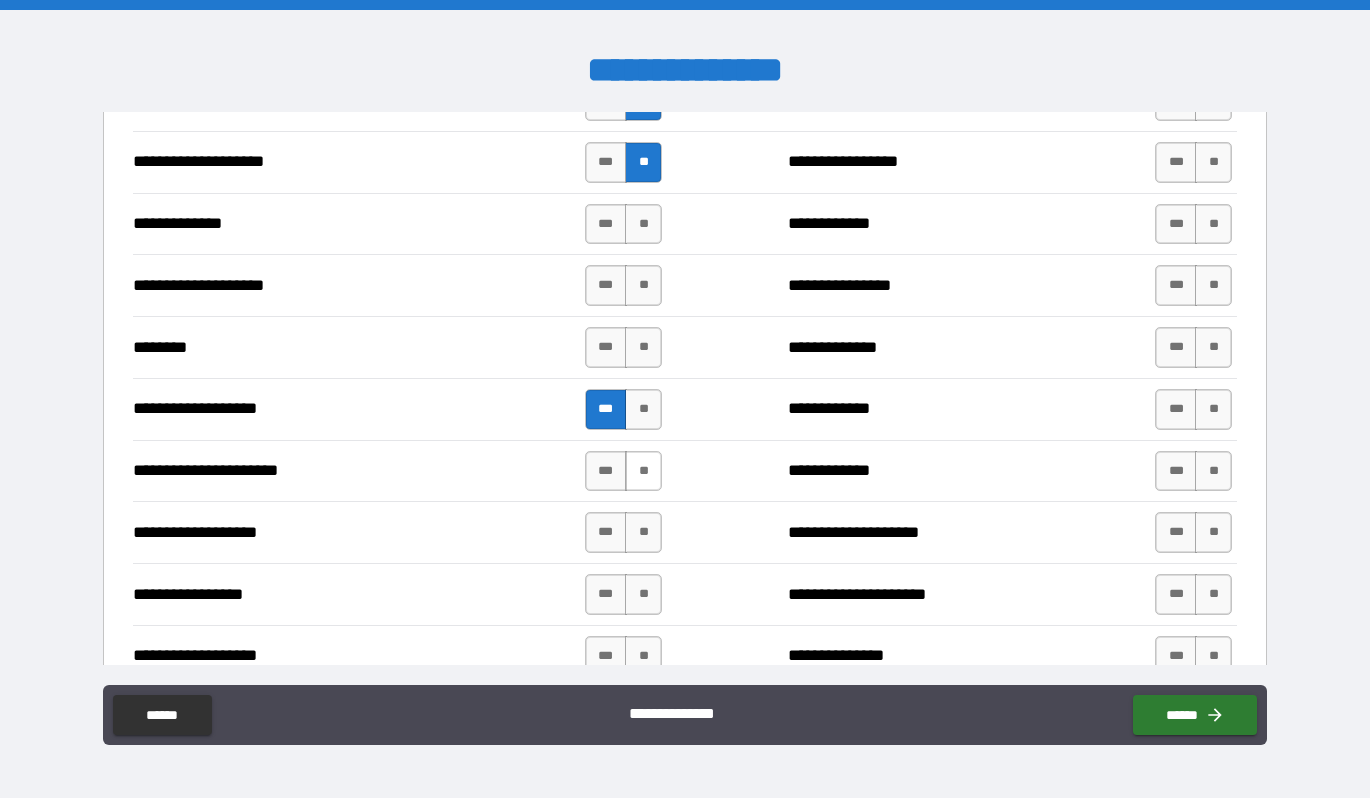 click on "**" at bounding box center [643, 471] 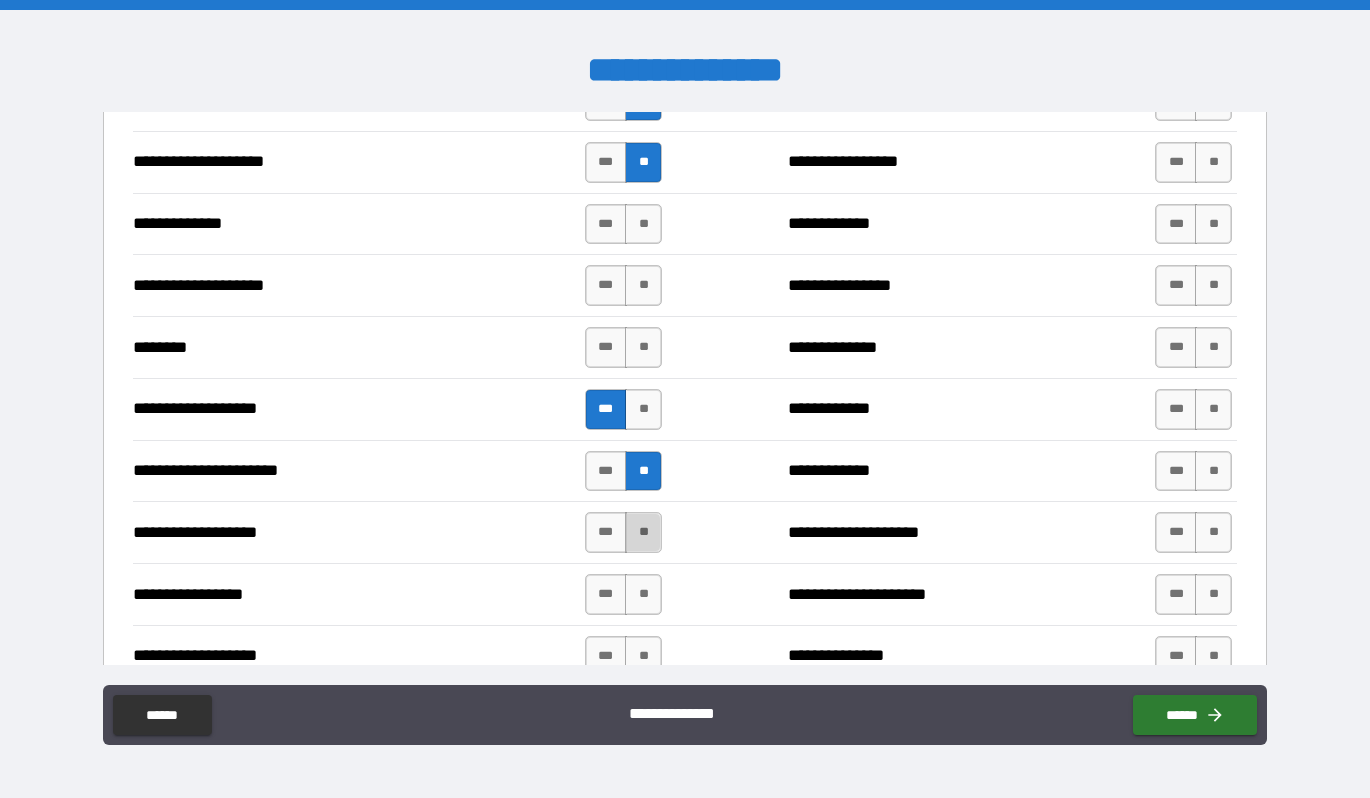 click on "**" at bounding box center [643, 532] 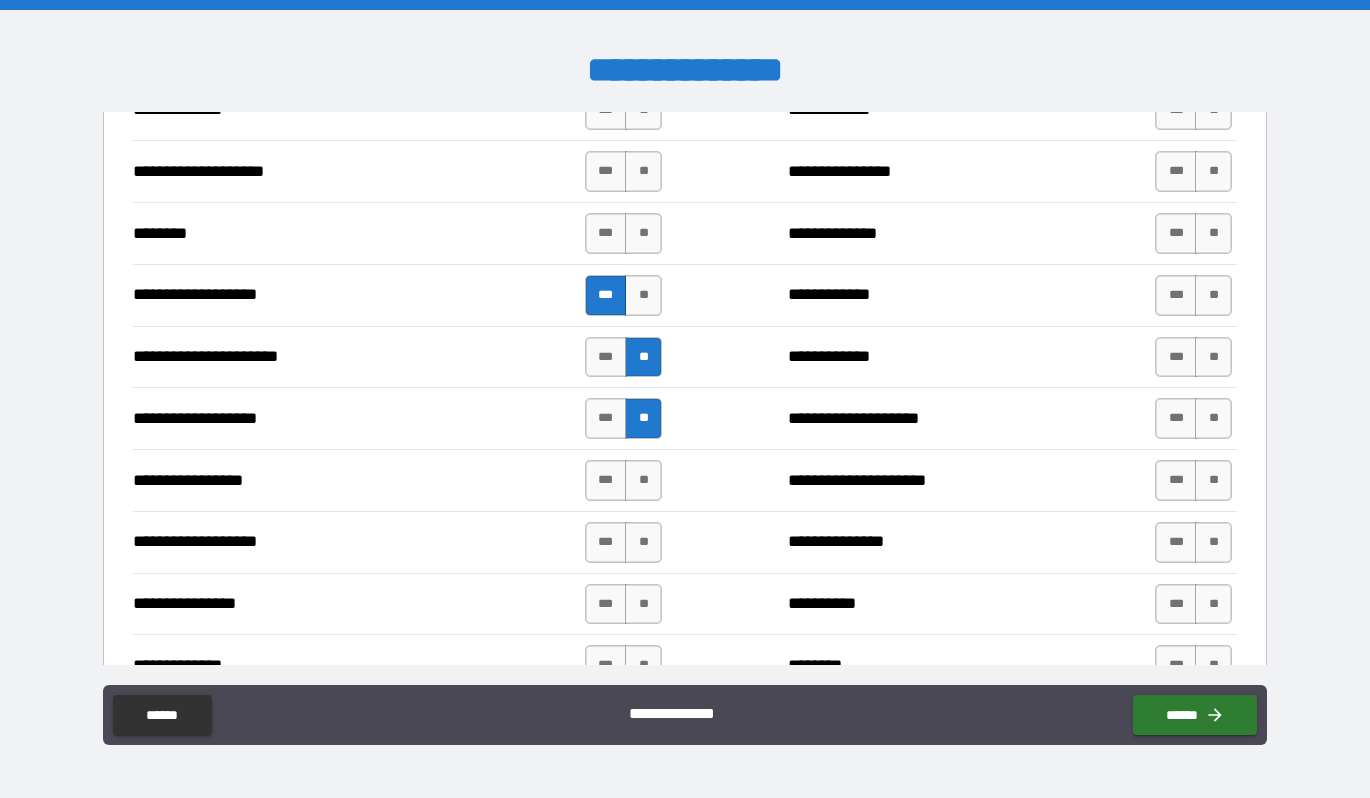 scroll, scrollTop: 3059, scrollLeft: 0, axis: vertical 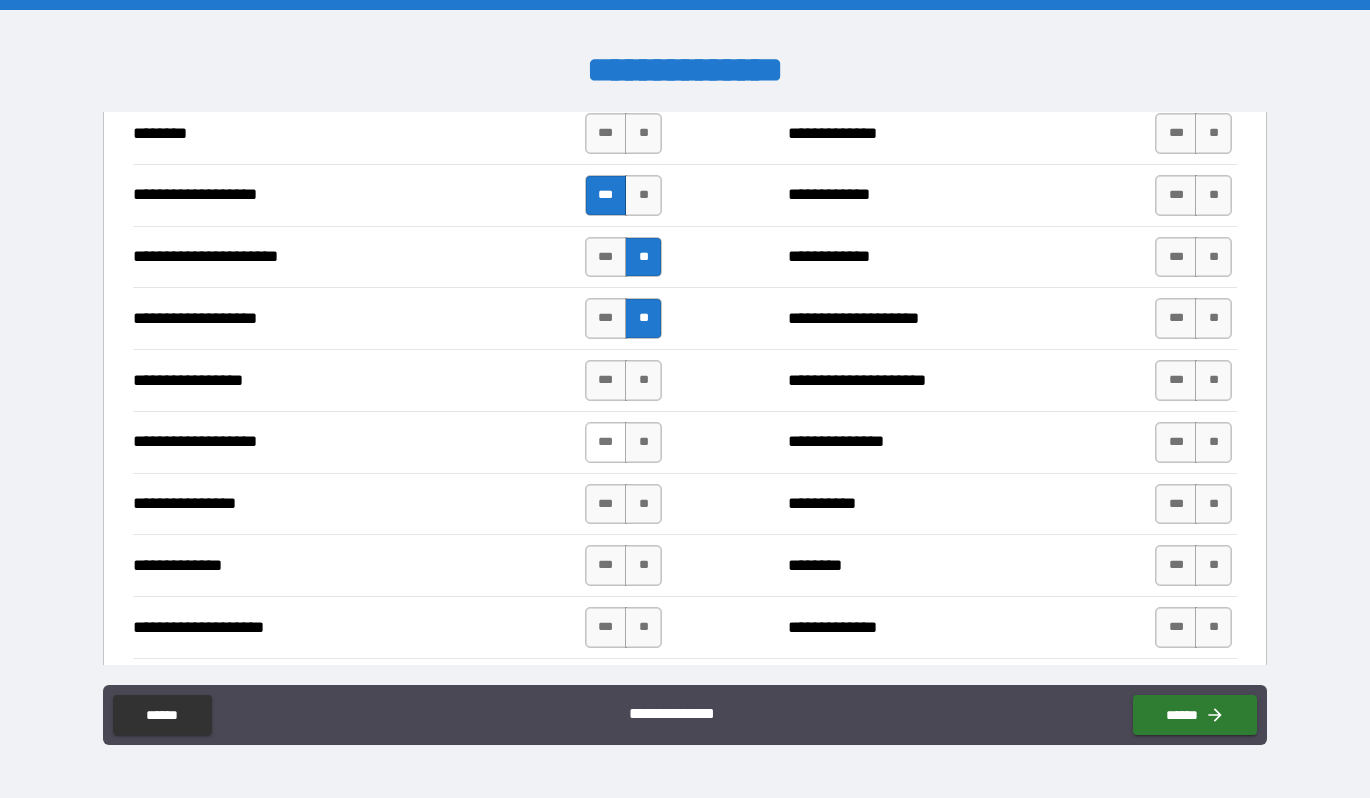 click on "***" at bounding box center (606, 442) 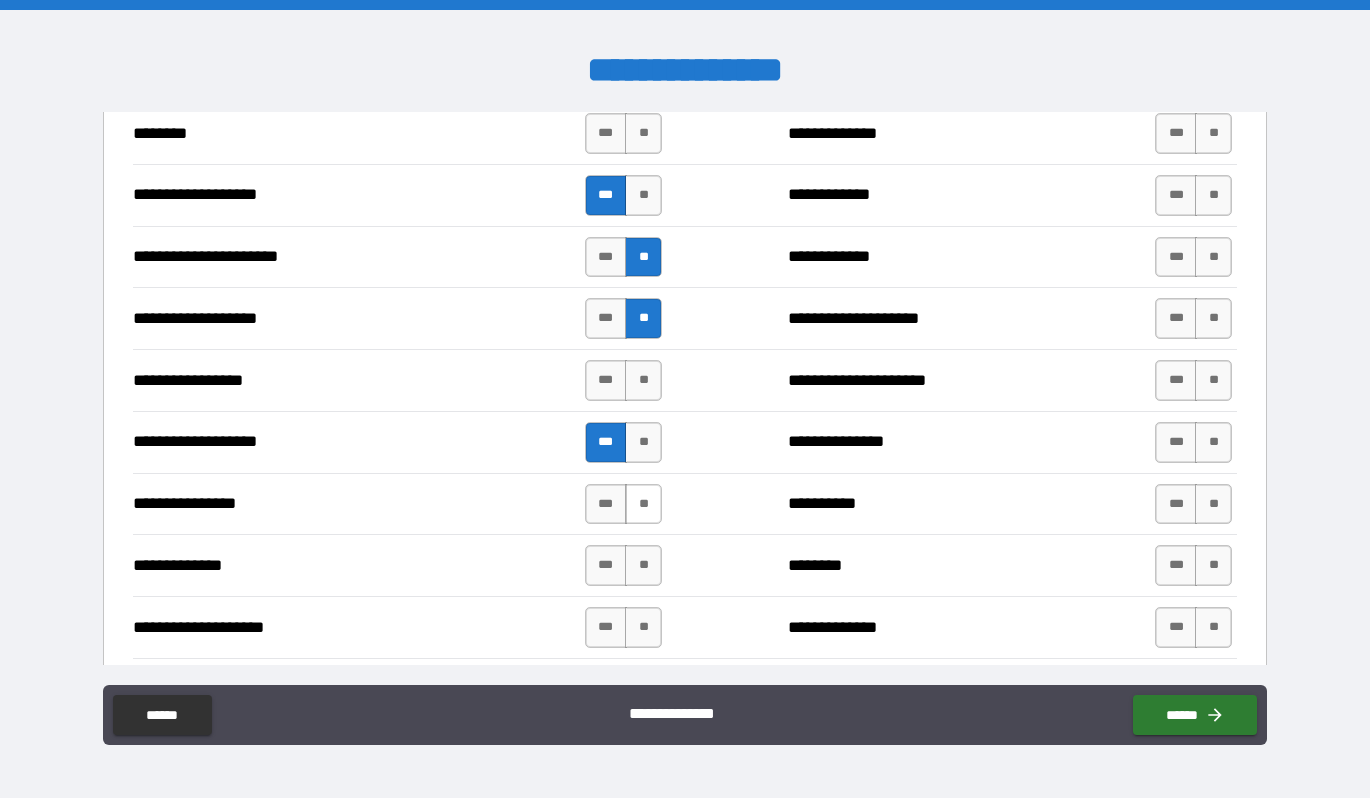 click on "**" at bounding box center (643, 504) 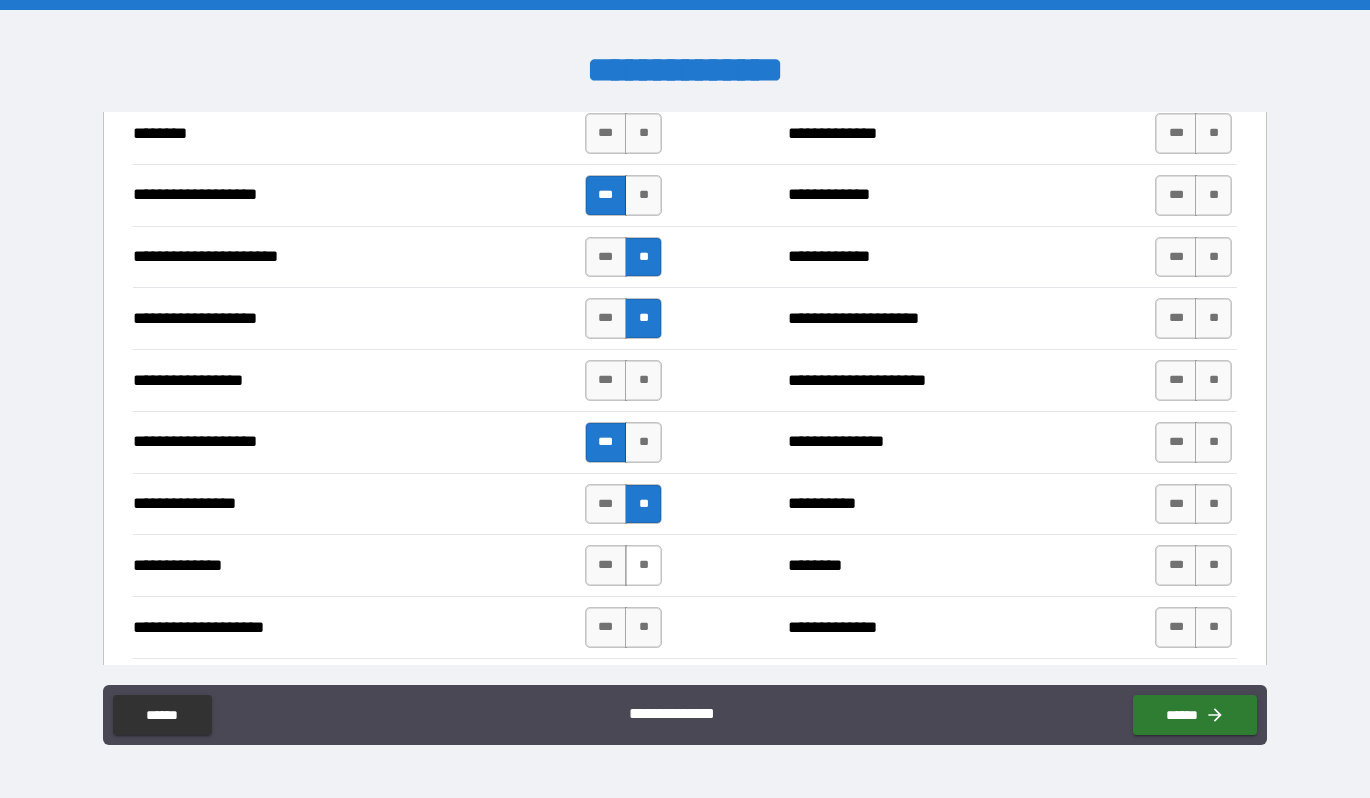 click on "**" at bounding box center [643, 565] 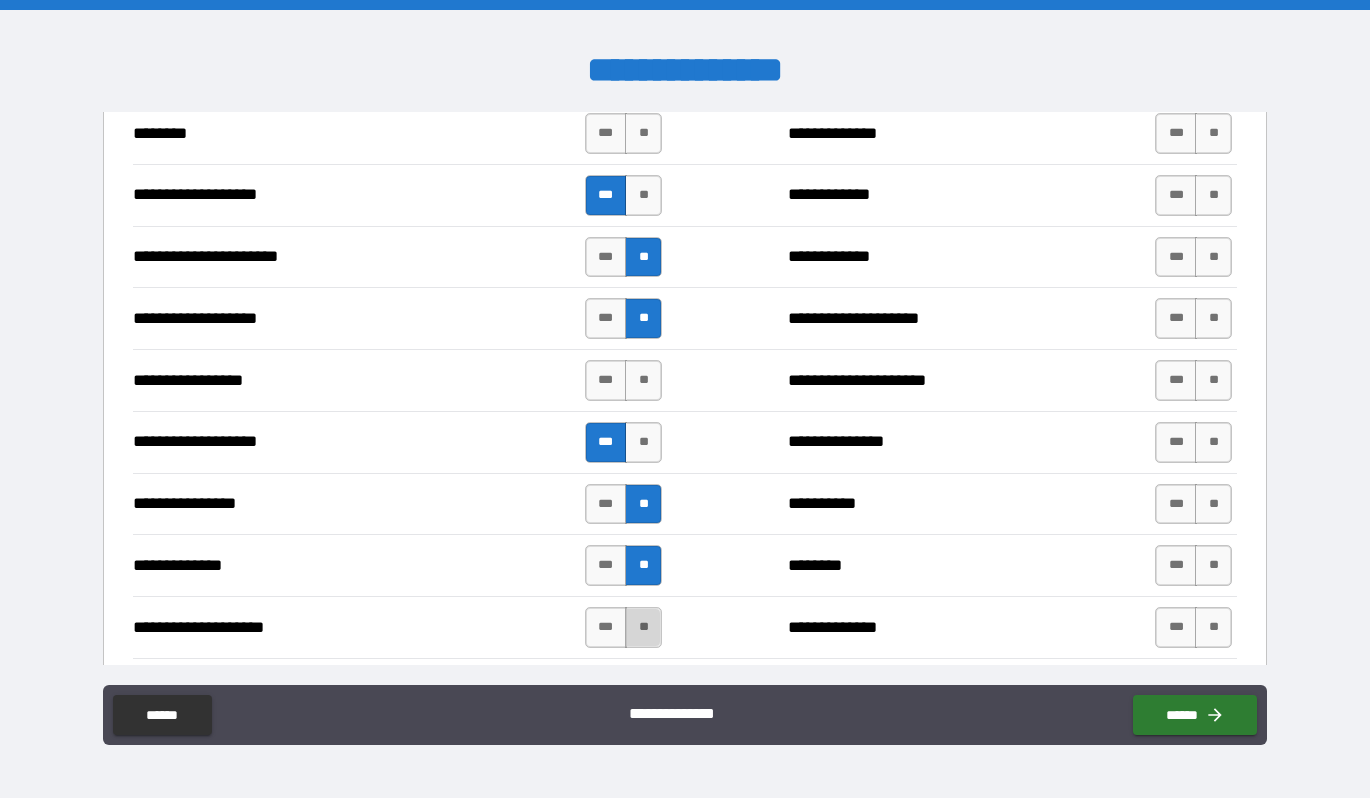 click on "**" at bounding box center [643, 627] 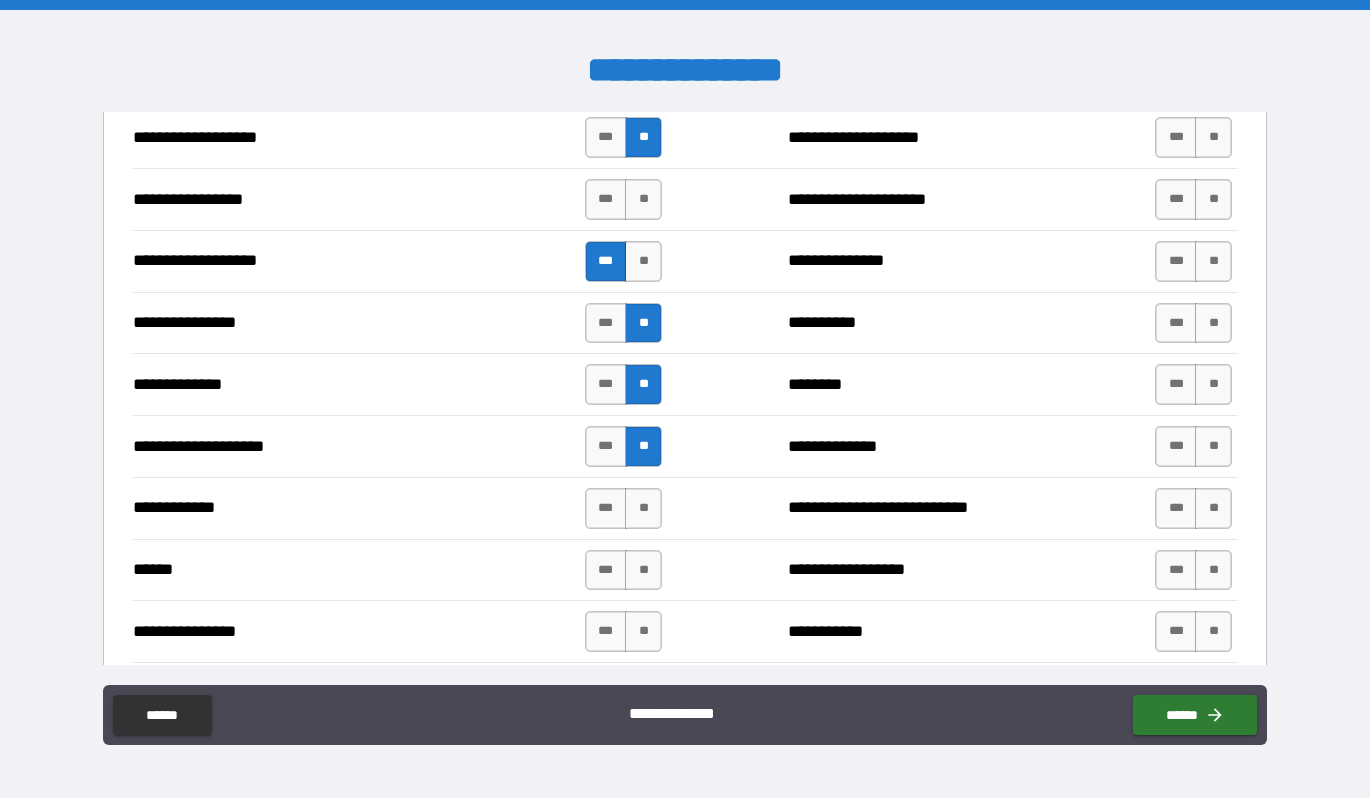 scroll, scrollTop: 3251, scrollLeft: 0, axis: vertical 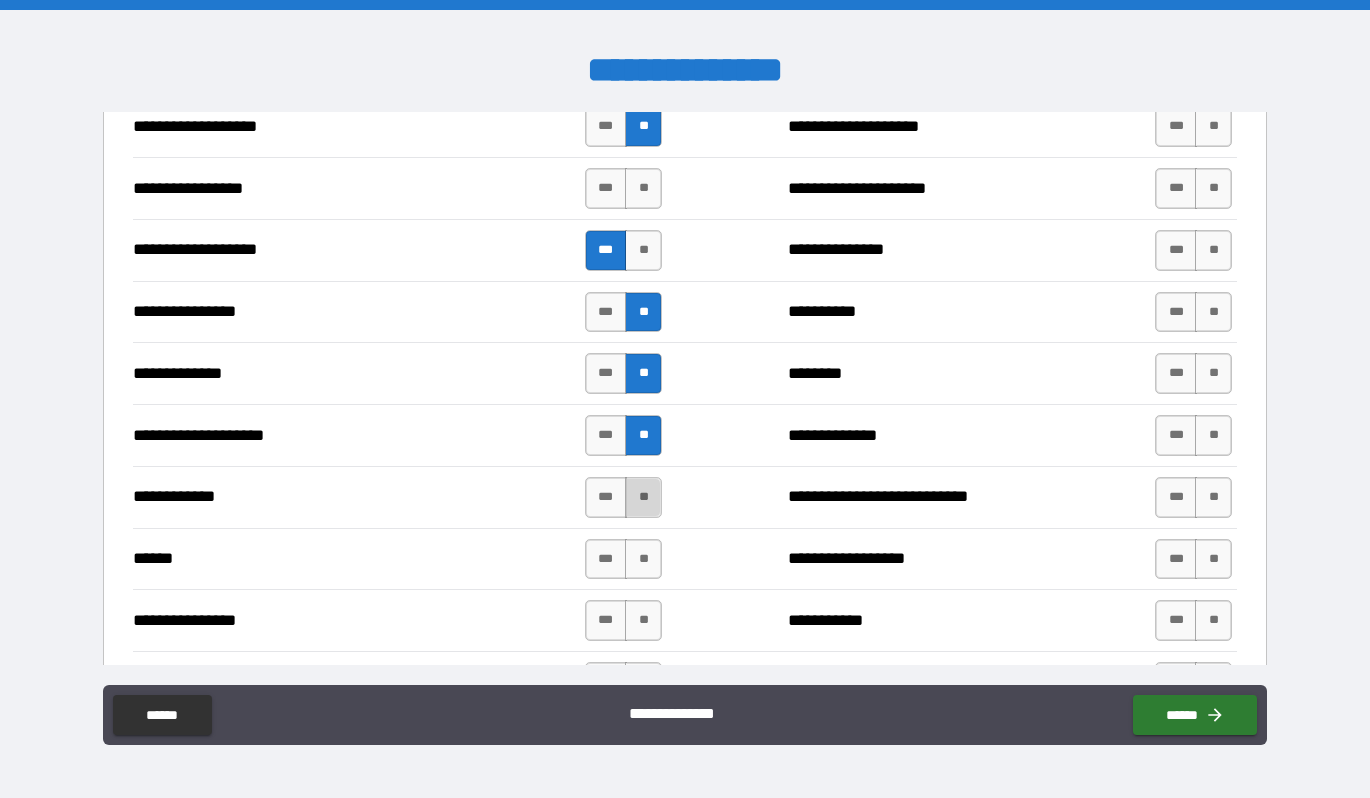 click on "**" at bounding box center (643, 497) 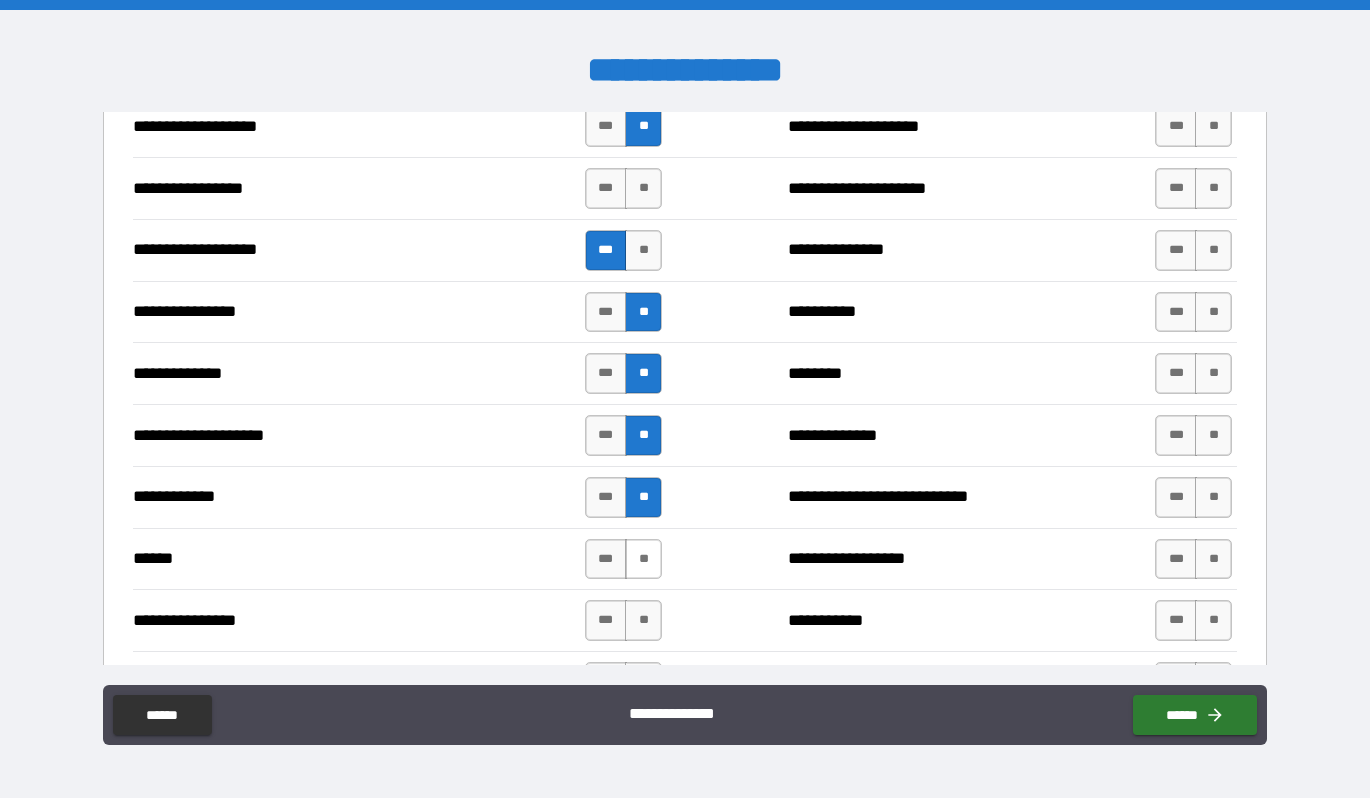click on "**" at bounding box center (643, 559) 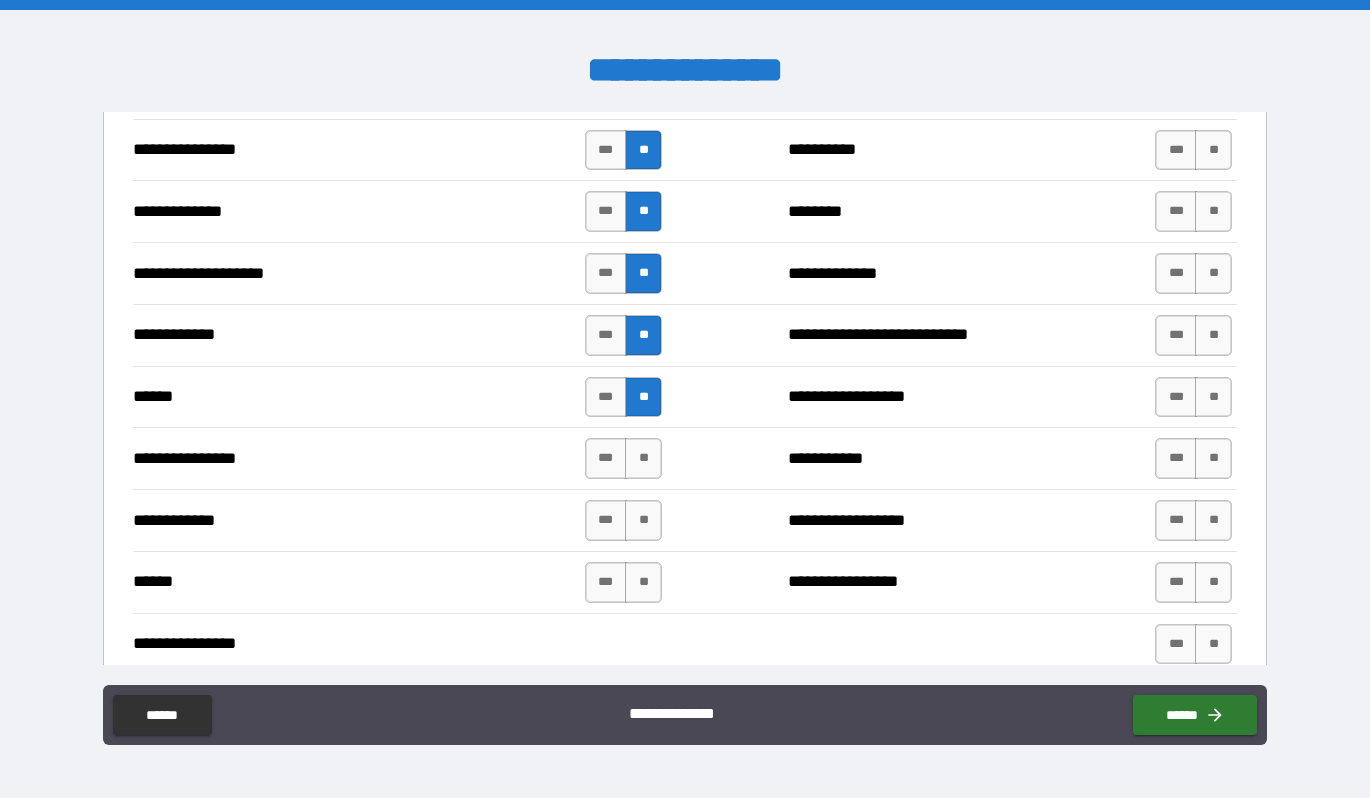 scroll, scrollTop: 3445, scrollLeft: 0, axis: vertical 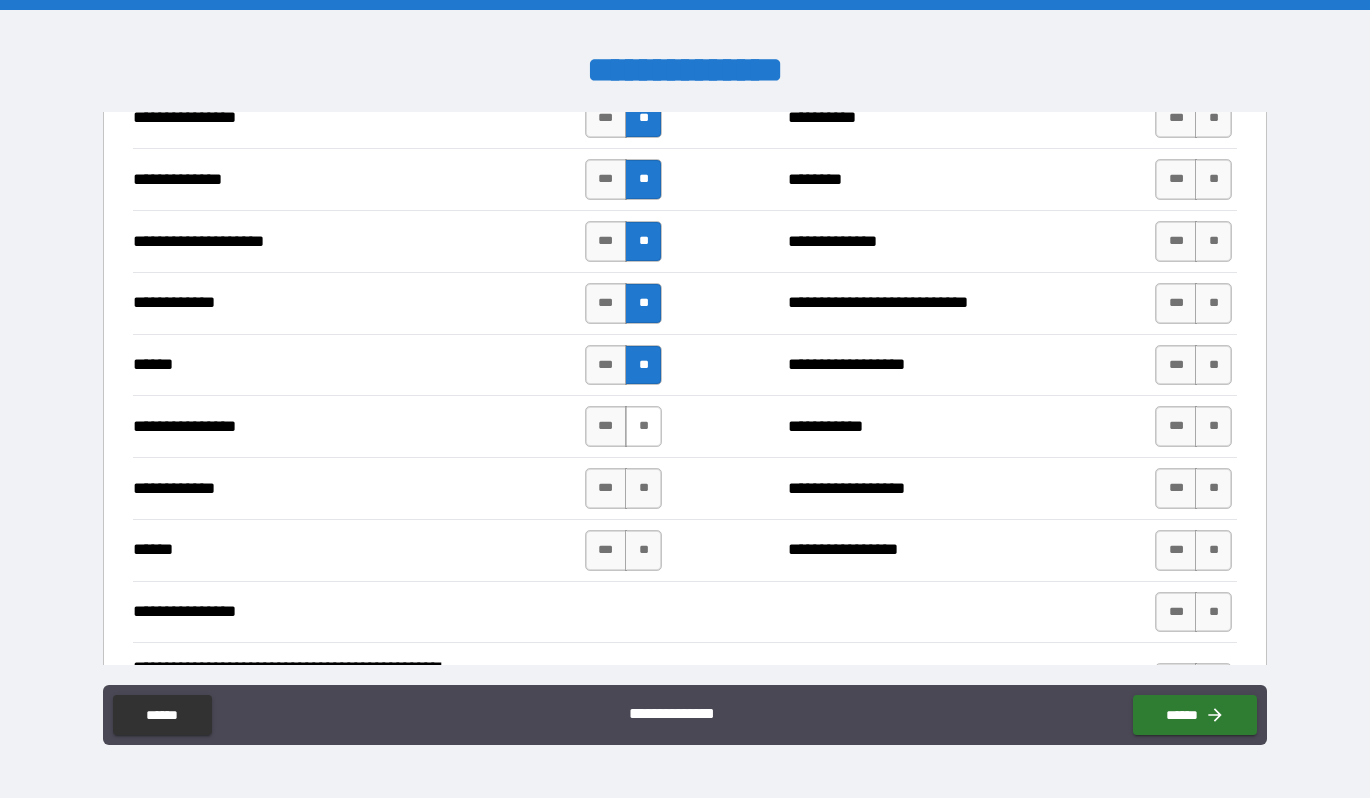 click on "**" at bounding box center (643, 426) 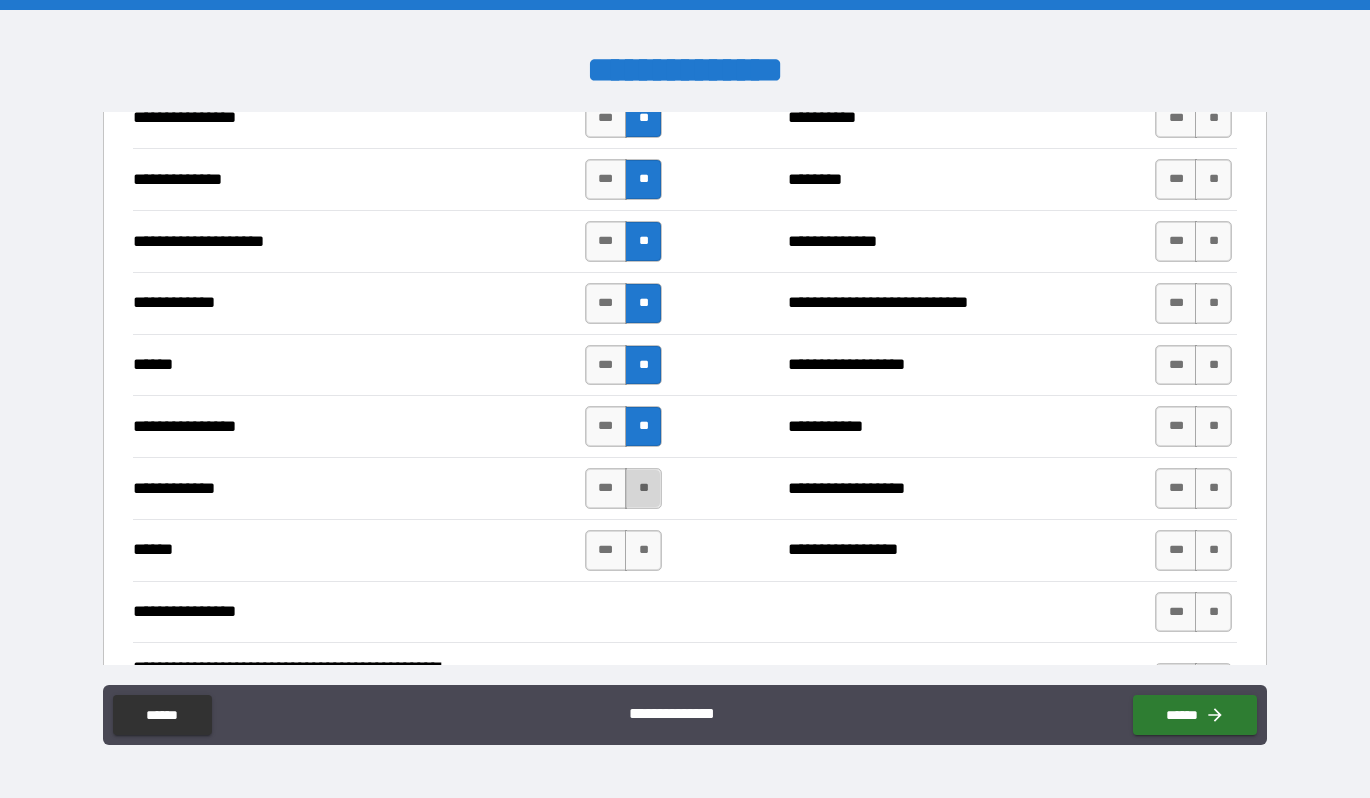 click on "**" at bounding box center [643, 488] 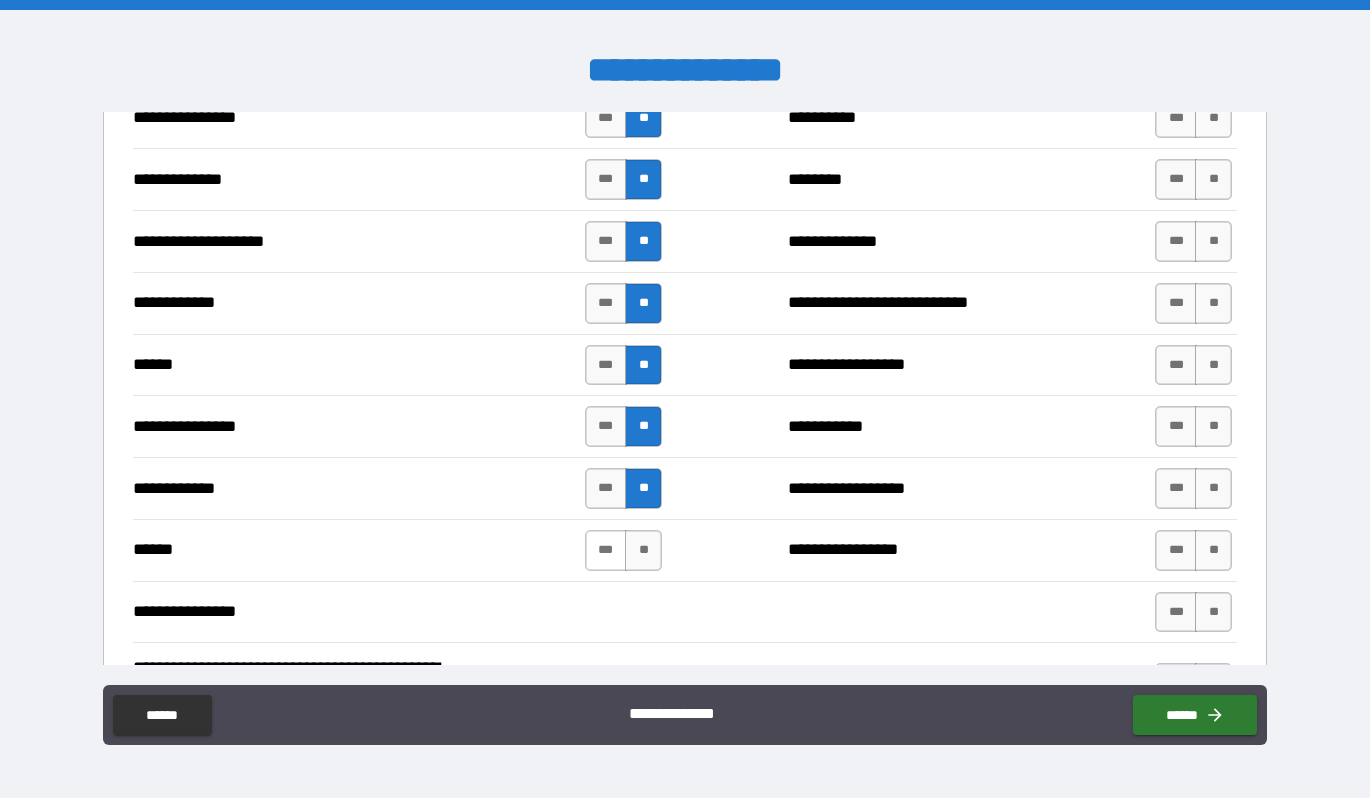 click on "***" at bounding box center (606, 550) 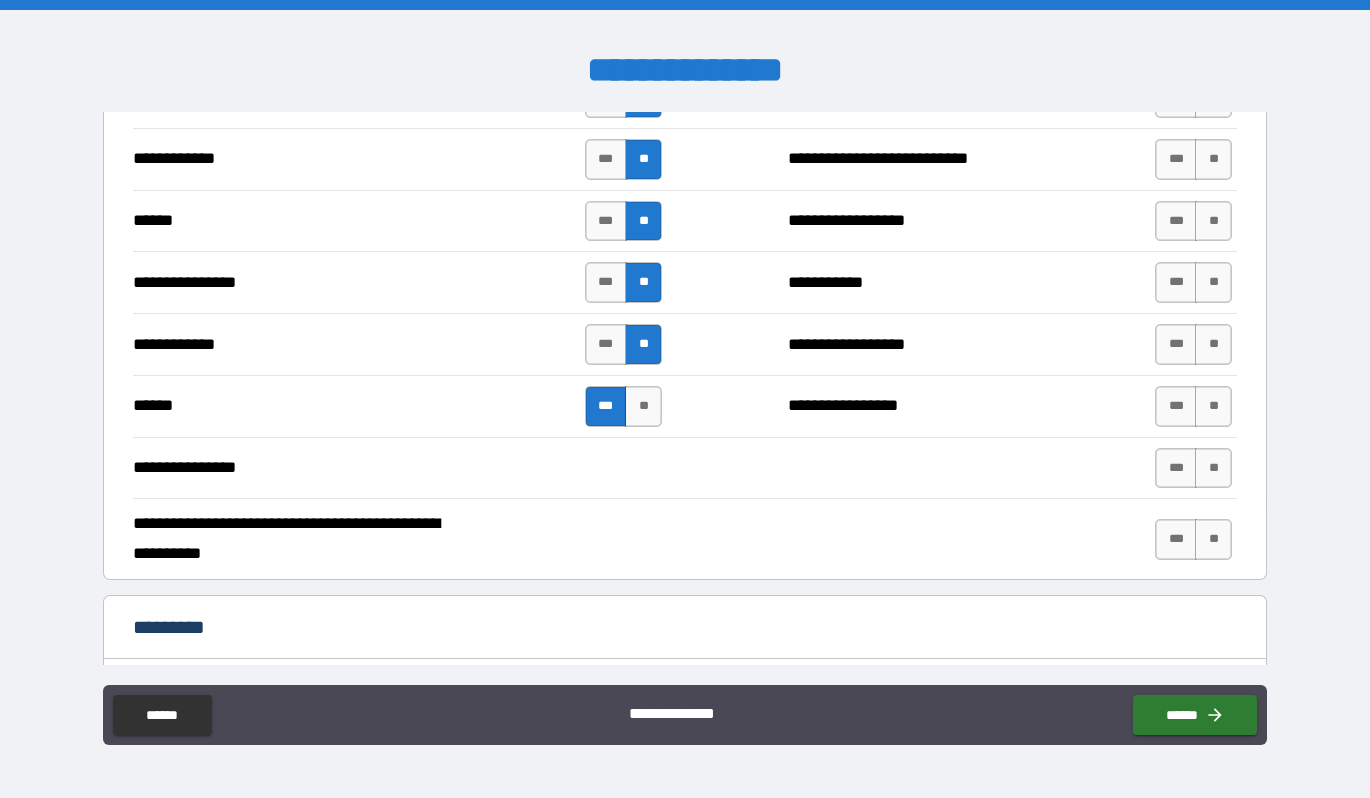 scroll, scrollTop: 3652, scrollLeft: 0, axis: vertical 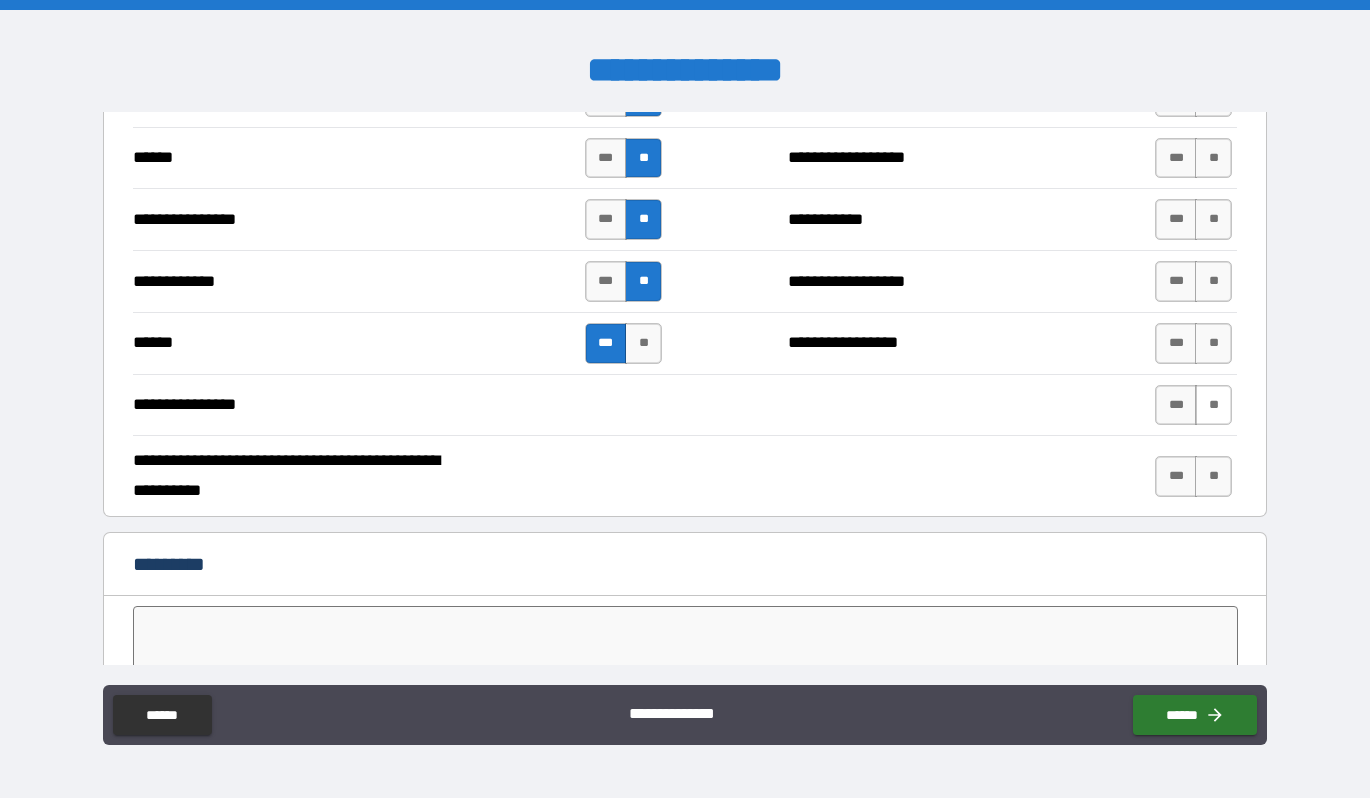 click on "**" at bounding box center [1213, 405] 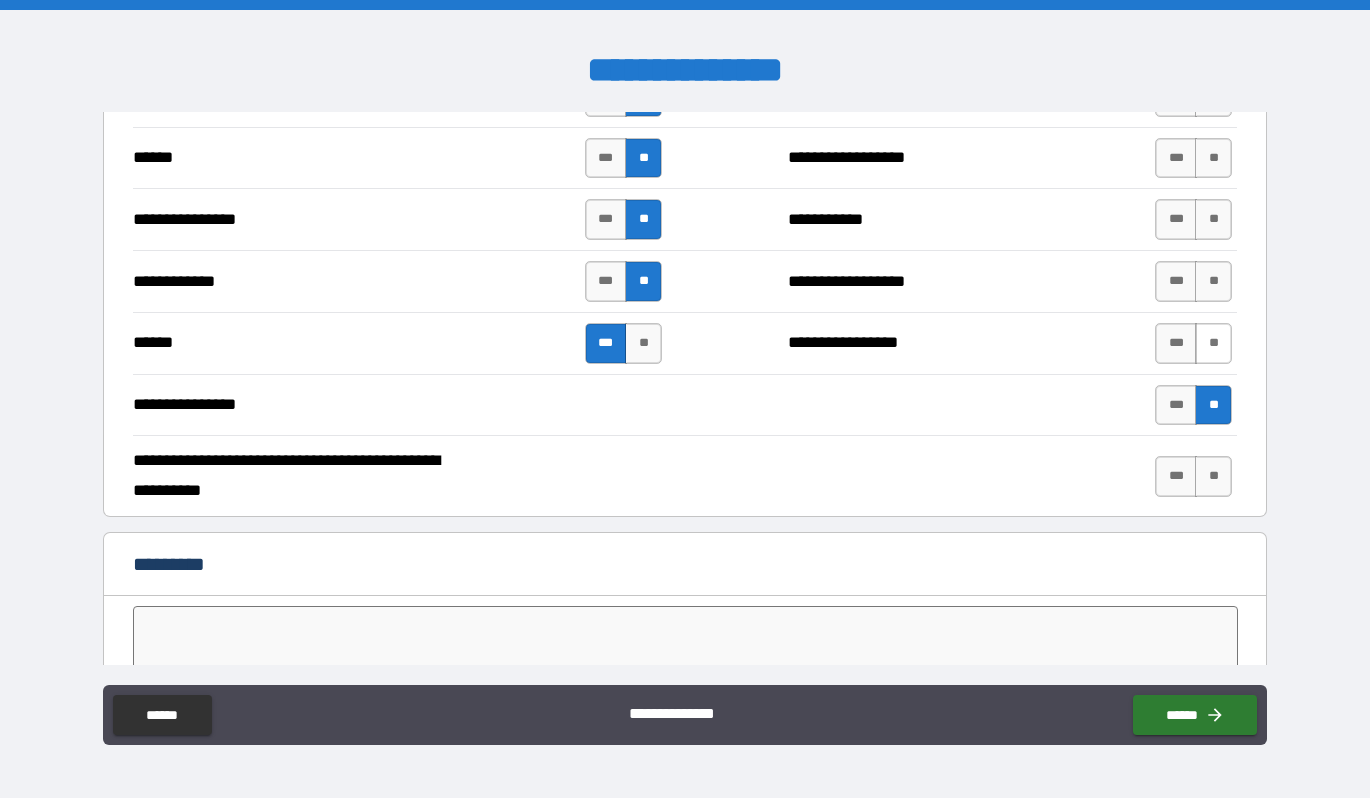 click on "**" at bounding box center [1213, 343] 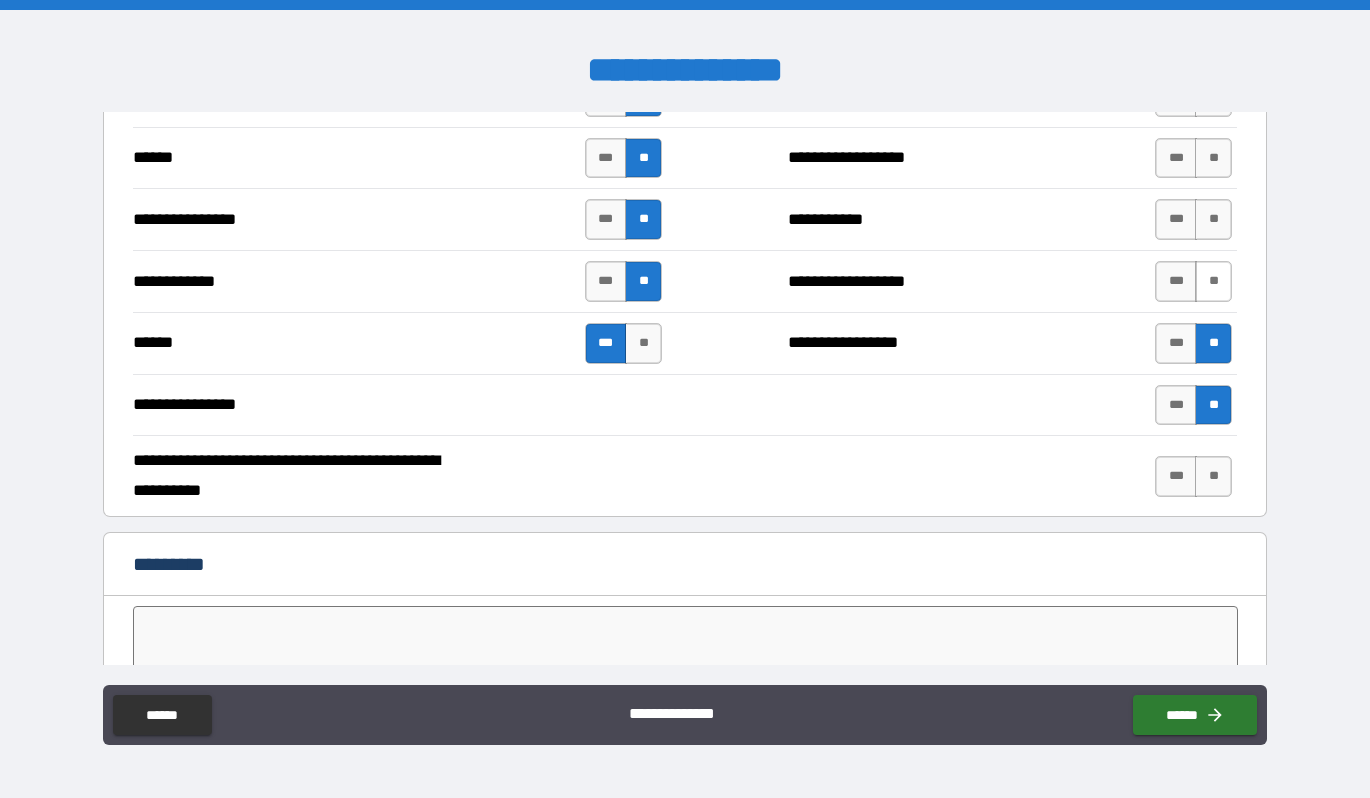 click on "**" at bounding box center [1213, 281] 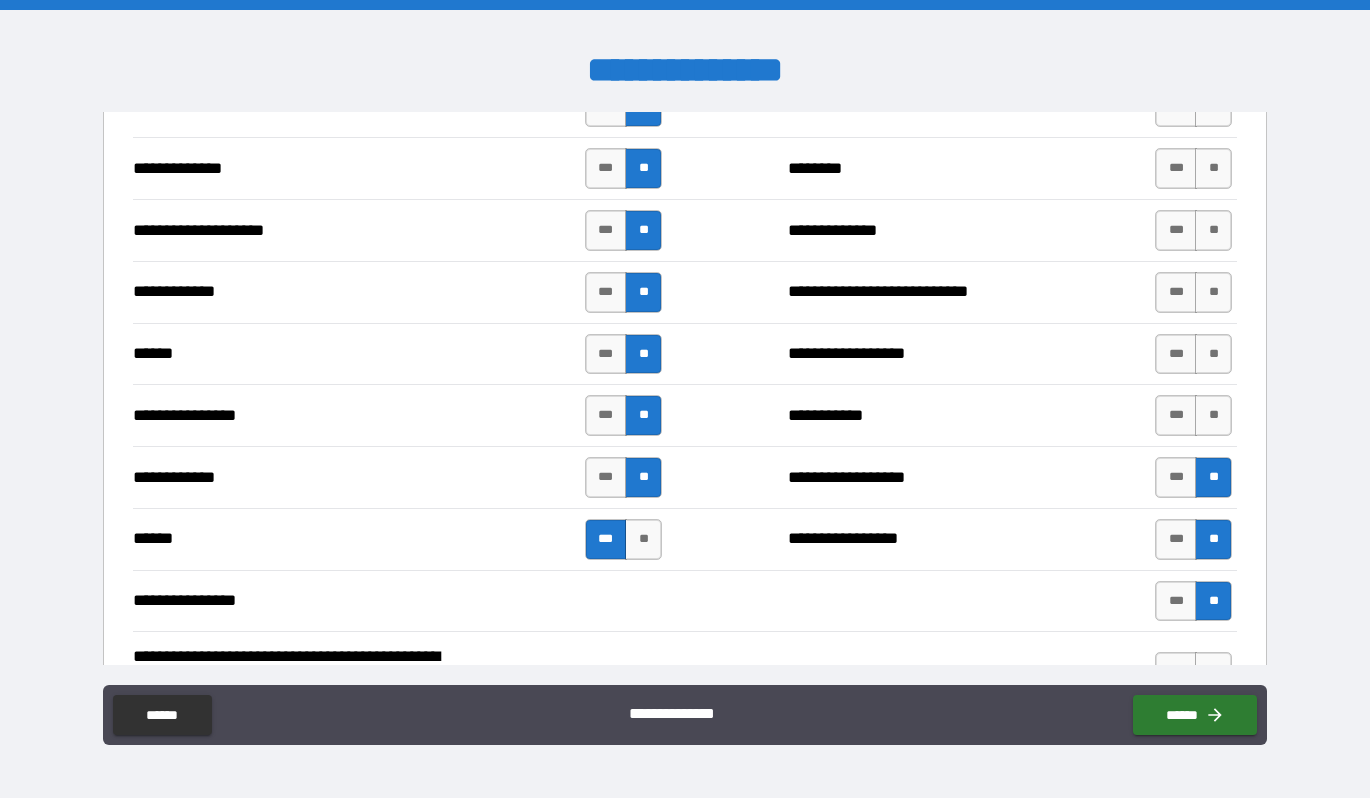 scroll, scrollTop: 3325, scrollLeft: 0, axis: vertical 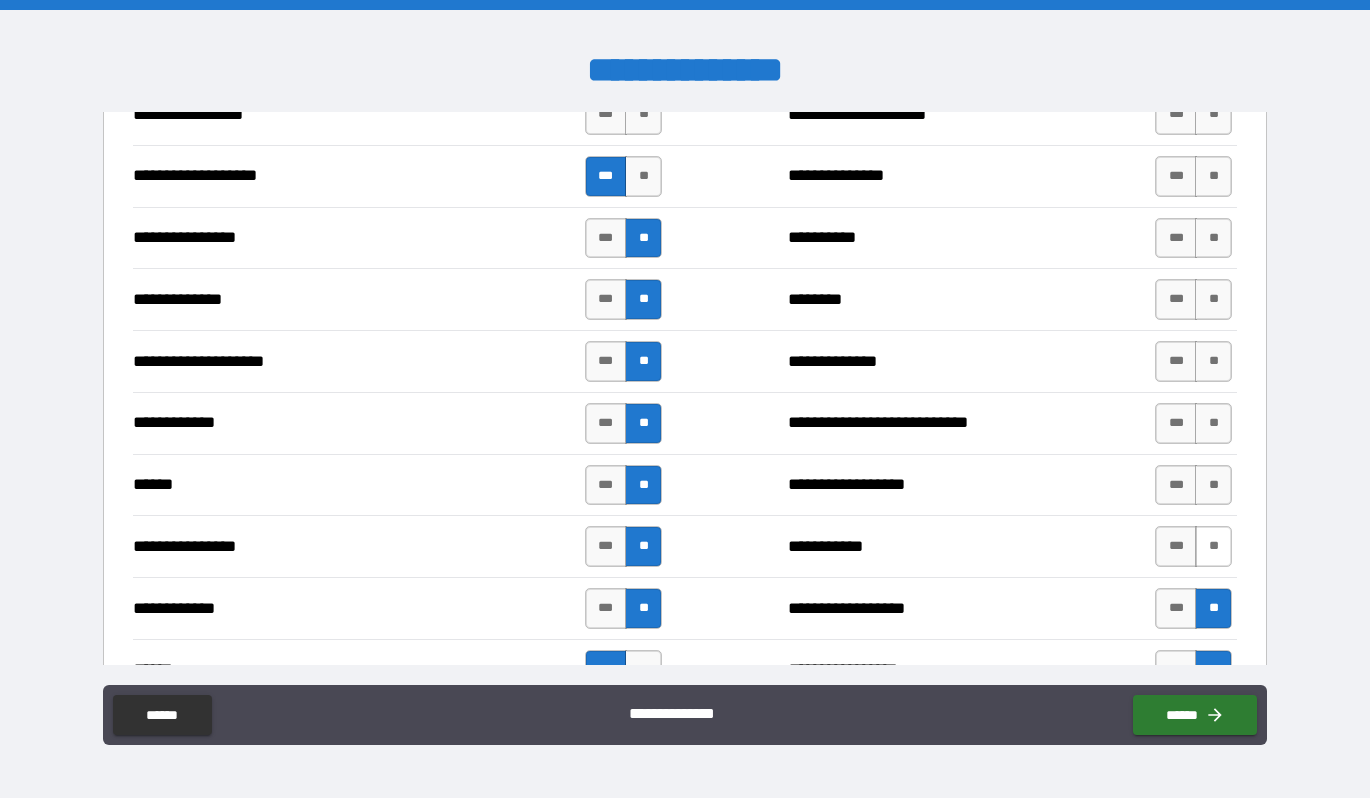 click on "**" at bounding box center [1213, 546] 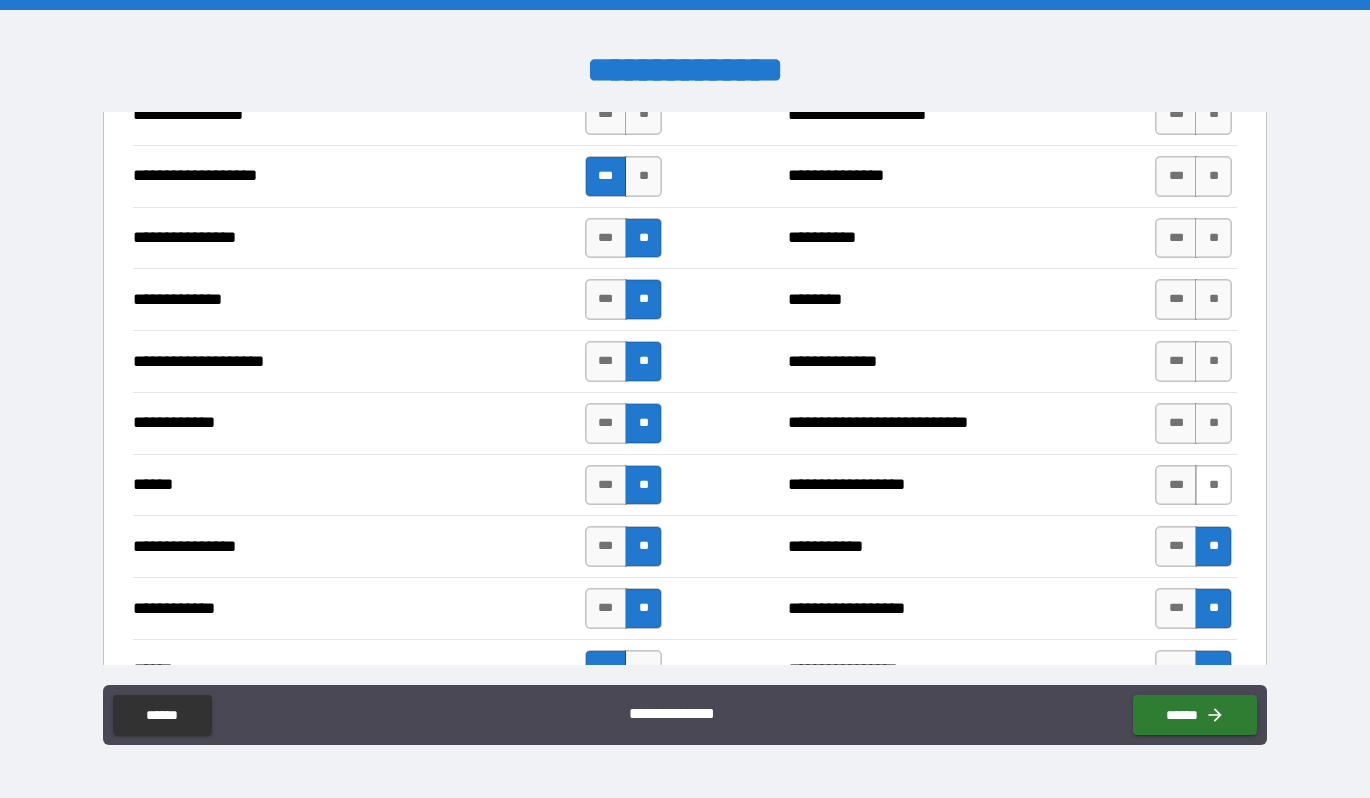 click on "**" at bounding box center [1213, 485] 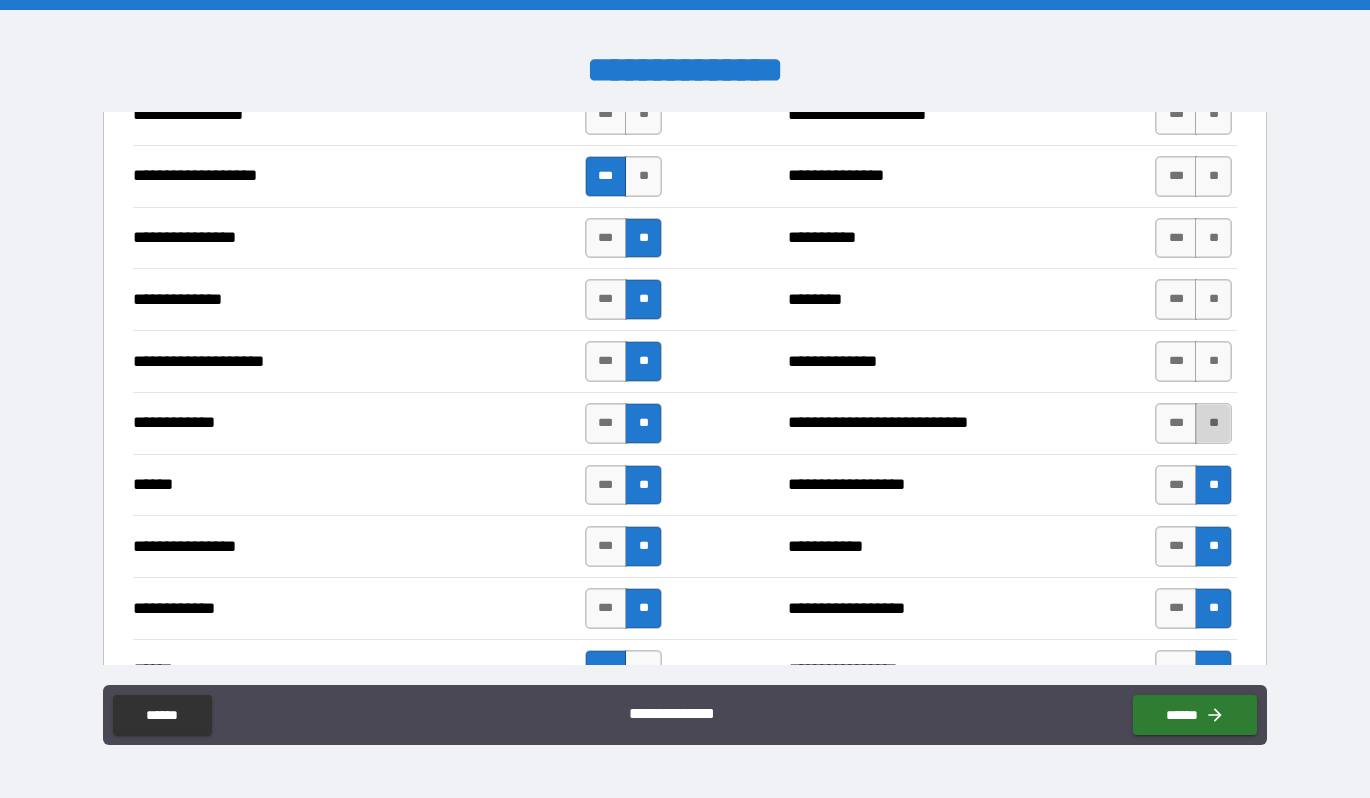 click on "**" at bounding box center (1213, 423) 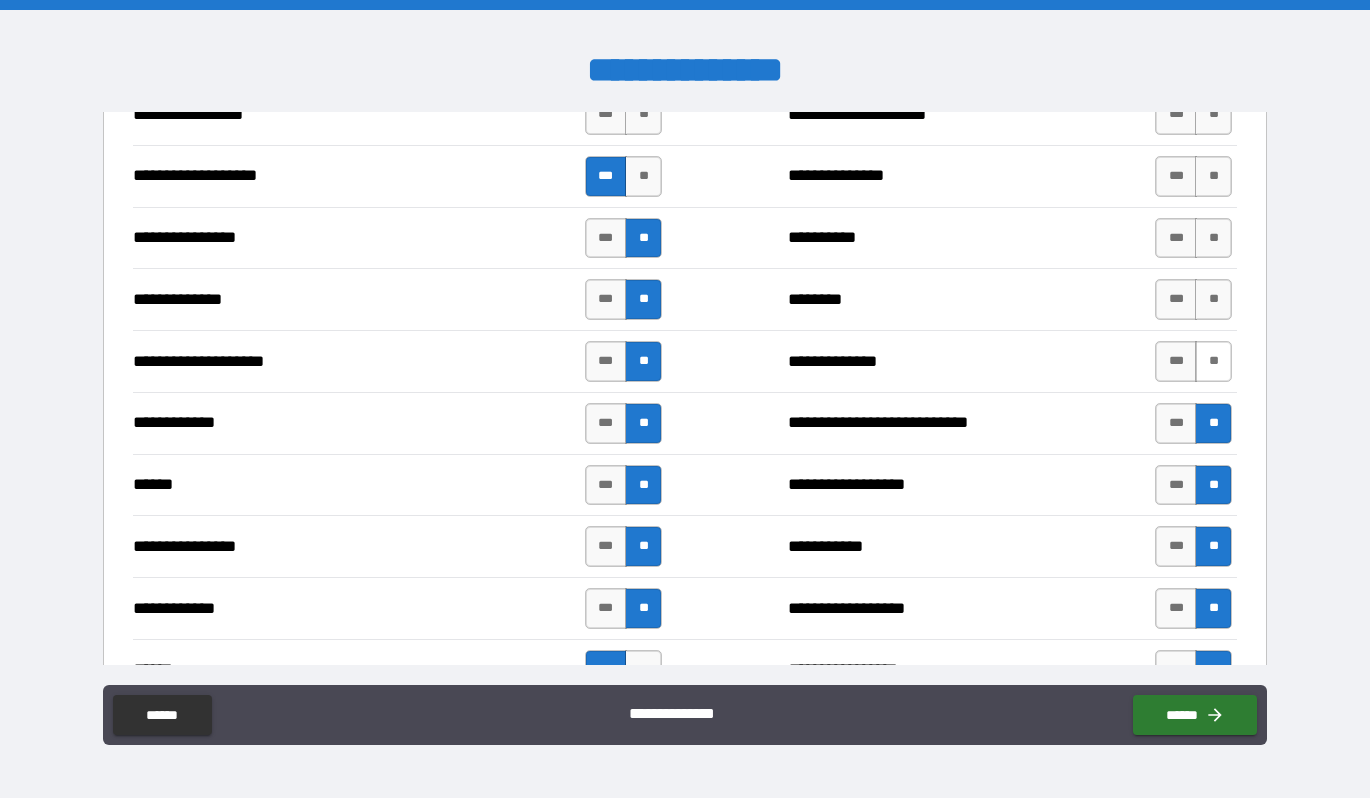 click on "**" at bounding box center [1213, 361] 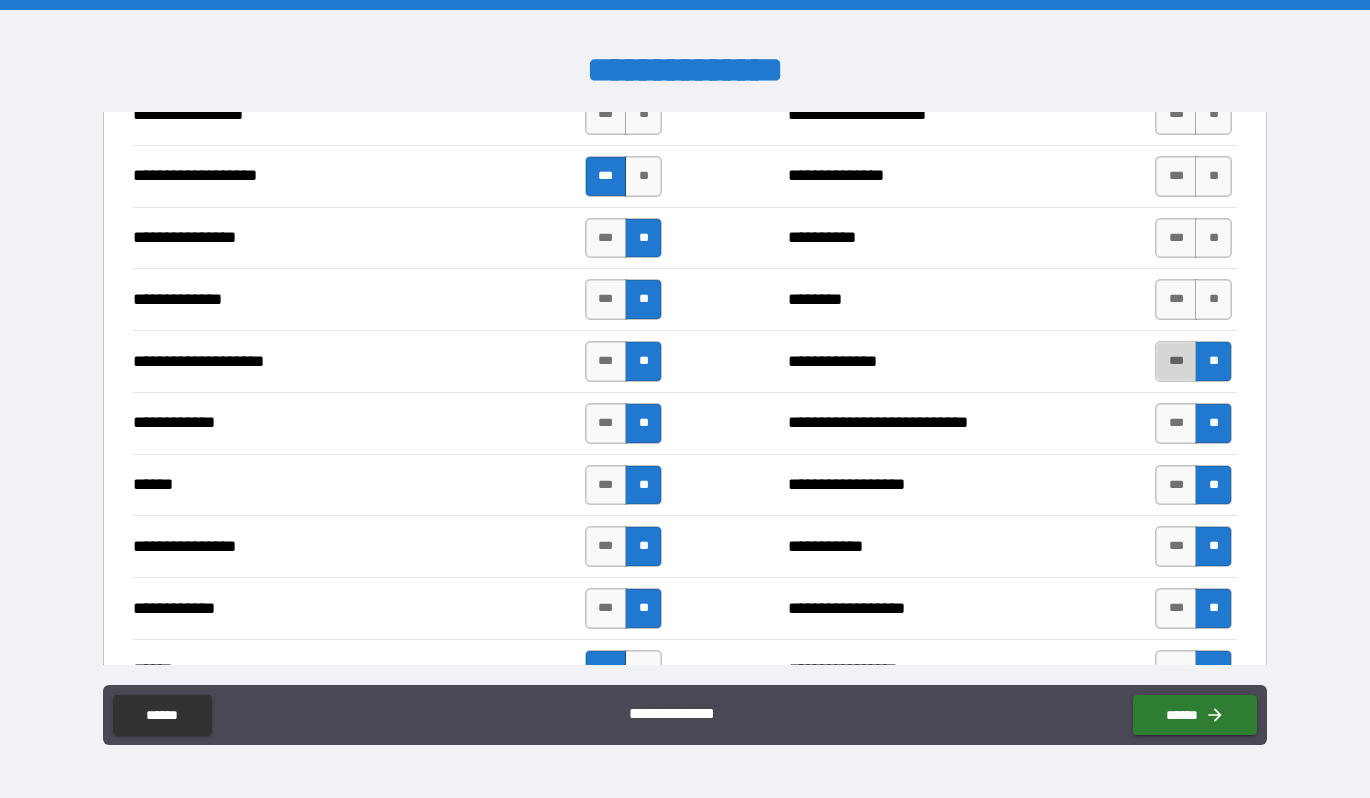 click on "***" at bounding box center [1176, 361] 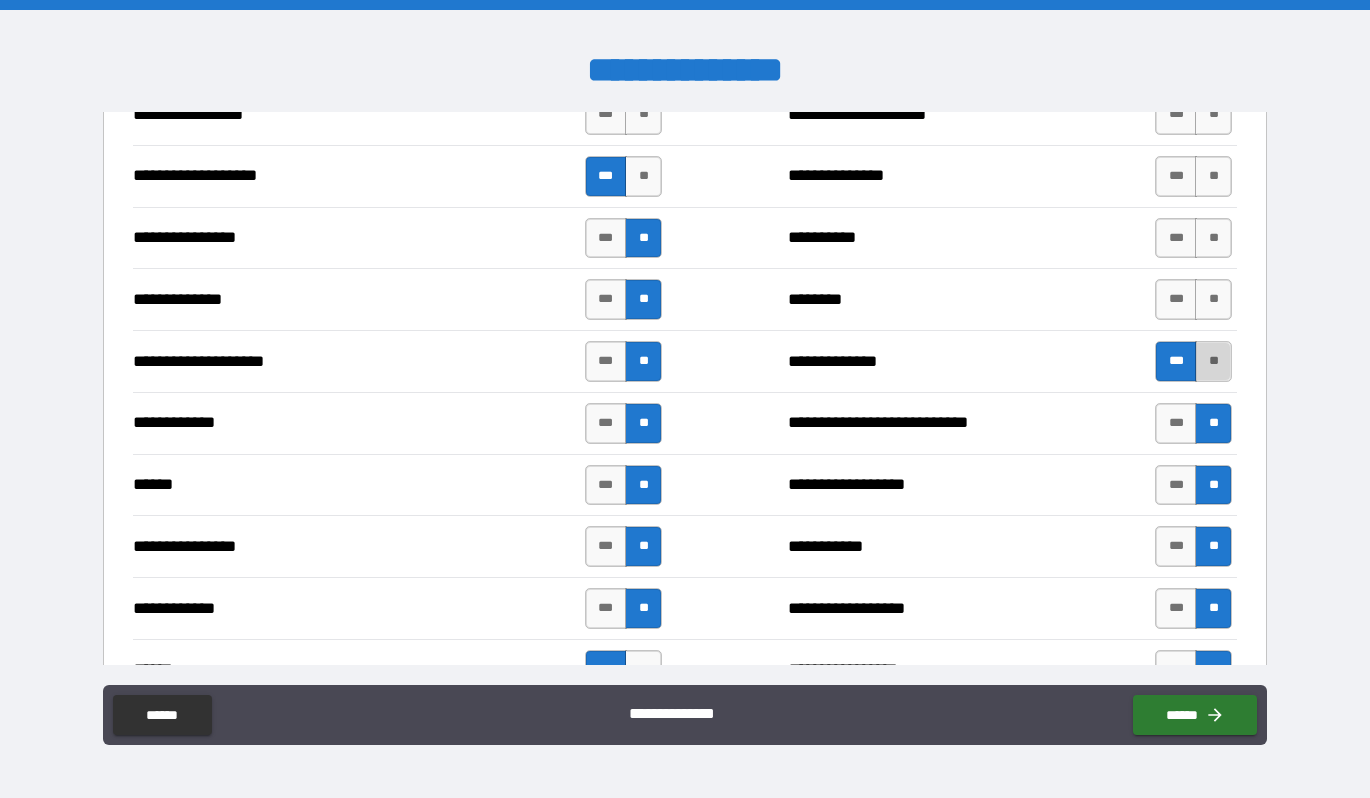 click on "**" at bounding box center [1213, 361] 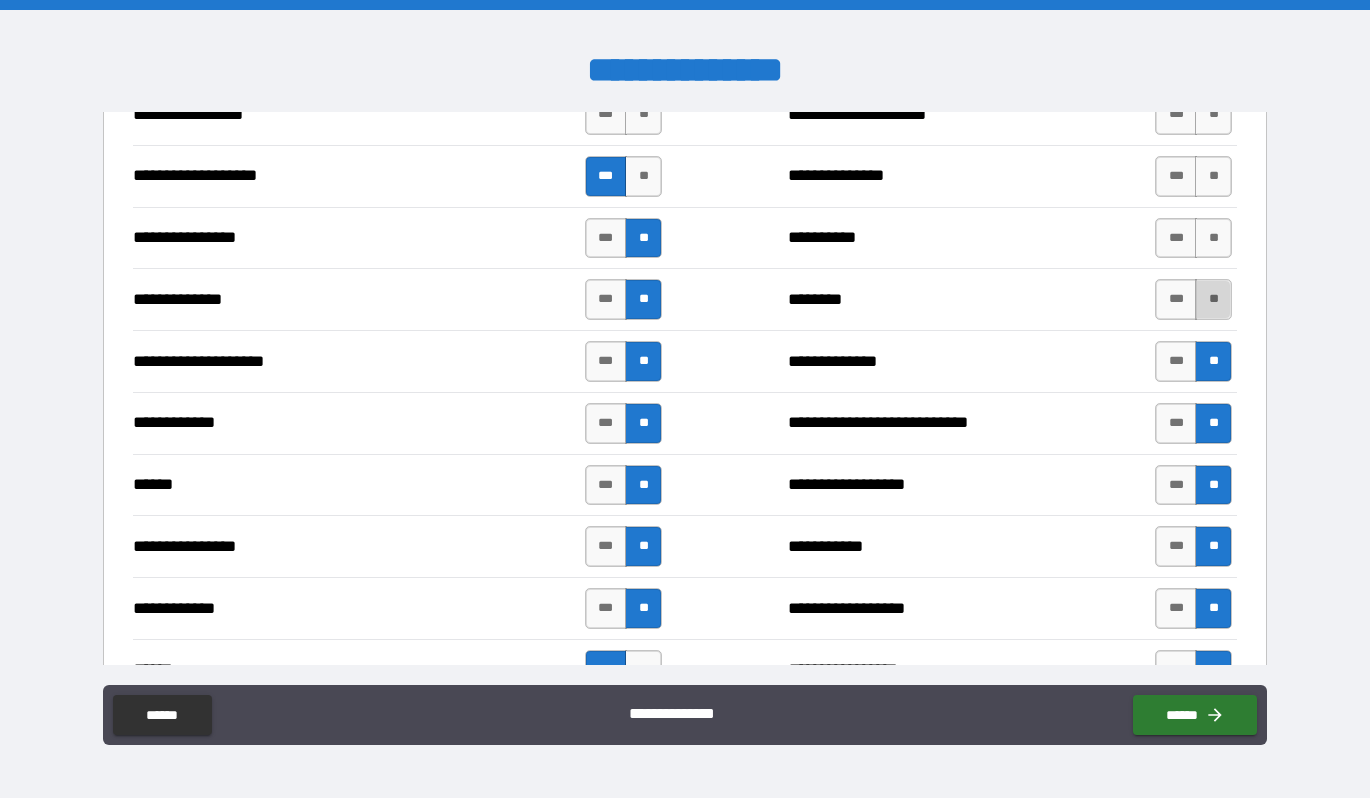click on "**" at bounding box center [1213, 299] 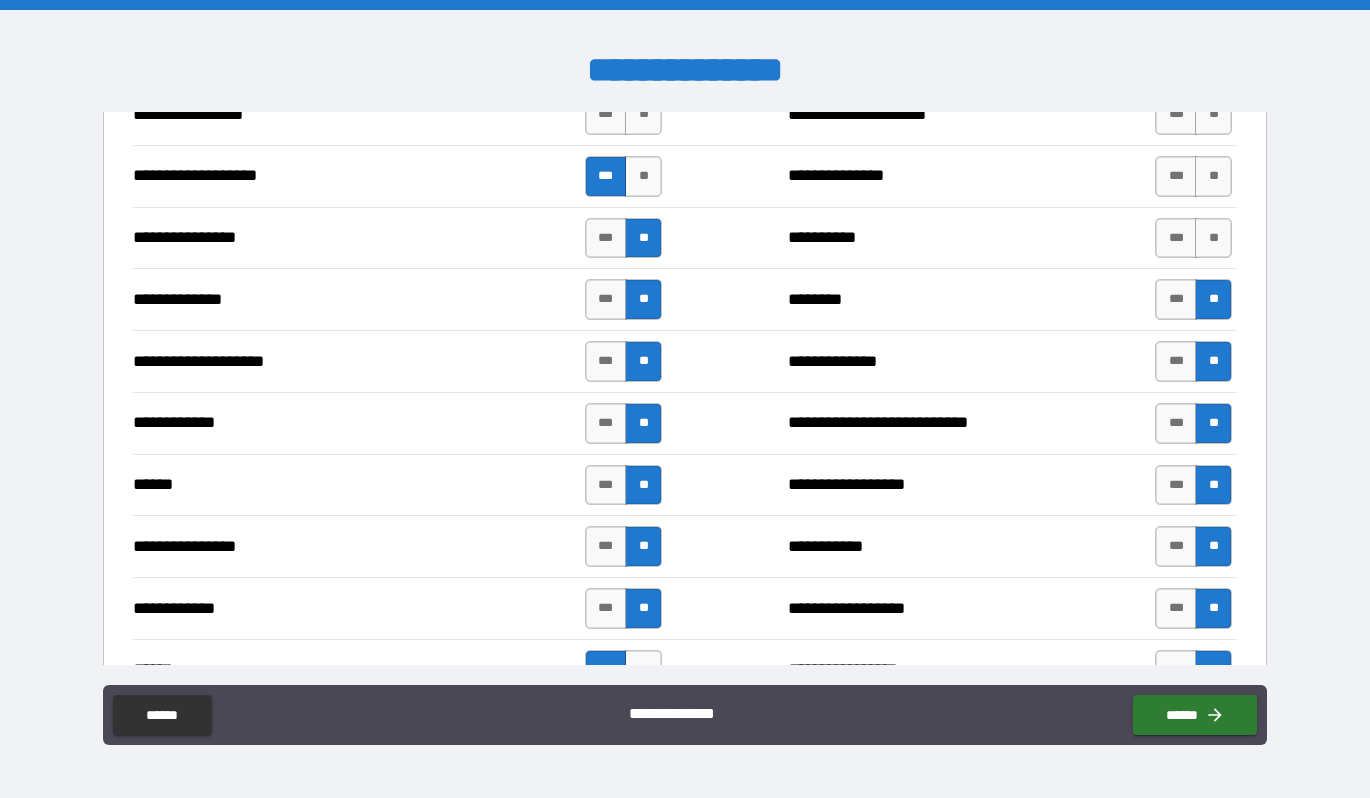 click on "*** **" at bounding box center (1193, 238) 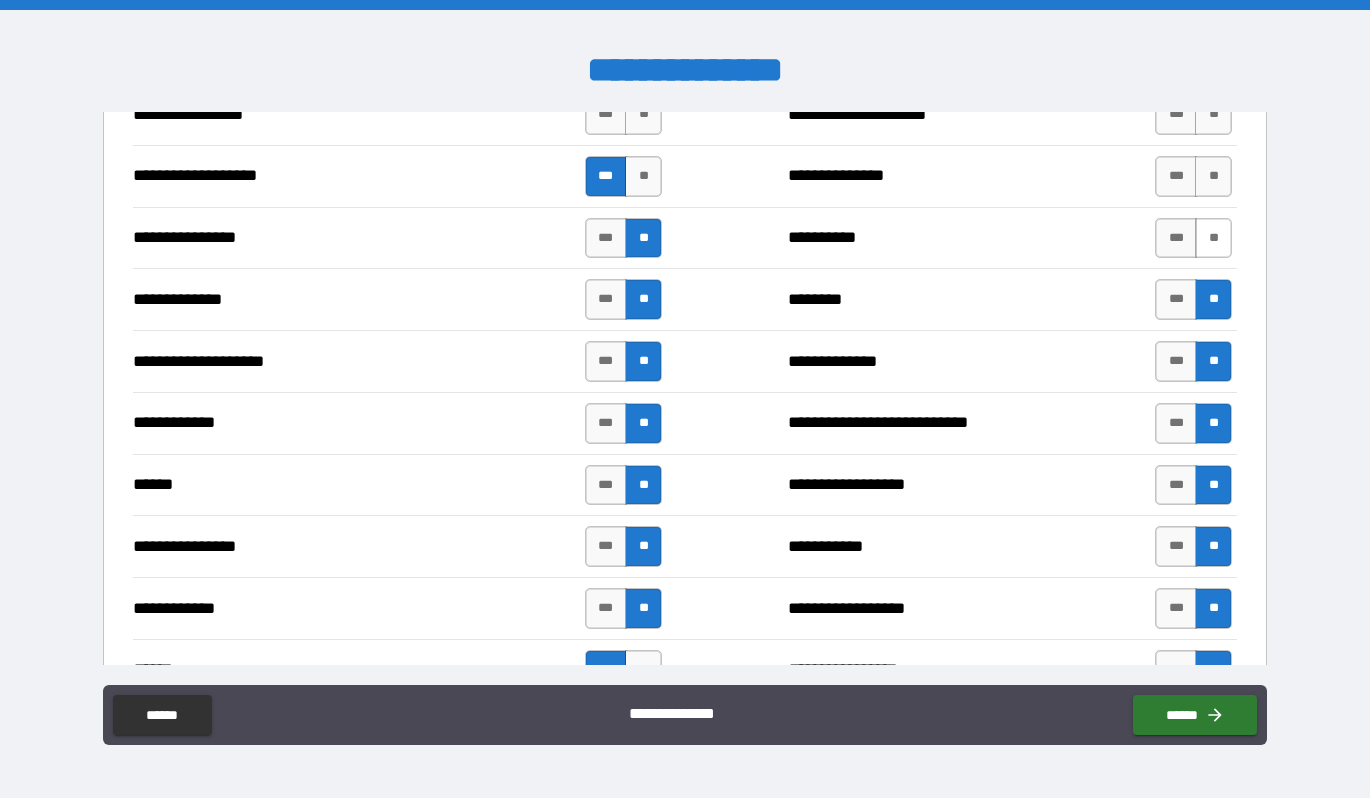 click on "**" at bounding box center [1213, 238] 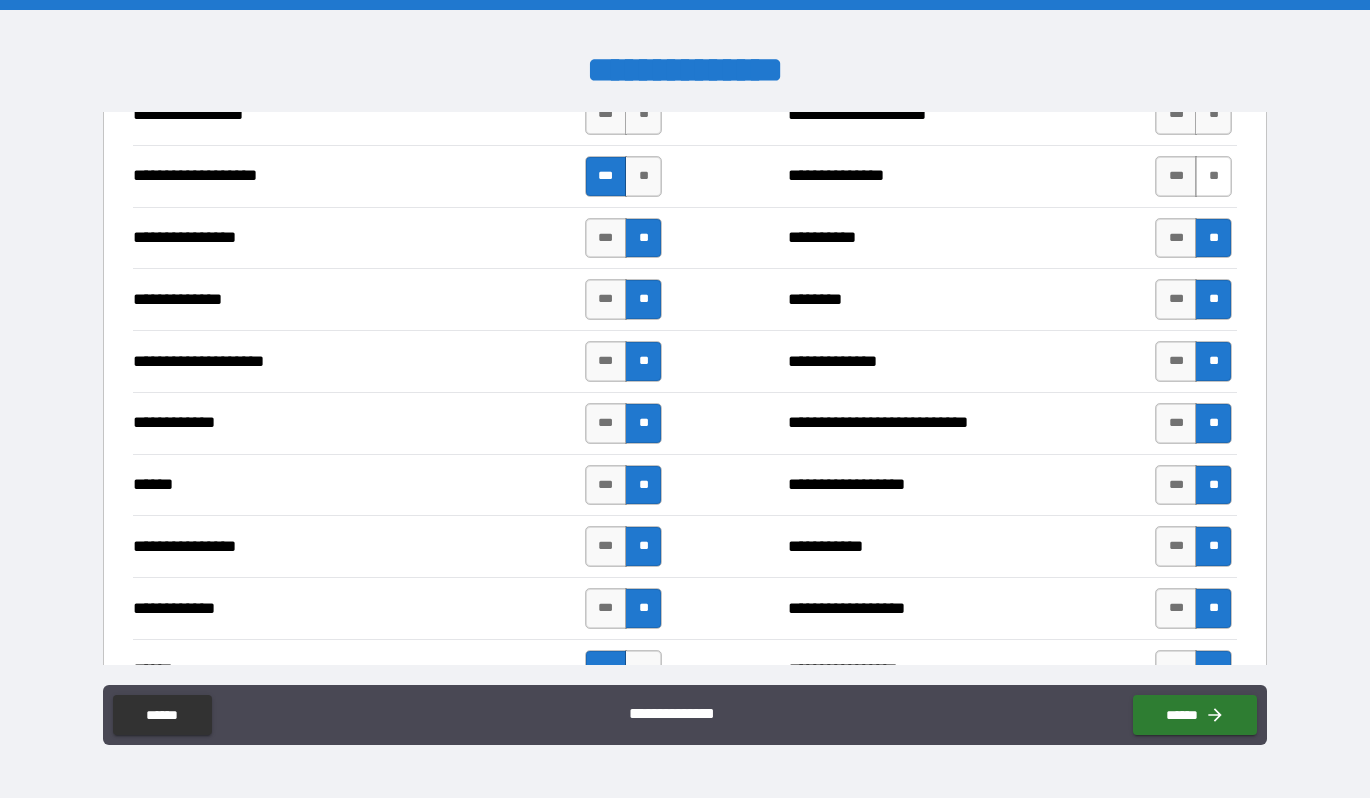 click on "**" at bounding box center [1213, 176] 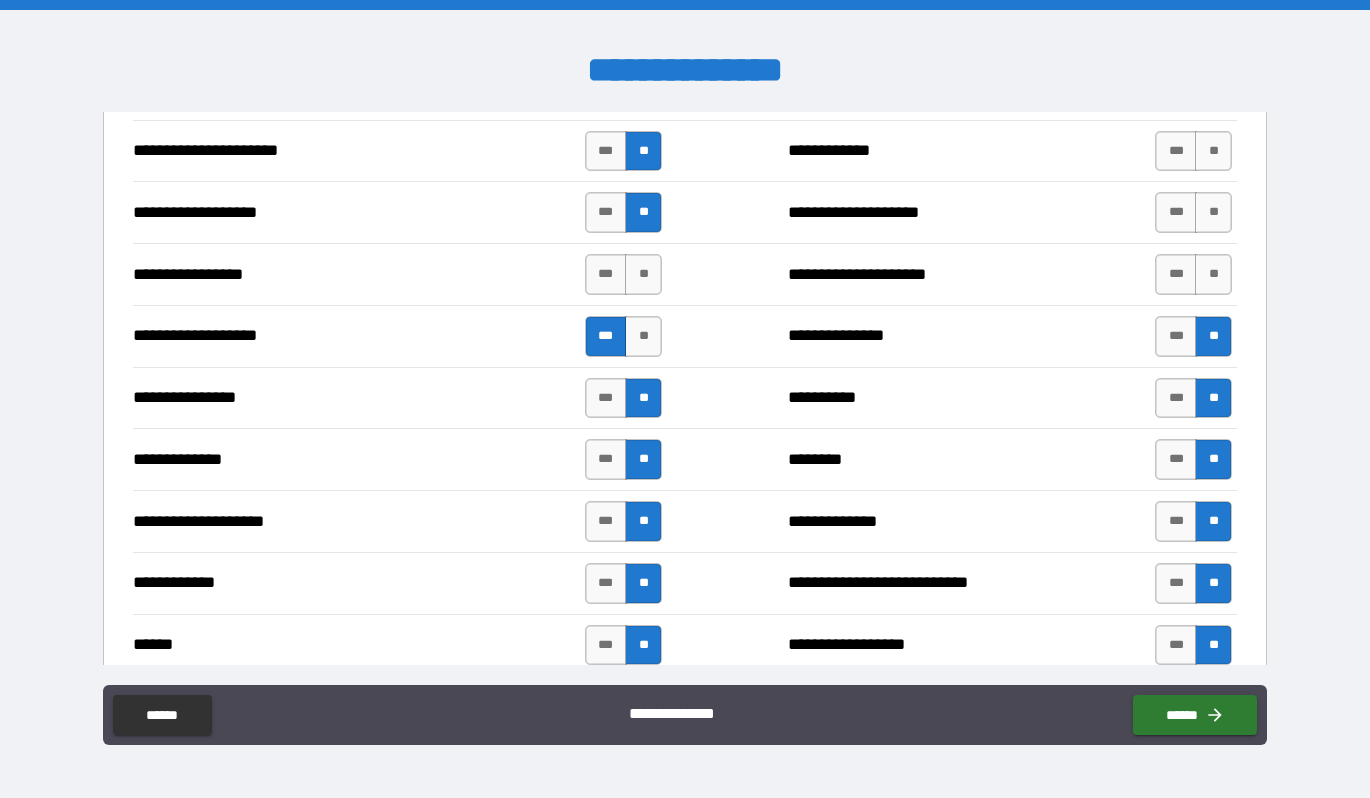 scroll, scrollTop: 3149, scrollLeft: 0, axis: vertical 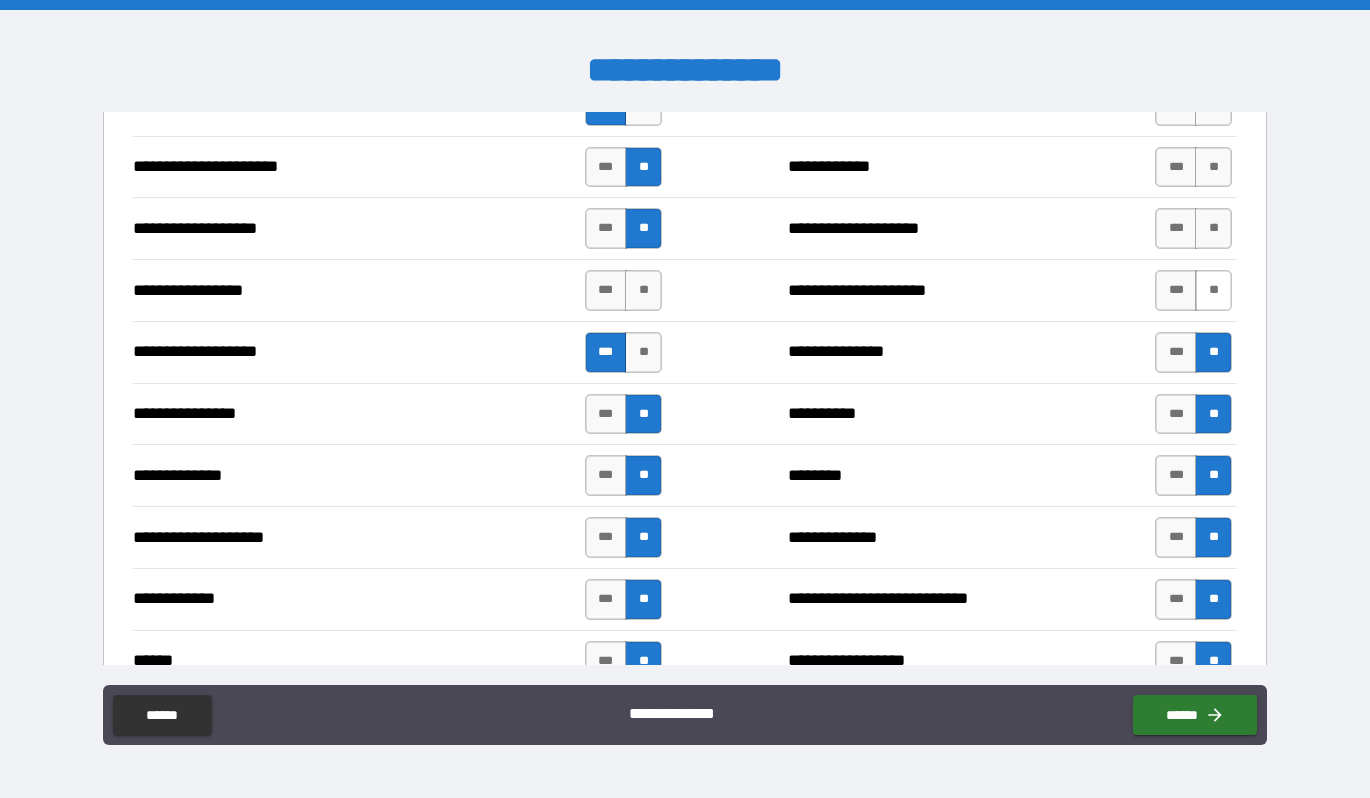 click on "**" at bounding box center (1213, 290) 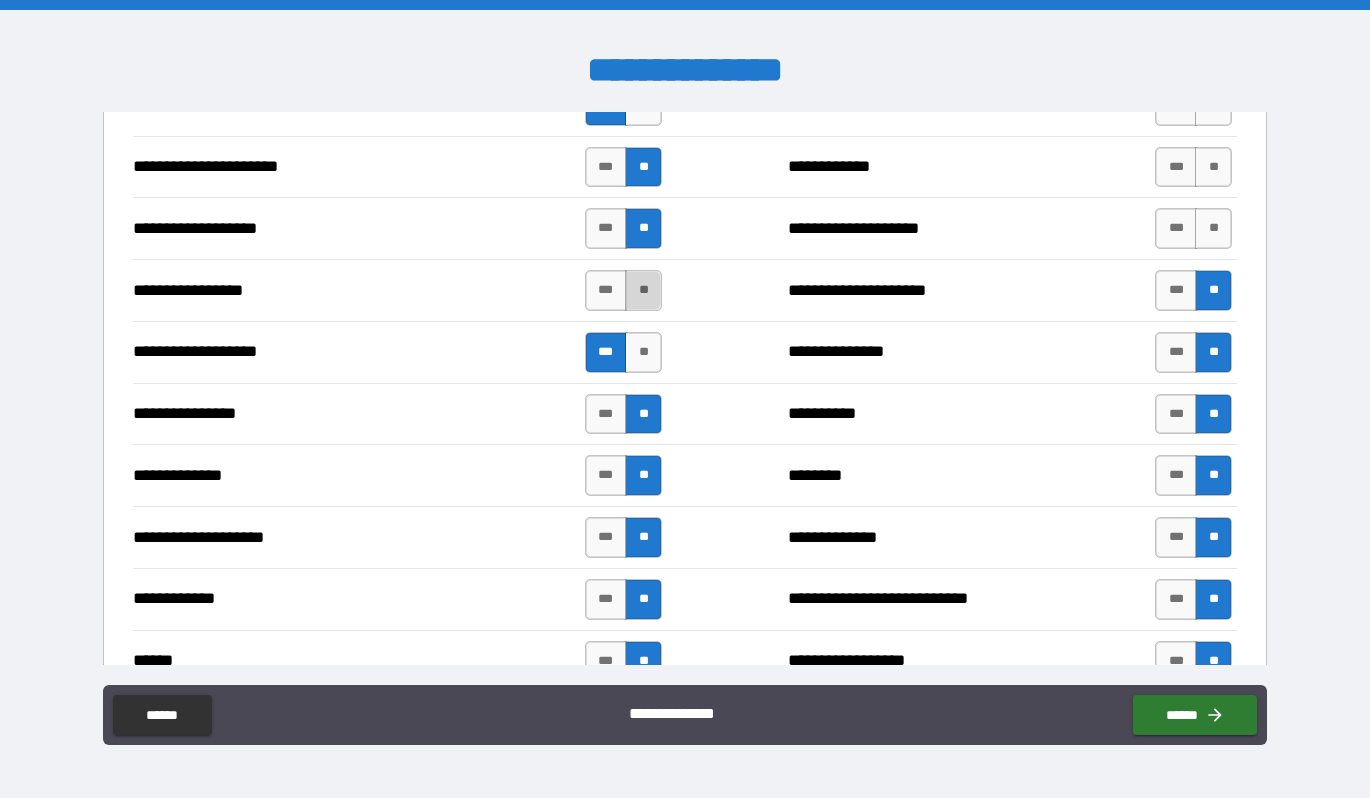 click on "**" at bounding box center [643, 290] 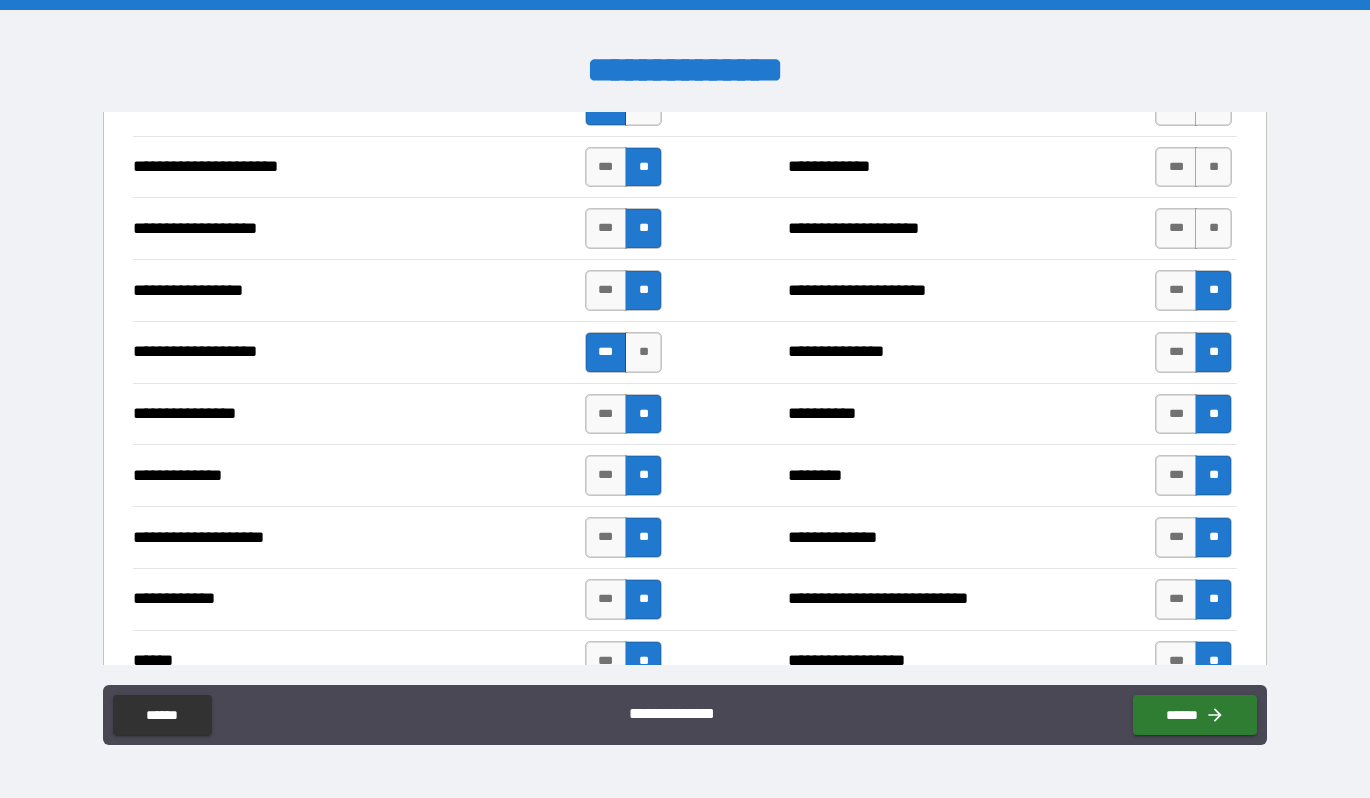 click on "*** **" at bounding box center [1193, 228] 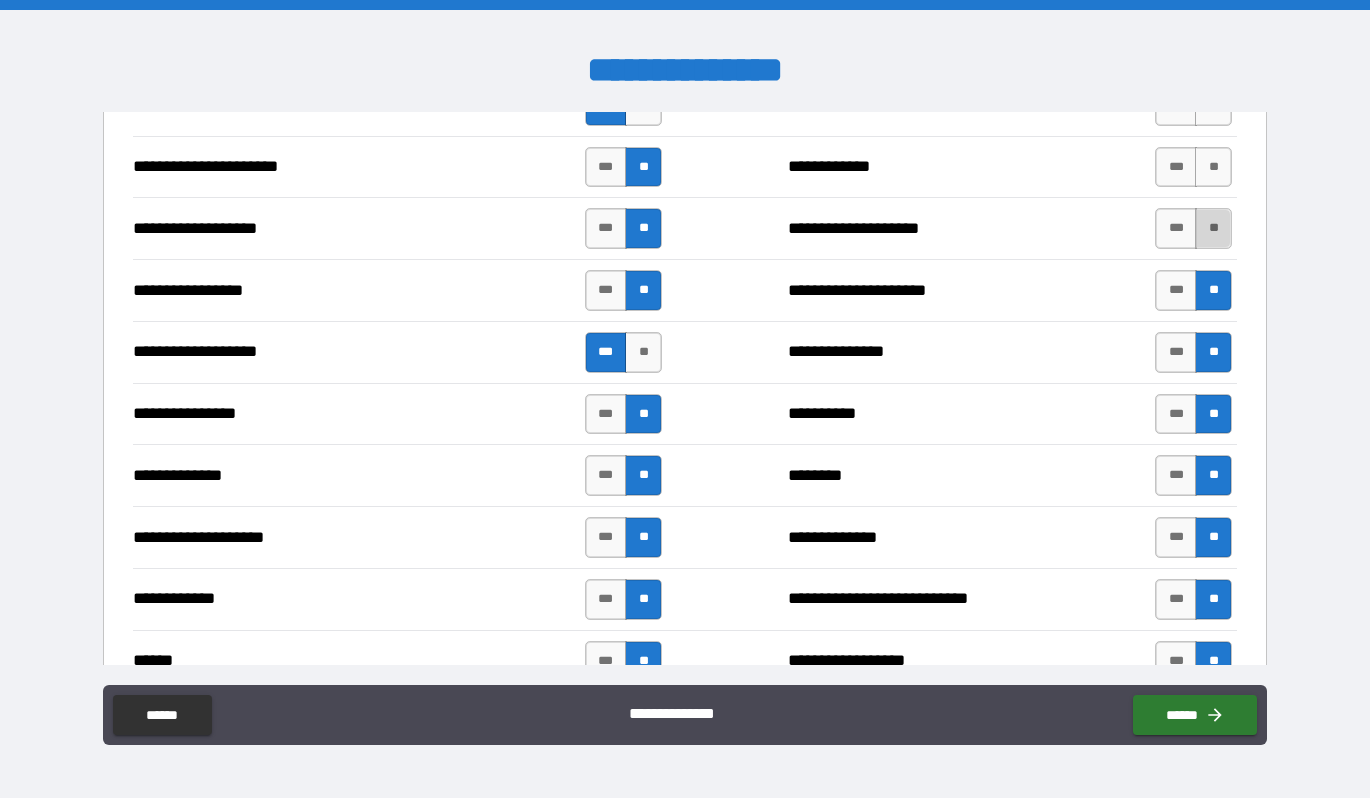 click on "**" at bounding box center [1213, 228] 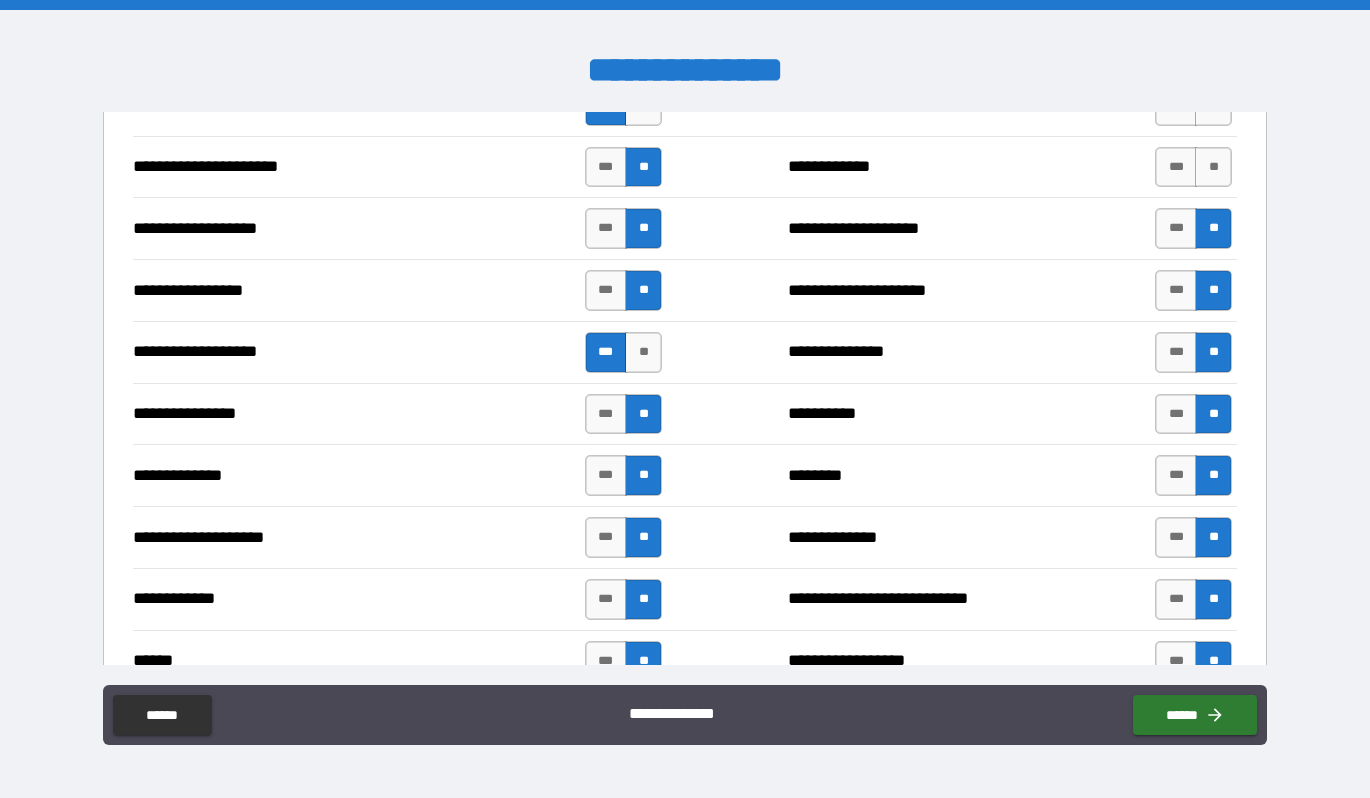 click on "*** **" at bounding box center (1193, 167) 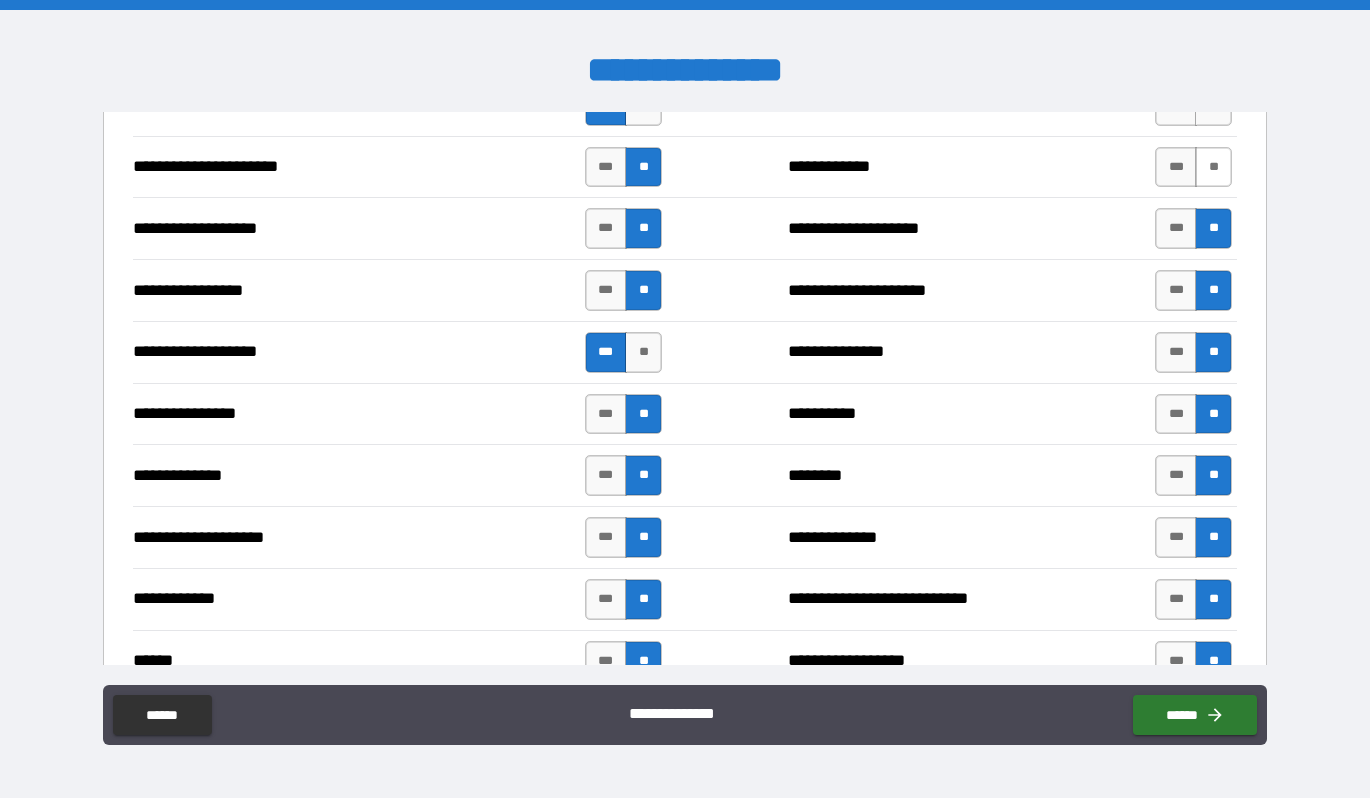 click on "**" at bounding box center [1213, 167] 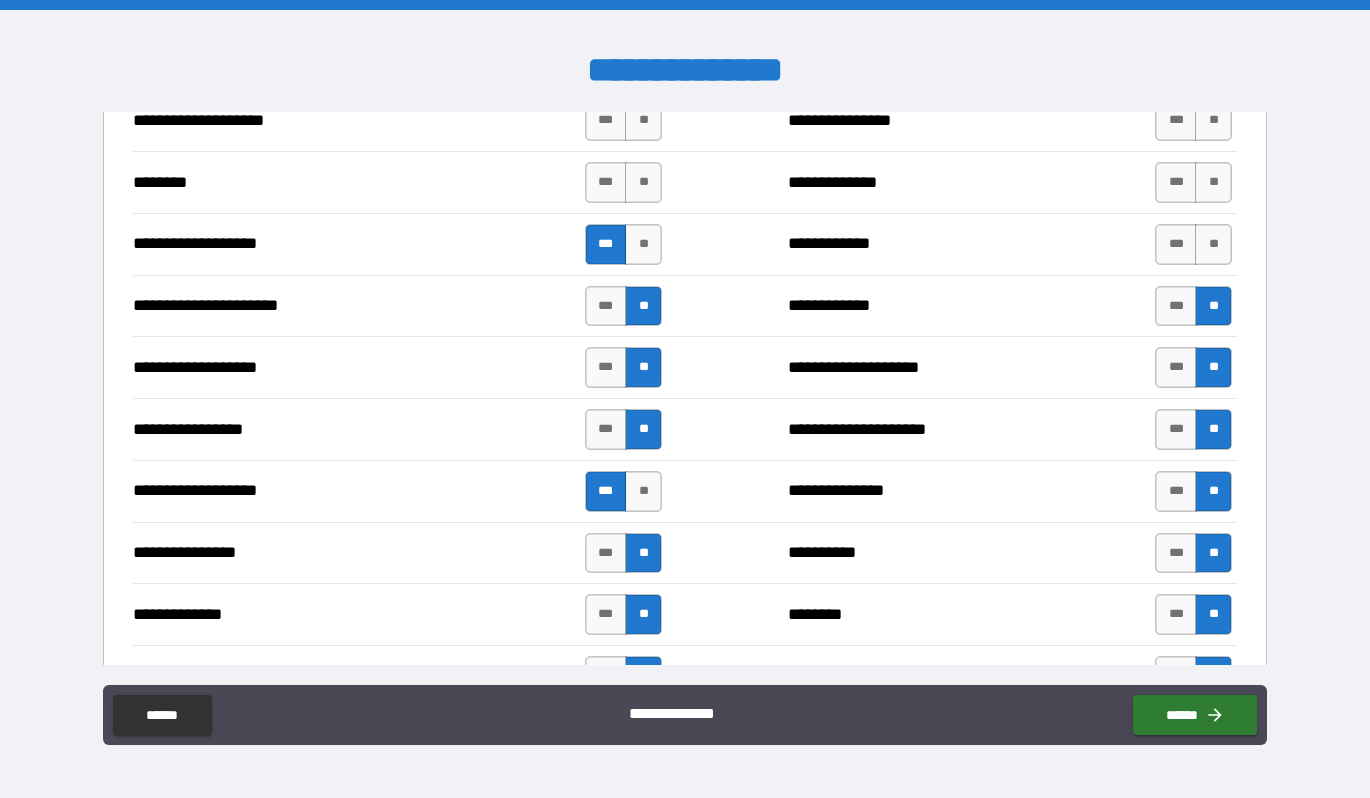 scroll, scrollTop: 2891, scrollLeft: 0, axis: vertical 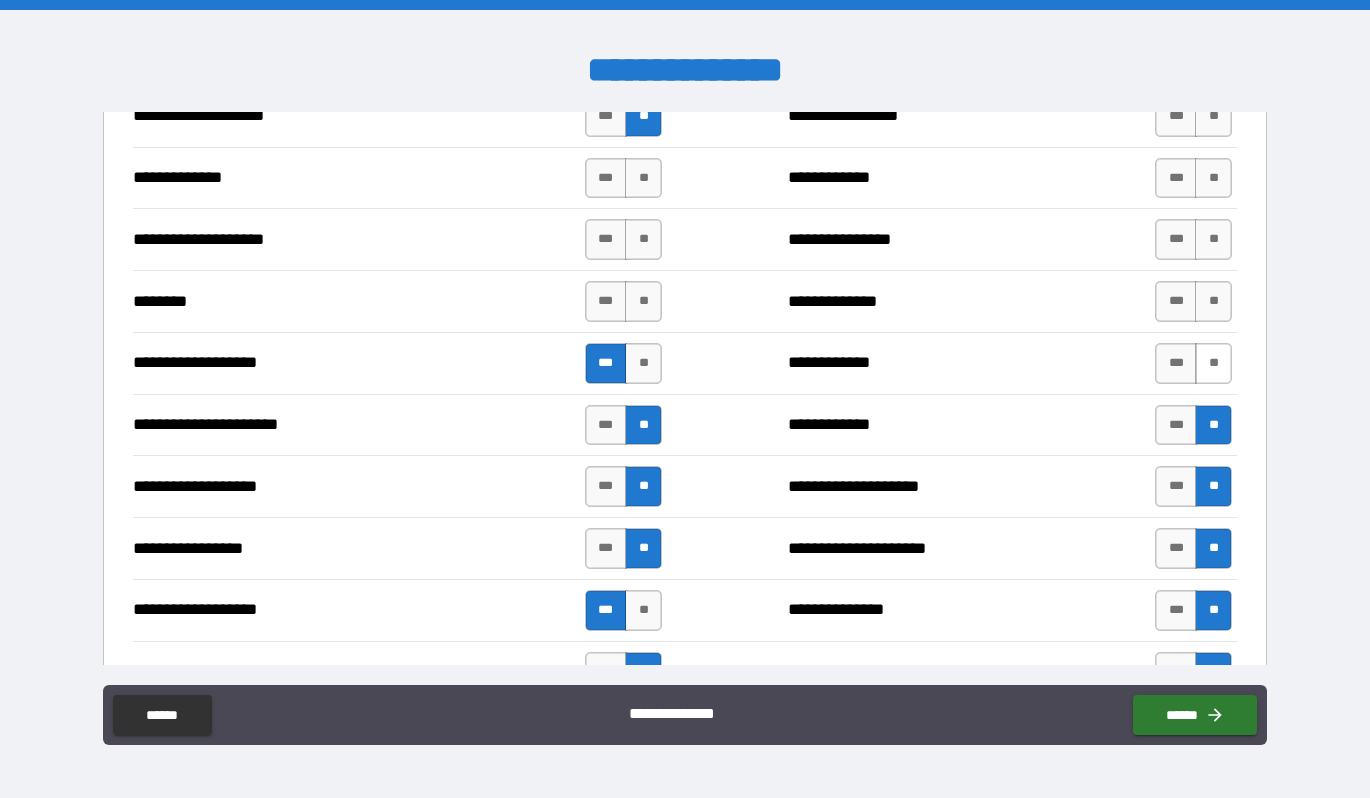 click on "**" at bounding box center [1213, 363] 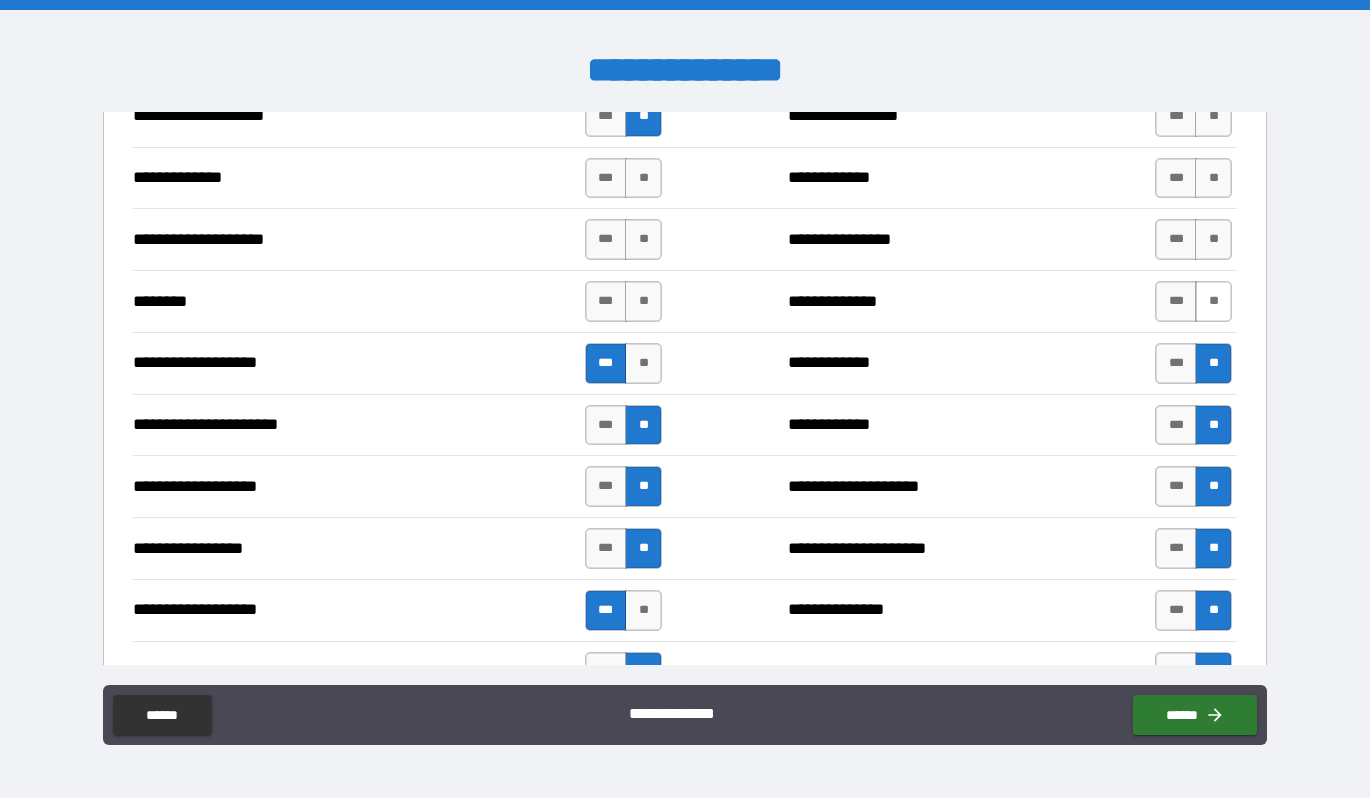click on "**" at bounding box center [1213, 301] 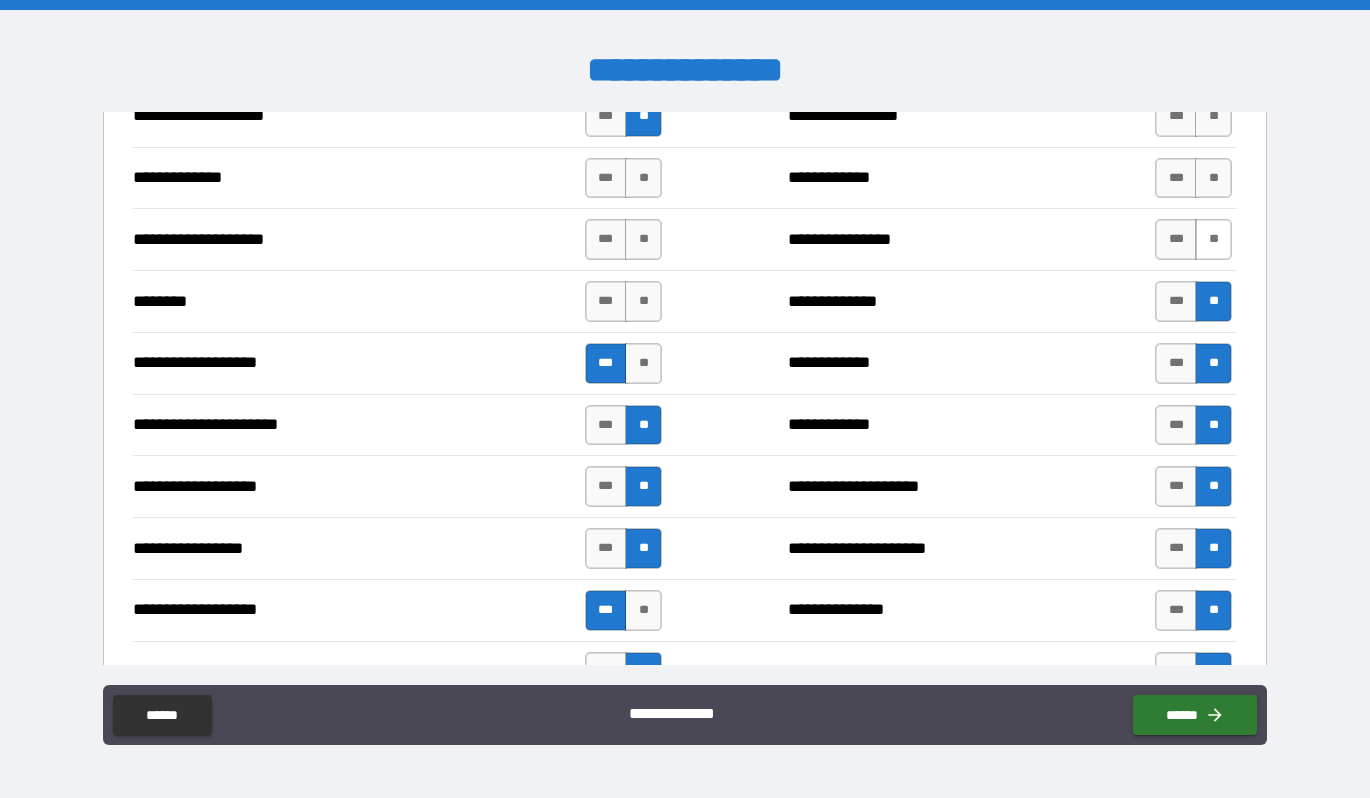 click on "**" at bounding box center [1213, 239] 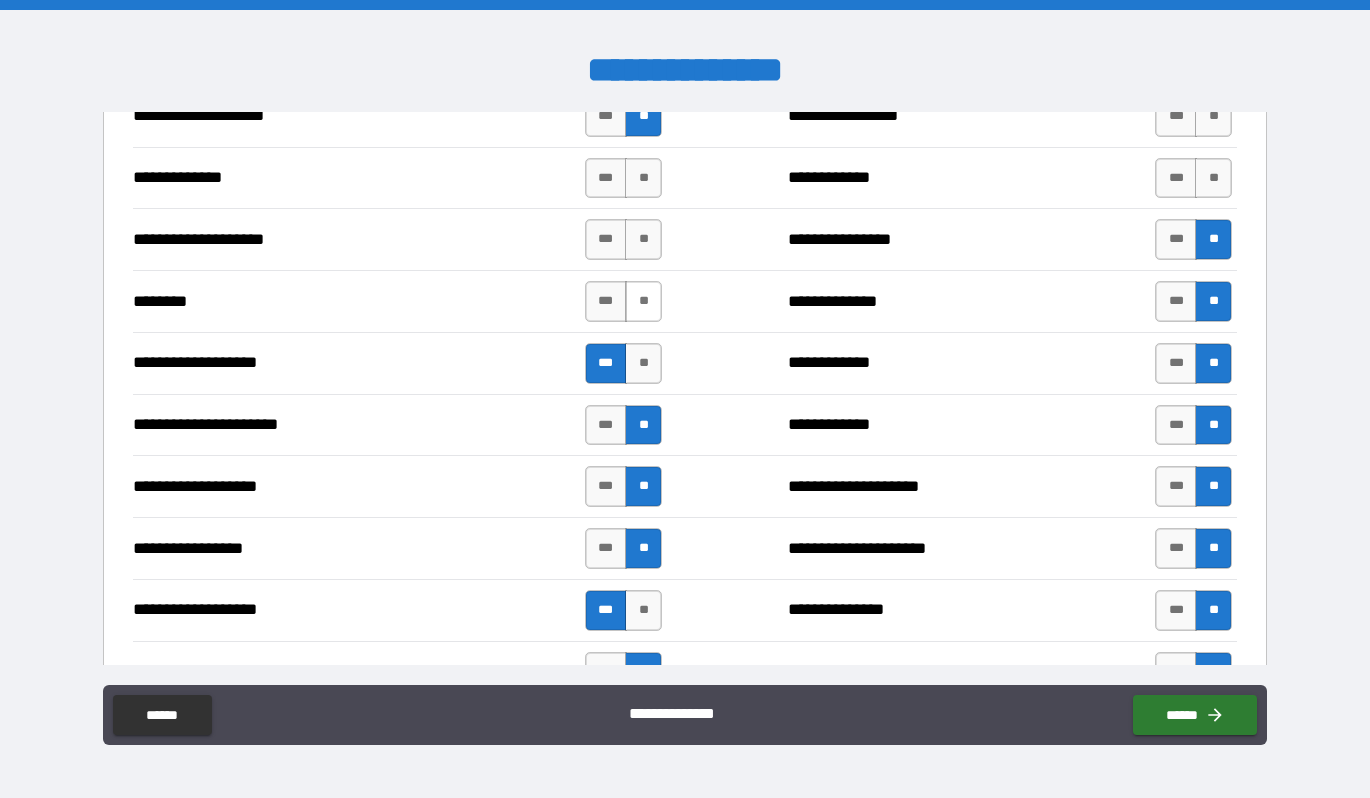 click on "**" at bounding box center (643, 301) 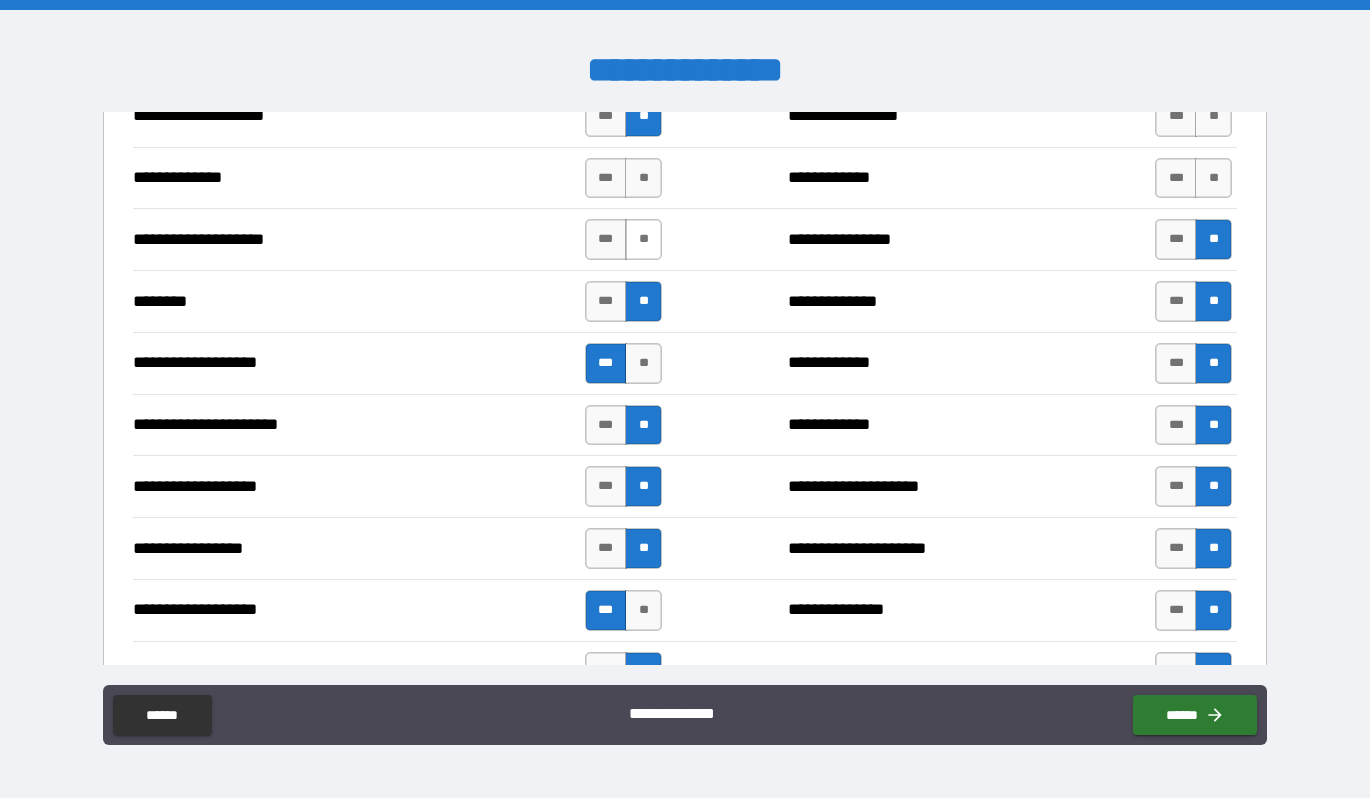 click on "**" at bounding box center [643, 239] 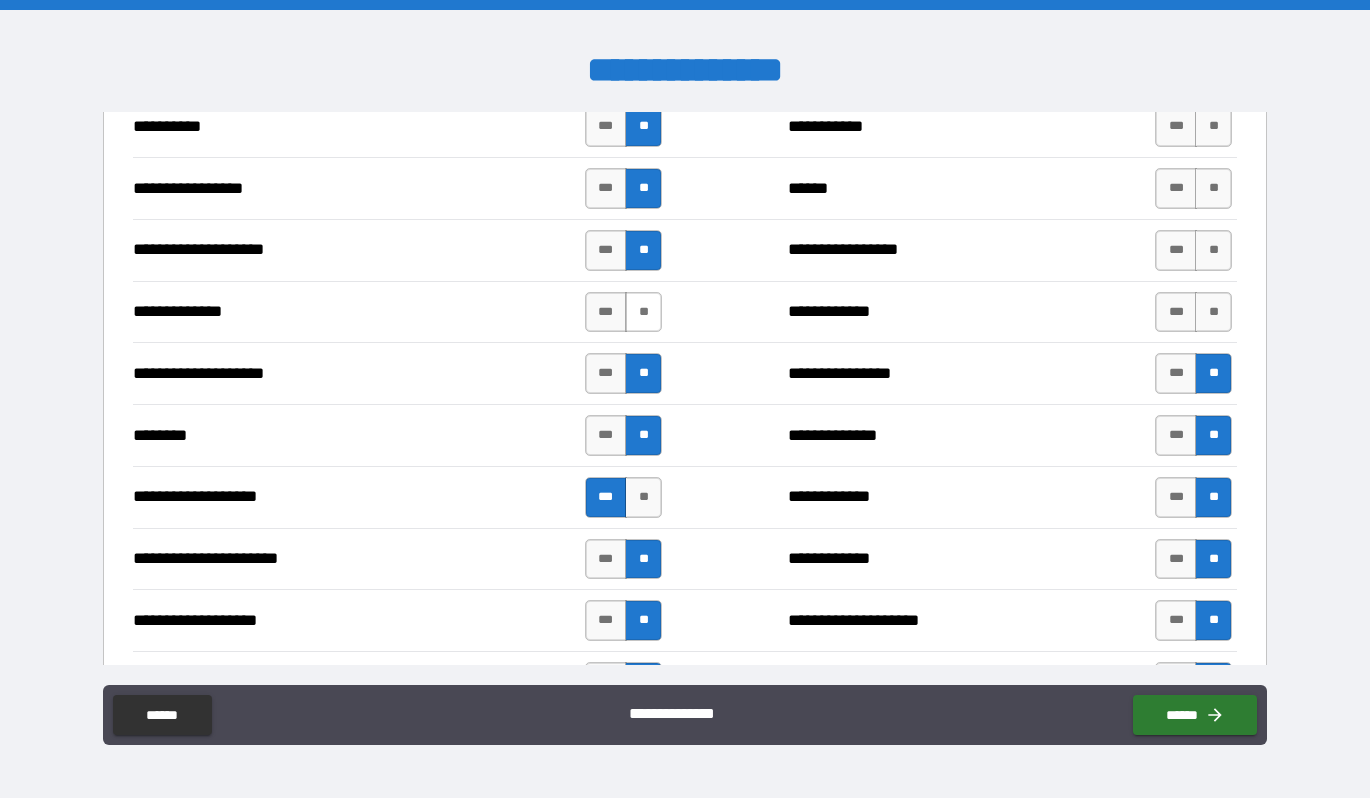 scroll, scrollTop: 2752, scrollLeft: 0, axis: vertical 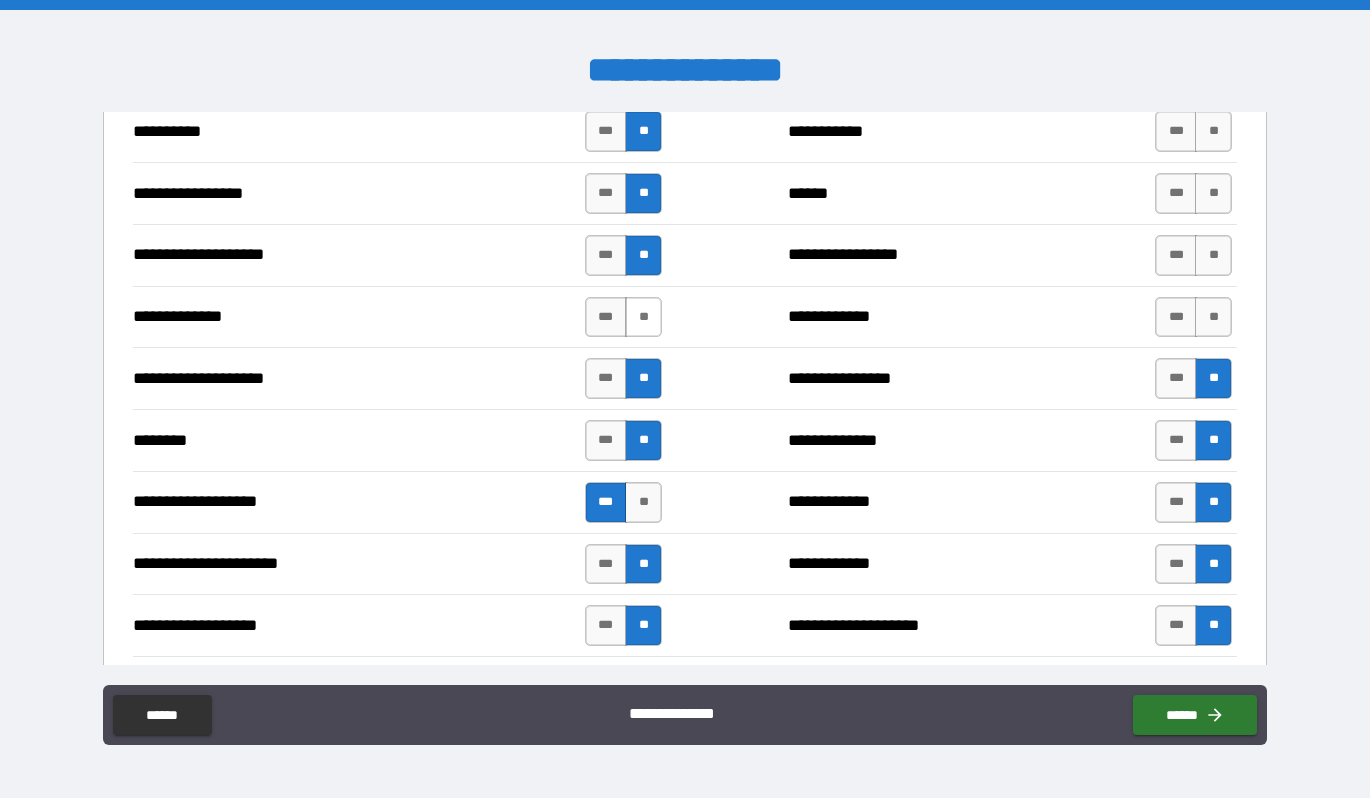 click on "**" at bounding box center (643, 317) 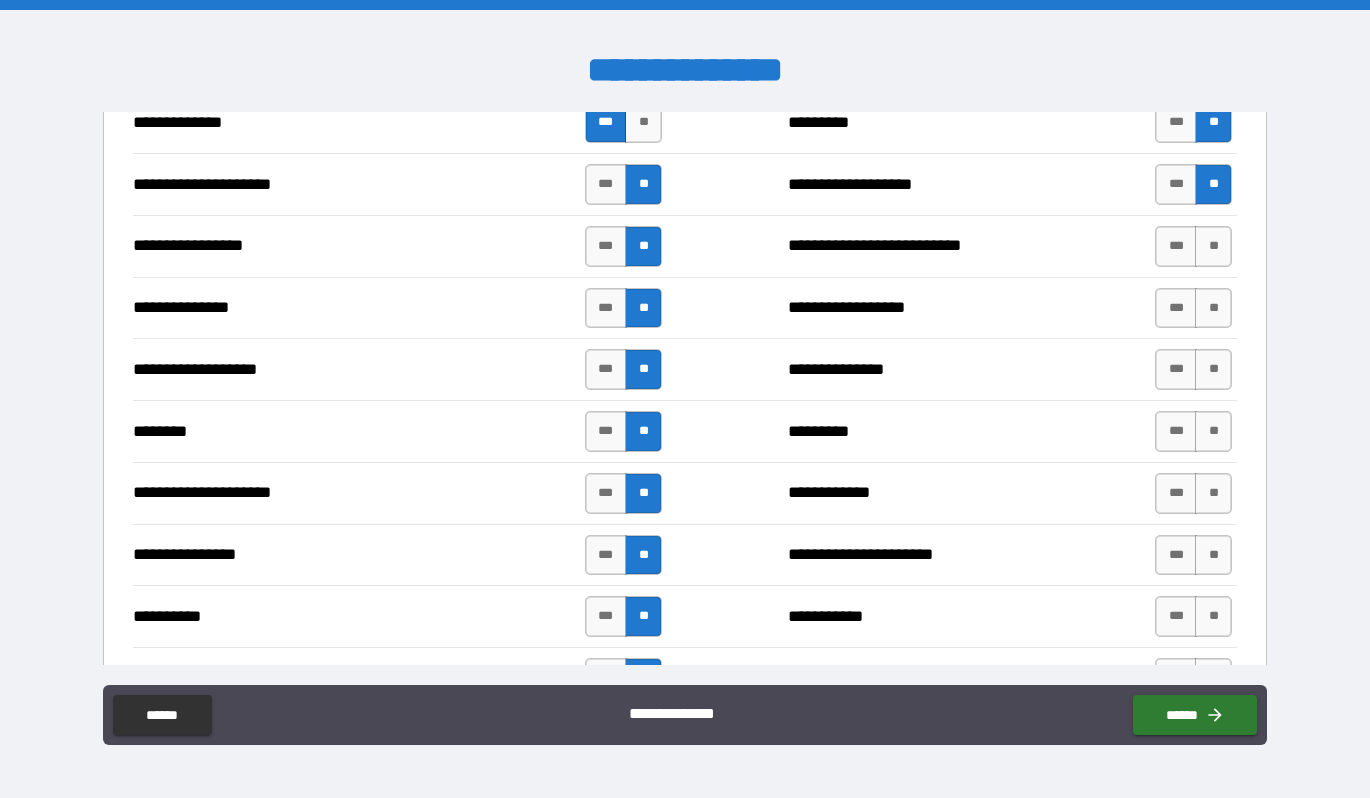 scroll, scrollTop: 2316, scrollLeft: 0, axis: vertical 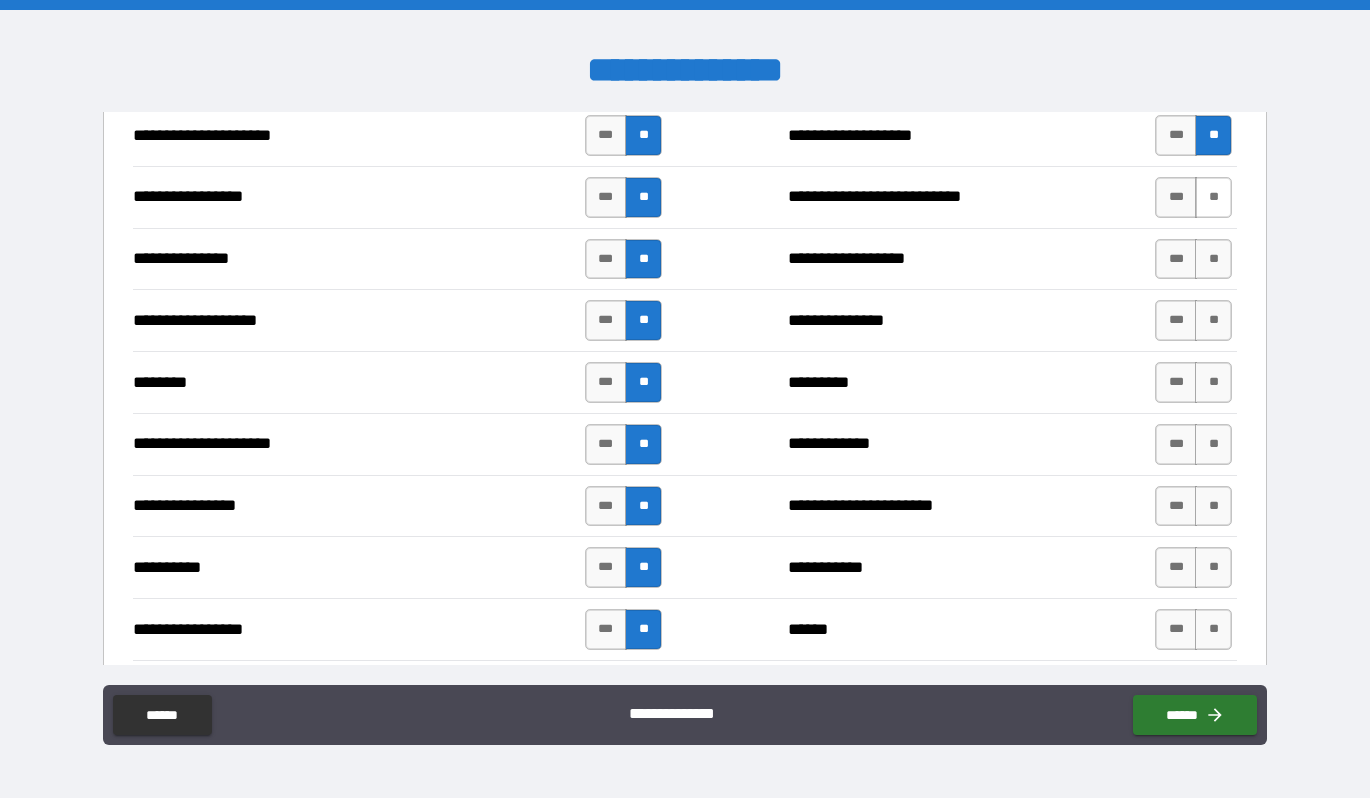 click on "**" at bounding box center [1213, 197] 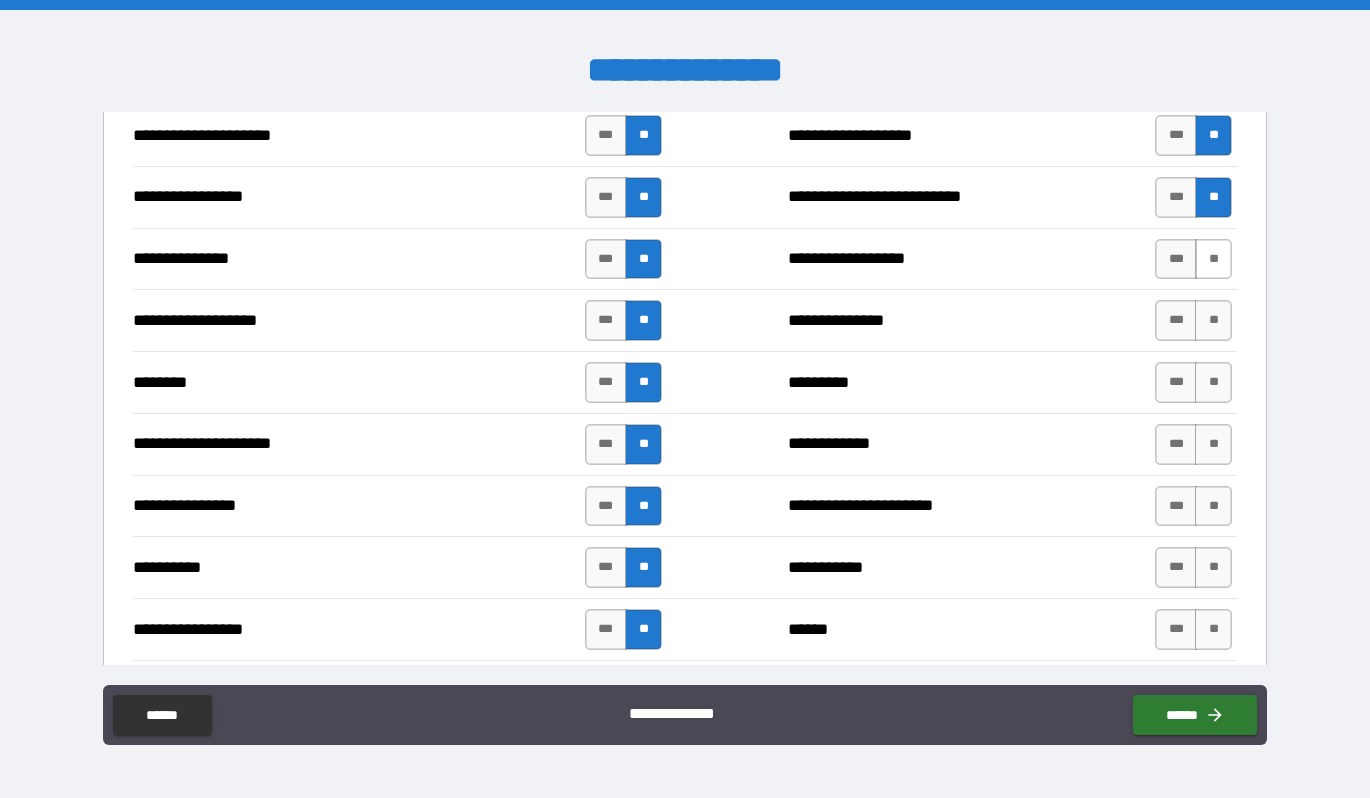click on "**" at bounding box center (1213, 259) 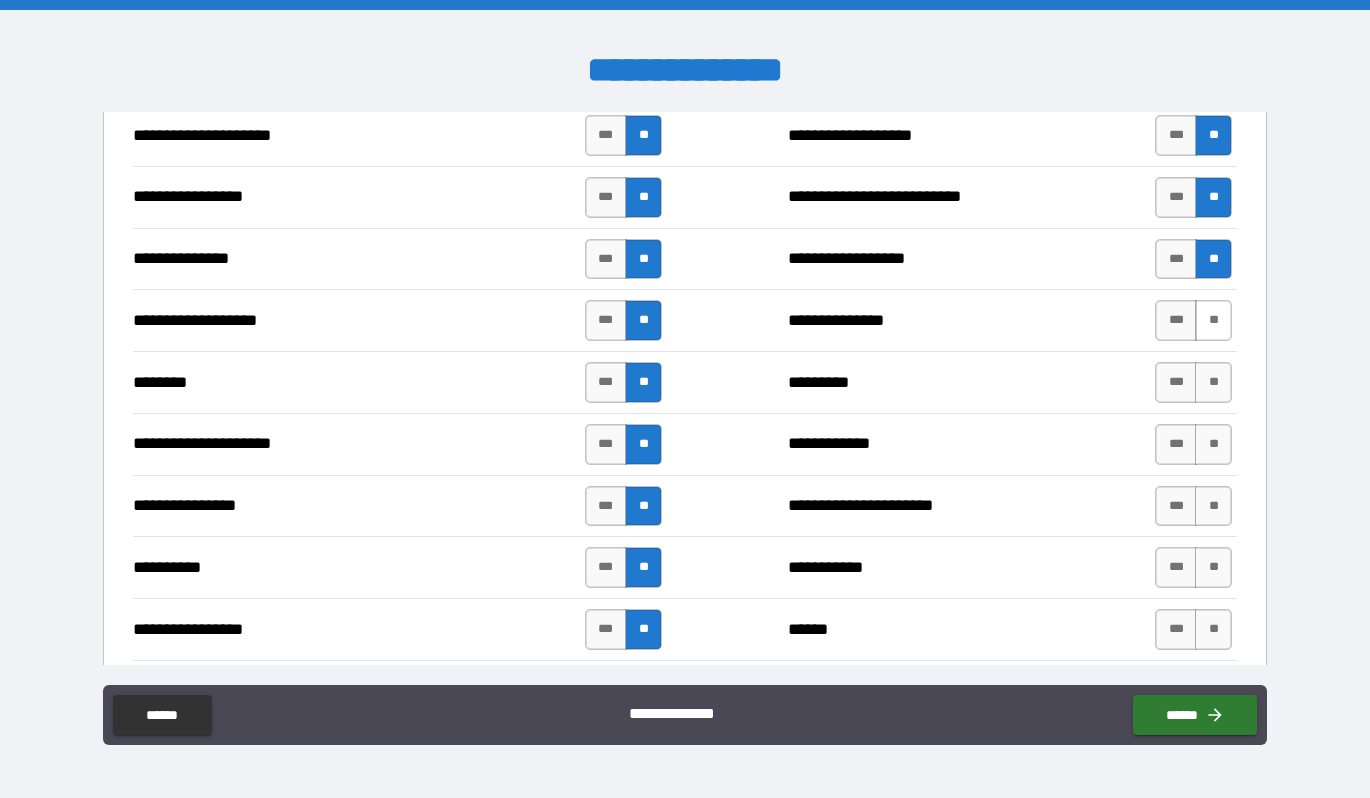 click on "**" at bounding box center (1213, 320) 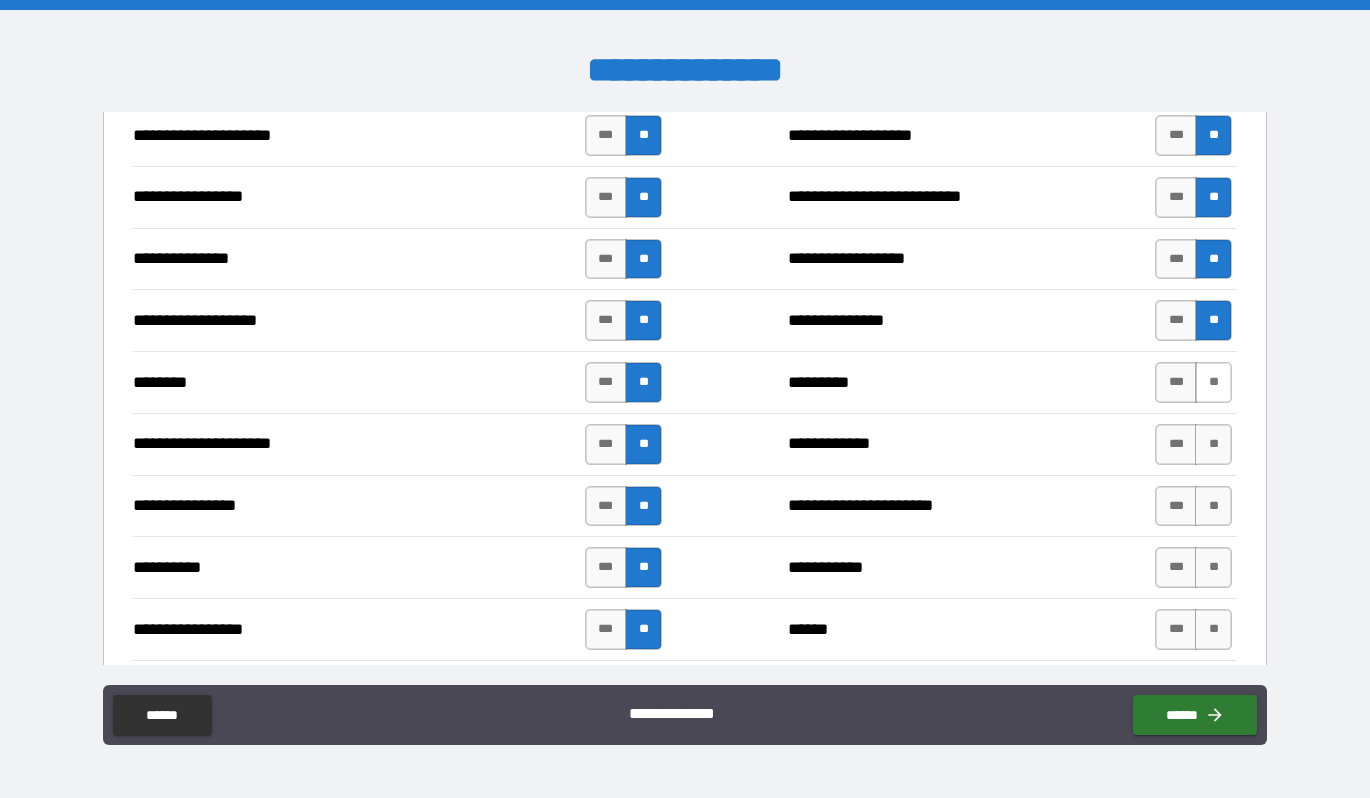 click on "**" at bounding box center [1213, 382] 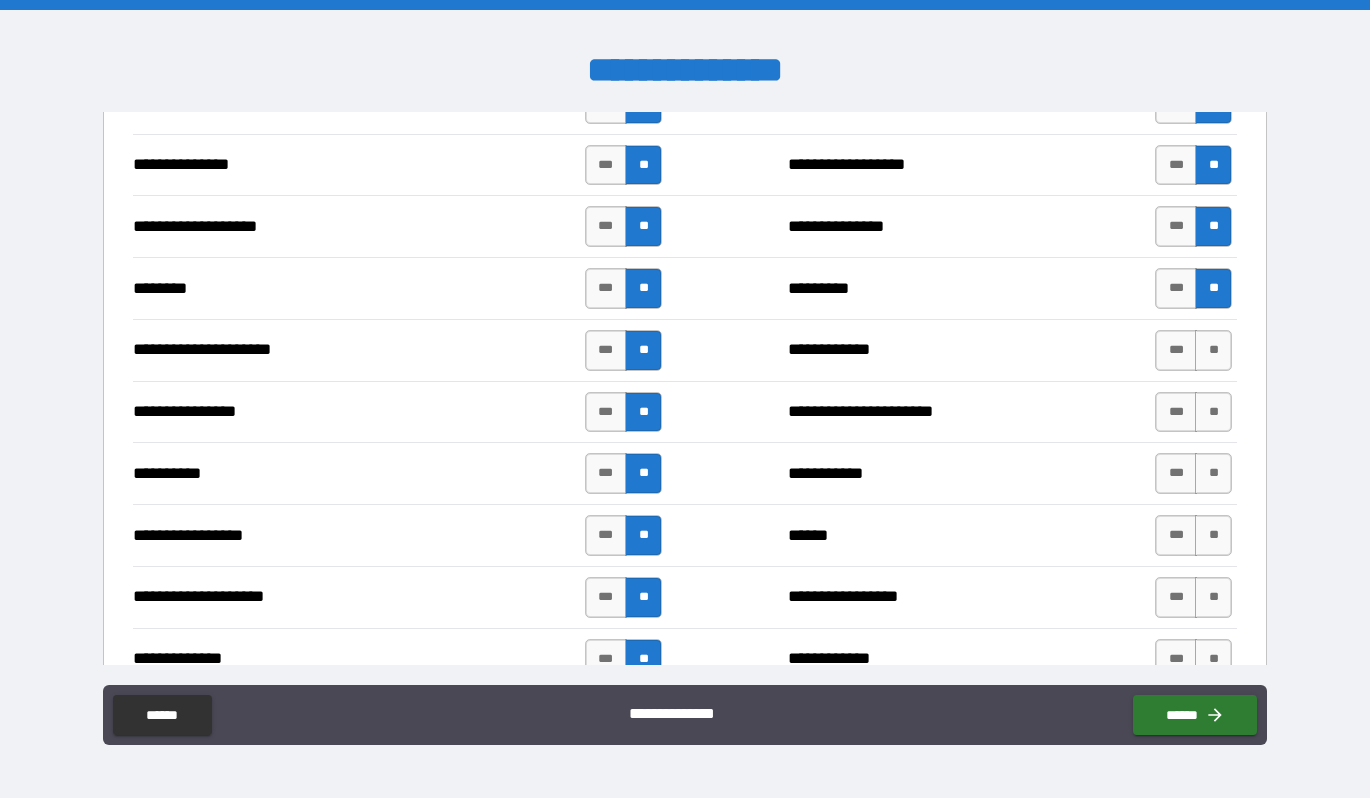 scroll, scrollTop: 2445, scrollLeft: 0, axis: vertical 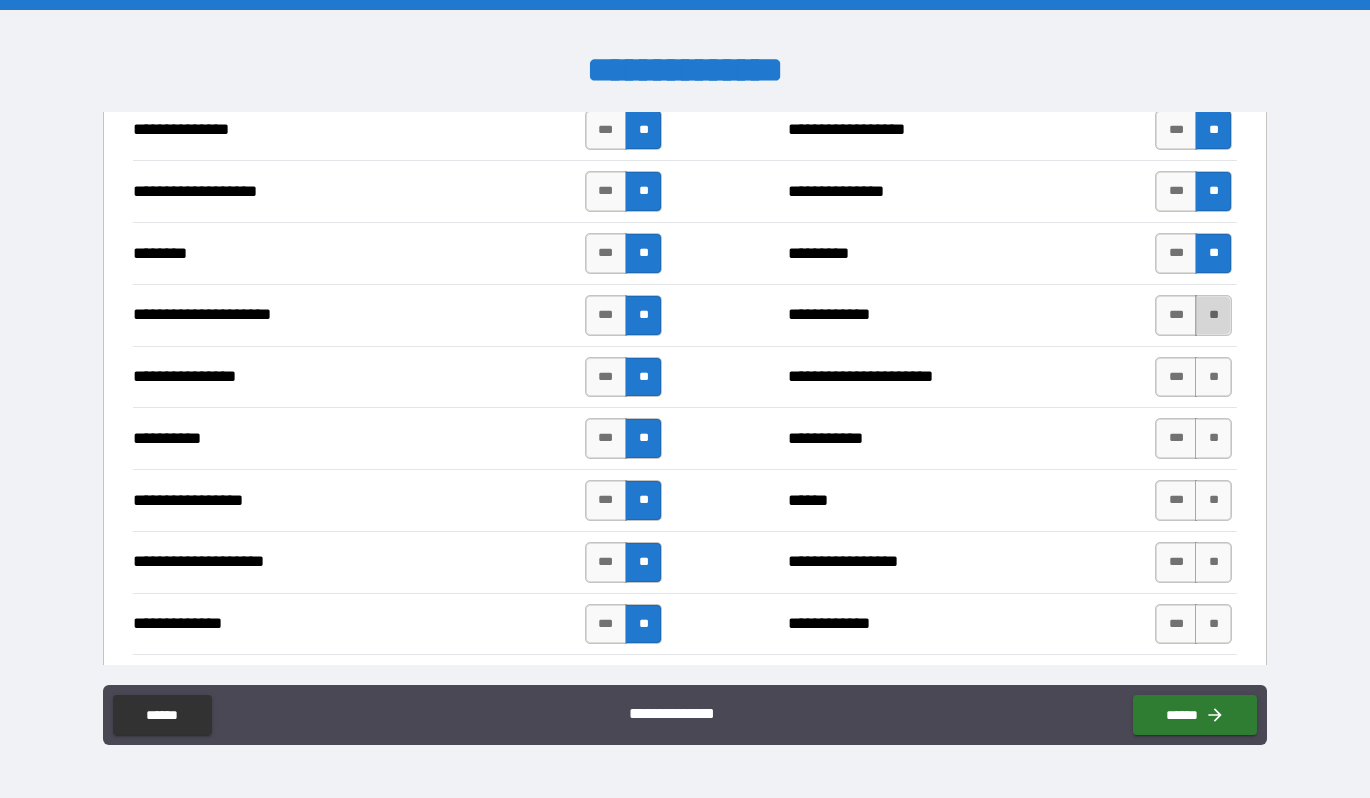 click on "**" at bounding box center [1213, 315] 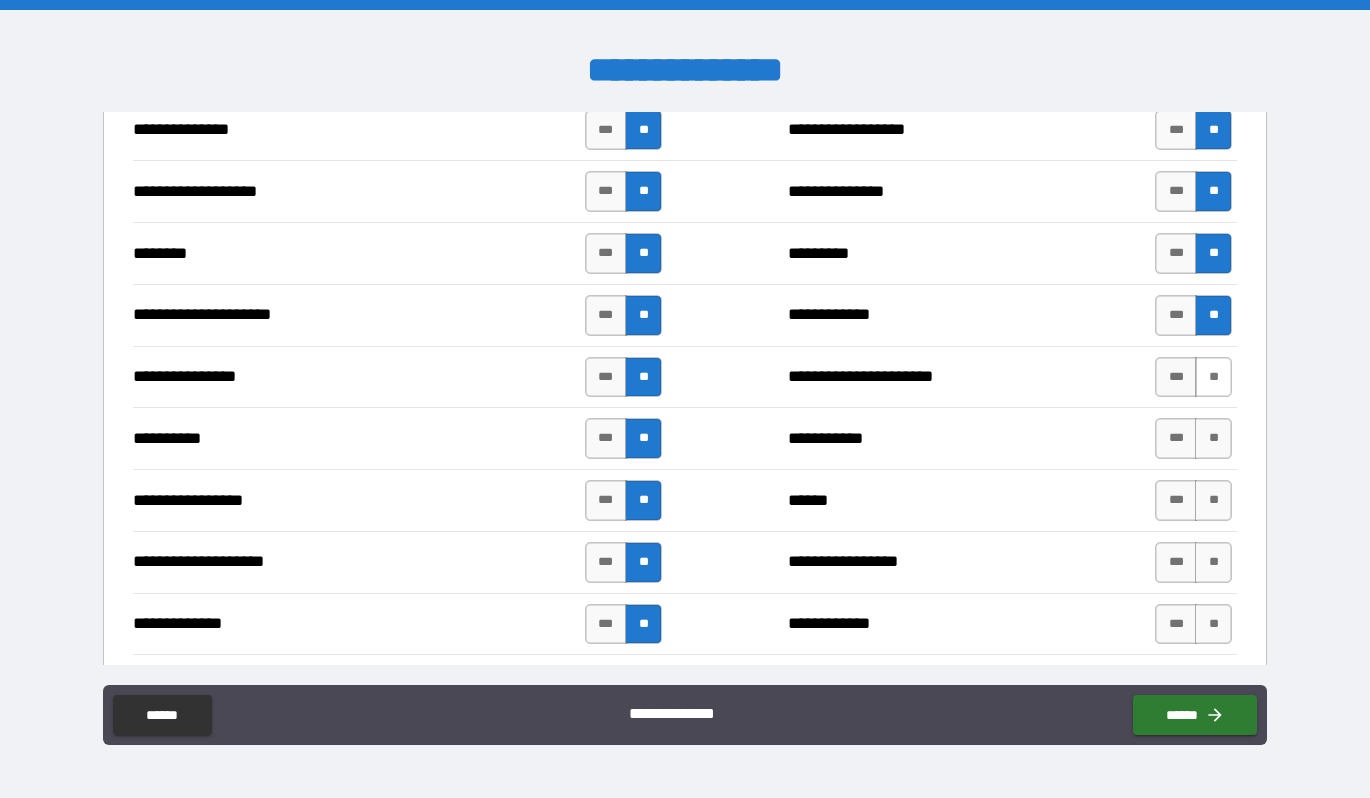 click on "**" at bounding box center (1213, 377) 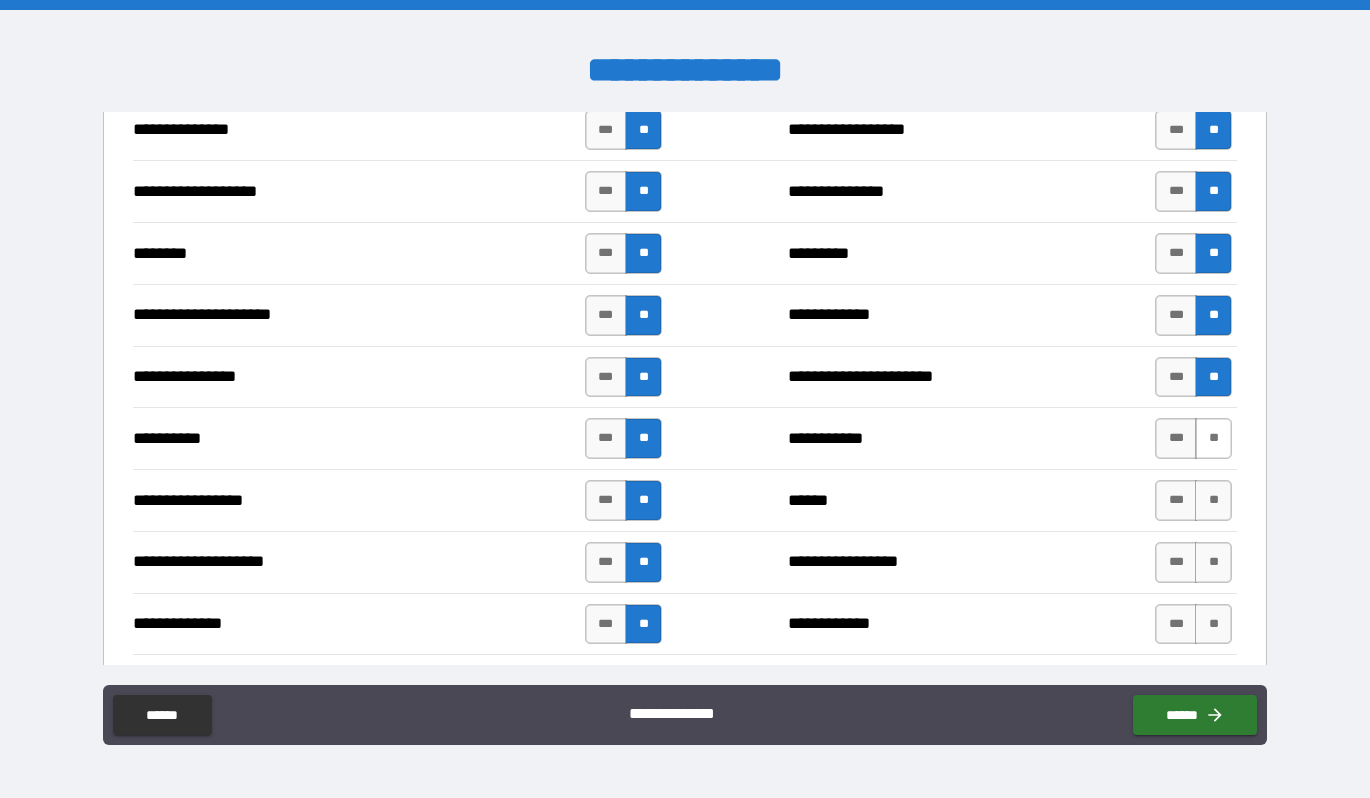 click on "**" at bounding box center [1213, 438] 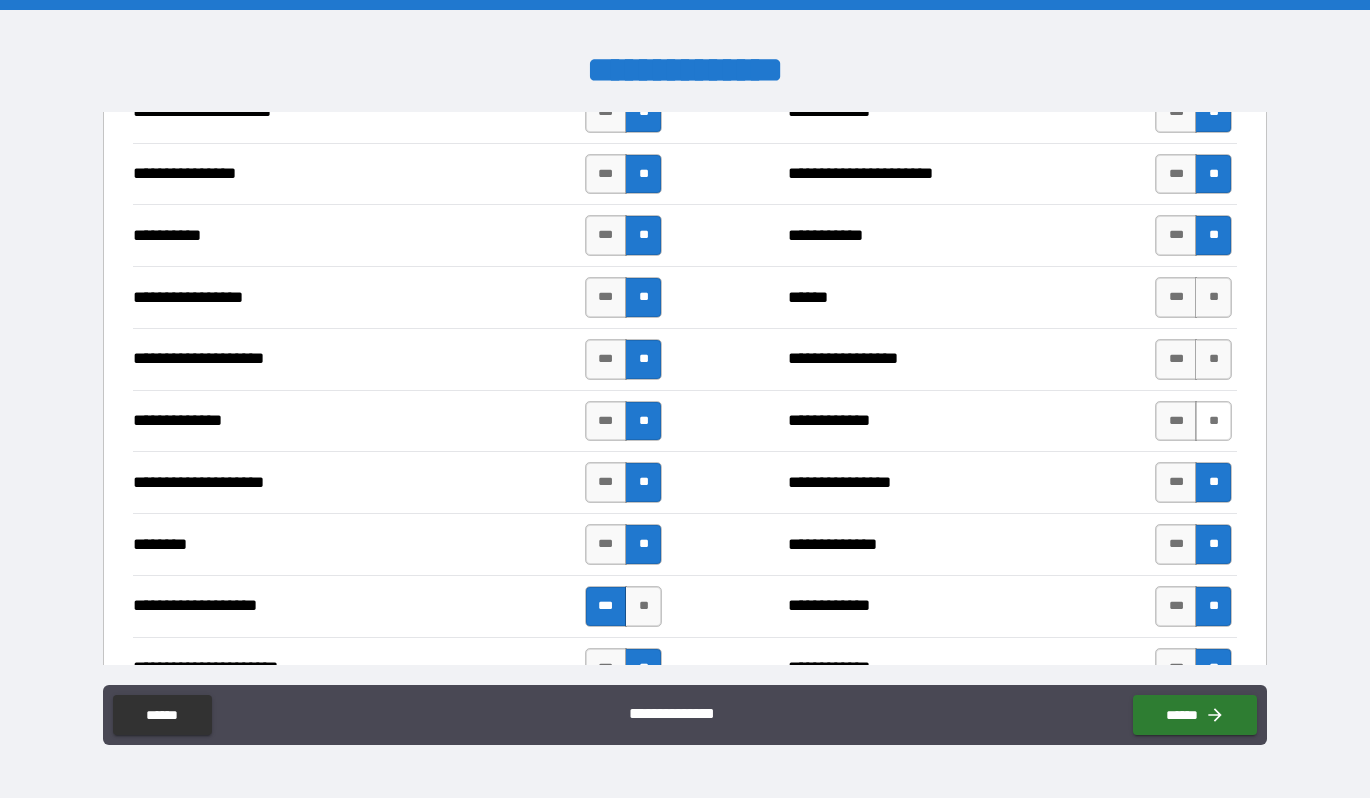 scroll, scrollTop: 2656, scrollLeft: 0, axis: vertical 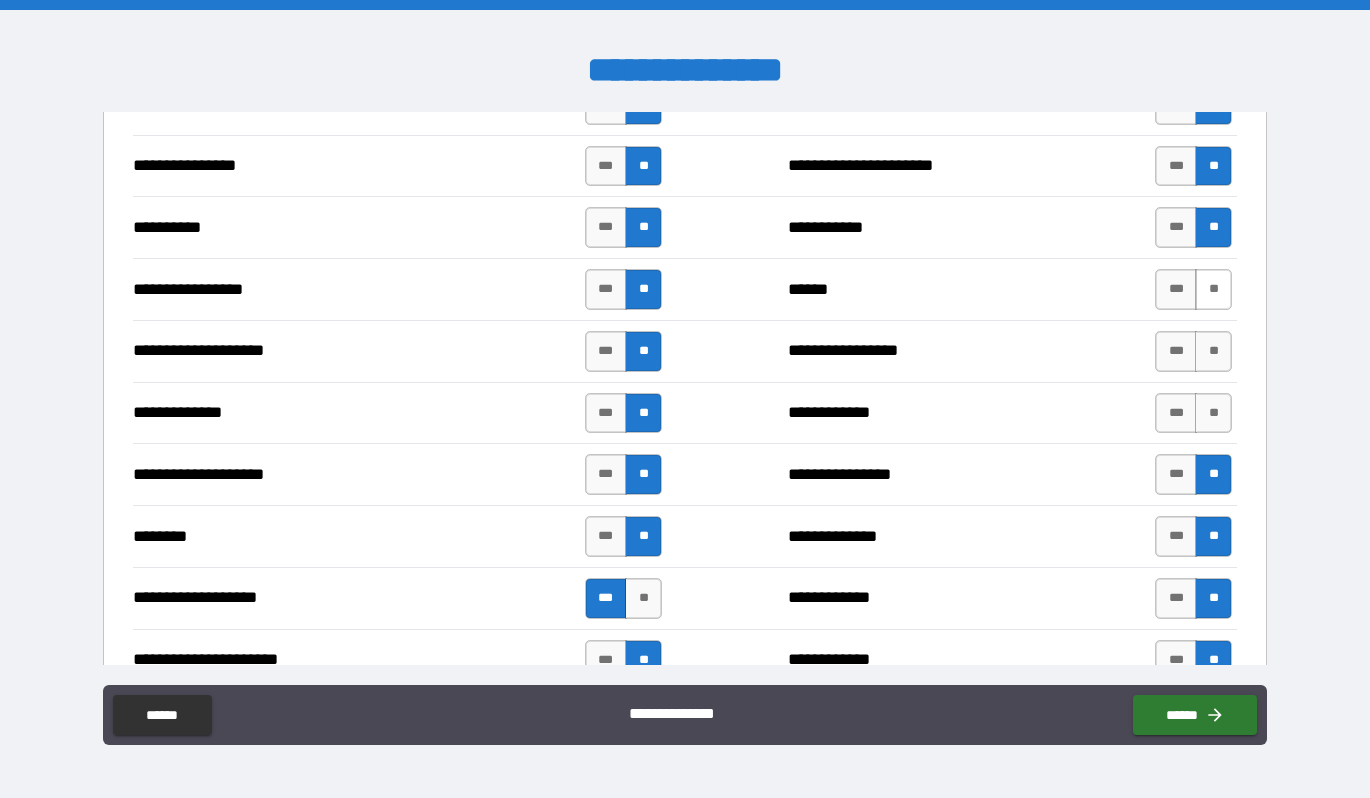 click on "**" at bounding box center [1213, 289] 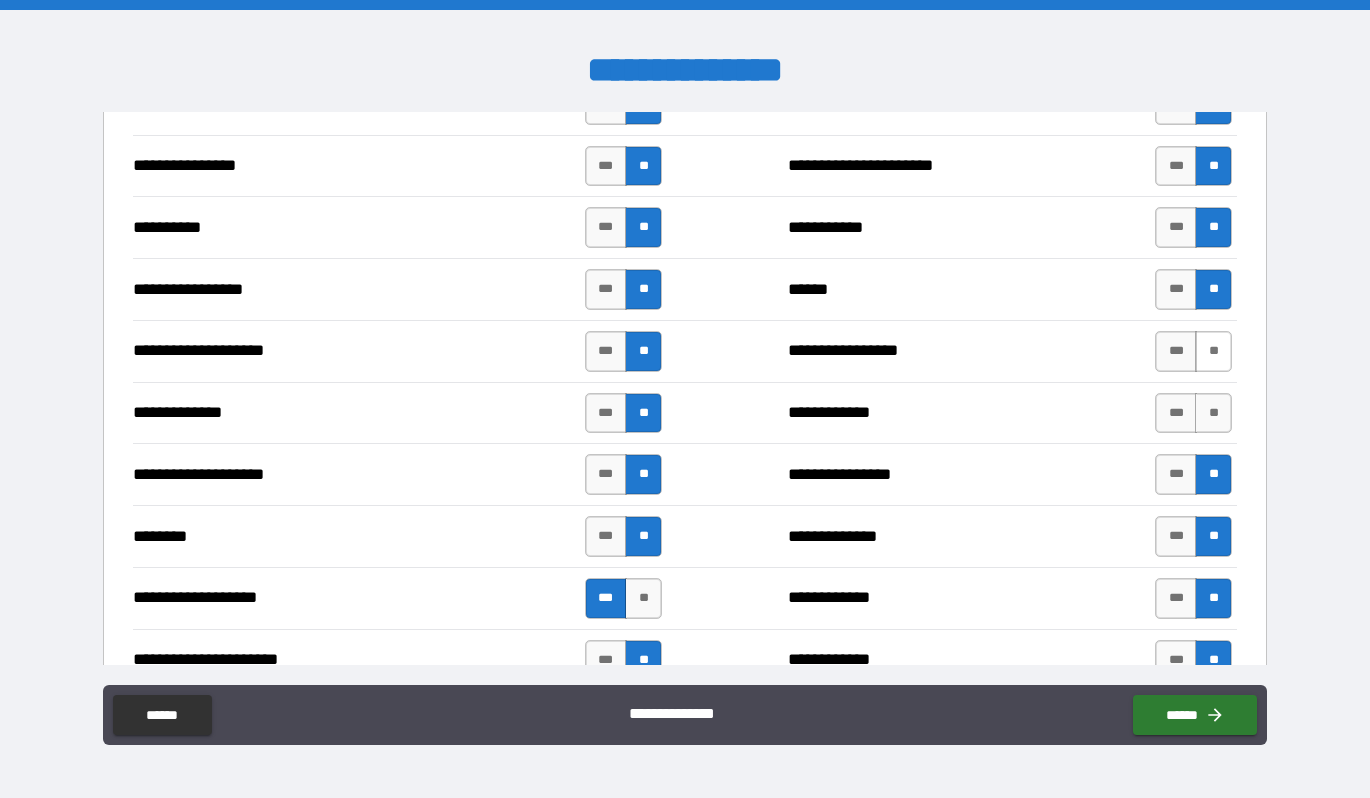 click on "**" at bounding box center (1213, 351) 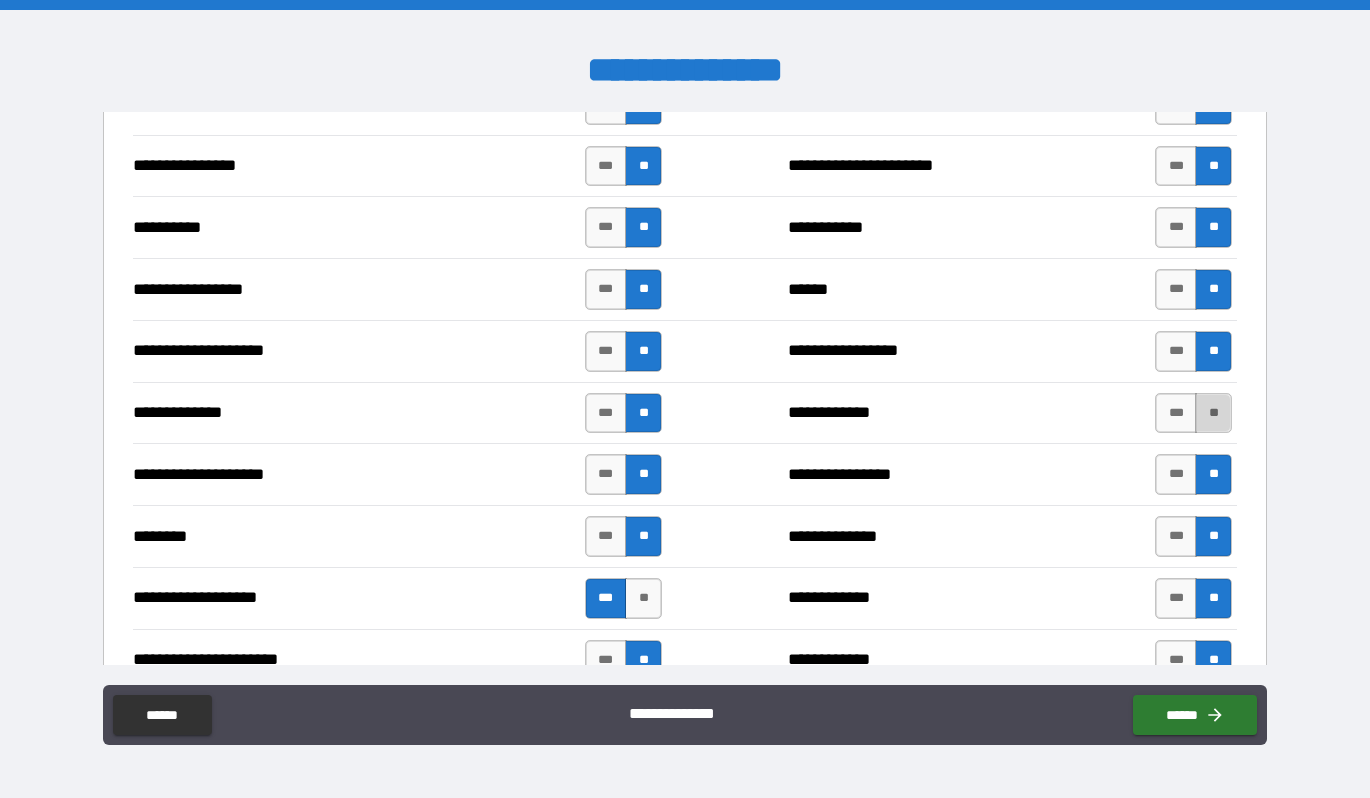 click on "**" at bounding box center [1213, 413] 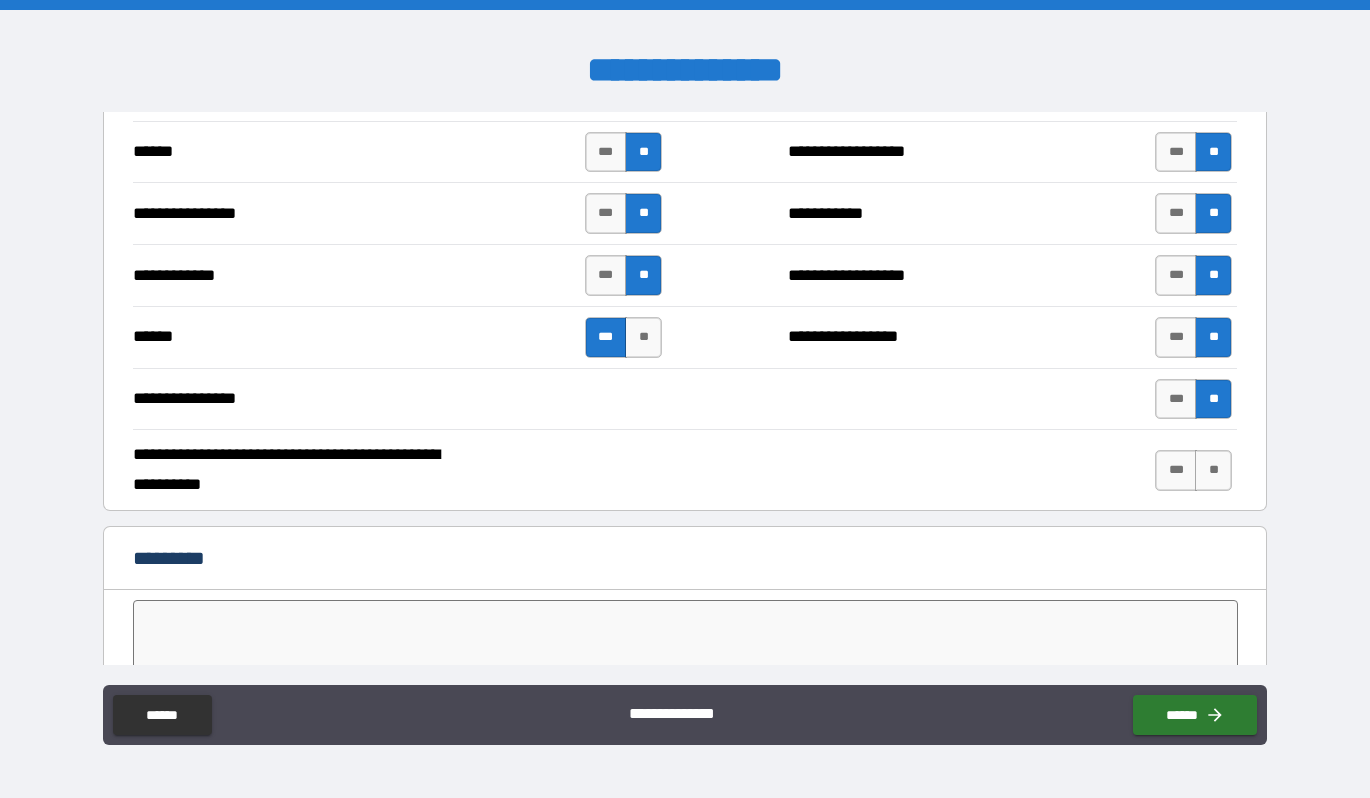 scroll, scrollTop: 3661, scrollLeft: 0, axis: vertical 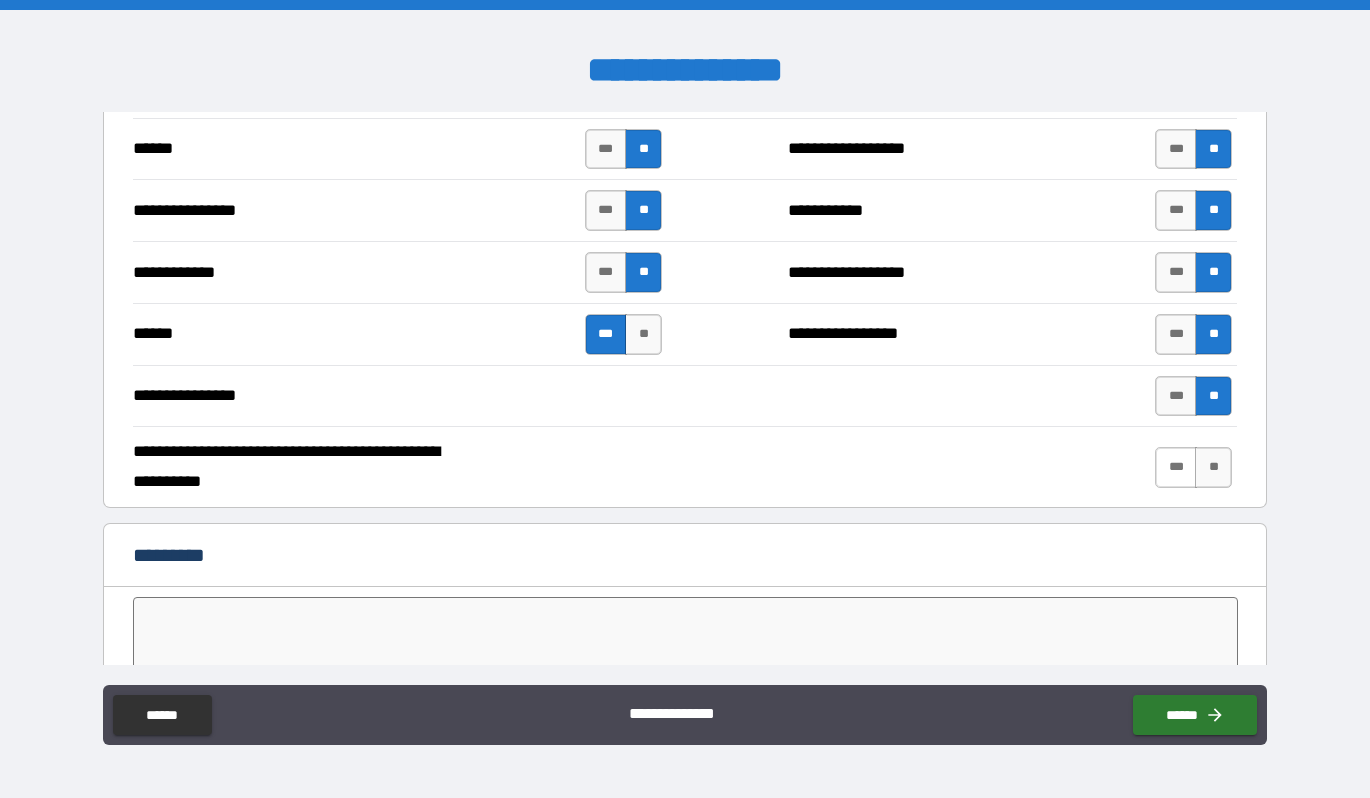 click on "***" at bounding box center (1176, 467) 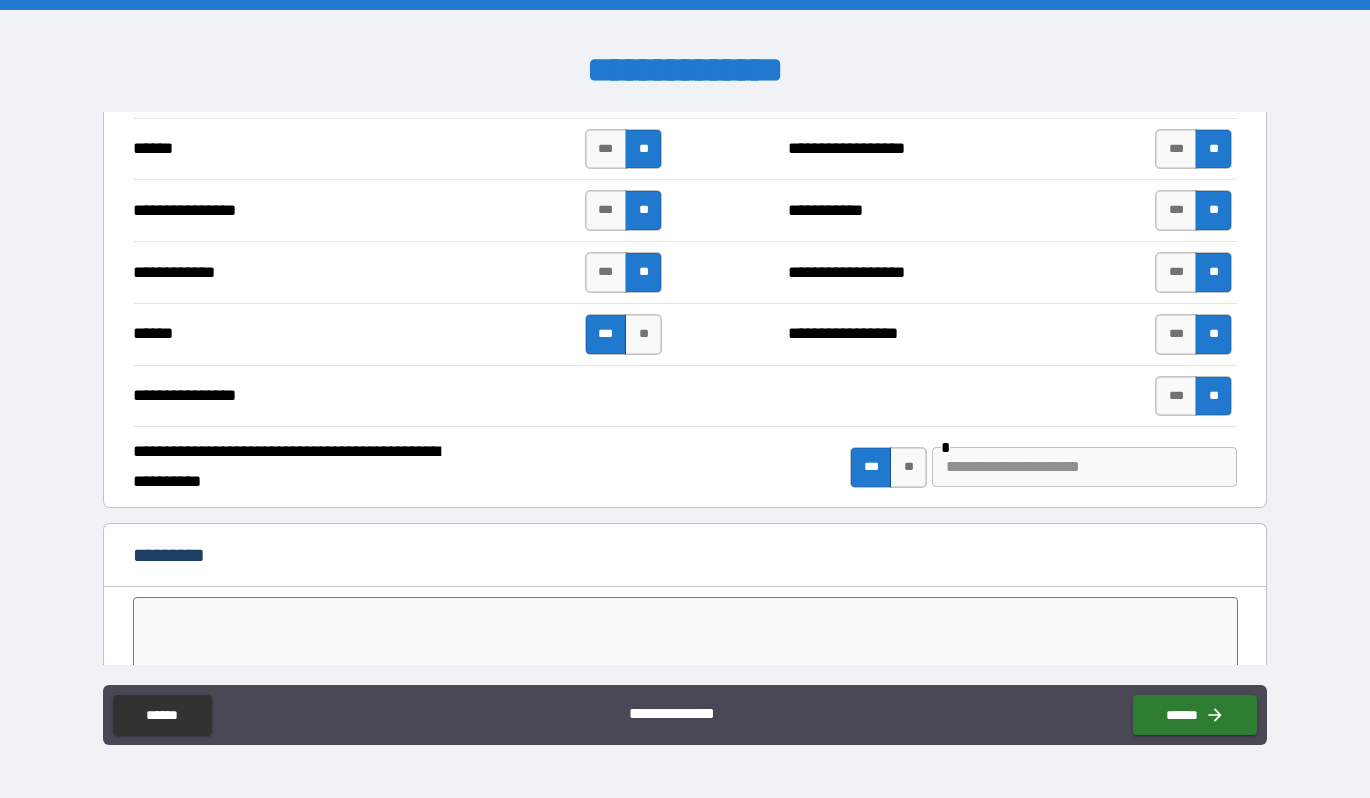 click at bounding box center [1084, 467] 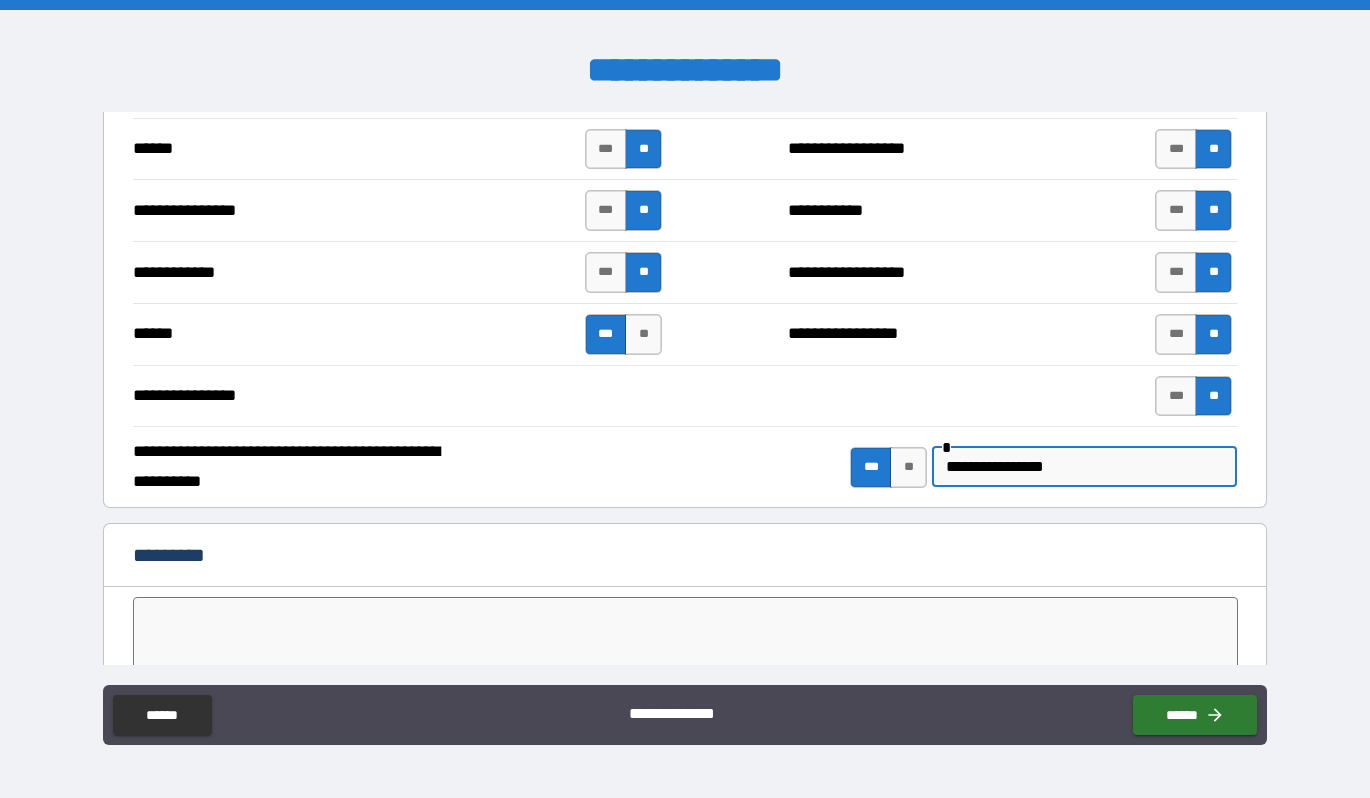 type on "**********" 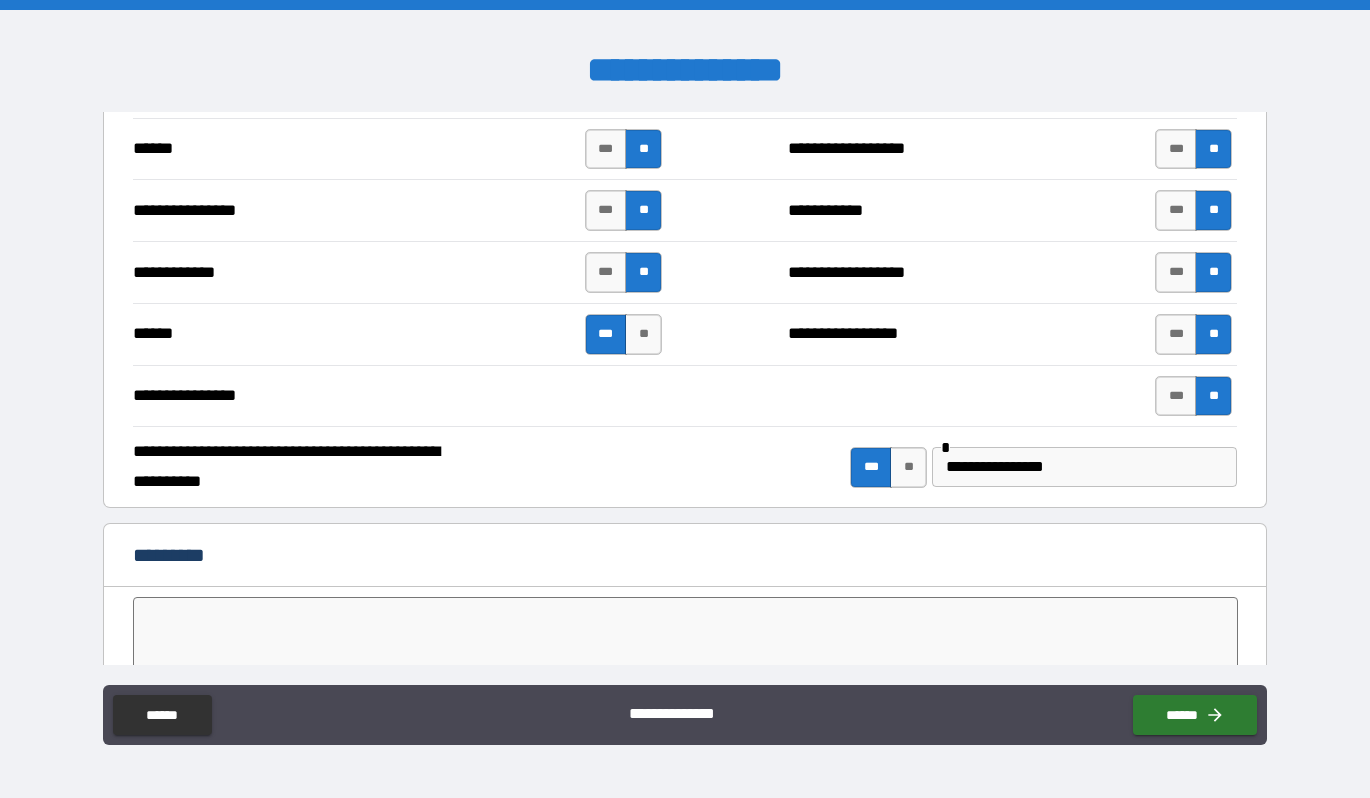 click on "*********" at bounding box center [685, 557] 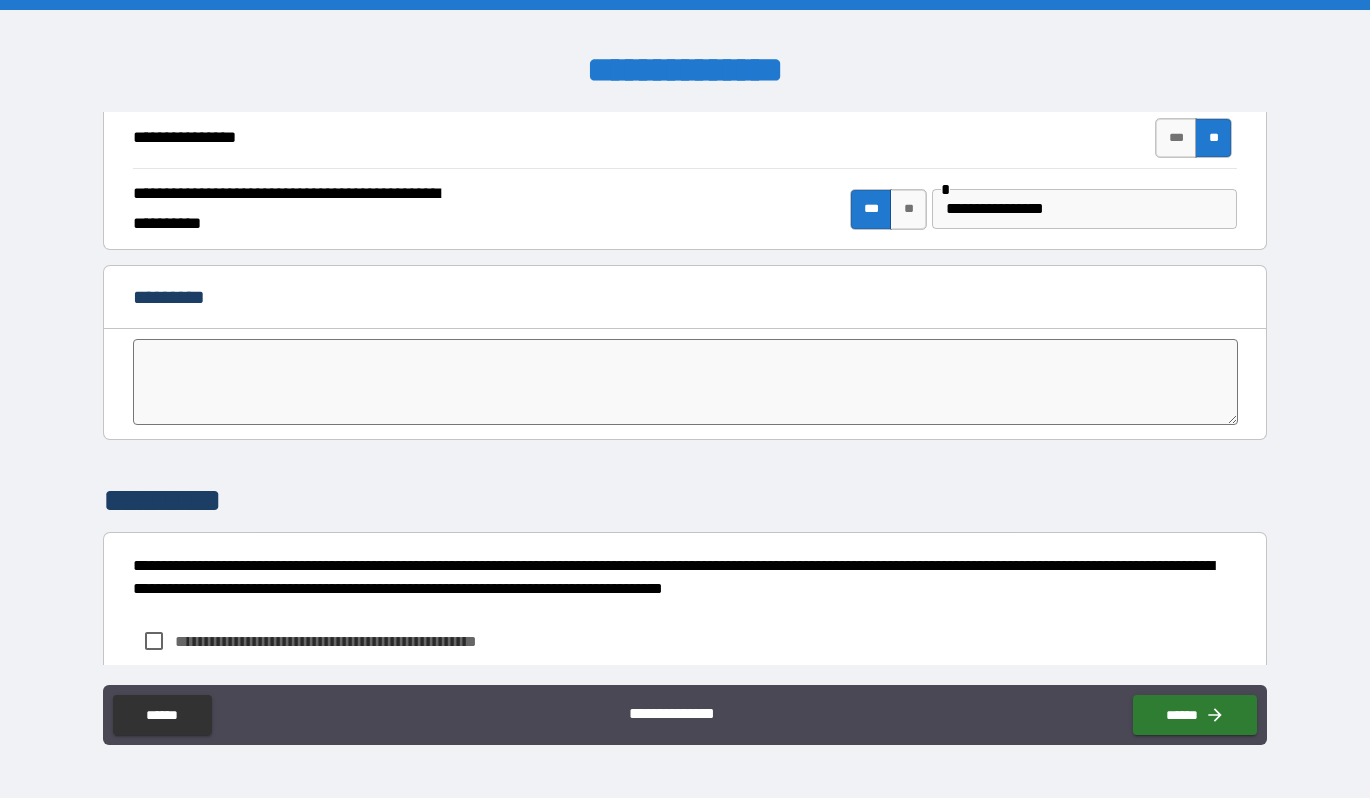 scroll, scrollTop: 4049, scrollLeft: 0, axis: vertical 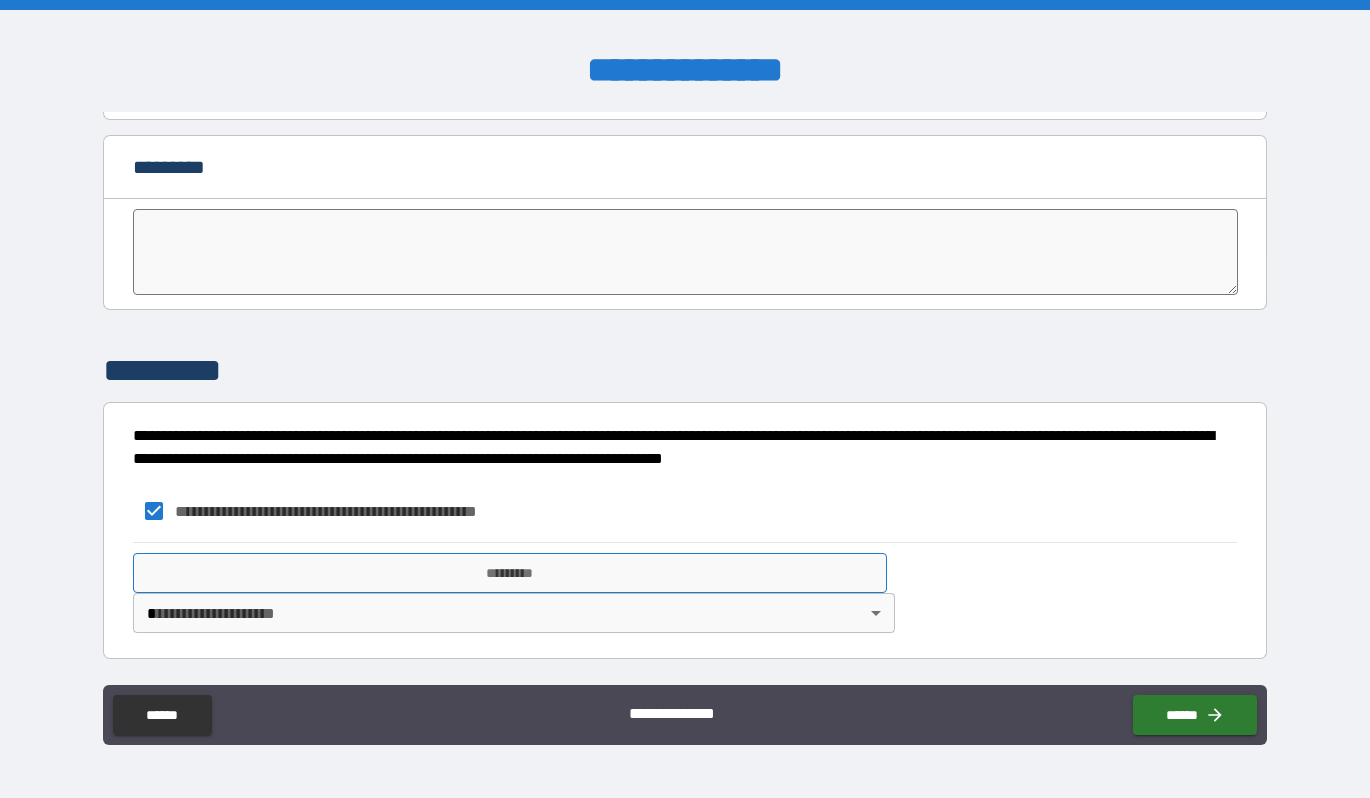 click on "*********" at bounding box center [510, 573] 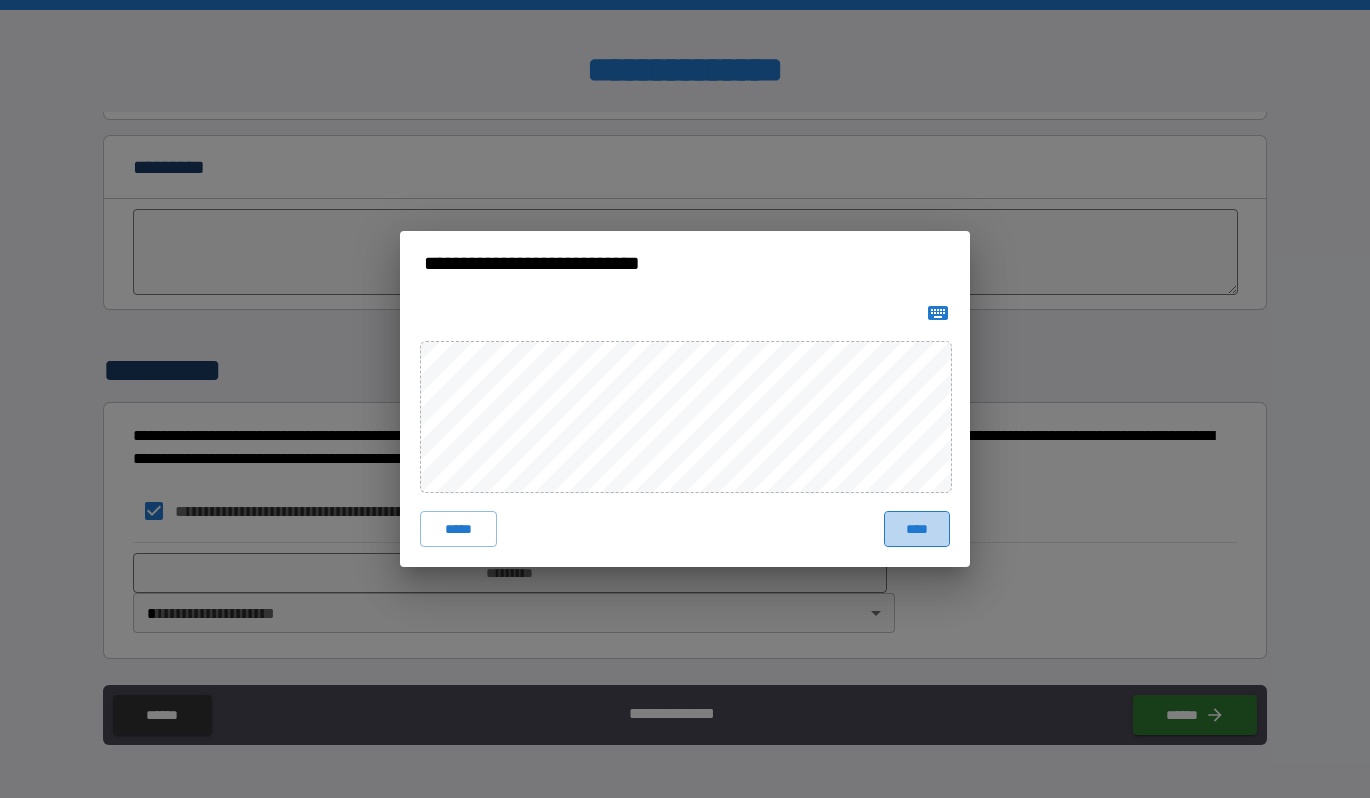 click on "****" at bounding box center (917, 529) 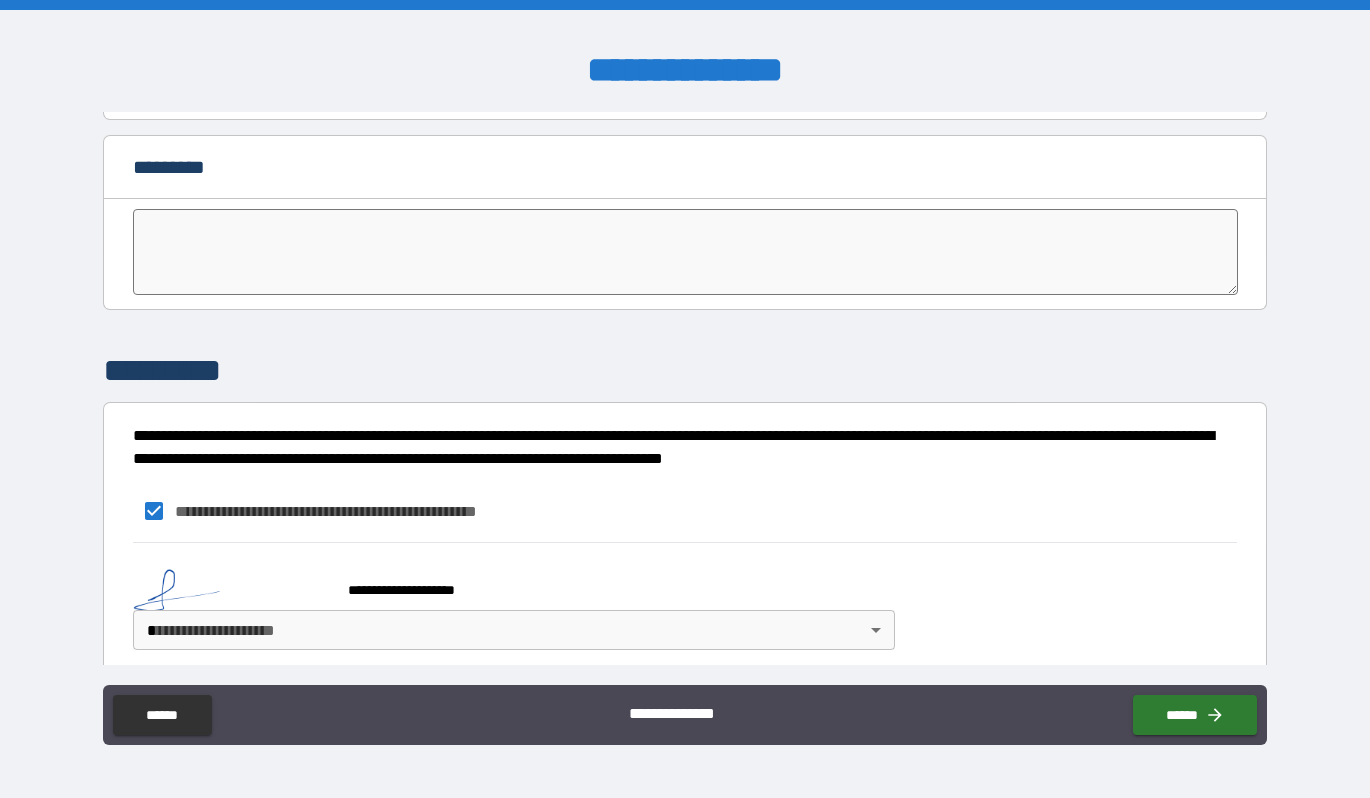 scroll, scrollTop: 4066, scrollLeft: 0, axis: vertical 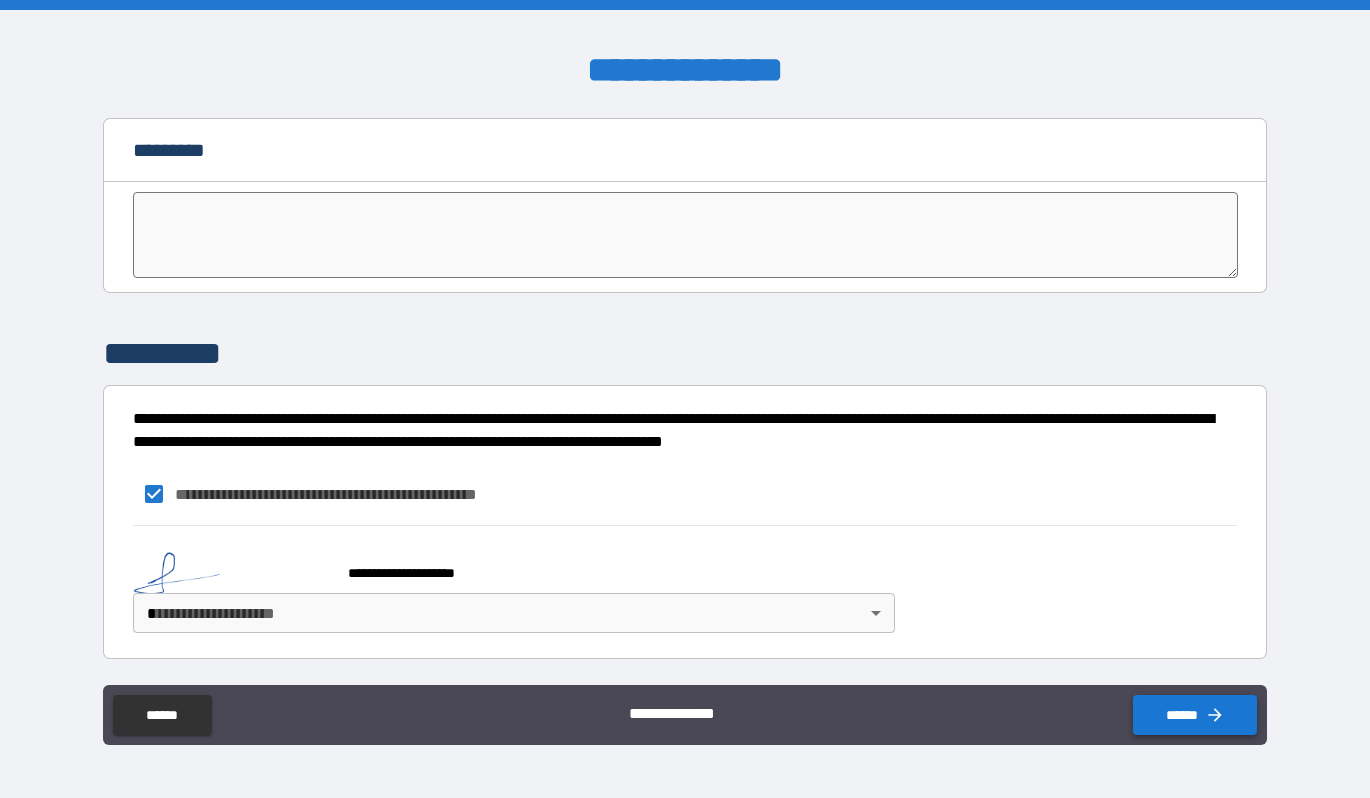 click 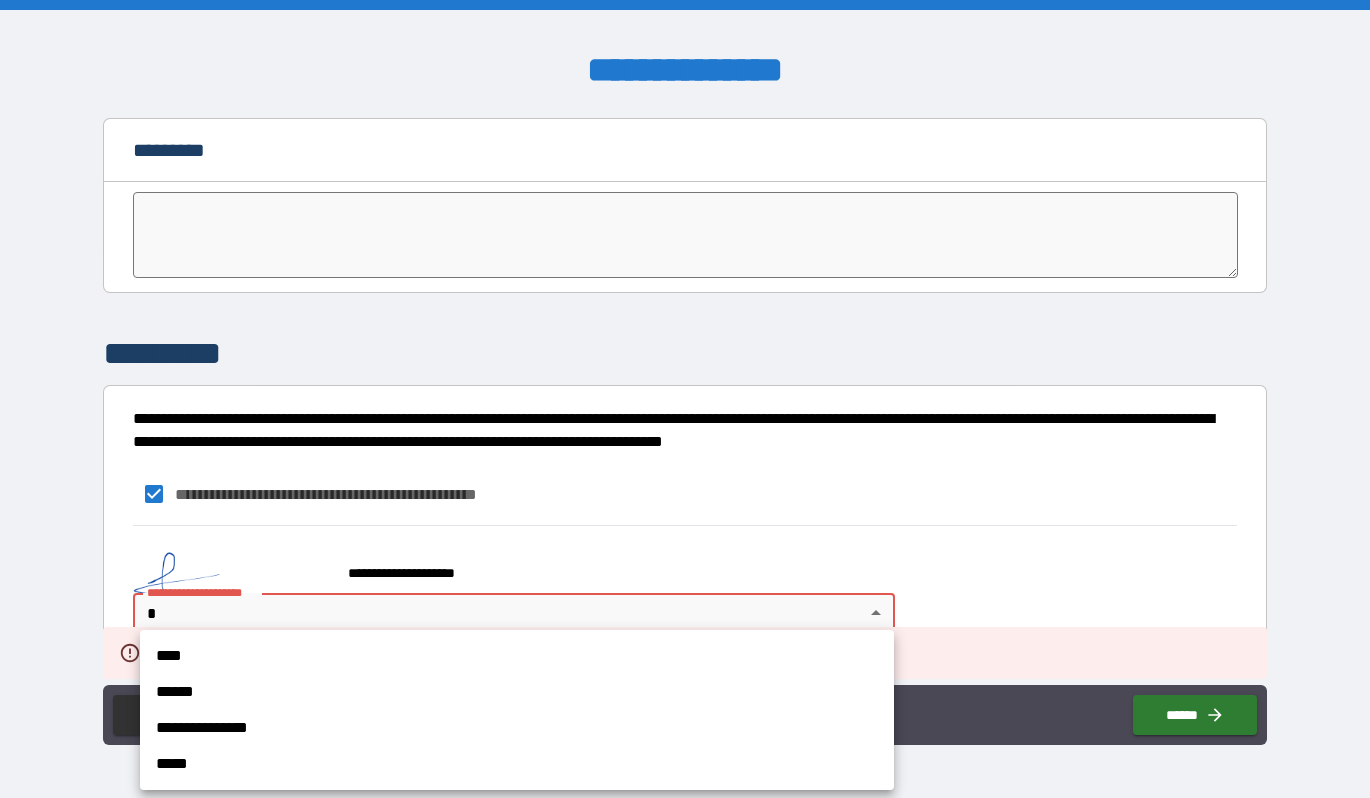 click on "**********" at bounding box center [685, 399] 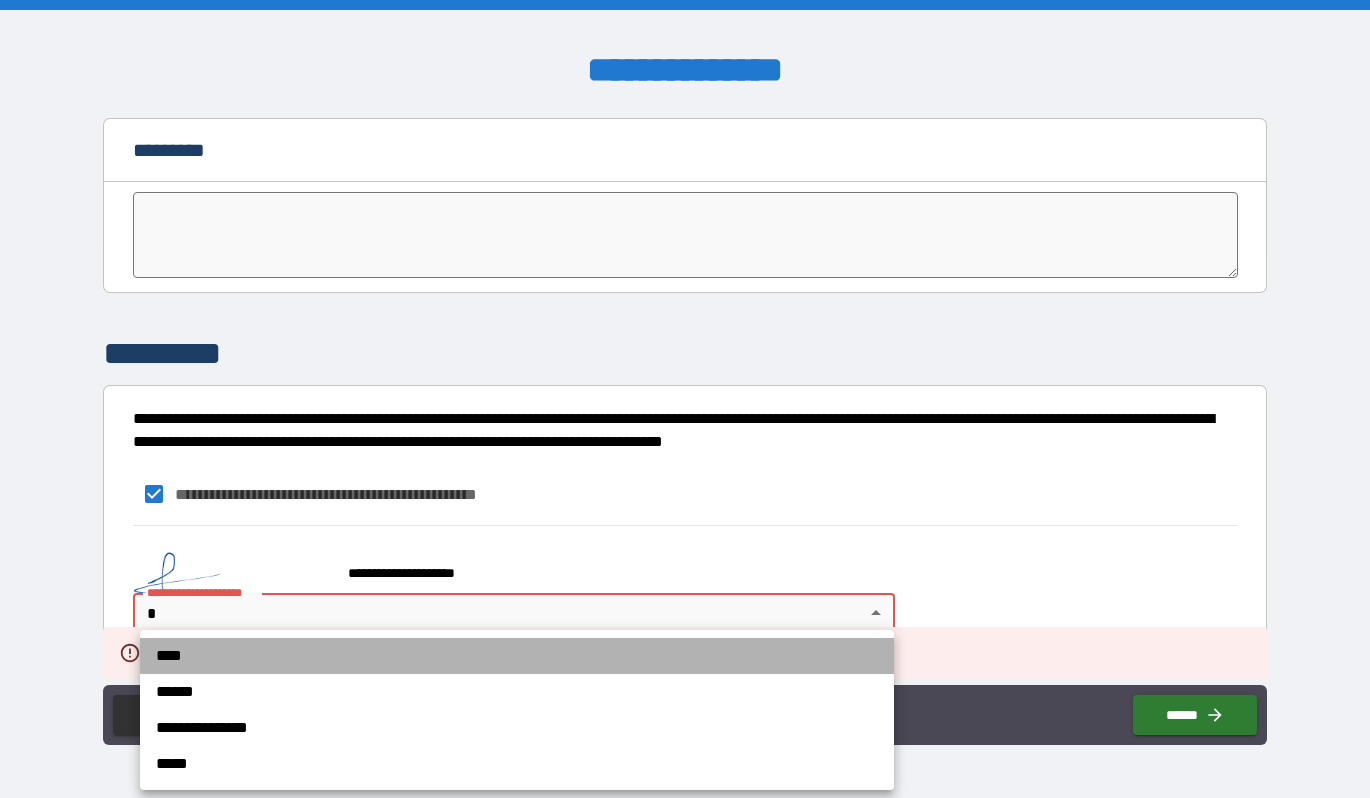 click on "****" at bounding box center [517, 656] 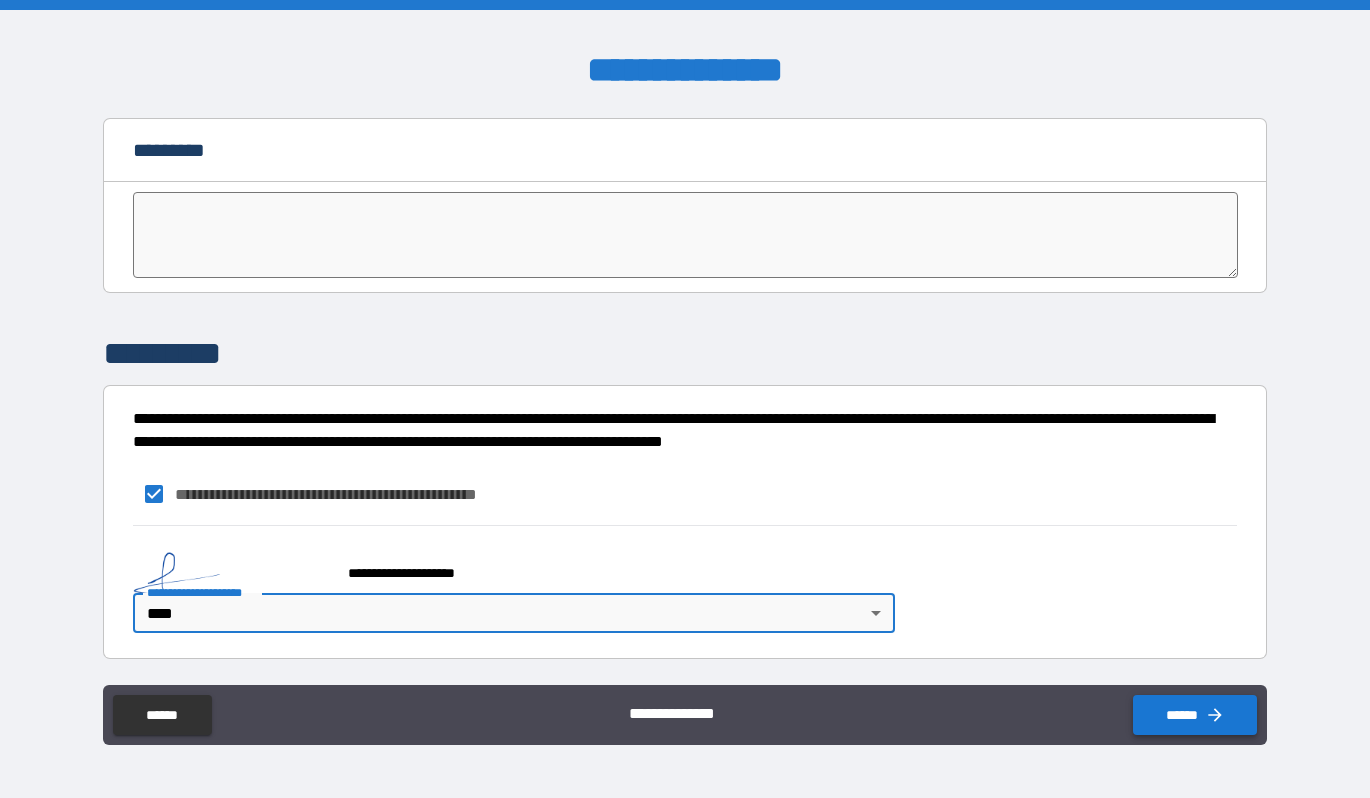 click on "******" at bounding box center [1195, 715] 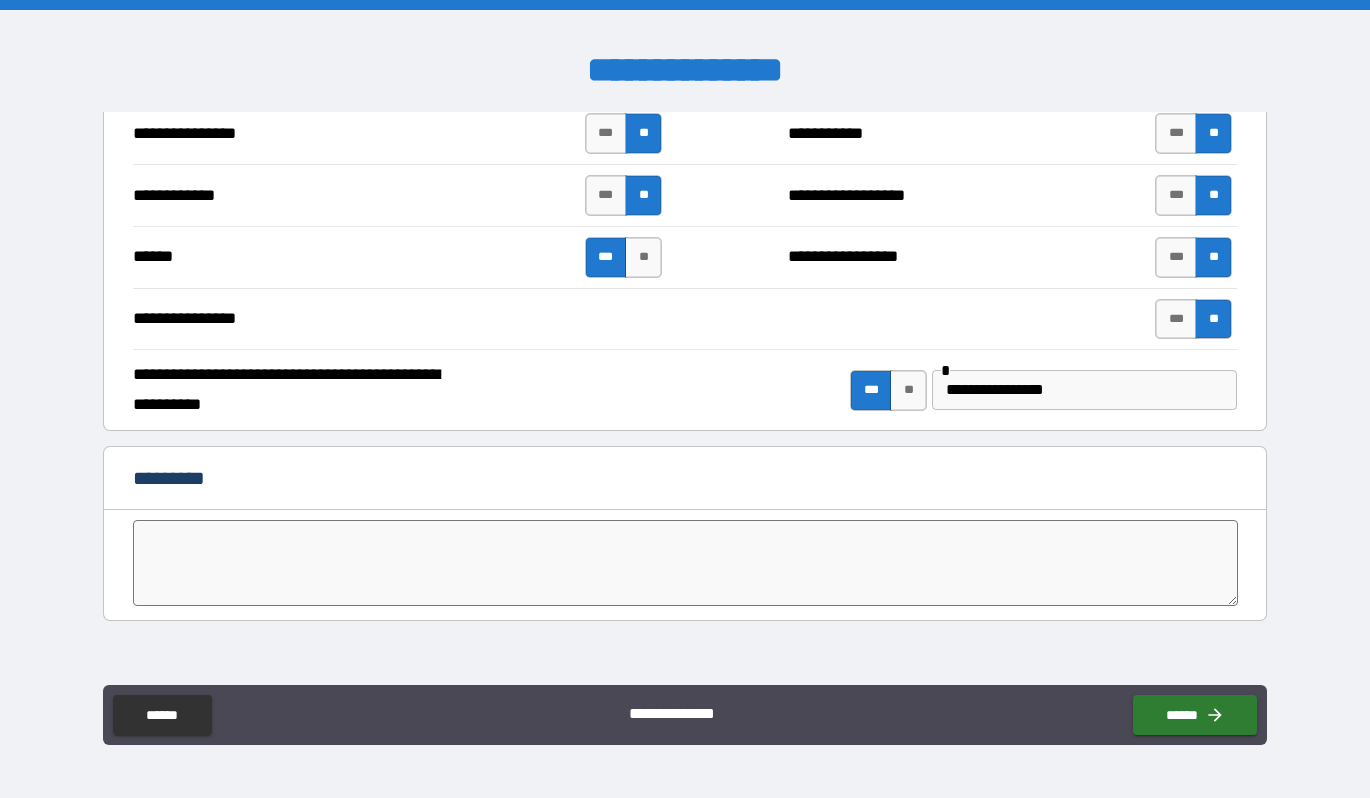 scroll, scrollTop: 4066, scrollLeft: 0, axis: vertical 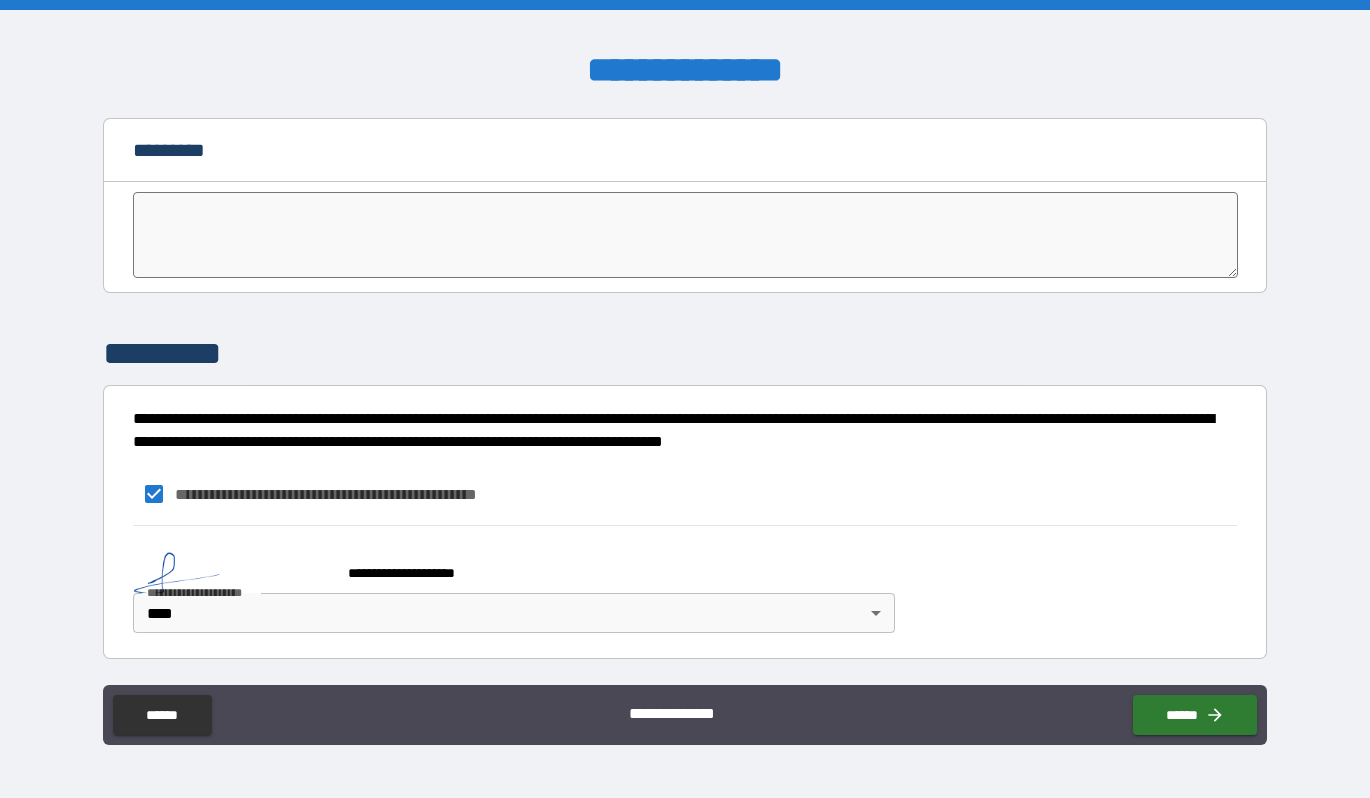 click on "**********" at bounding box center (685, 494) 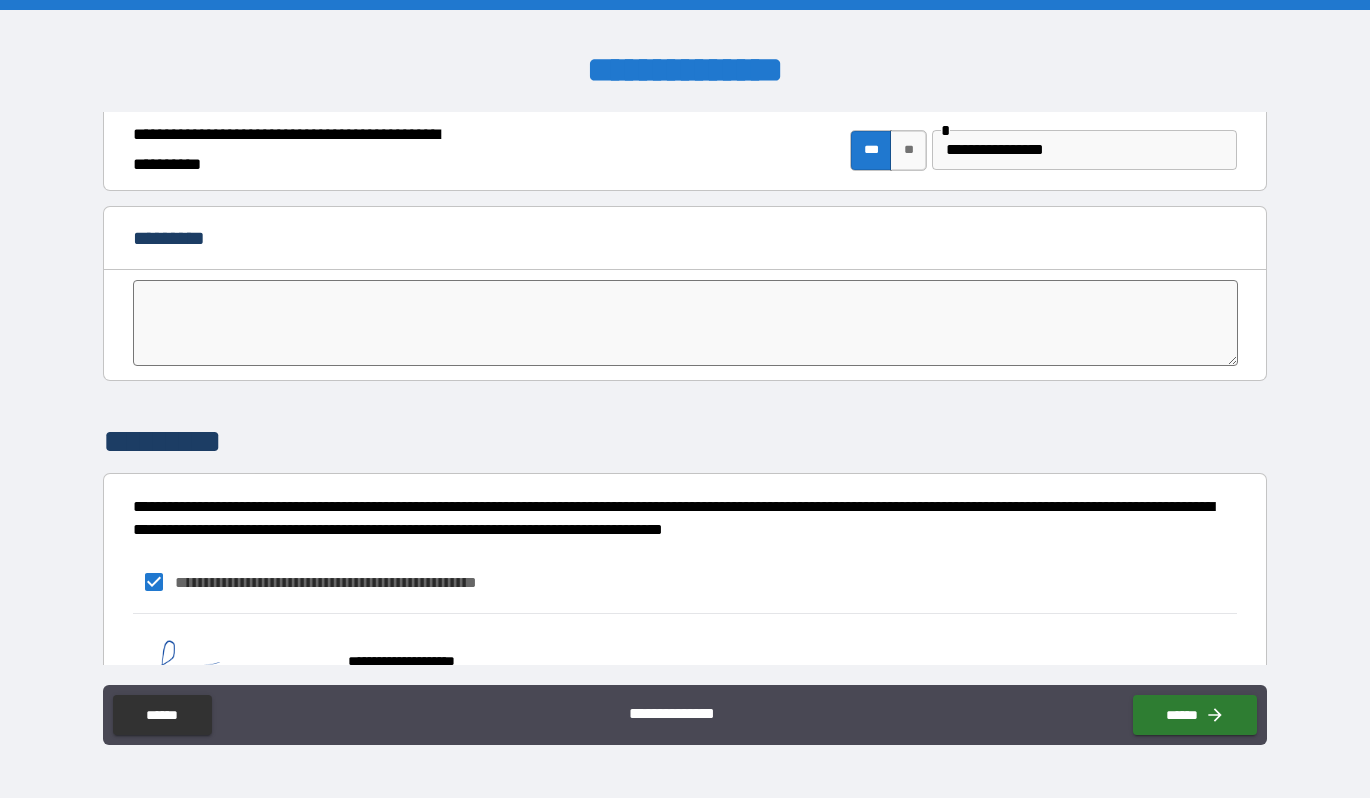 scroll, scrollTop: 3852, scrollLeft: 0, axis: vertical 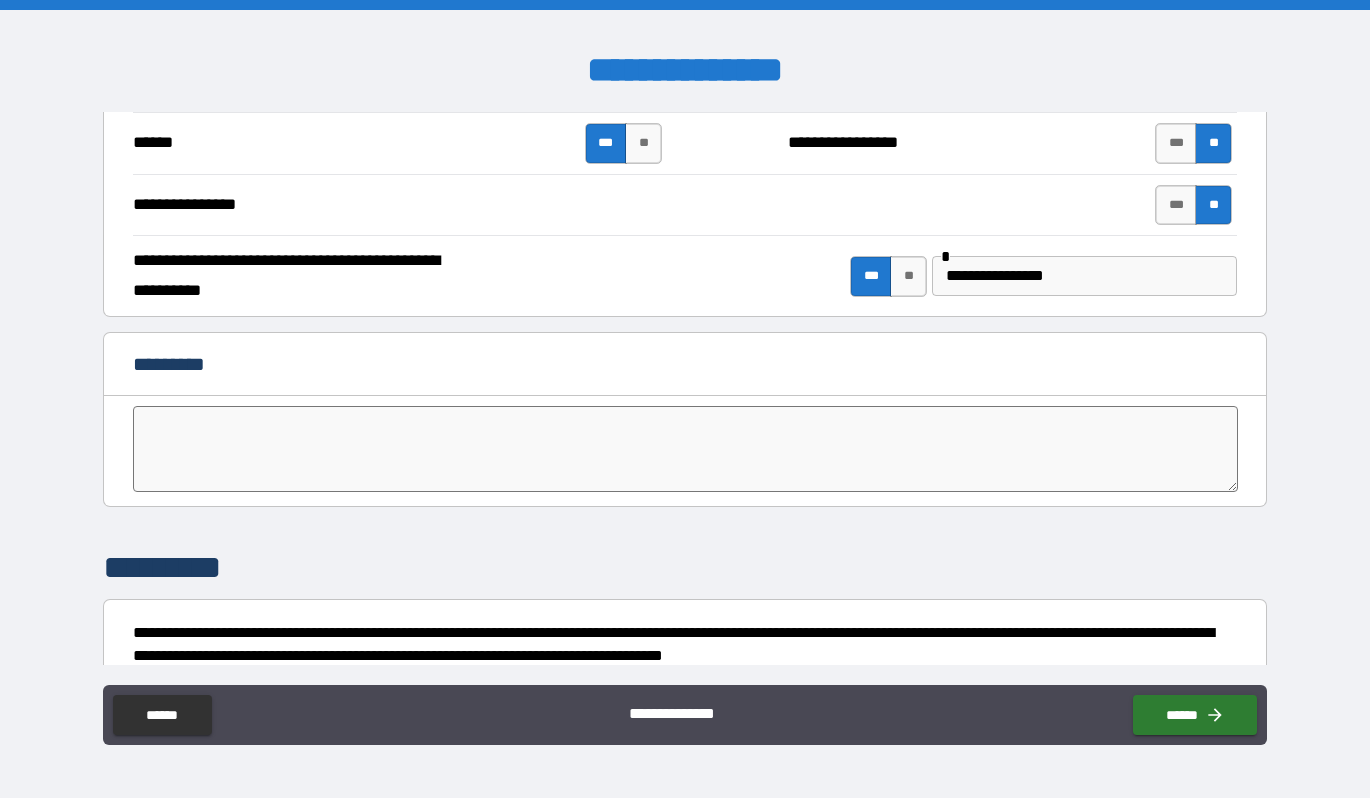 click at bounding box center [685, 449] 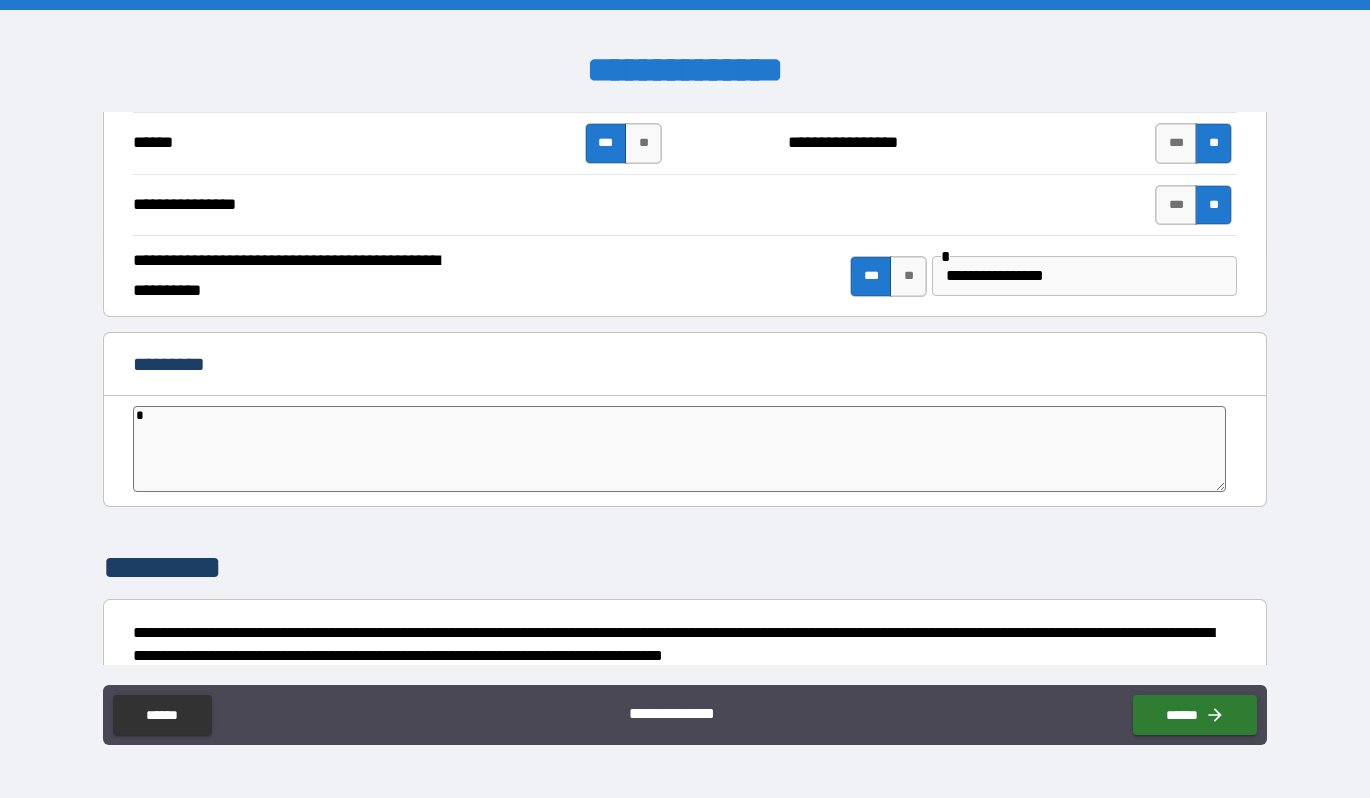 type on "*" 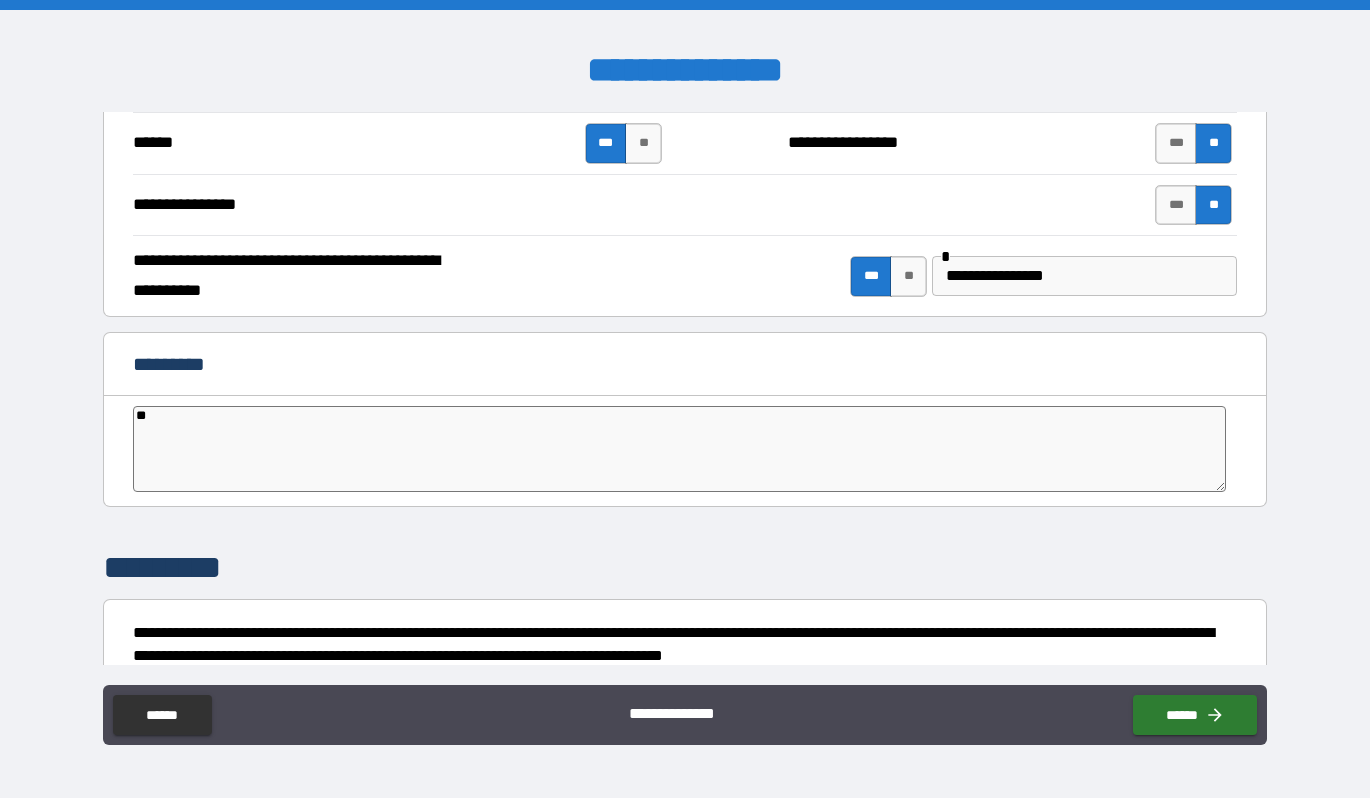type on "***" 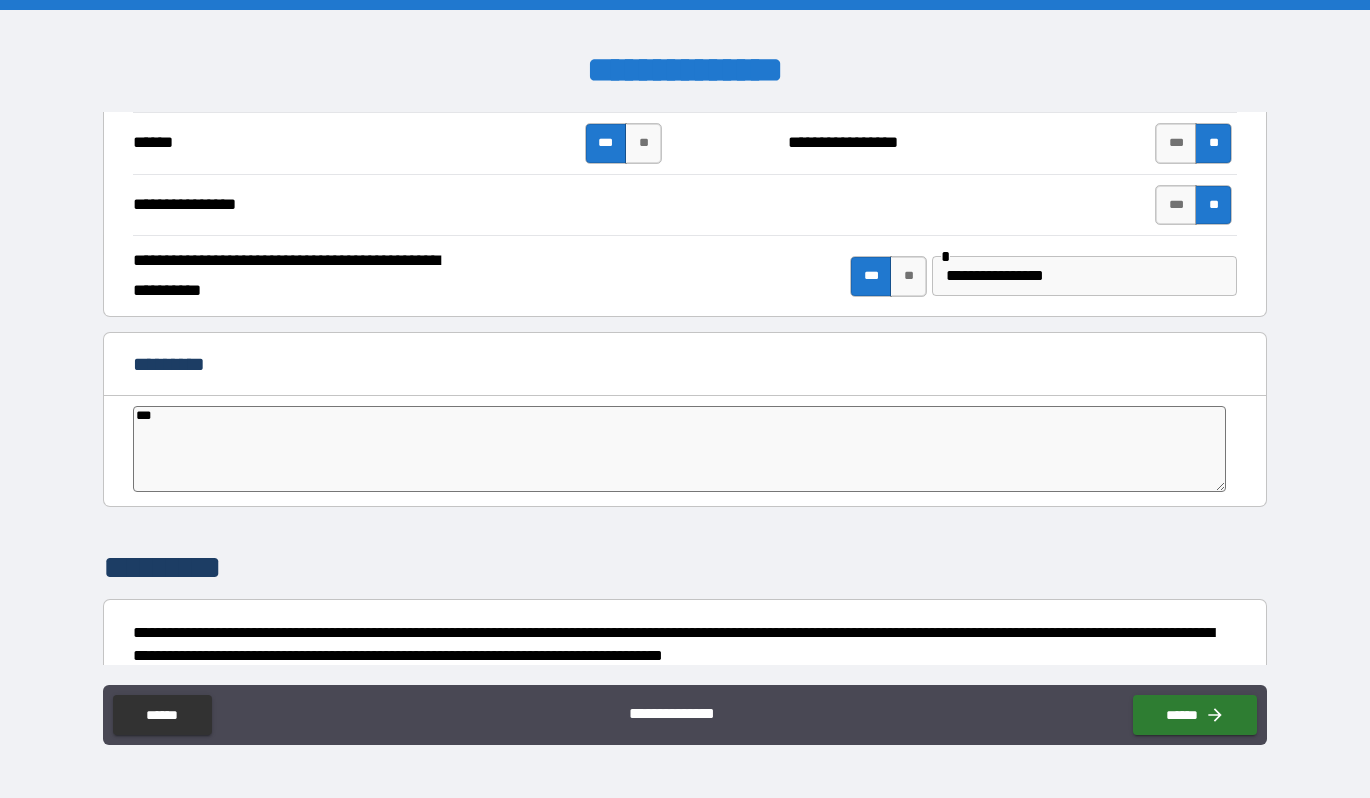 type on "*" 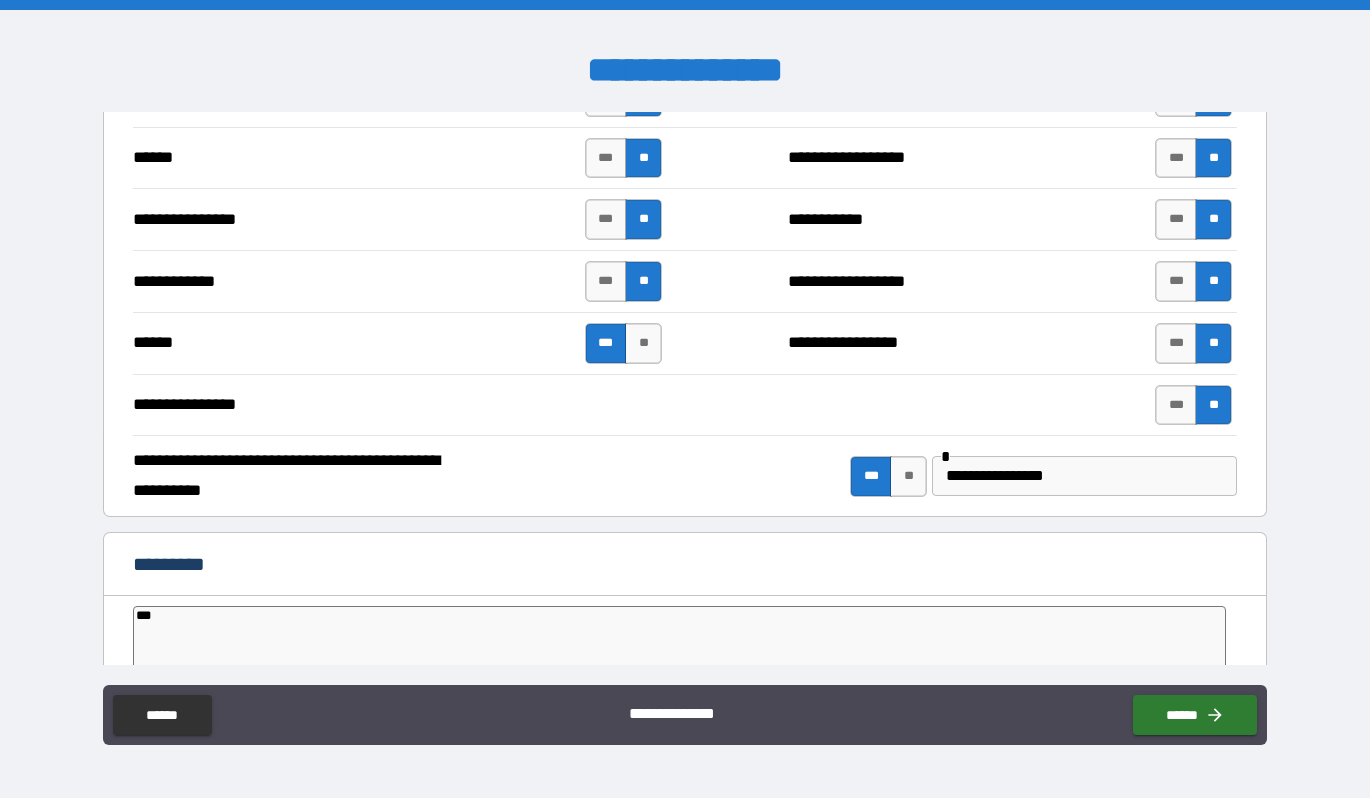 scroll, scrollTop: 4066, scrollLeft: 0, axis: vertical 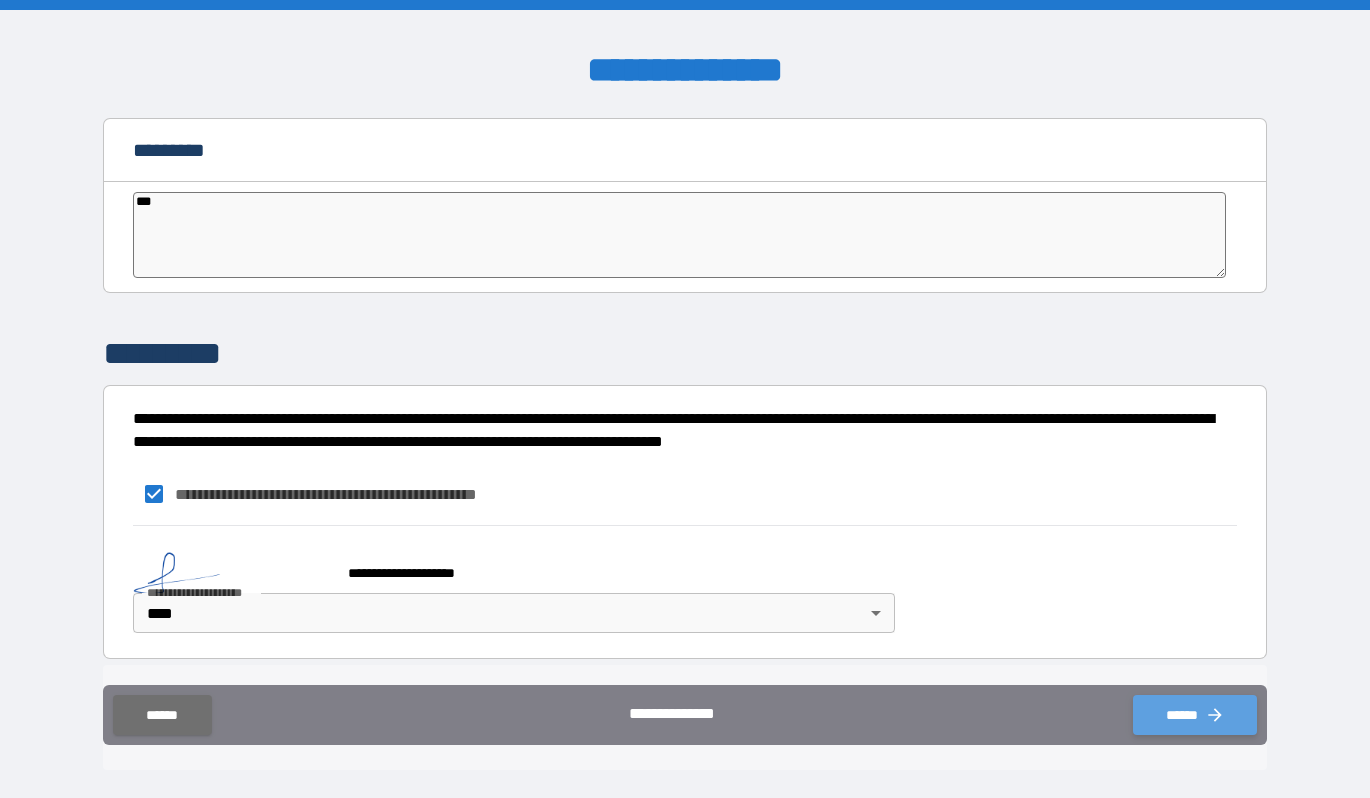 click on "******" at bounding box center (1195, 715) 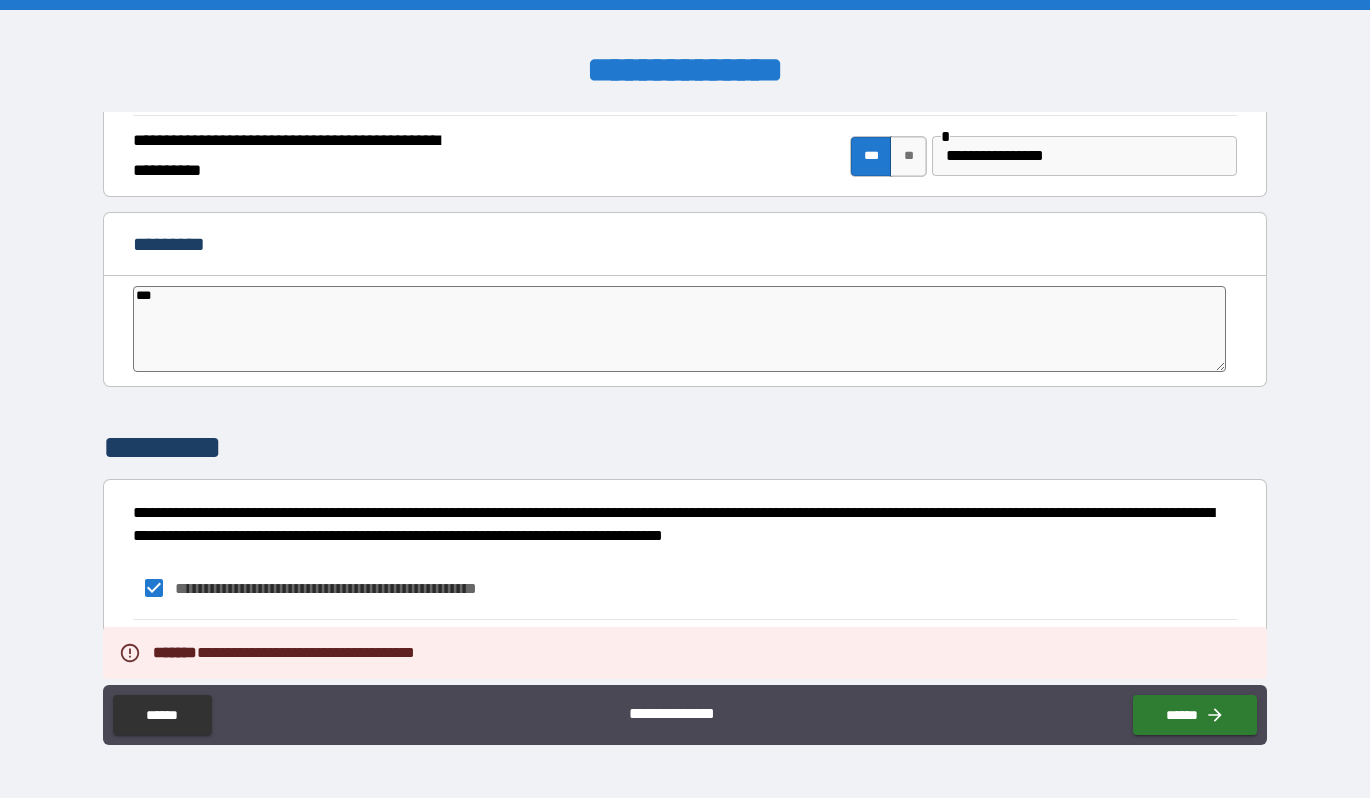 scroll, scrollTop: 4066, scrollLeft: 0, axis: vertical 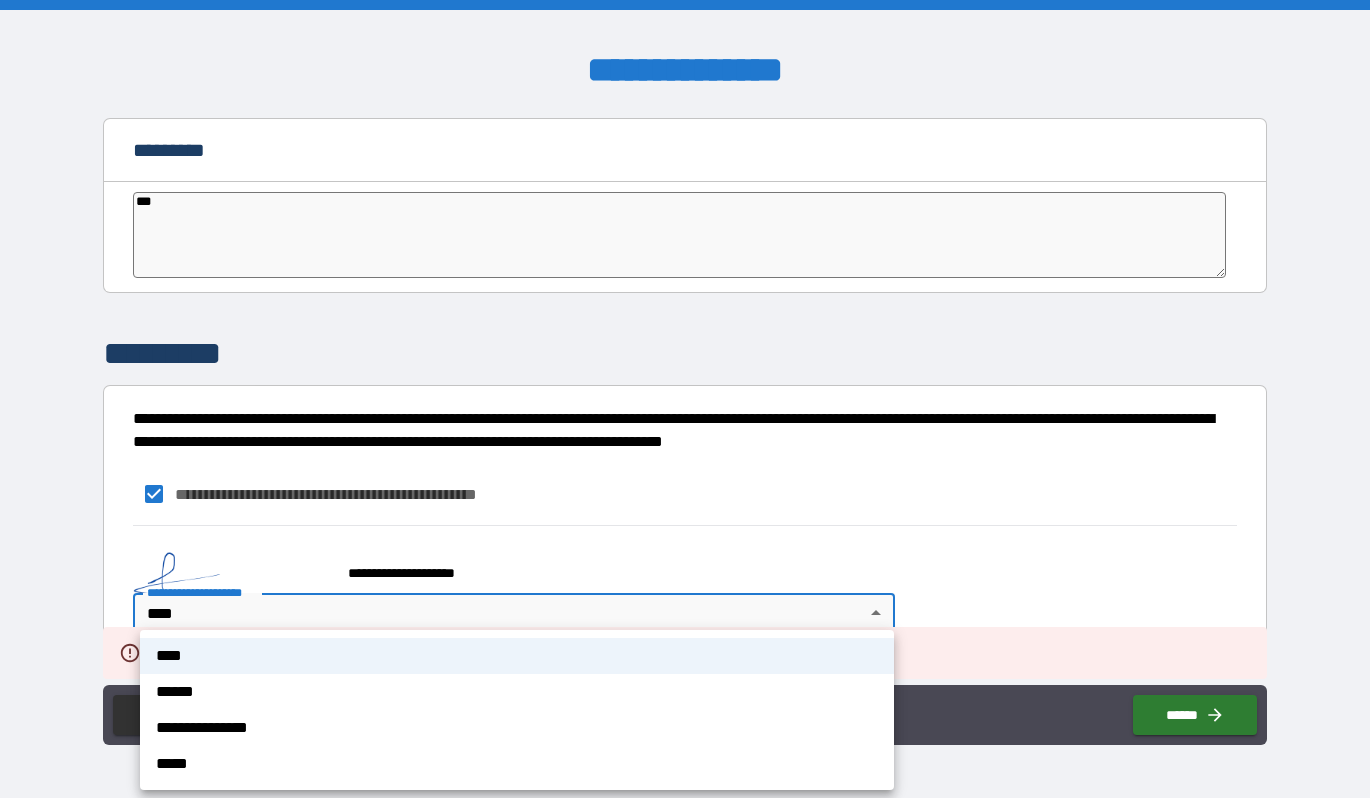 click on "**********" at bounding box center [685, 399] 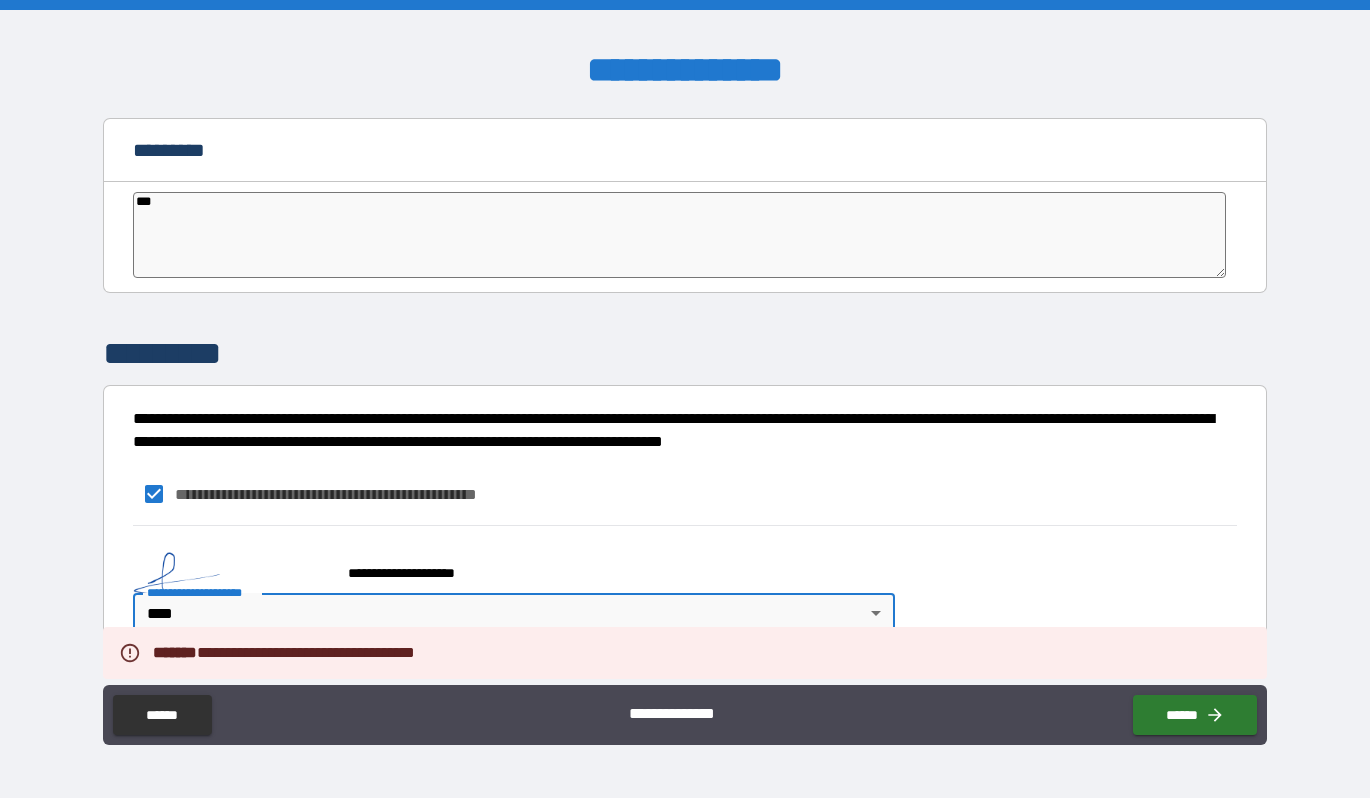 click on "**********" at bounding box center (510, 564) 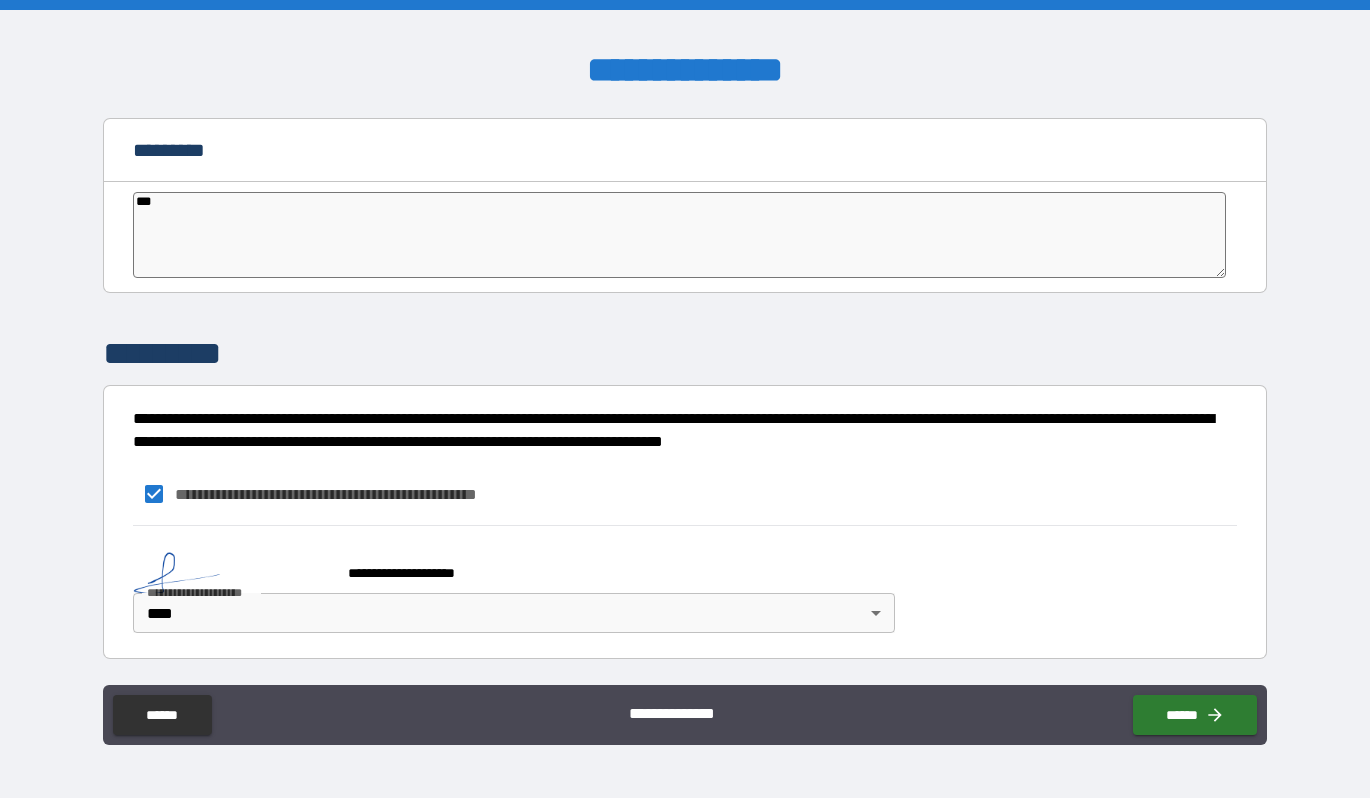 click on "**********" at bounding box center [421, 573] 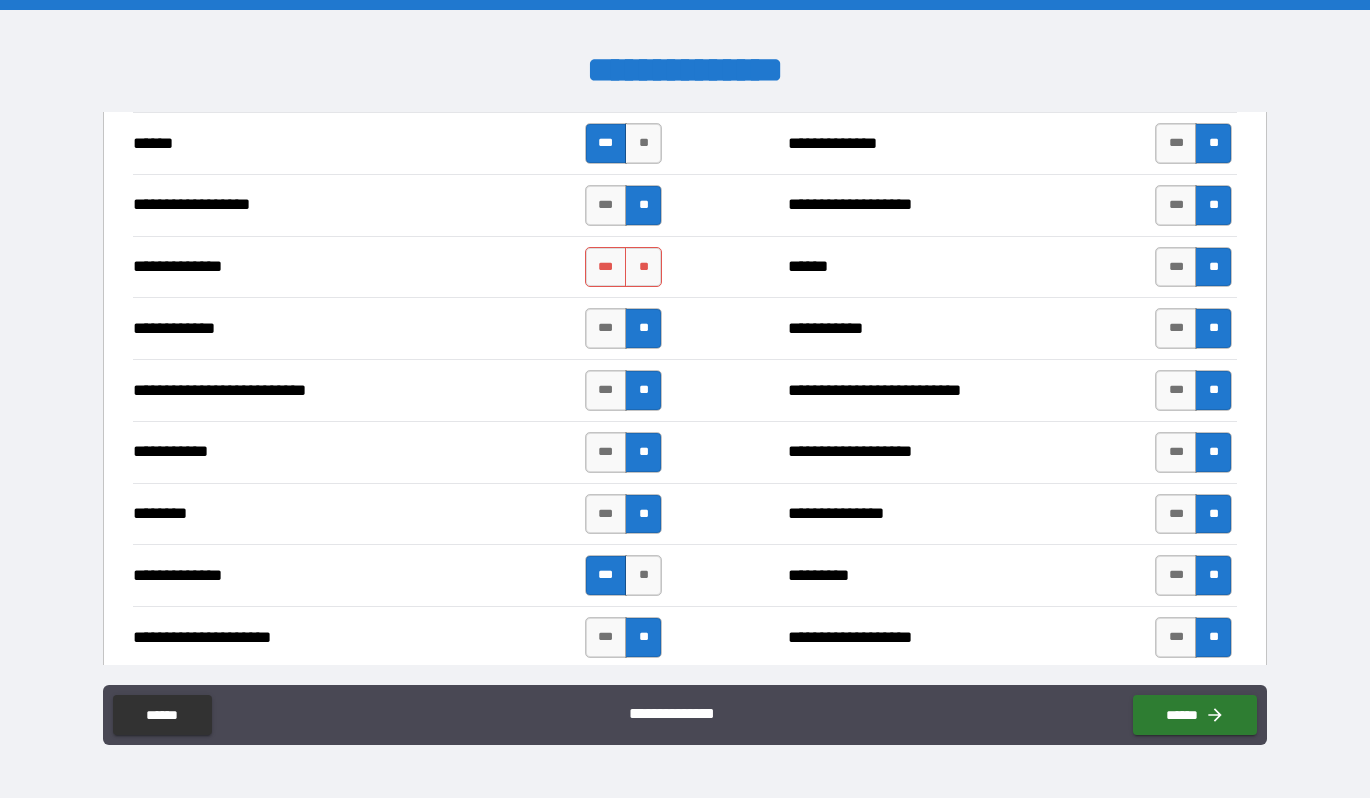 scroll, scrollTop: 1733, scrollLeft: 0, axis: vertical 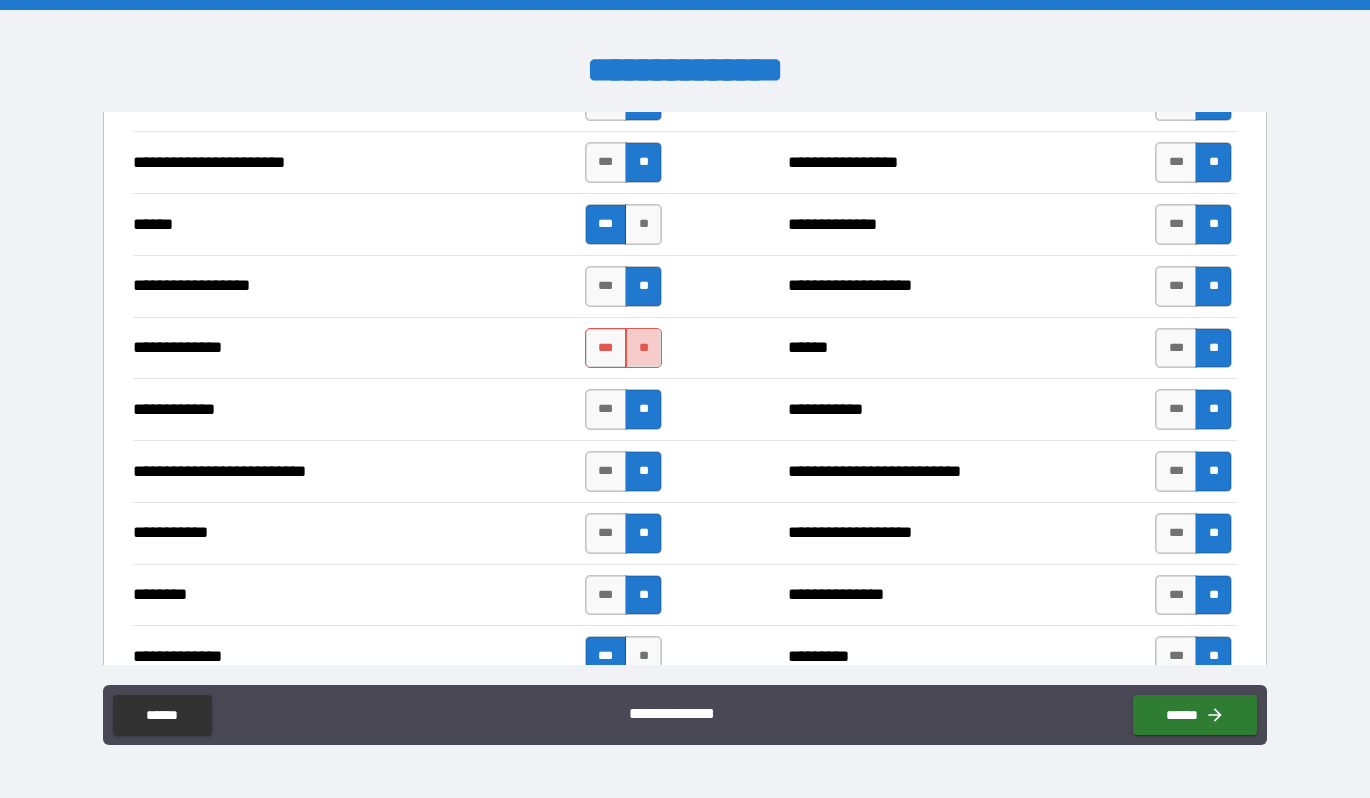 click on "**" at bounding box center (643, 348) 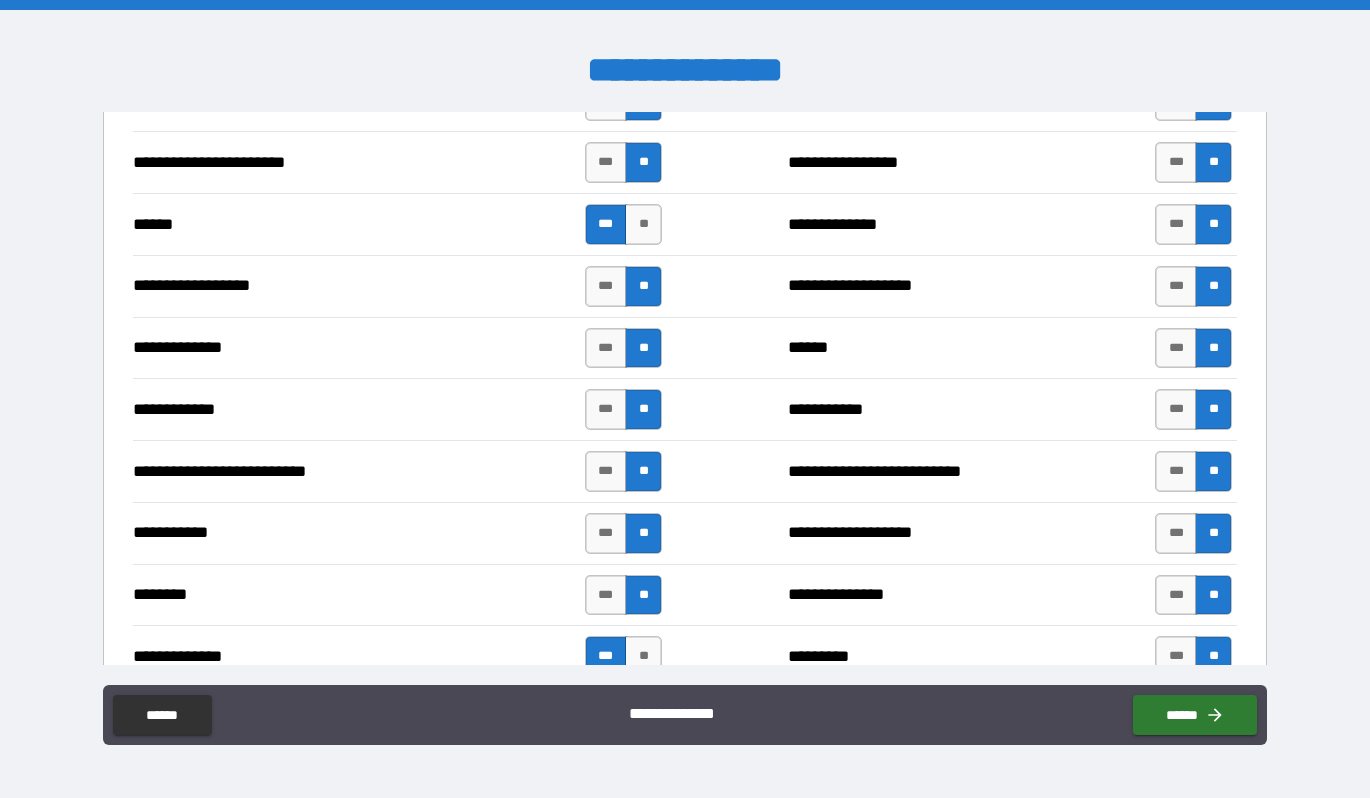 type on "*" 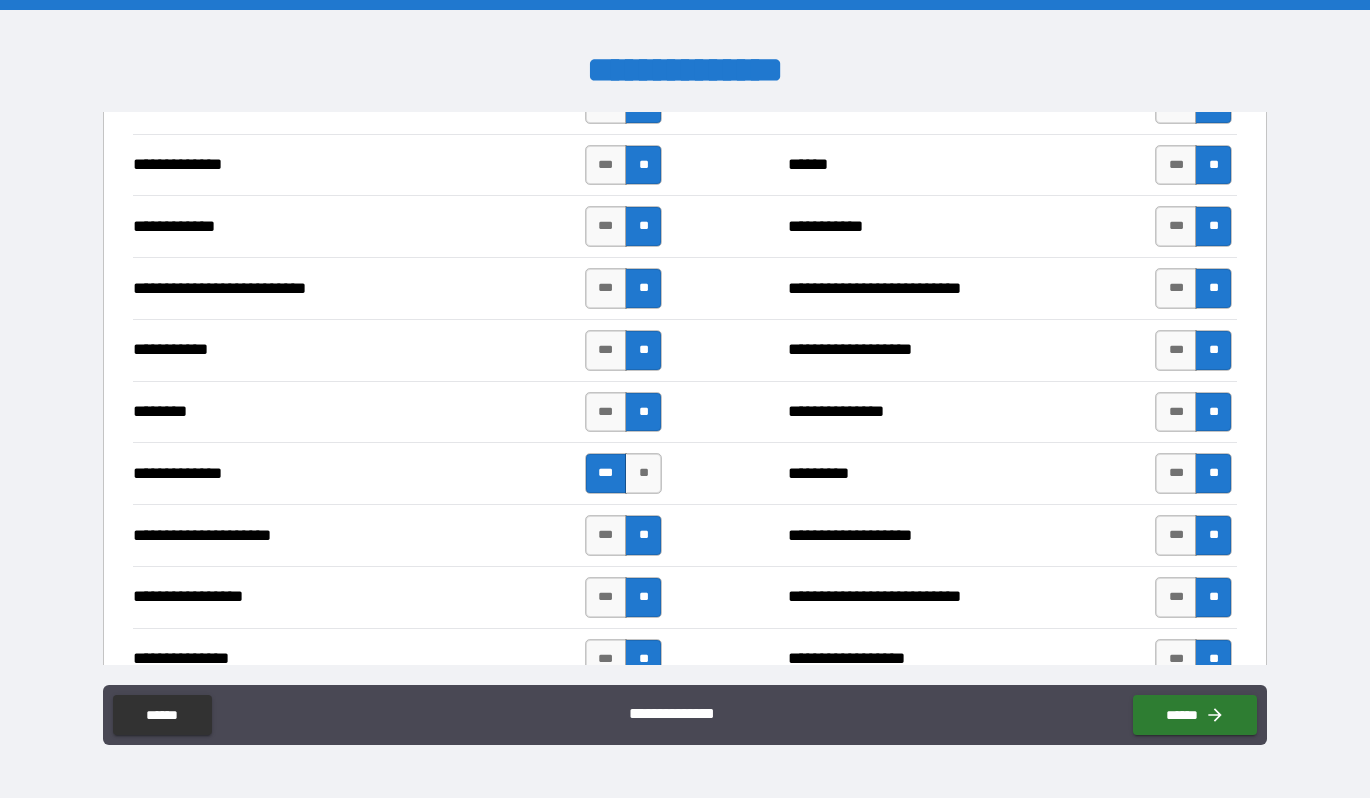 scroll, scrollTop: 2718, scrollLeft: 0, axis: vertical 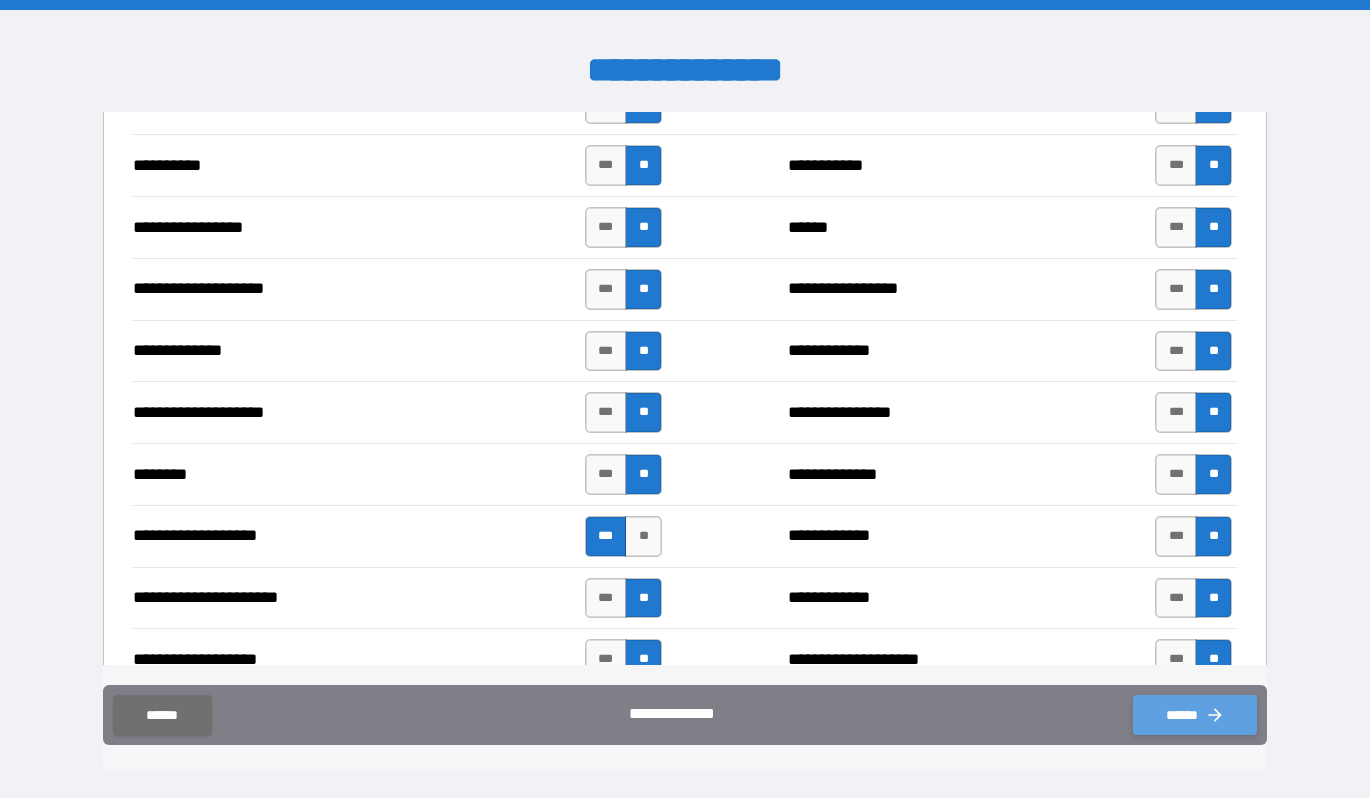 click on "******" at bounding box center [1195, 715] 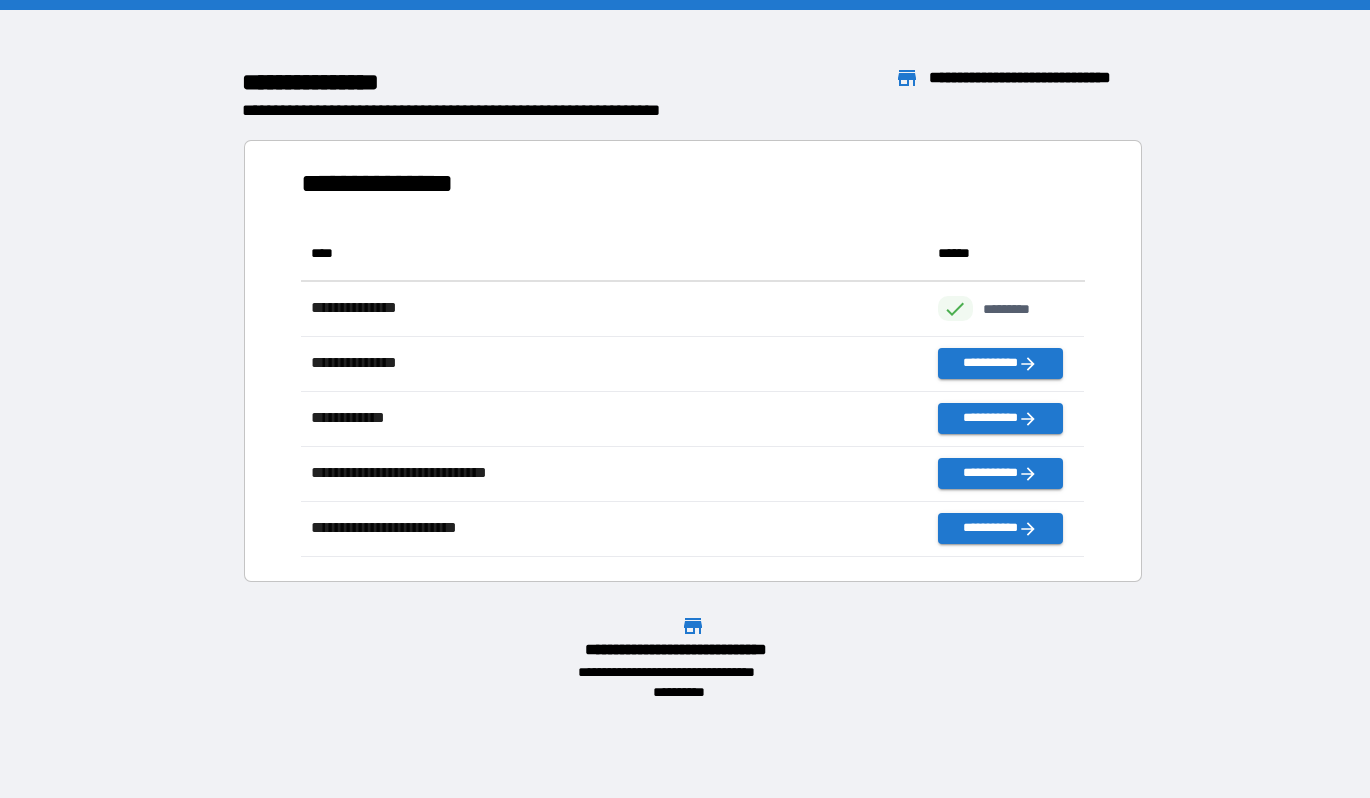 scroll, scrollTop: 1, scrollLeft: 0, axis: vertical 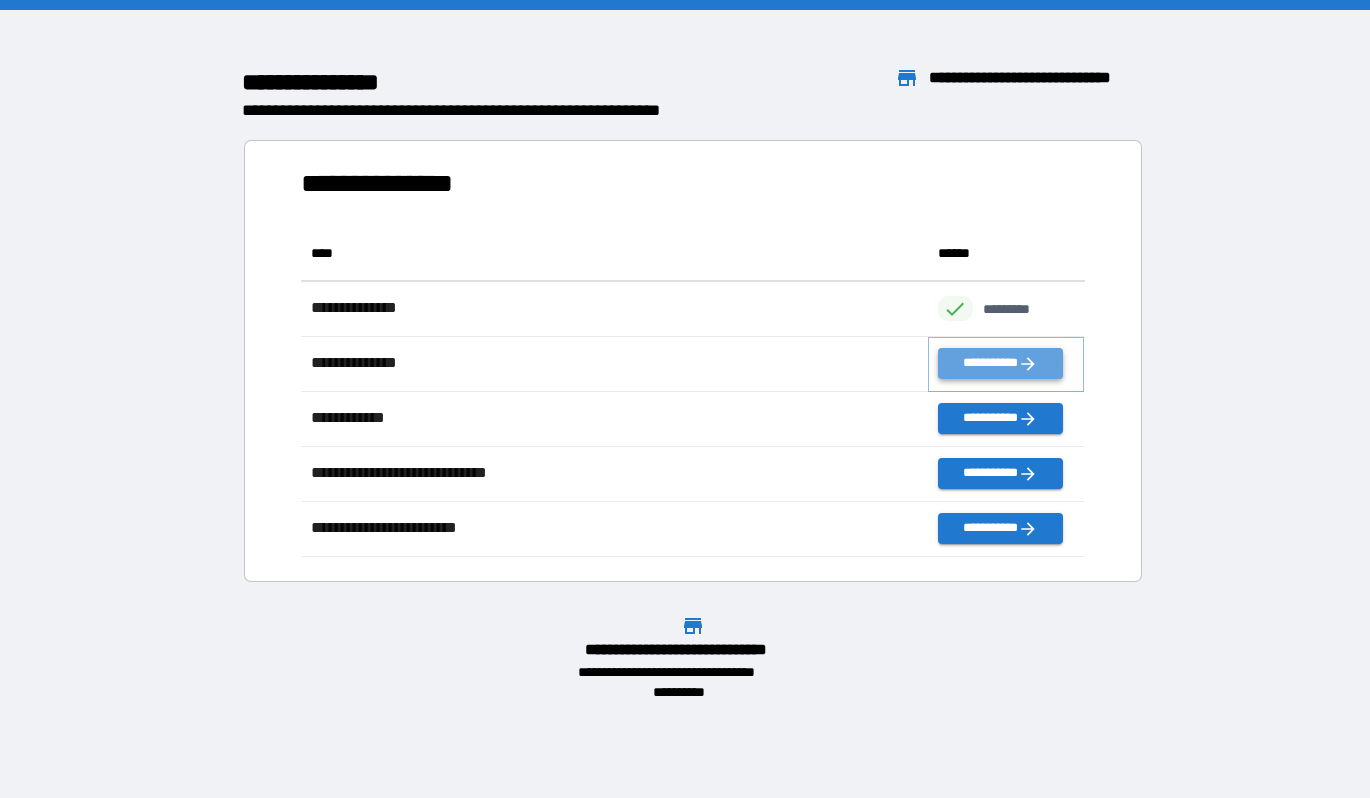 click on "**********" at bounding box center [1000, 363] 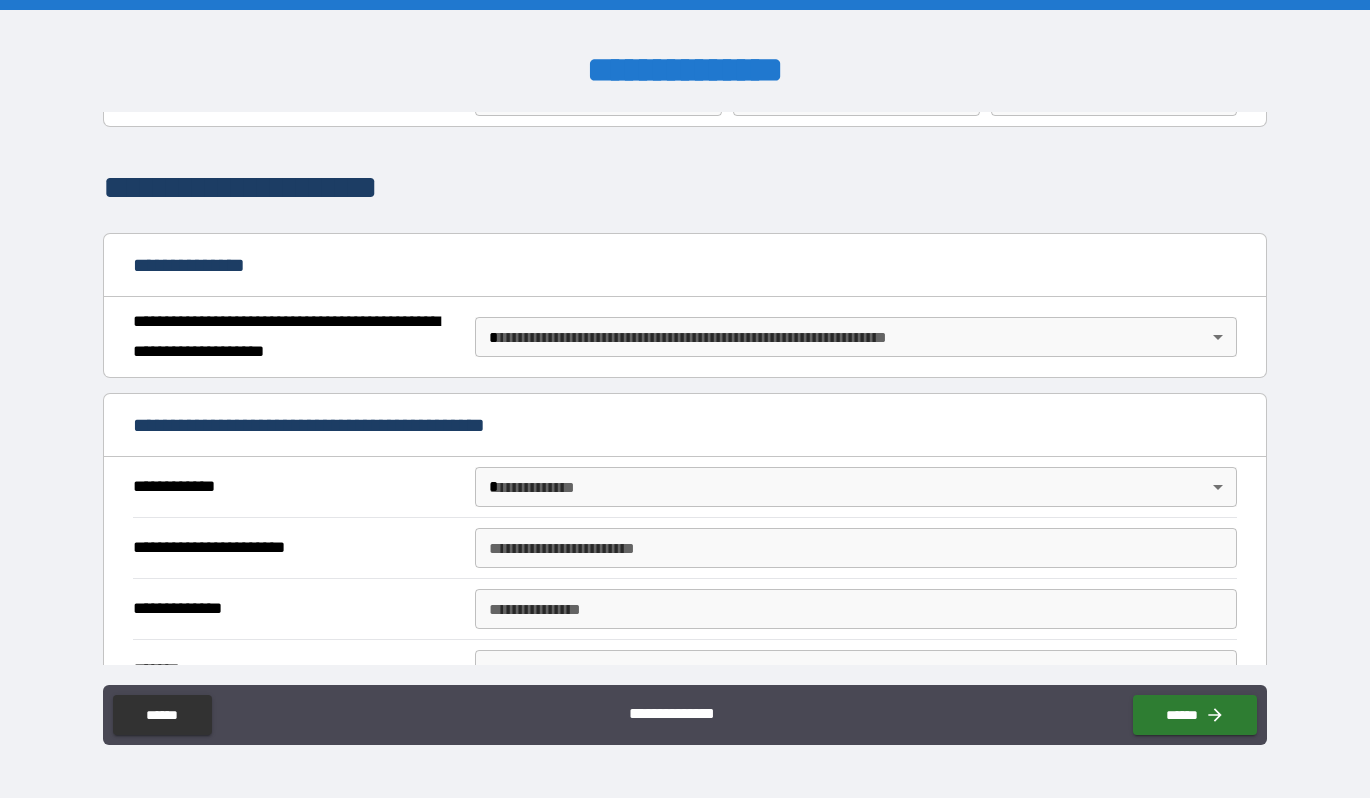 scroll, scrollTop: 277, scrollLeft: 0, axis: vertical 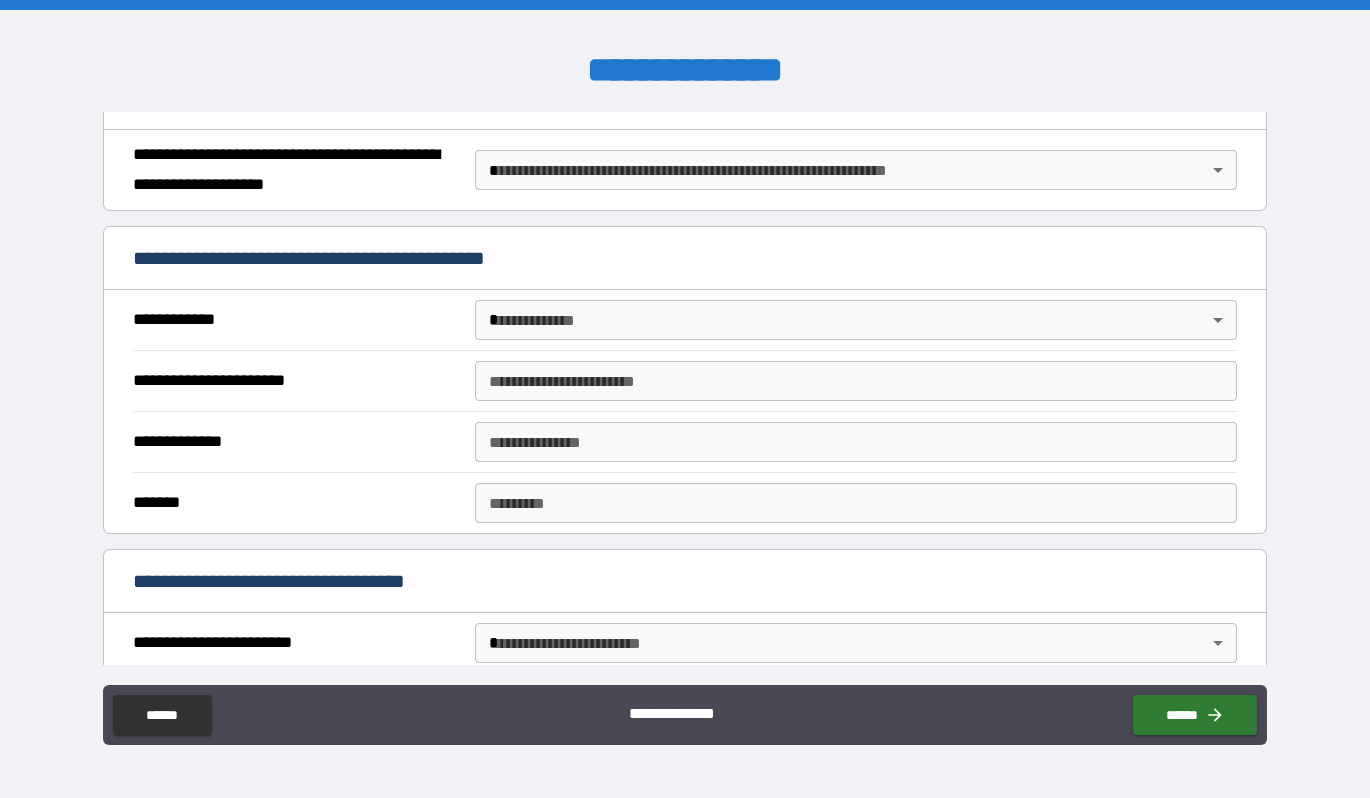 click on "**********" at bounding box center [685, 399] 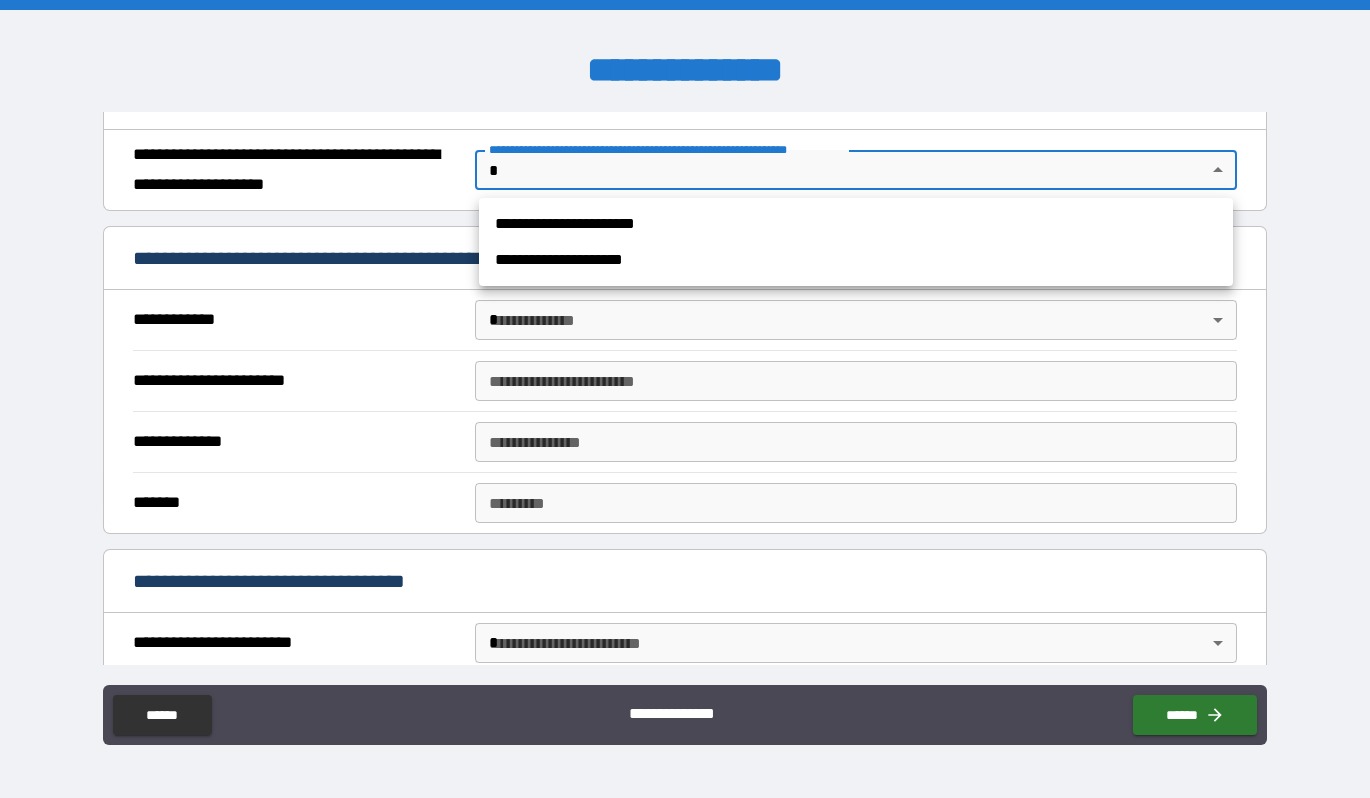 click on "**********" at bounding box center (856, 224) 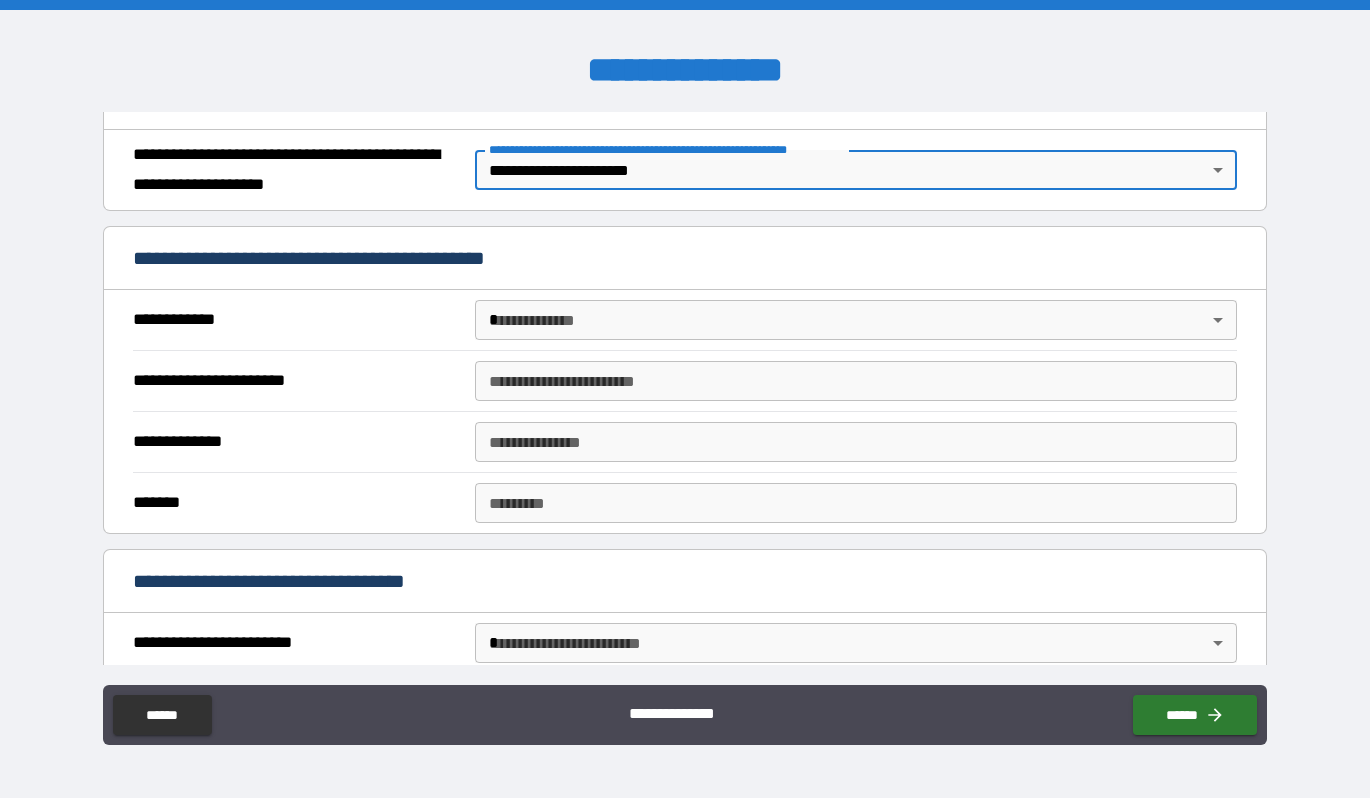 click on "**********" at bounding box center [685, 399] 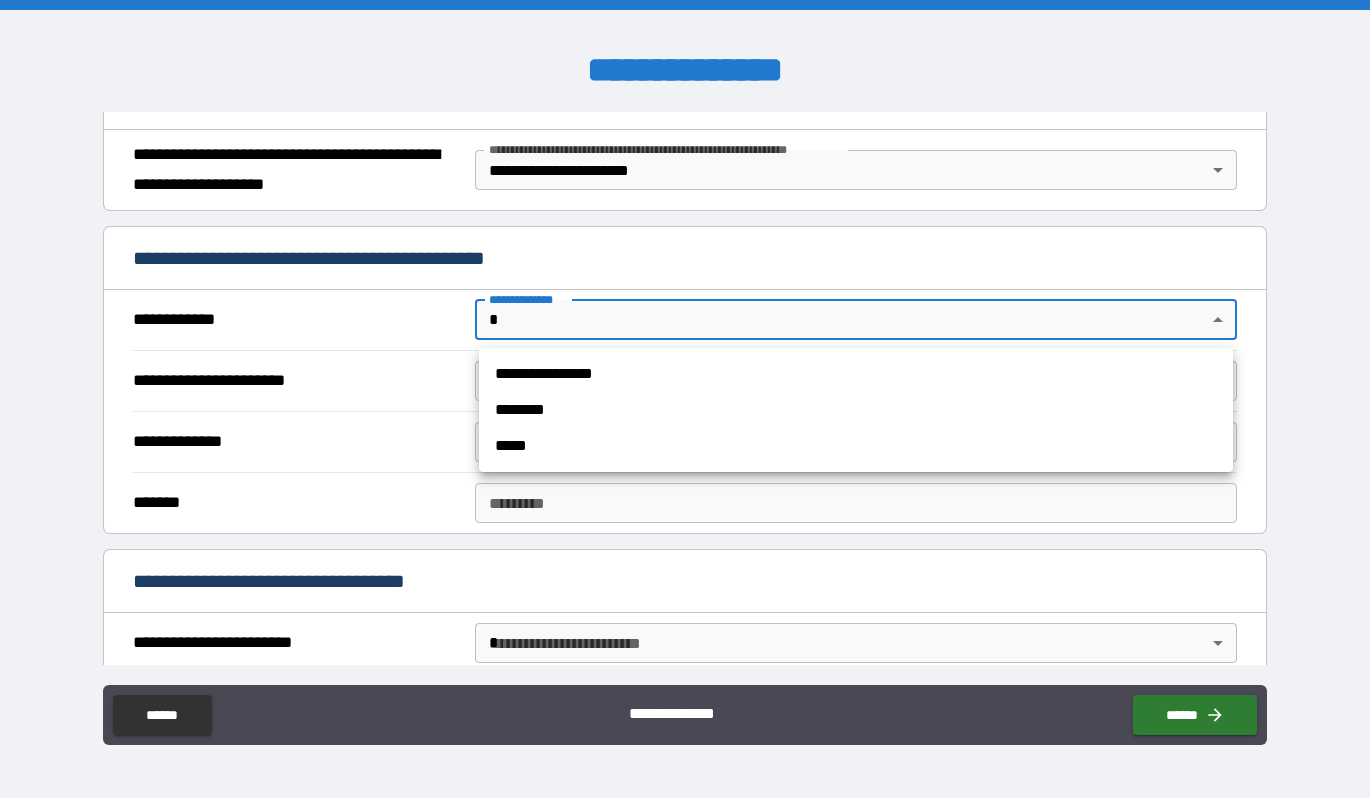 click on "**********" at bounding box center [856, 374] 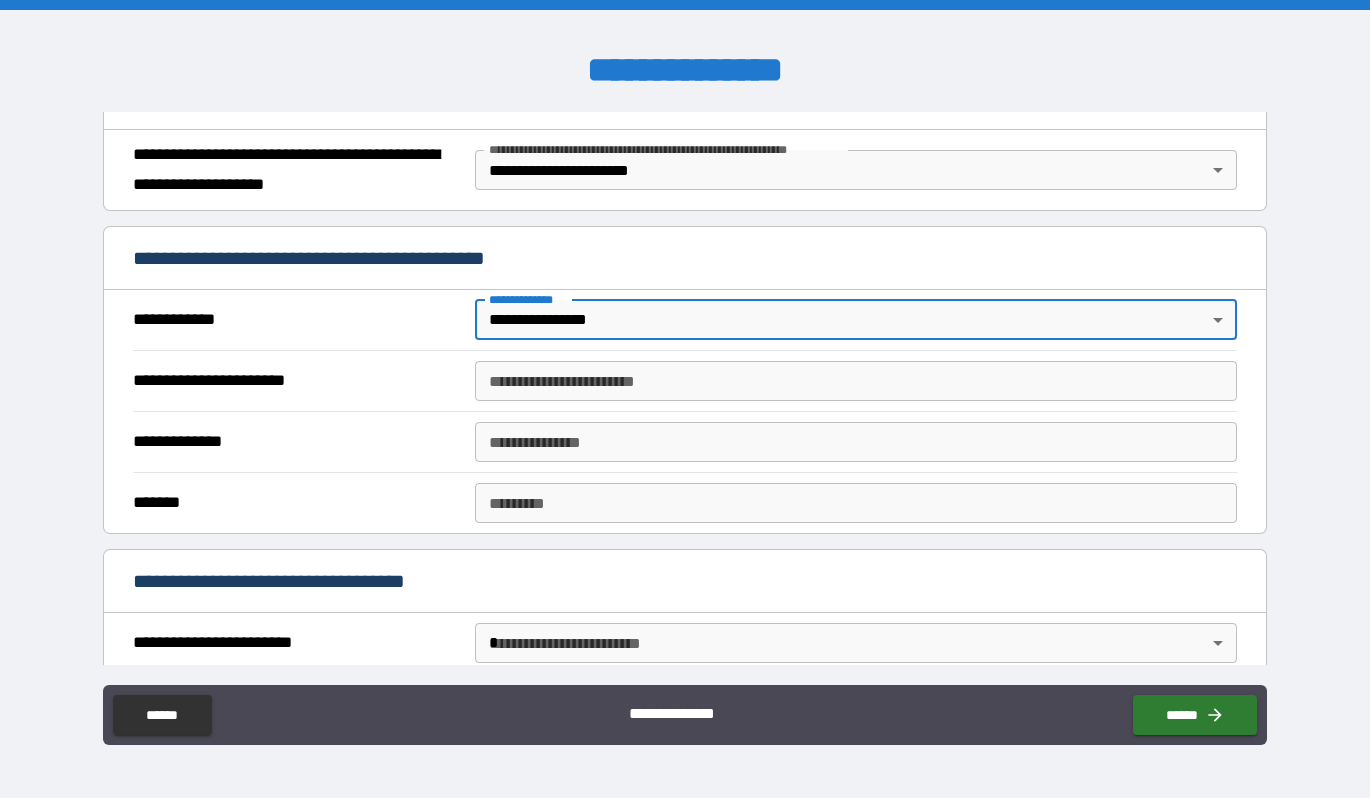 click on "**********" at bounding box center [856, 381] 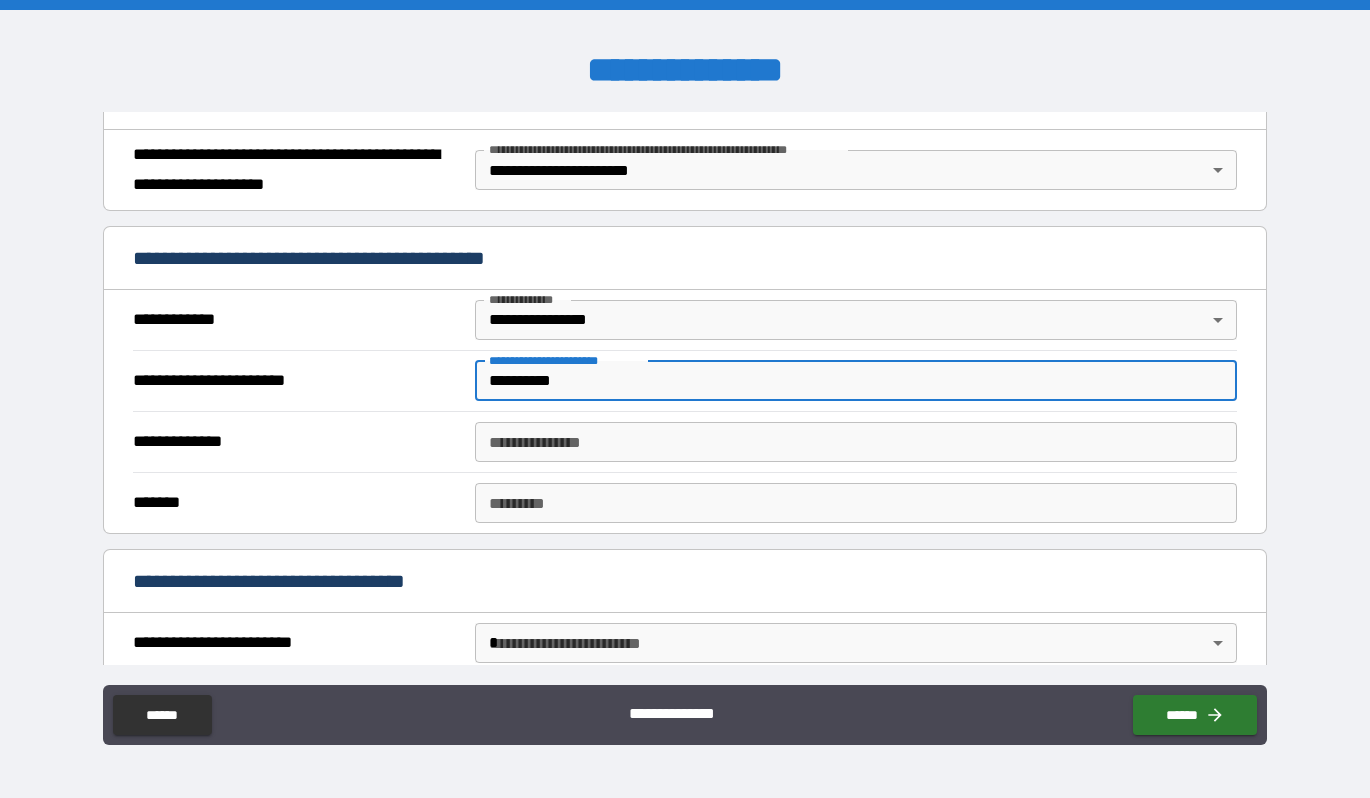 type on "**********" 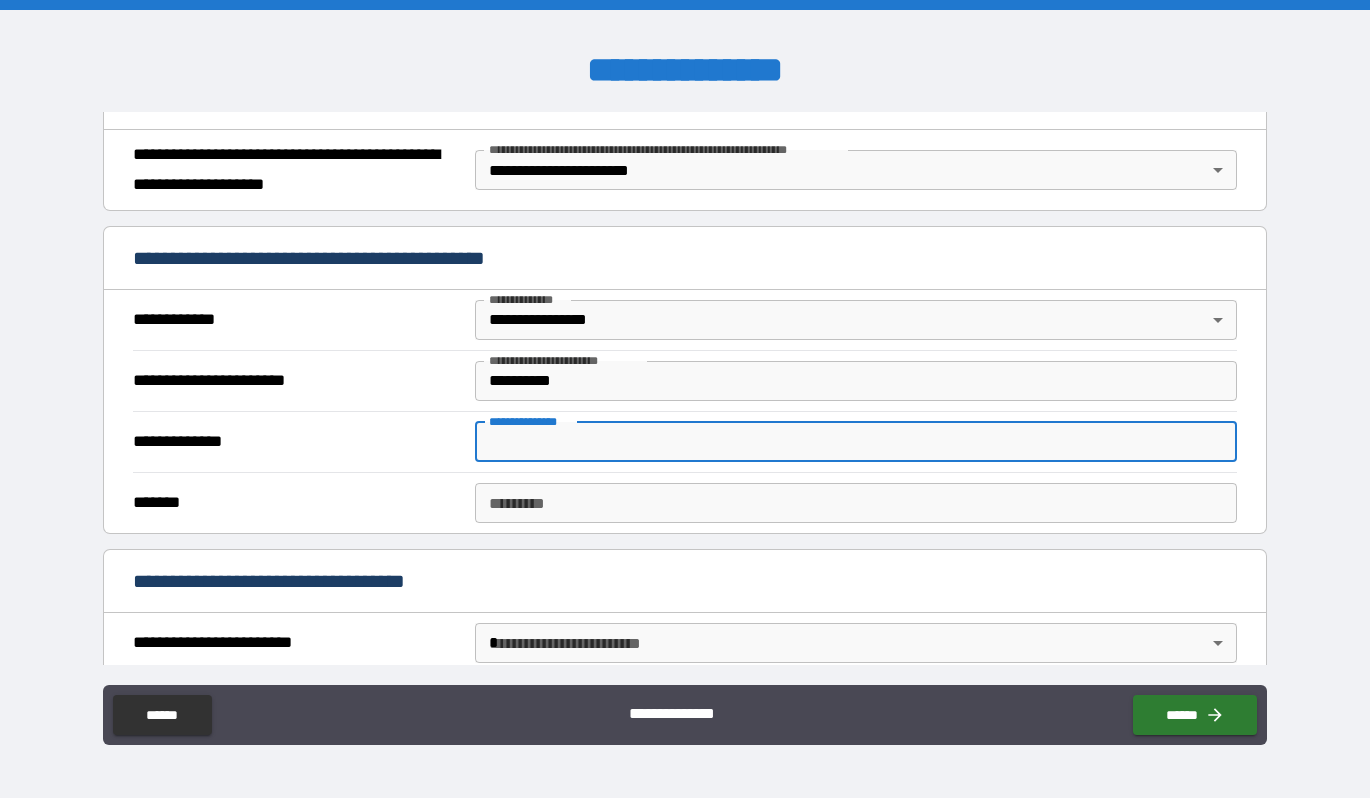 paste on "*********" 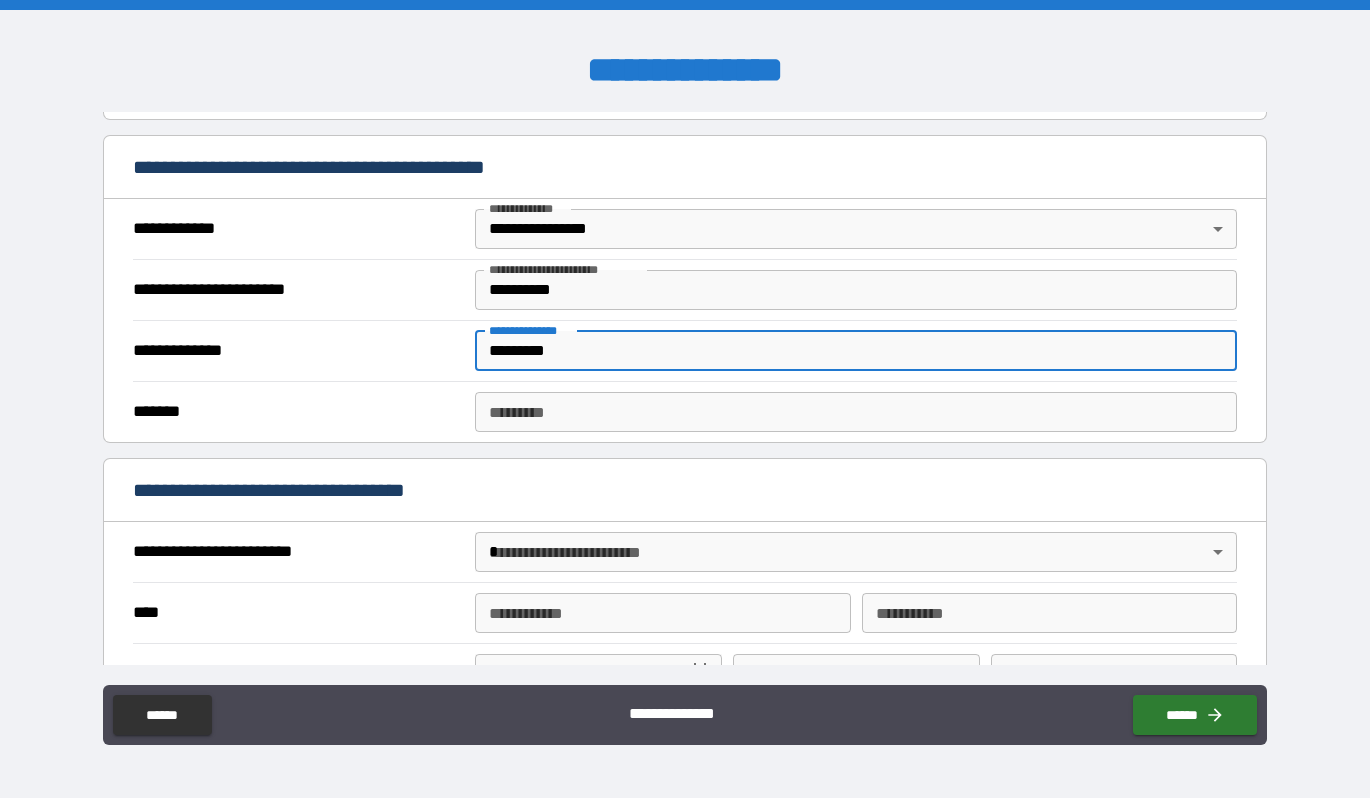 scroll, scrollTop: 412, scrollLeft: 0, axis: vertical 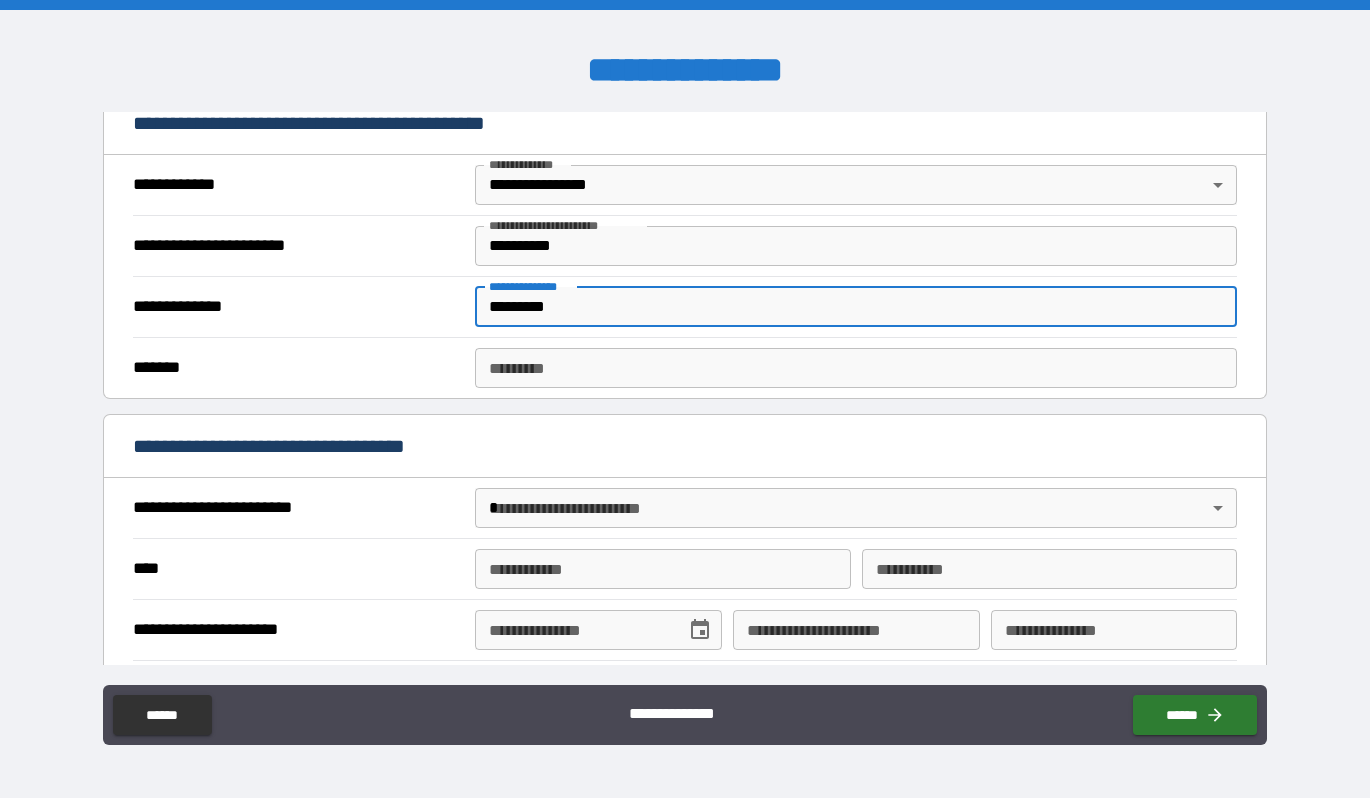 type on "*********" 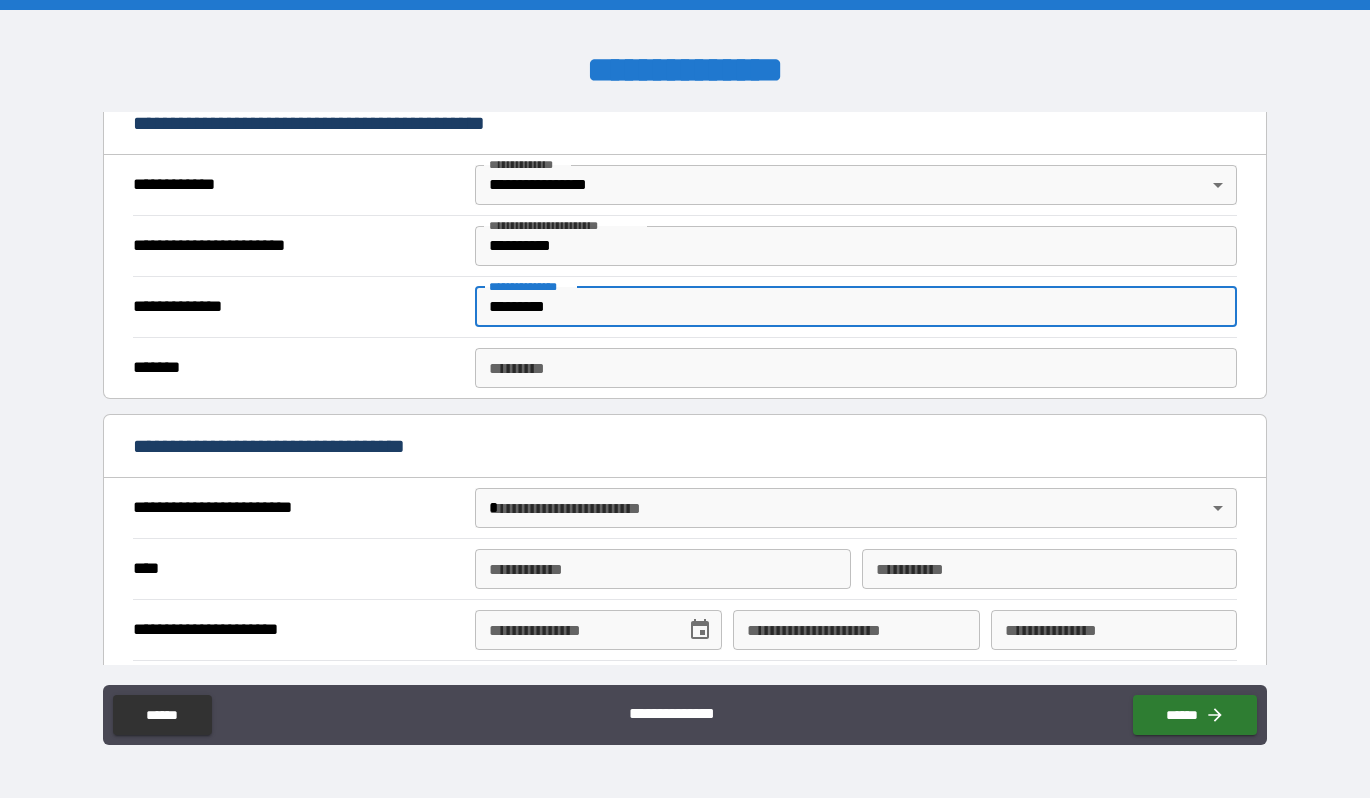 click on "*******   *" at bounding box center (856, 368) 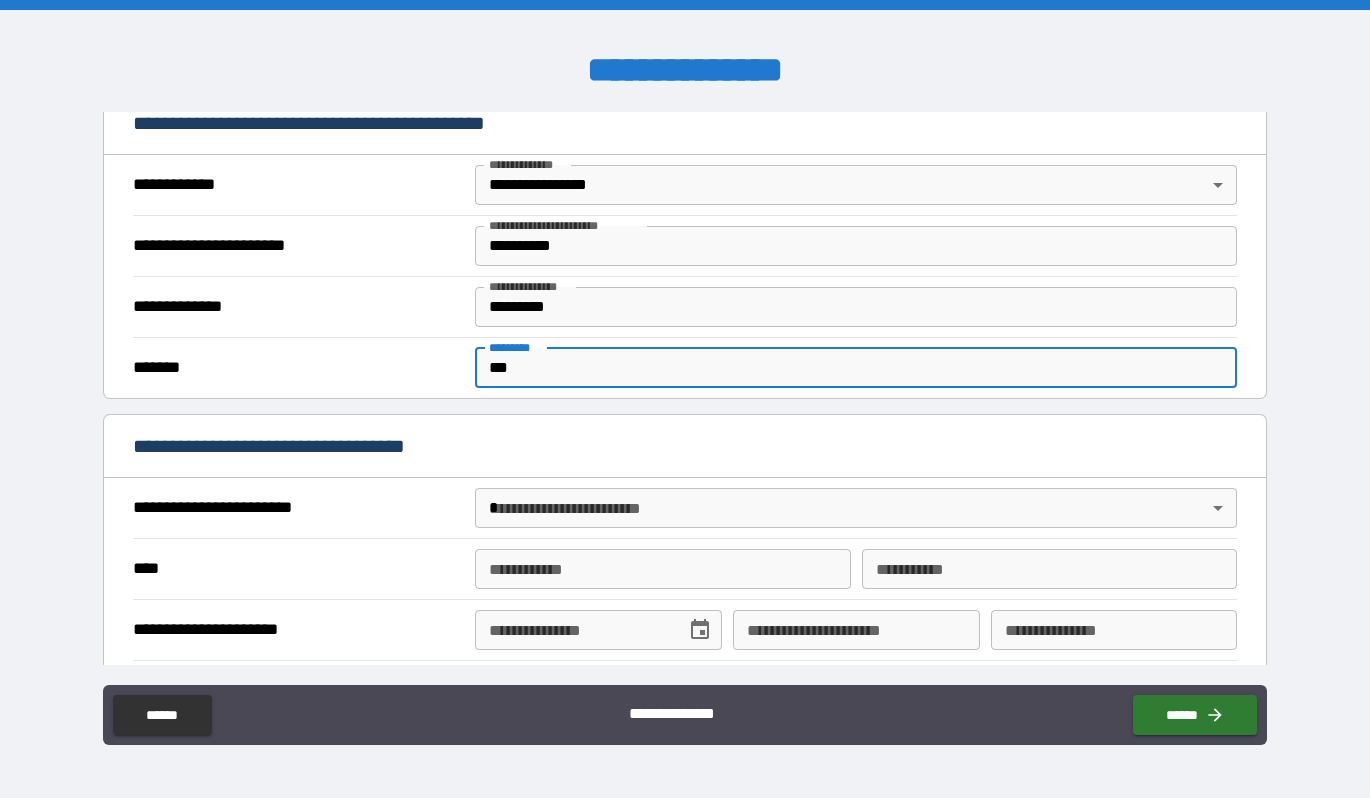 type on "***" 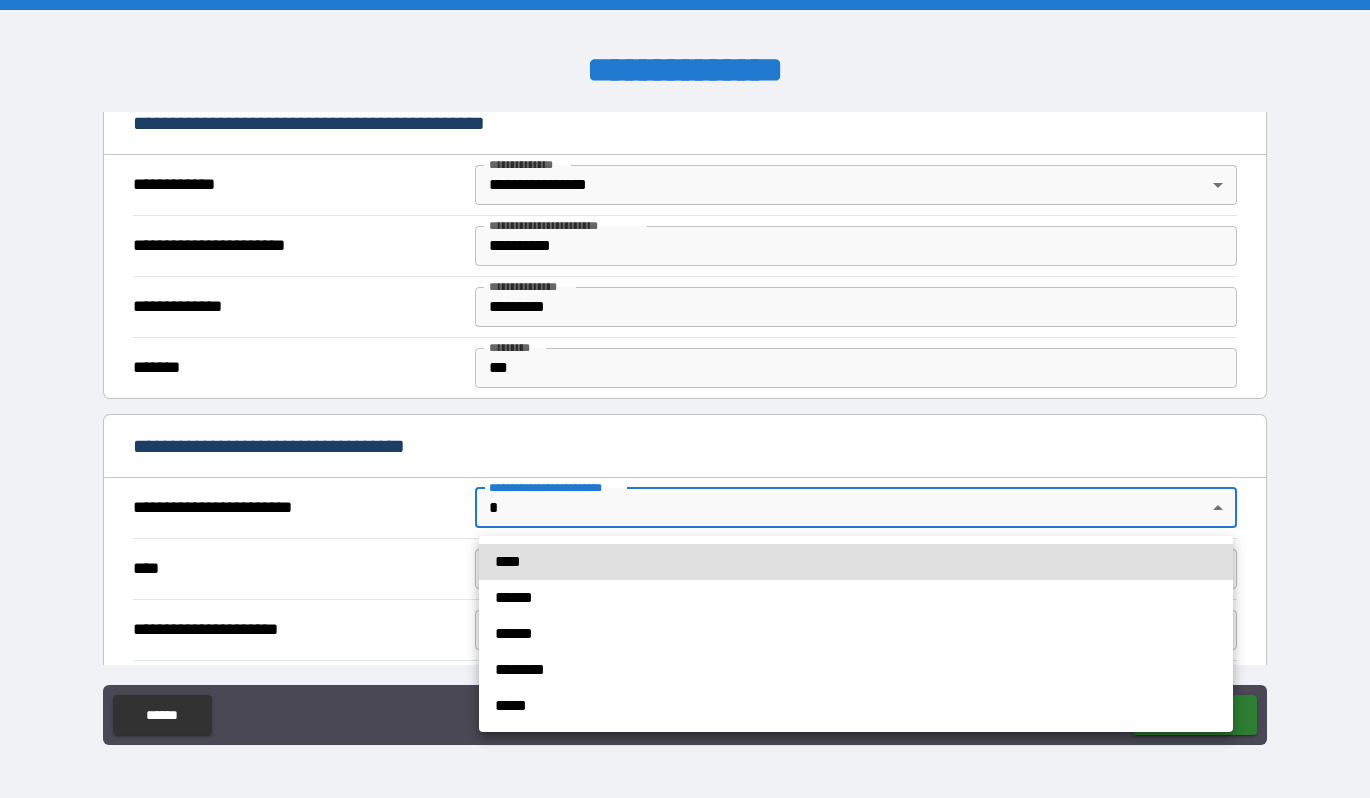 click on "**********" at bounding box center (685, 399) 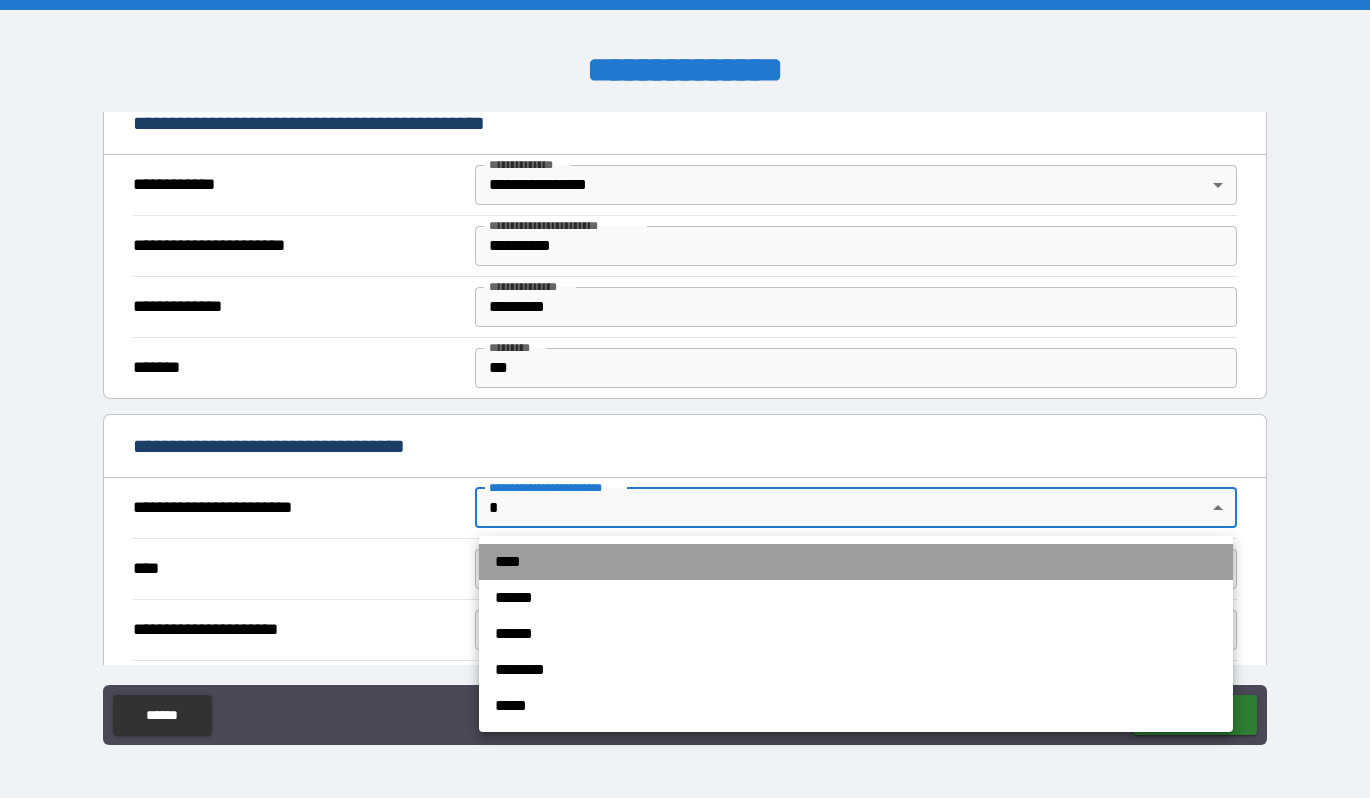 click on "****" at bounding box center [856, 562] 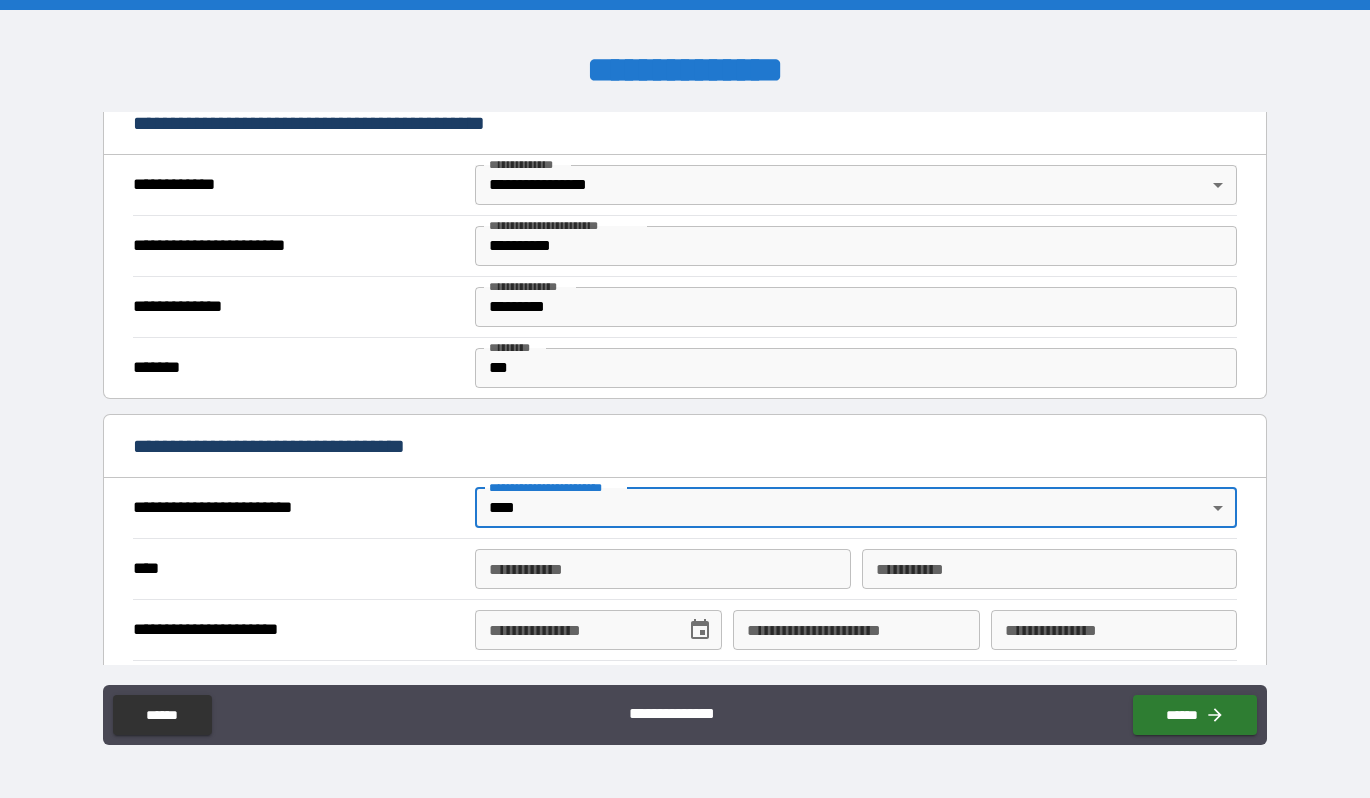 scroll, scrollTop: 469, scrollLeft: 0, axis: vertical 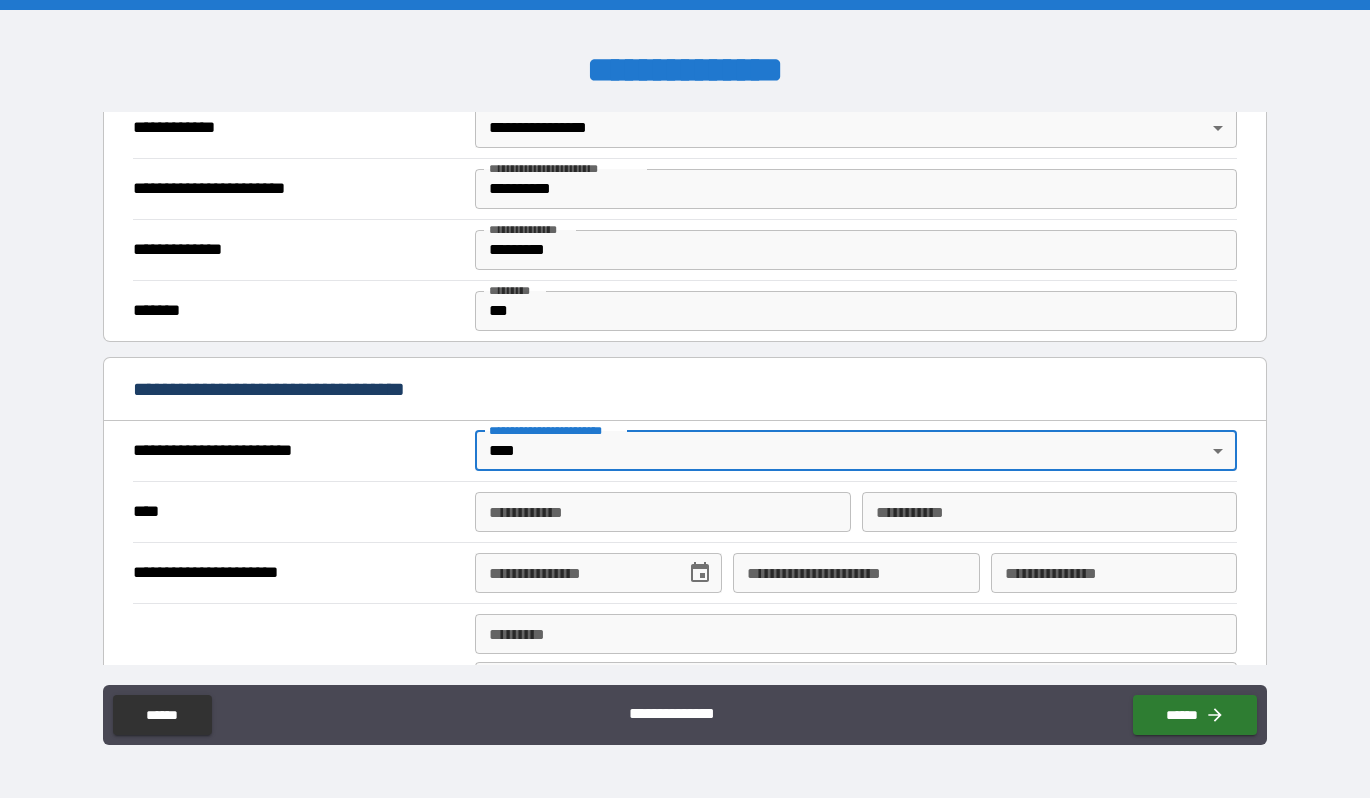 click on "**********" at bounding box center [662, 512] 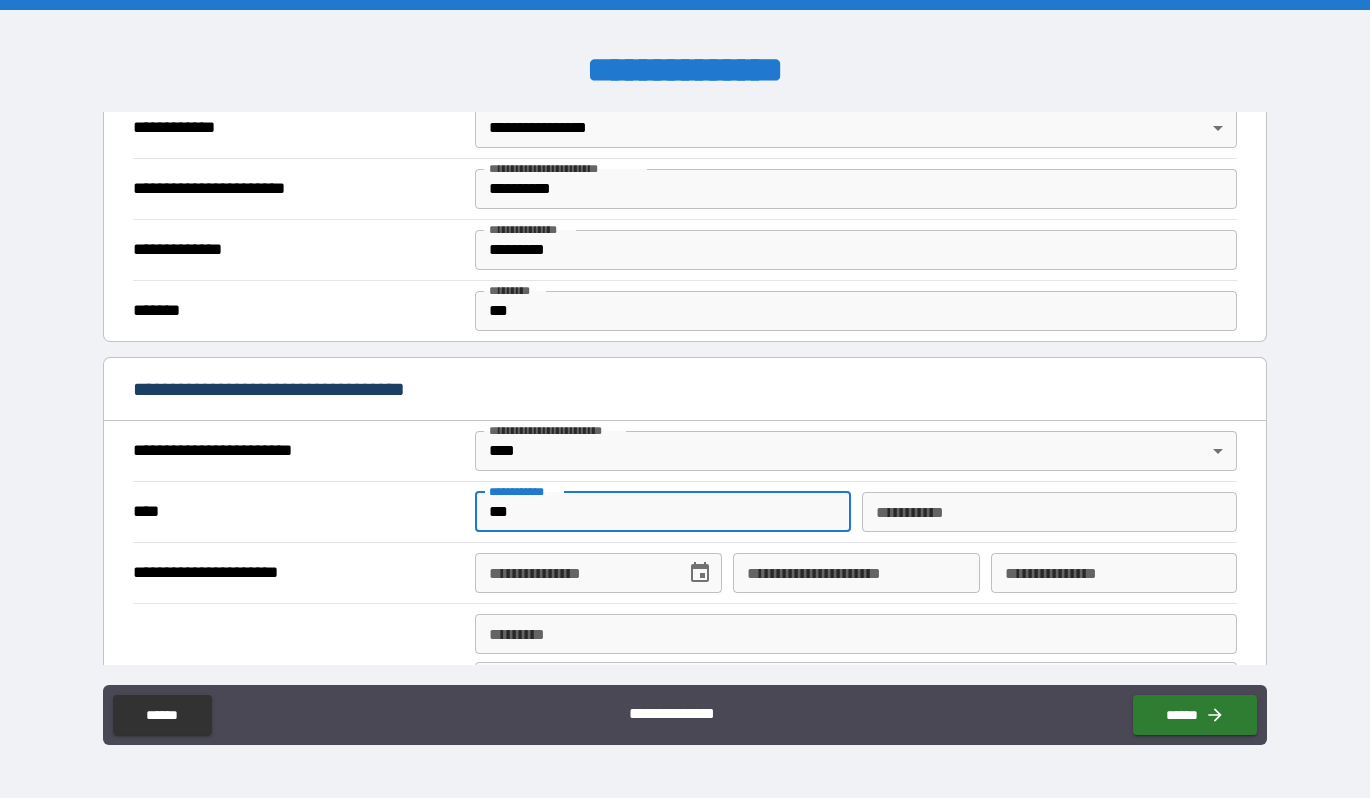 type on "***" 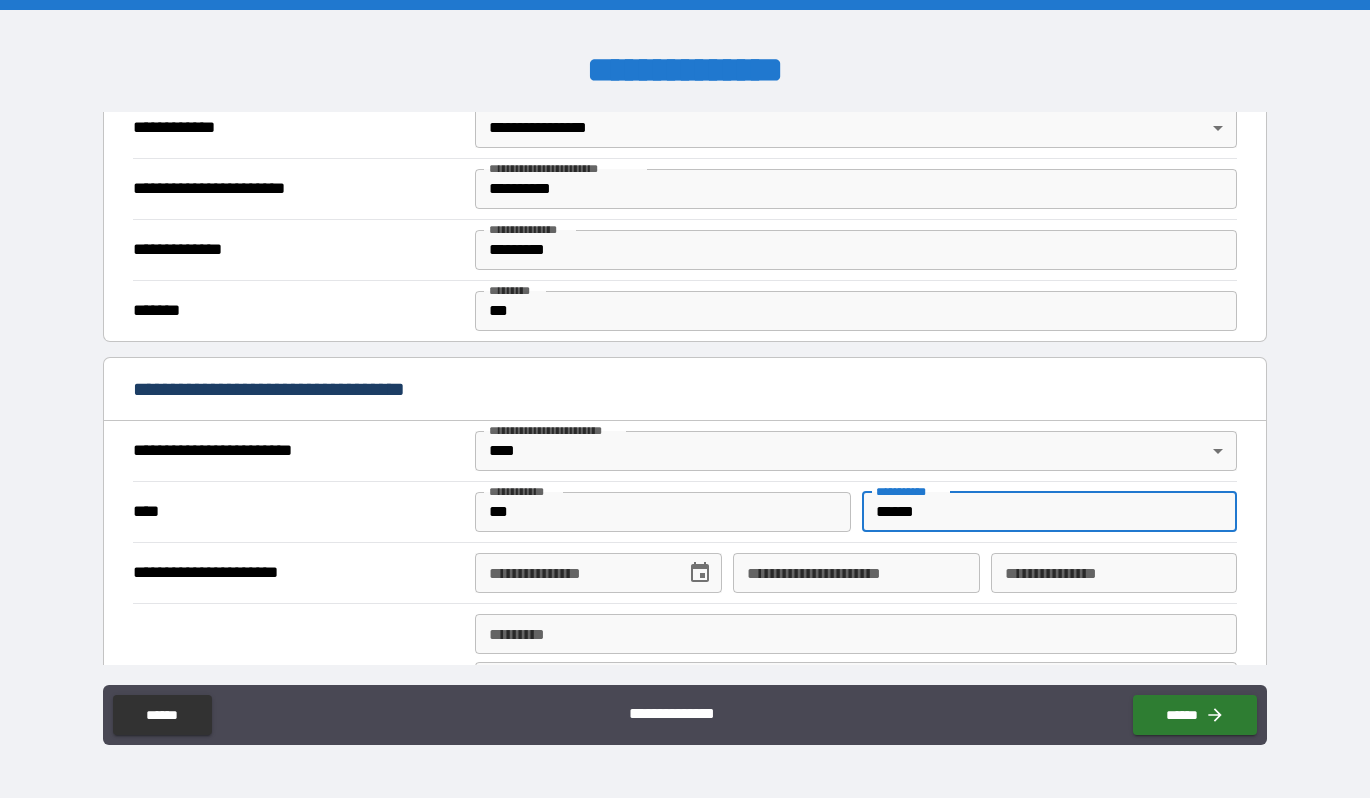 type on "******" 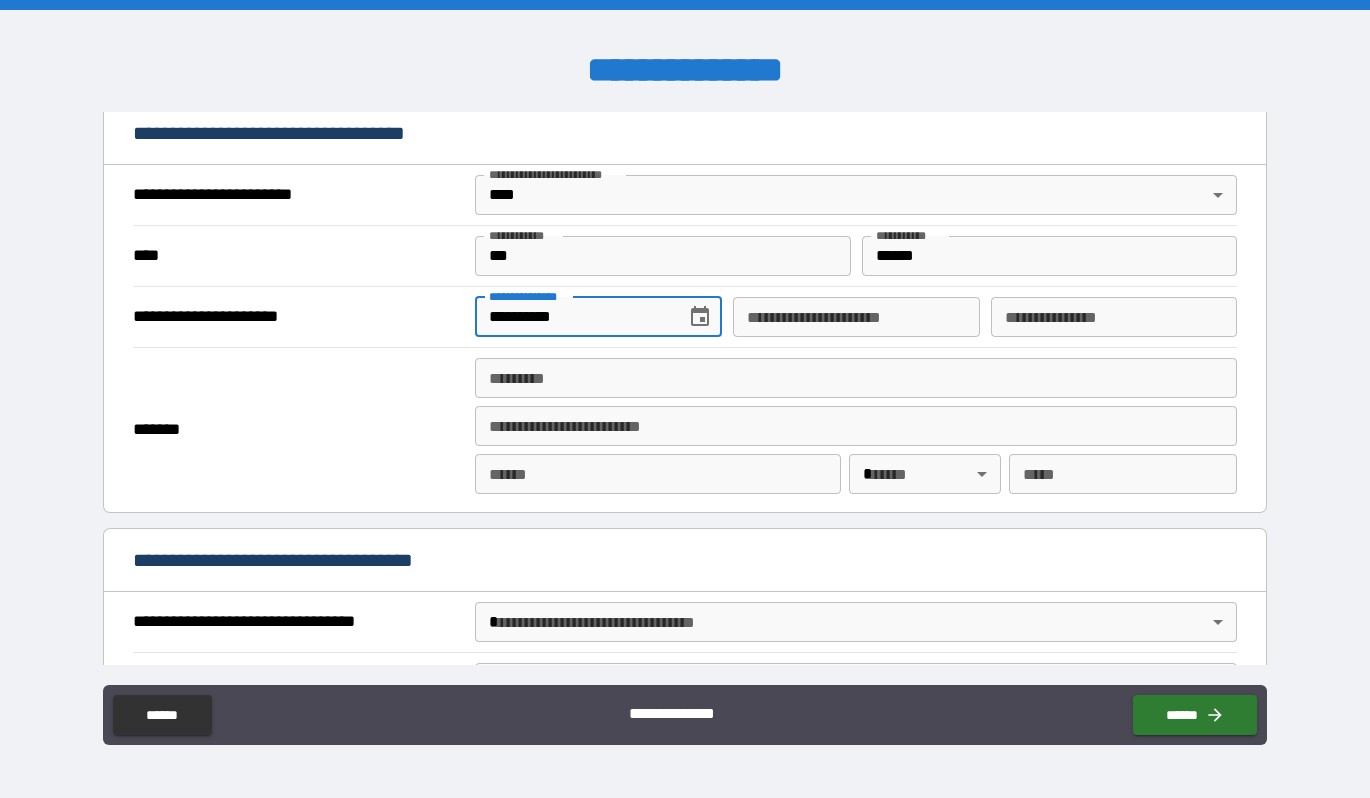 scroll, scrollTop: 778, scrollLeft: 0, axis: vertical 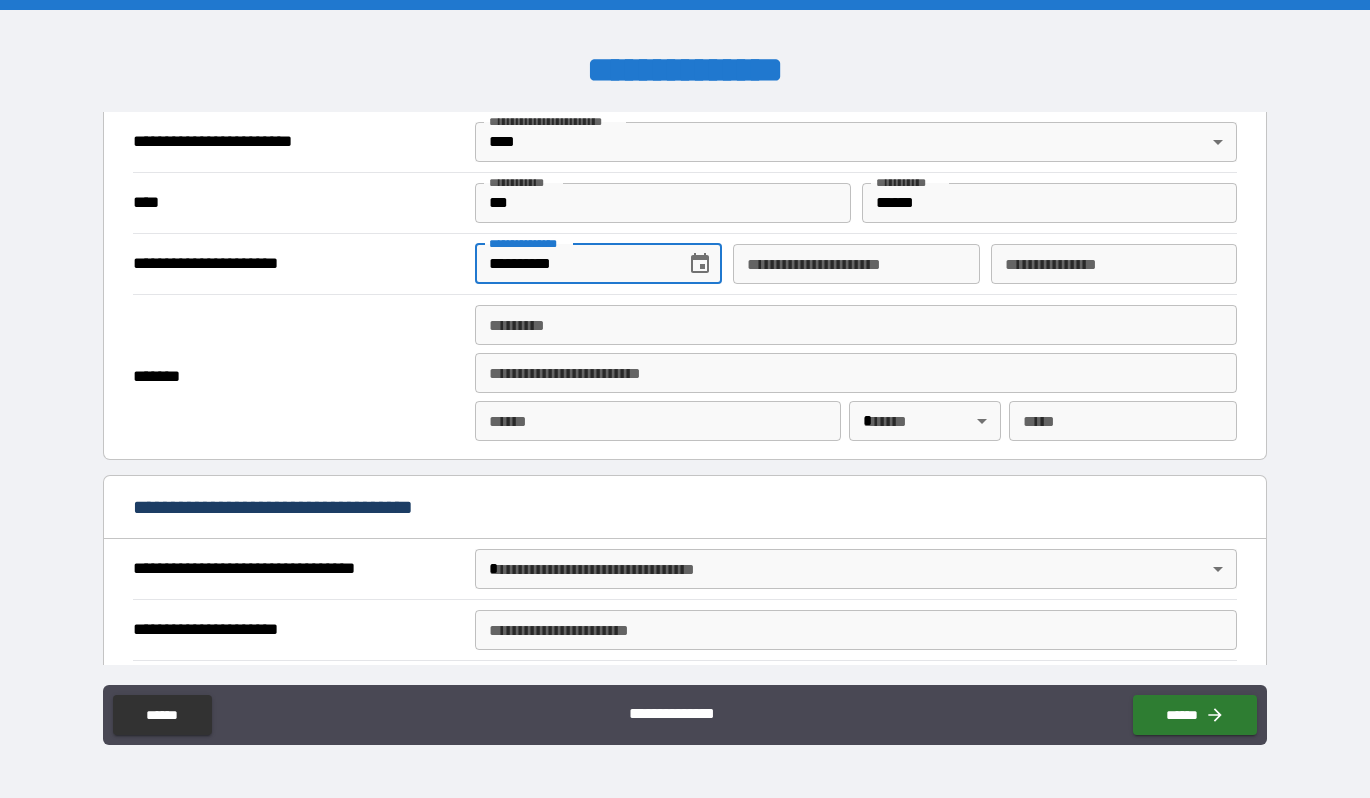 type on "**********" 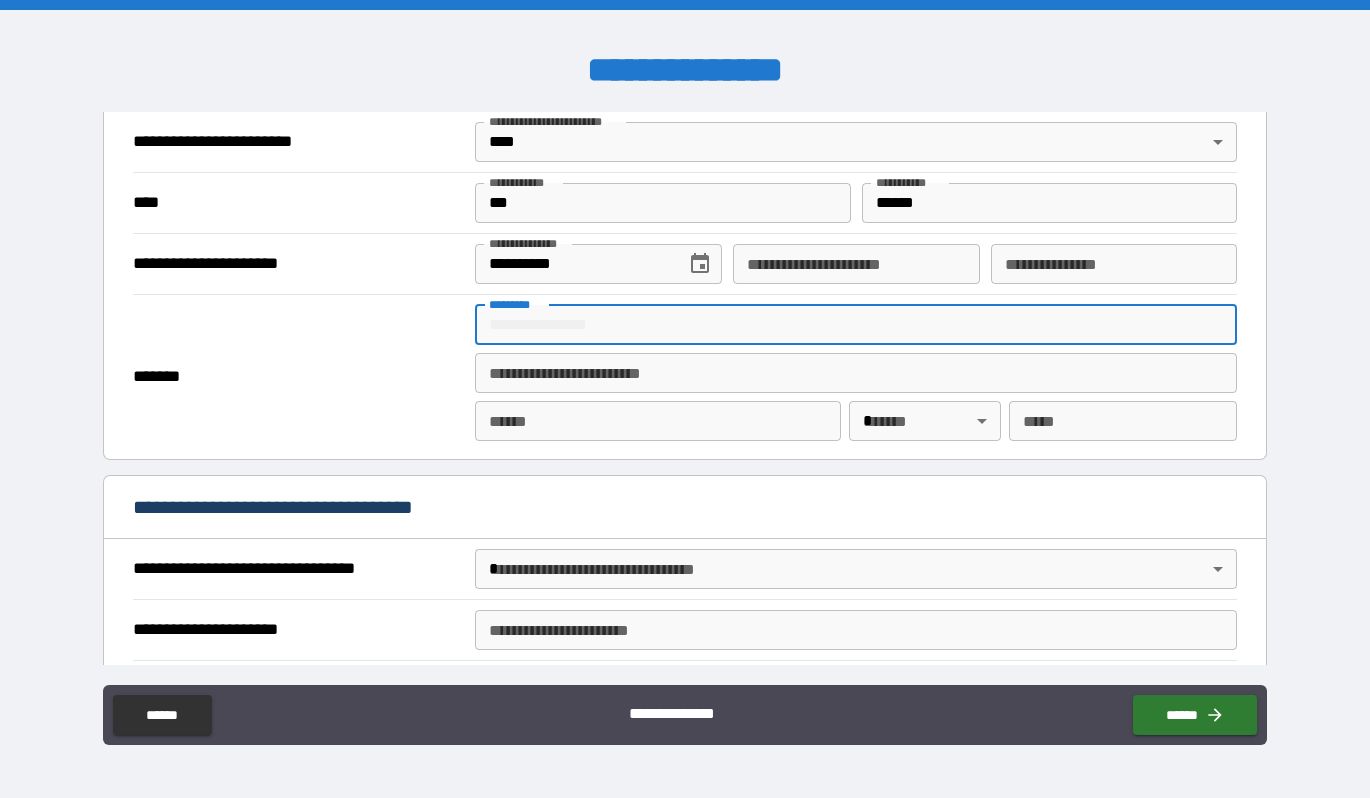 click on "*******   *" at bounding box center [856, 325] 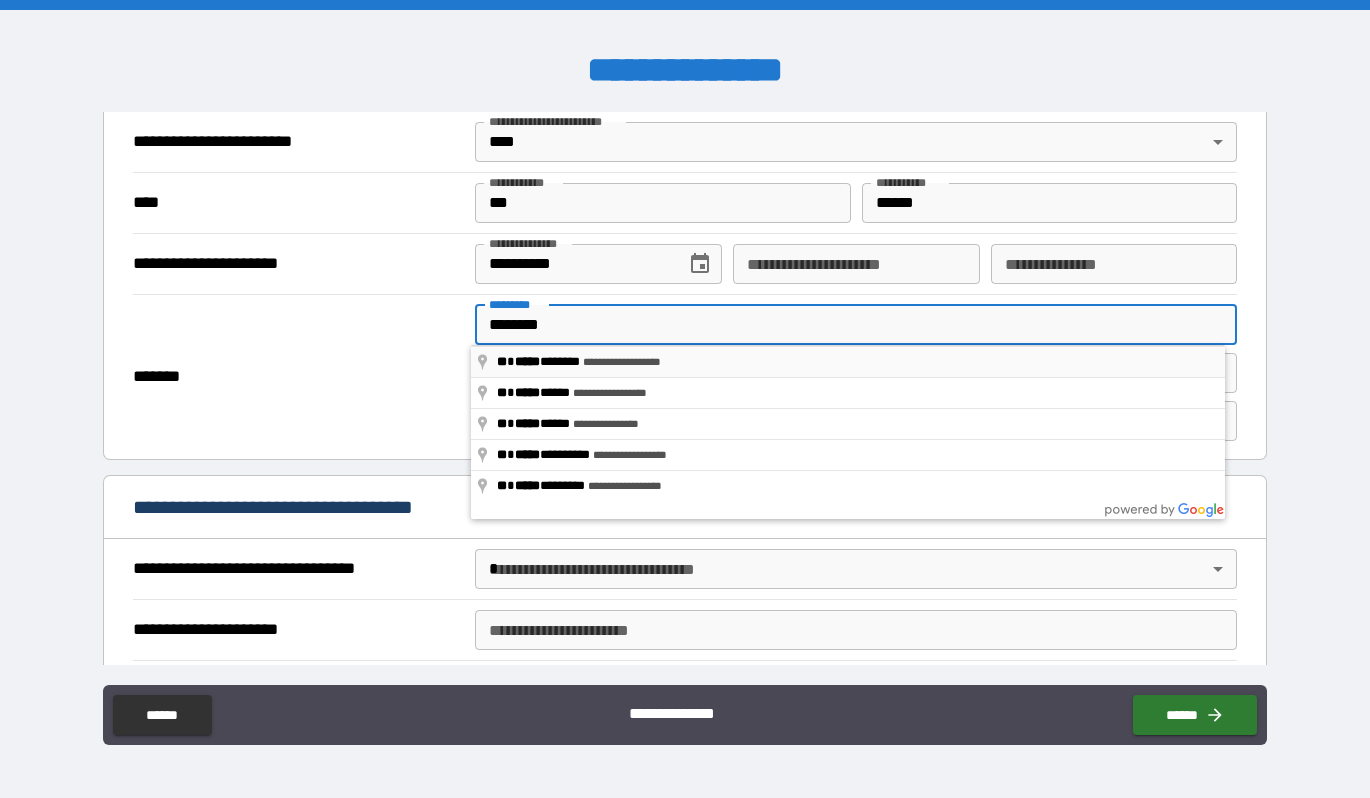 type on "**********" 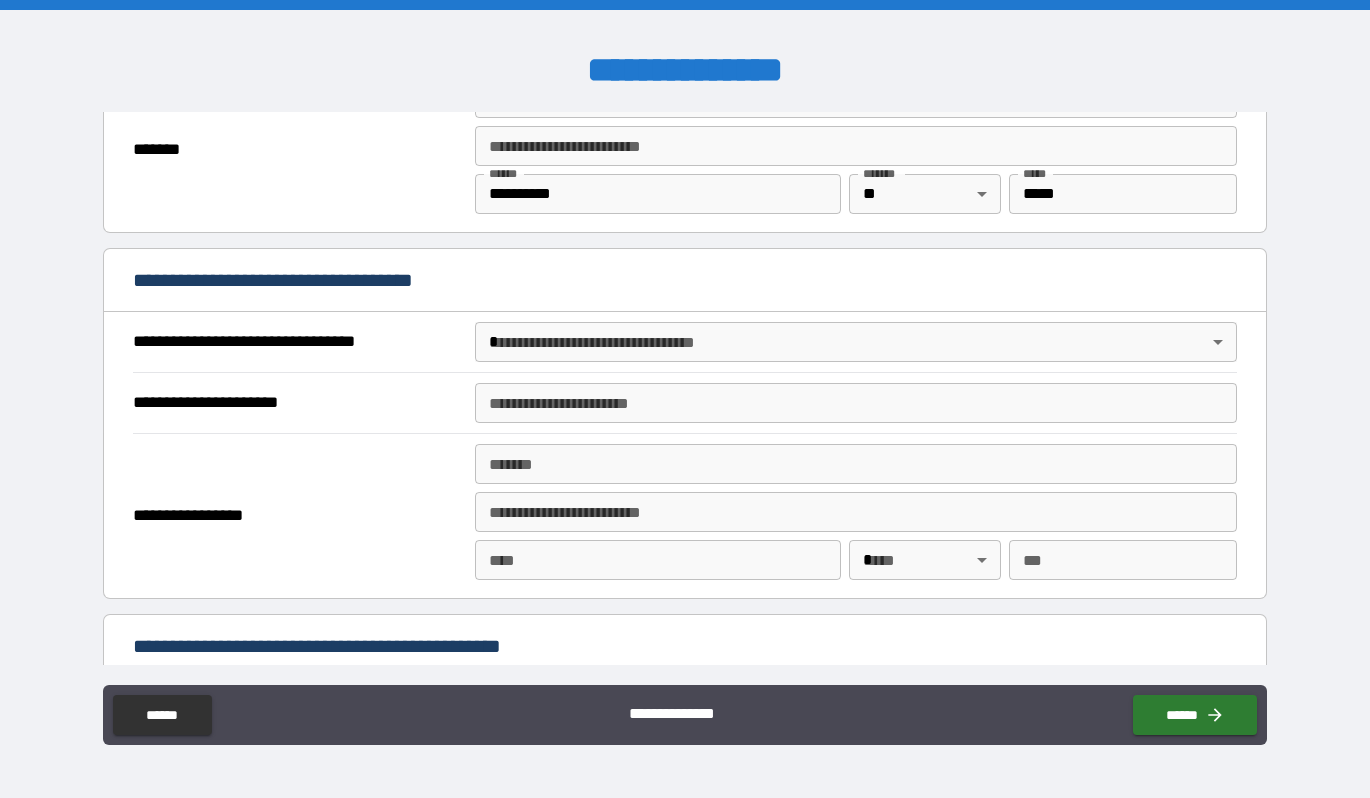 scroll, scrollTop: 1096, scrollLeft: 0, axis: vertical 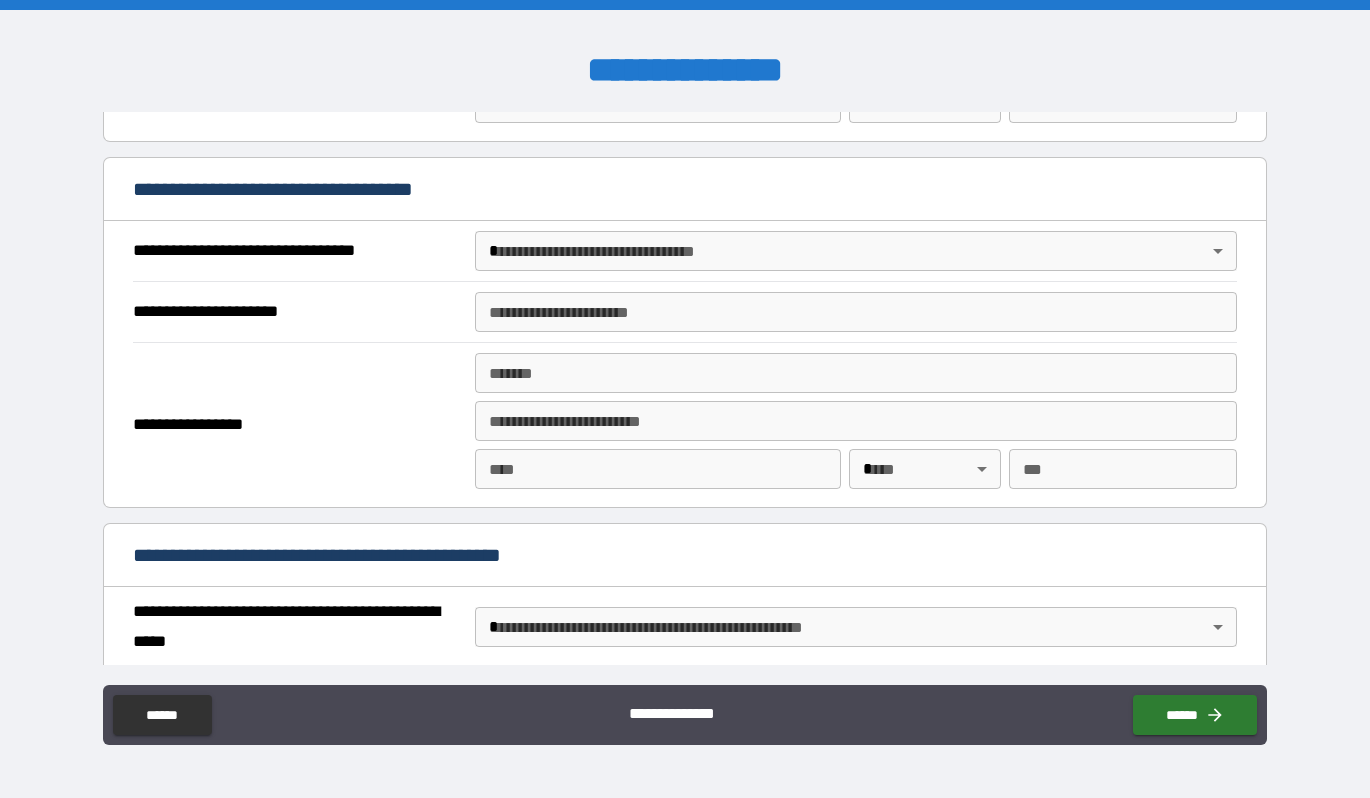 click on "**********" at bounding box center [685, 399] 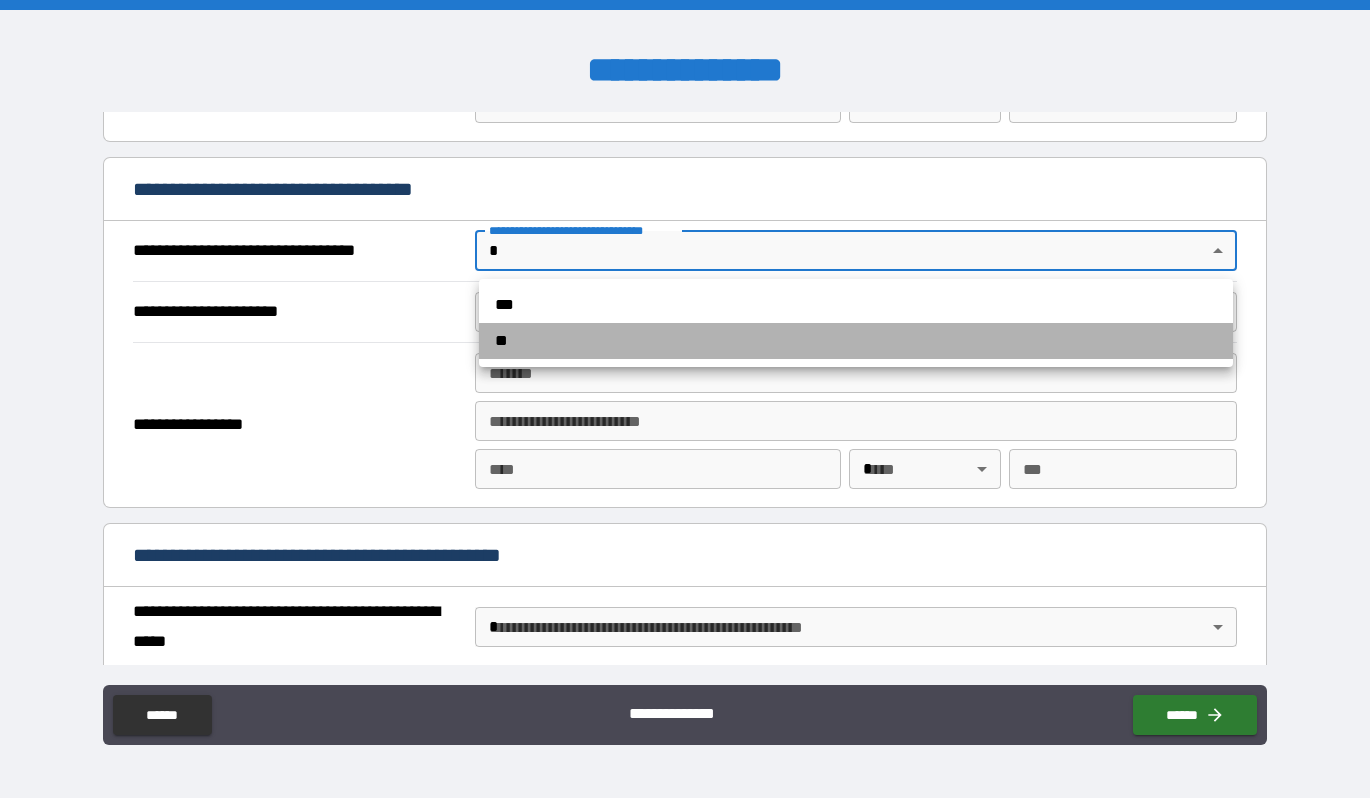 click on "**" at bounding box center (856, 341) 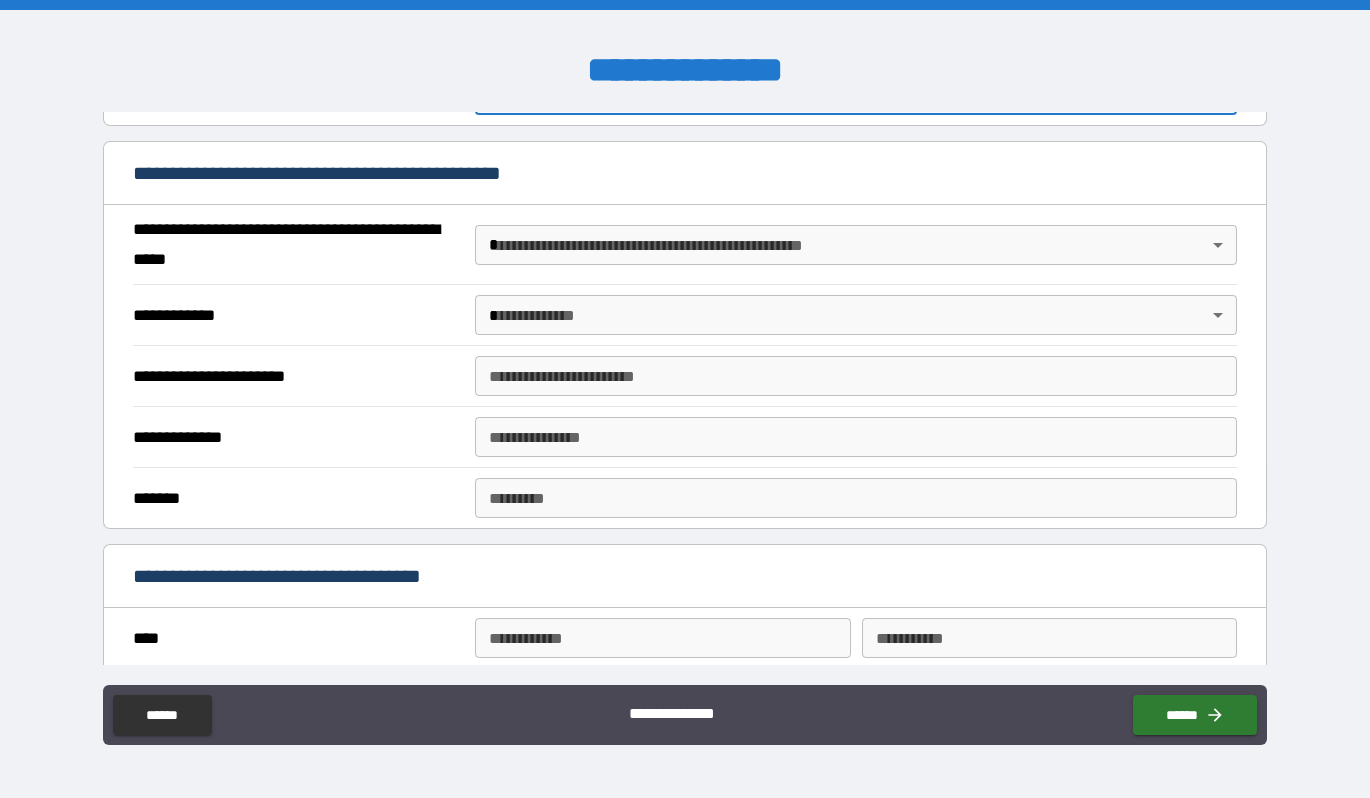 scroll, scrollTop: 1271, scrollLeft: 0, axis: vertical 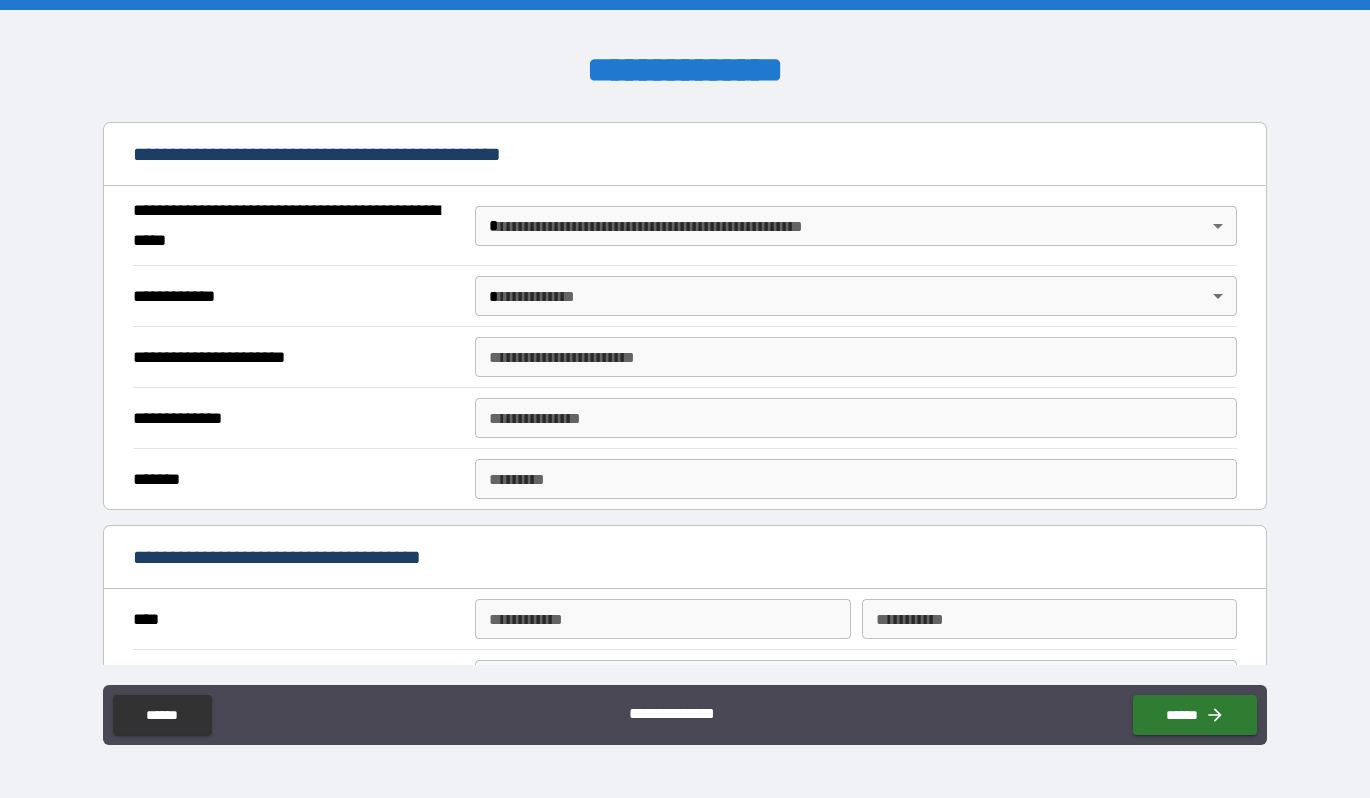 click on "**********" at bounding box center [685, 399] 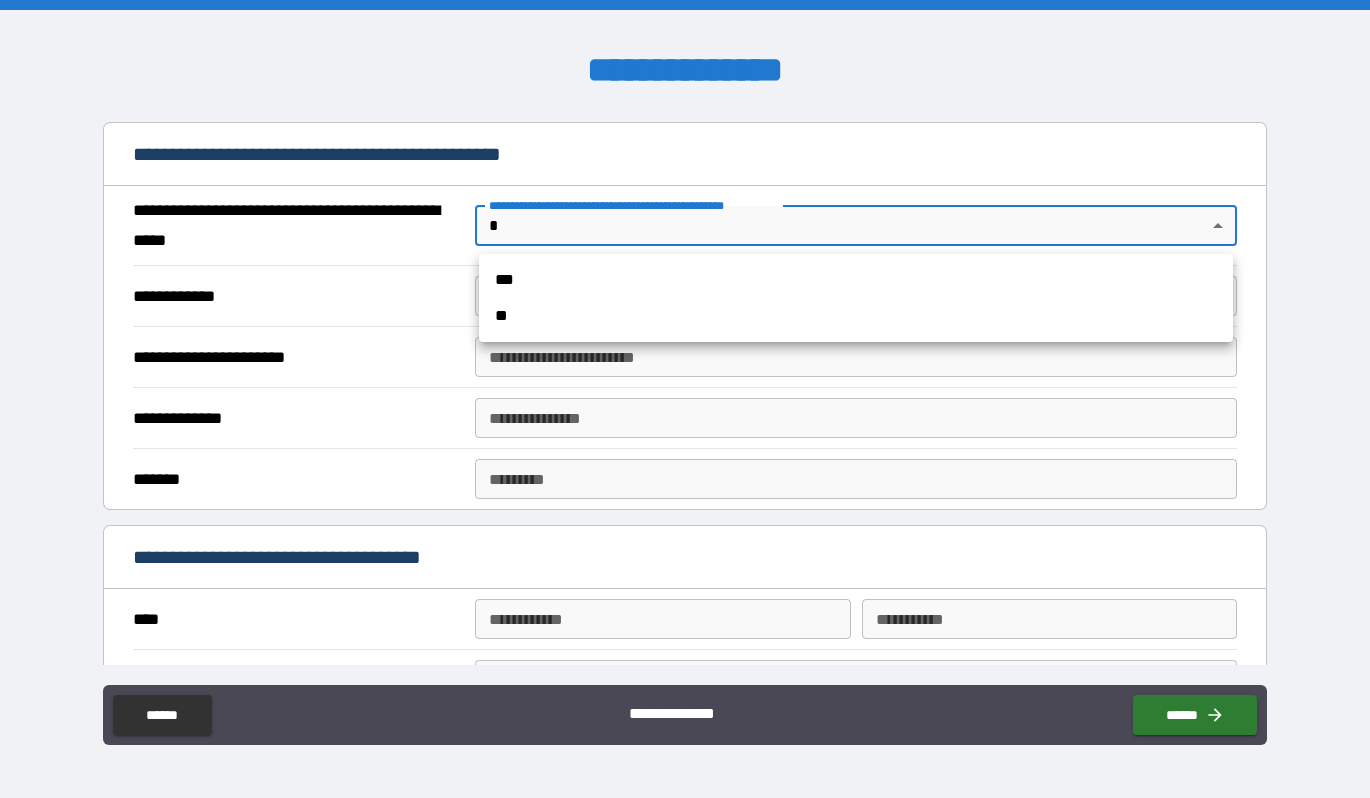 click on "**" at bounding box center [856, 316] 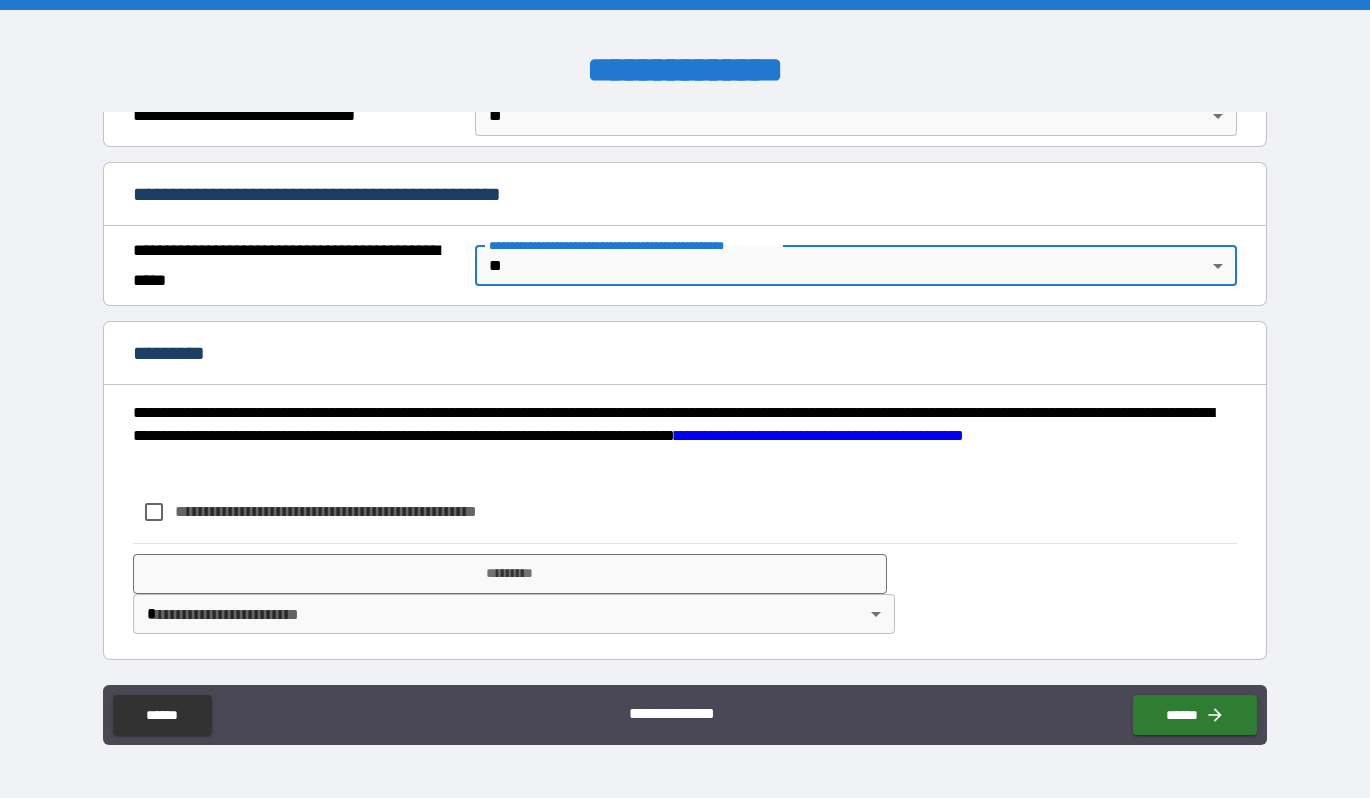click on "**********" at bounding box center [685, 388] 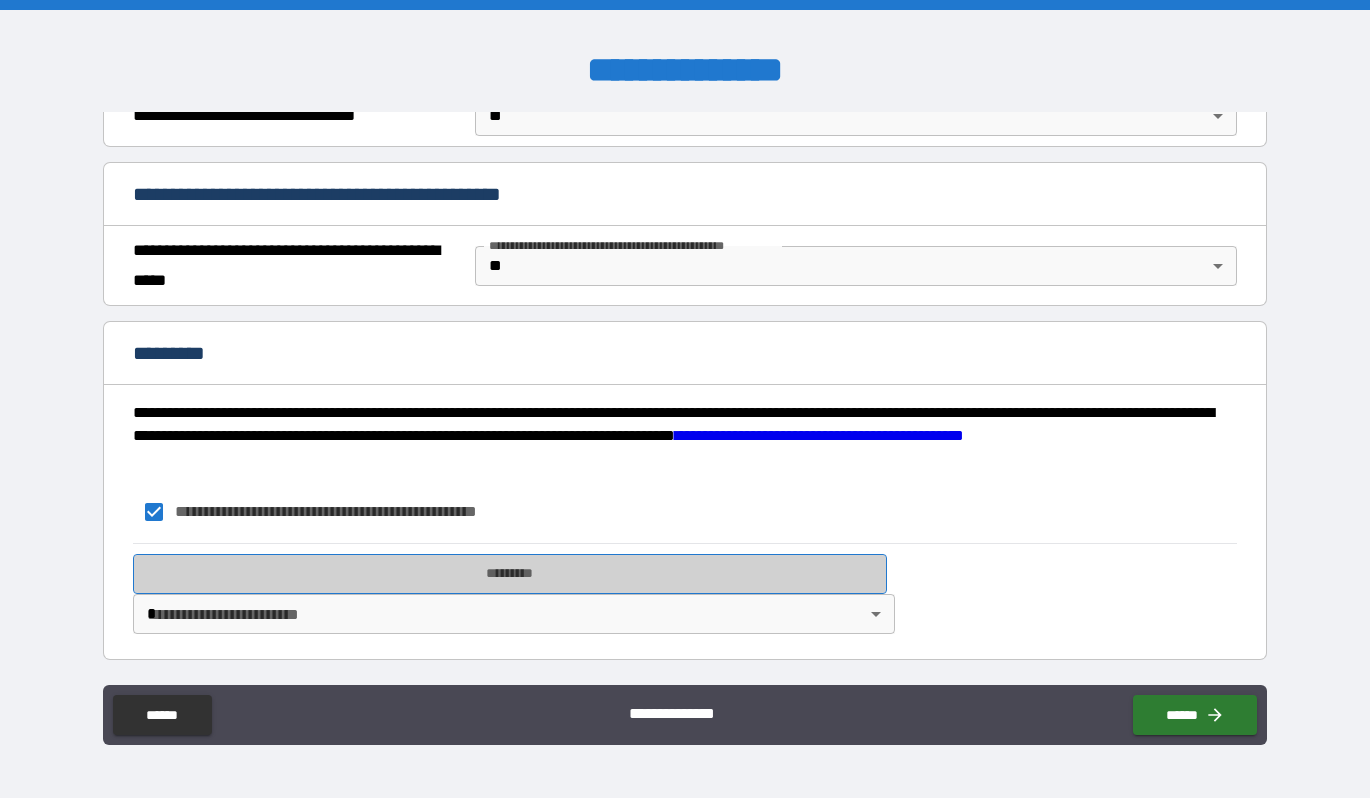 click on "*********" at bounding box center [510, 574] 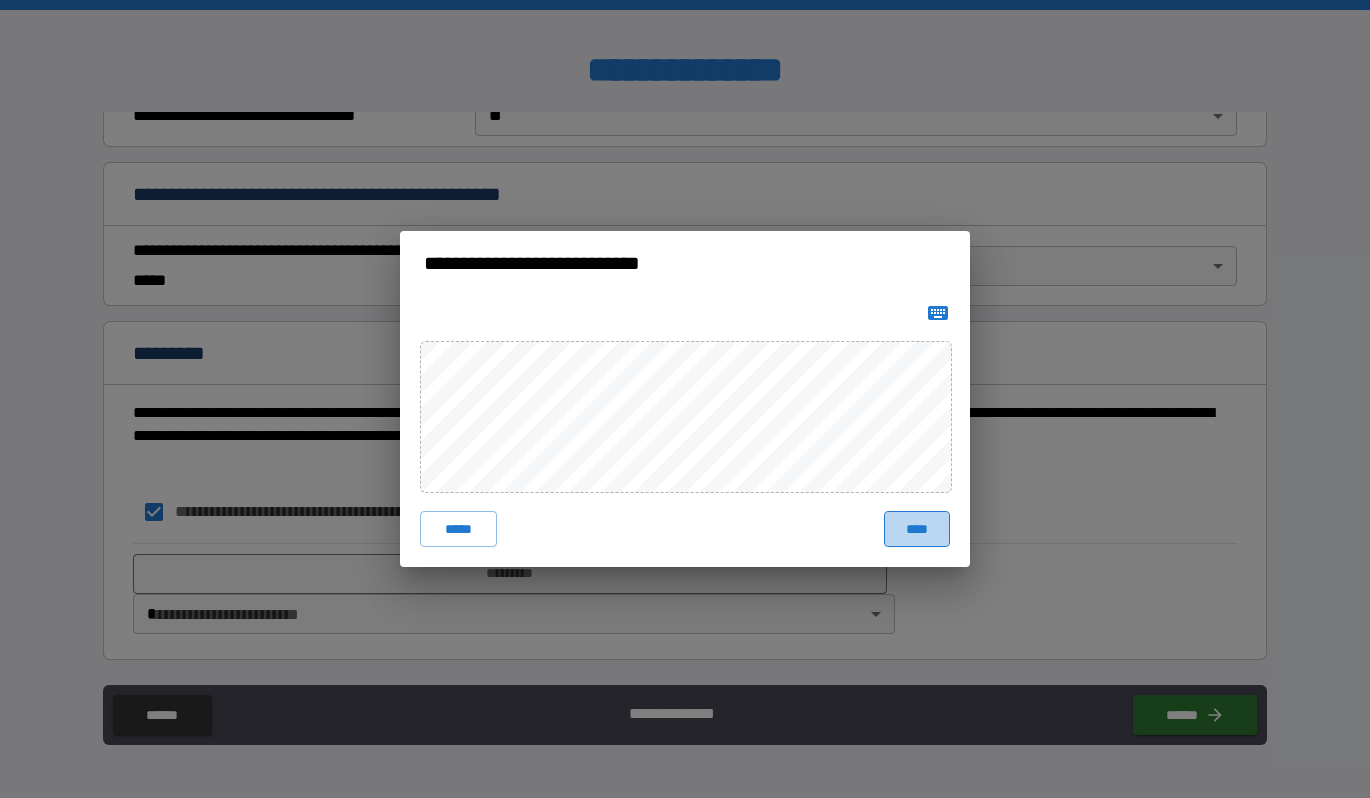 click on "****" at bounding box center (917, 529) 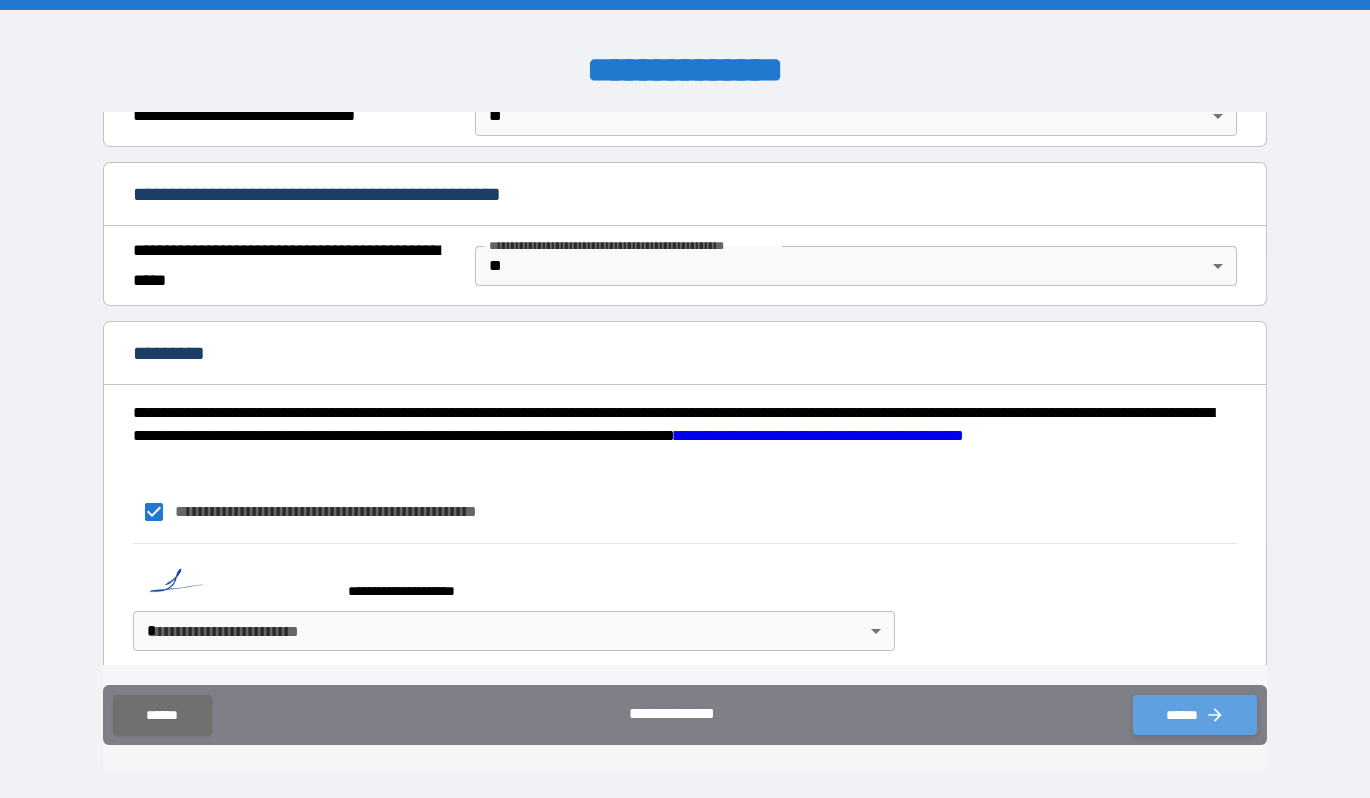 click on "******" at bounding box center (1195, 715) 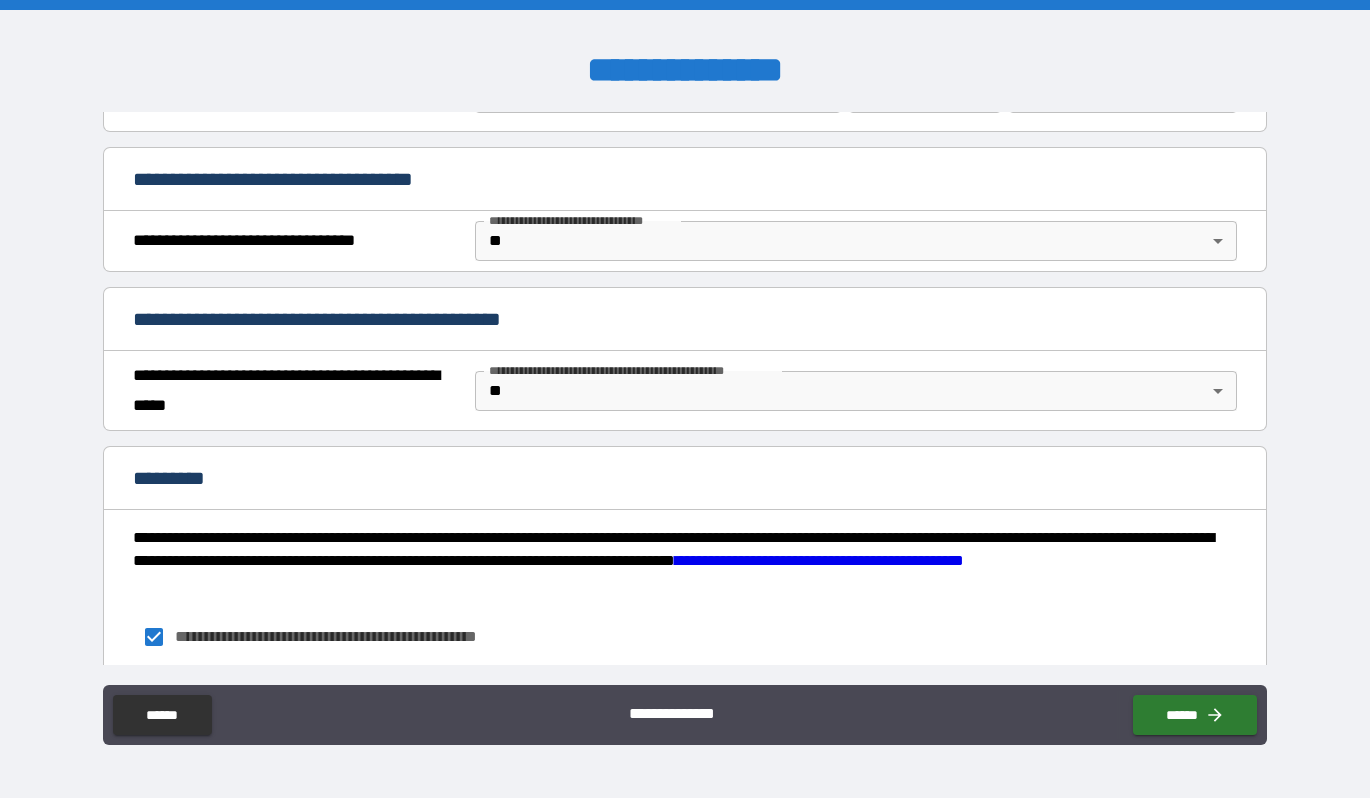 scroll, scrollTop: 1248, scrollLeft: 0, axis: vertical 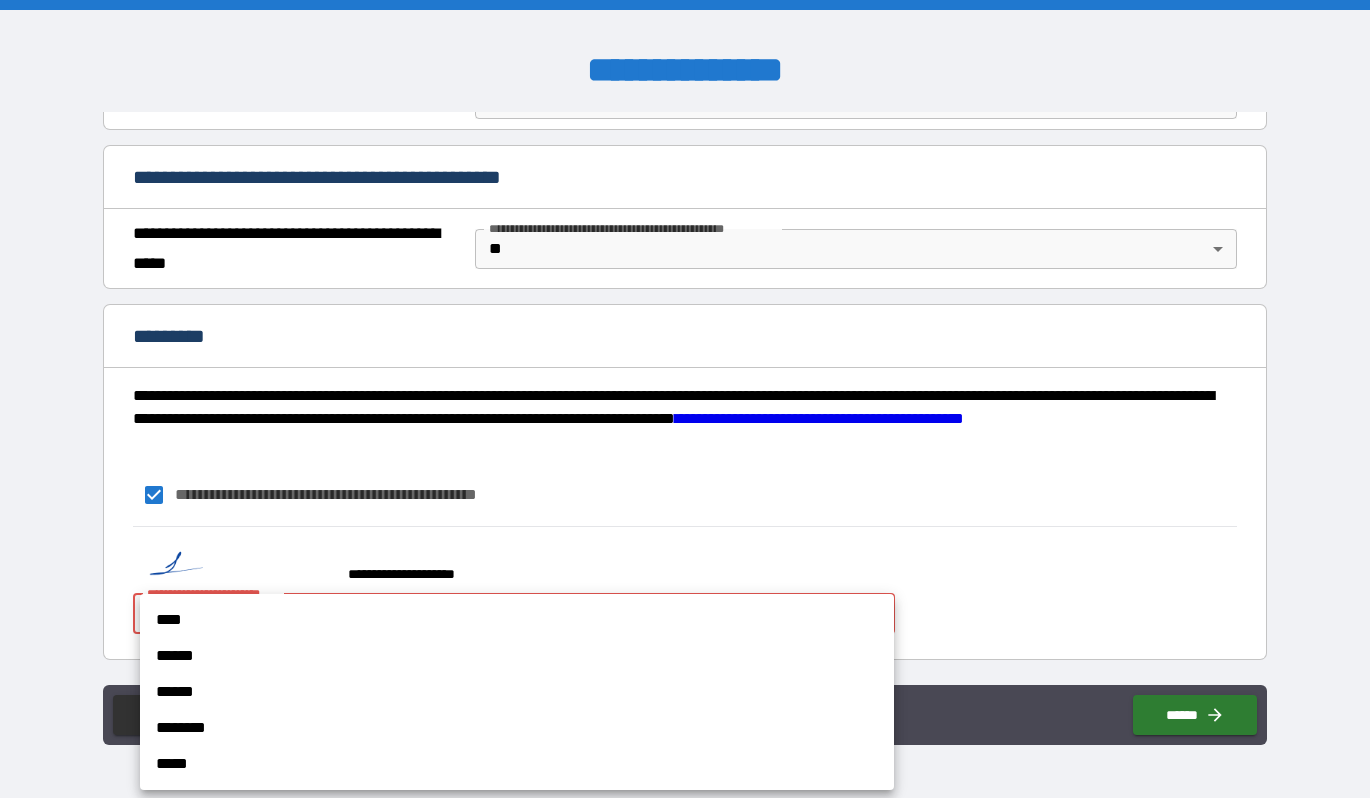 click on "**********" at bounding box center (685, 399) 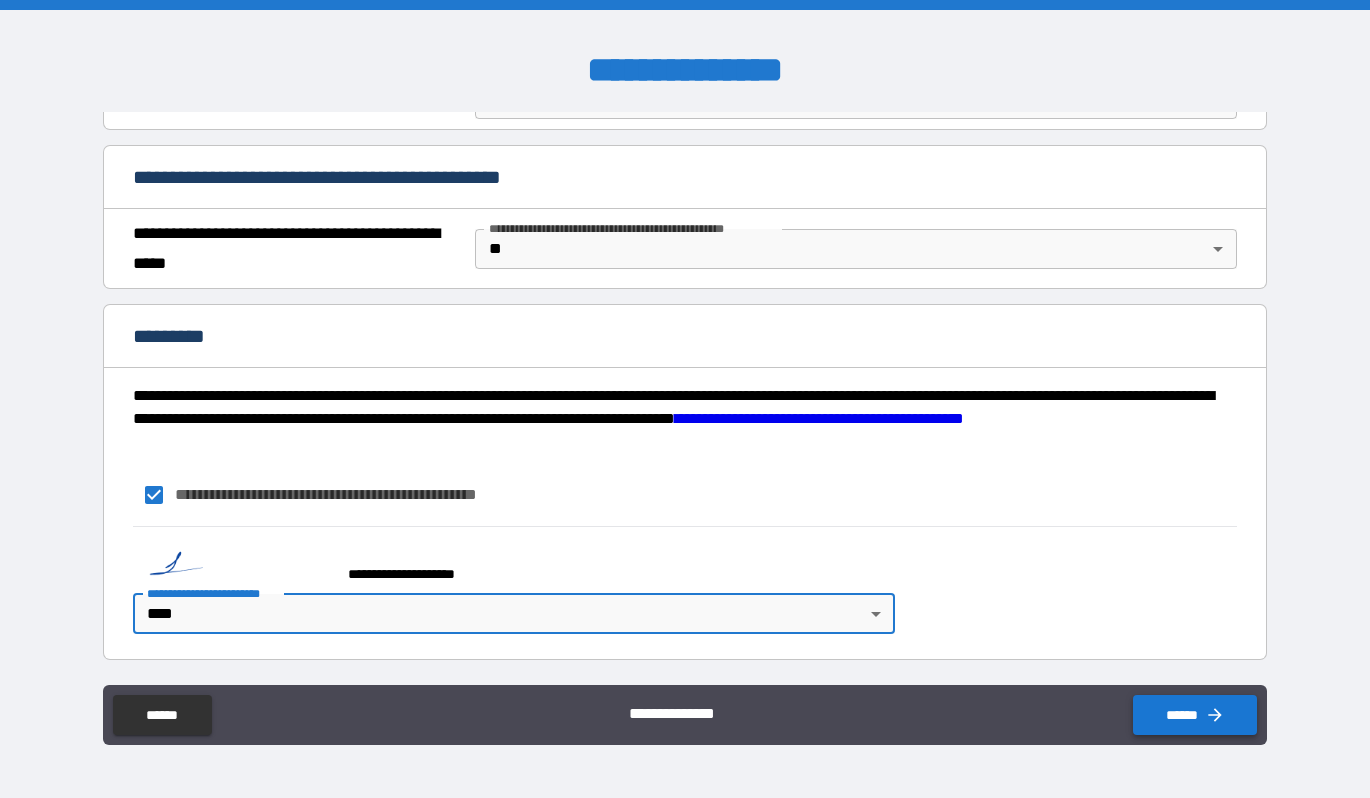 click on "******" at bounding box center (1195, 715) 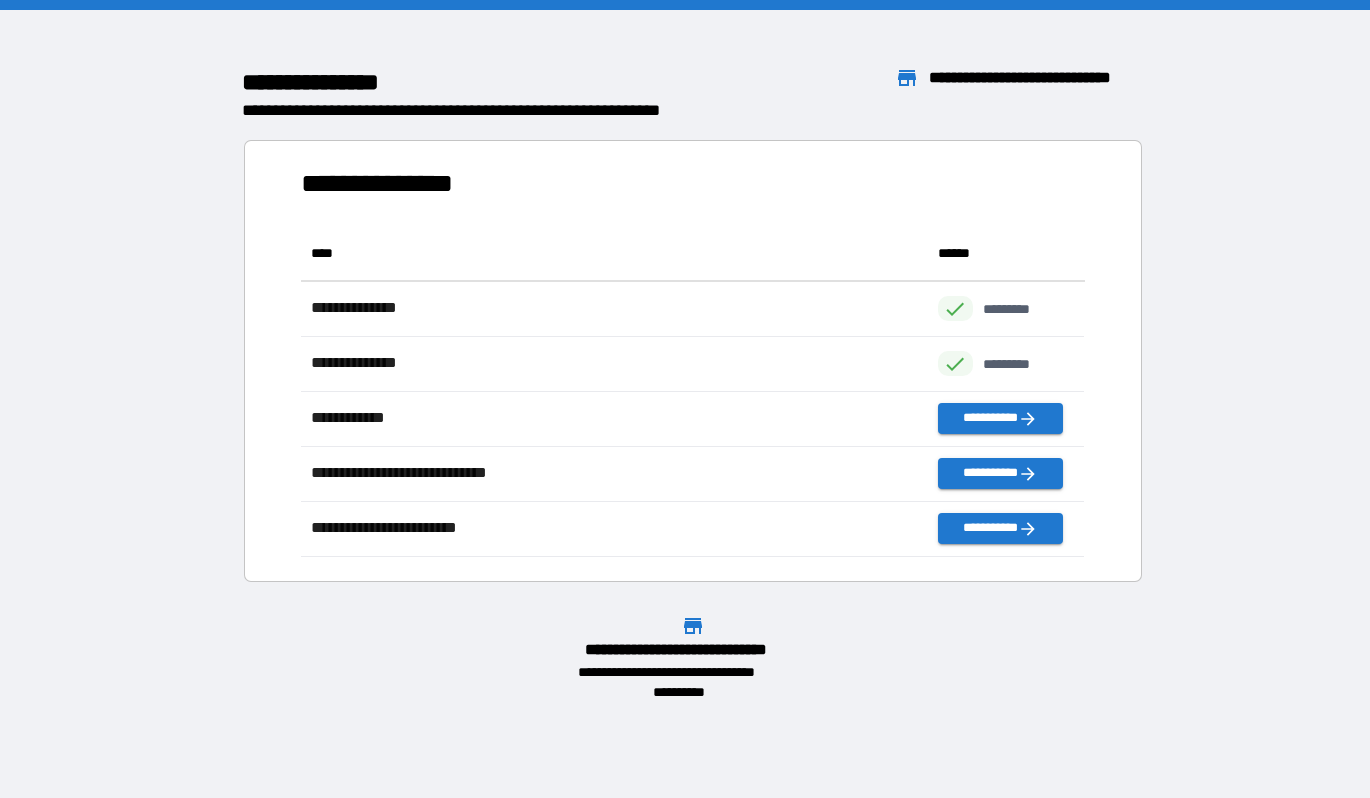 scroll, scrollTop: 1, scrollLeft: 0, axis: vertical 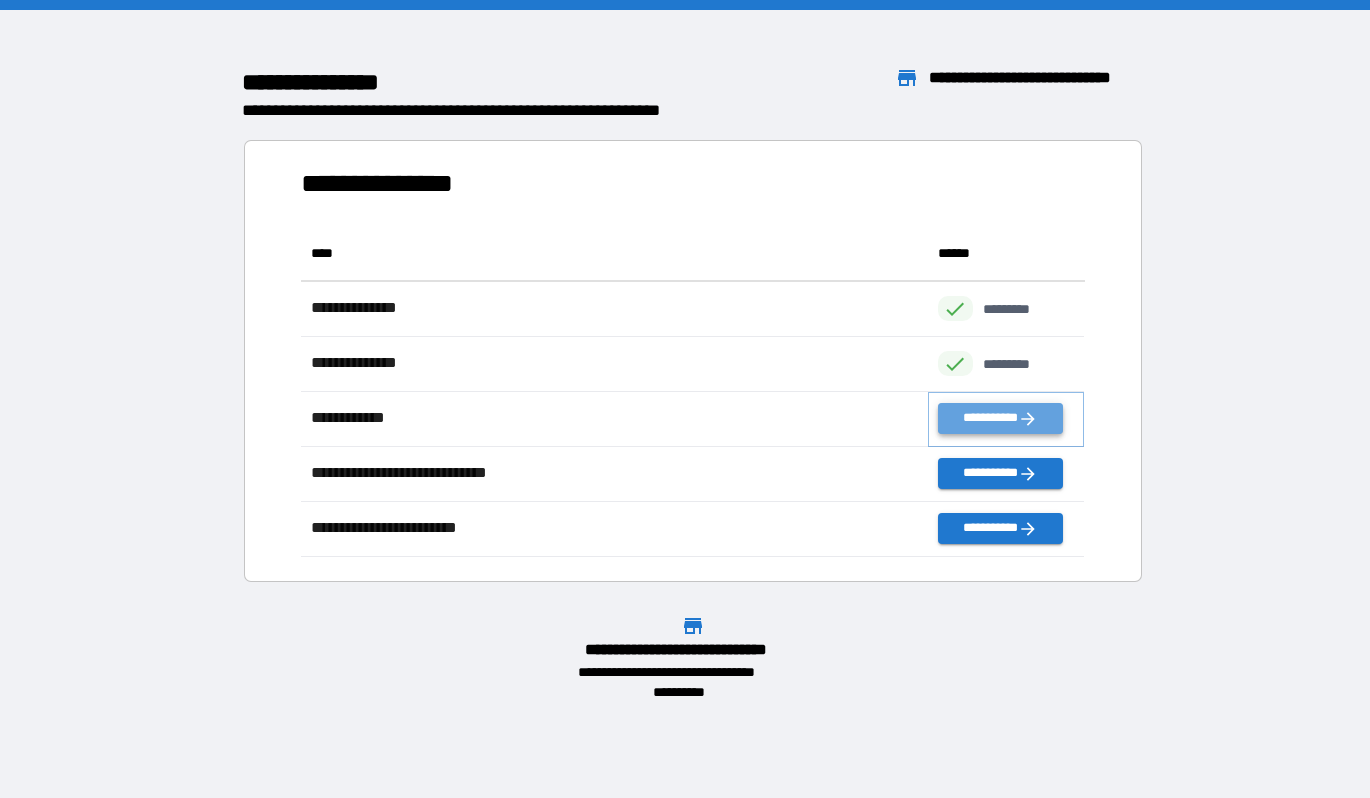 click on "**********" at bounding box center [1000, 418] 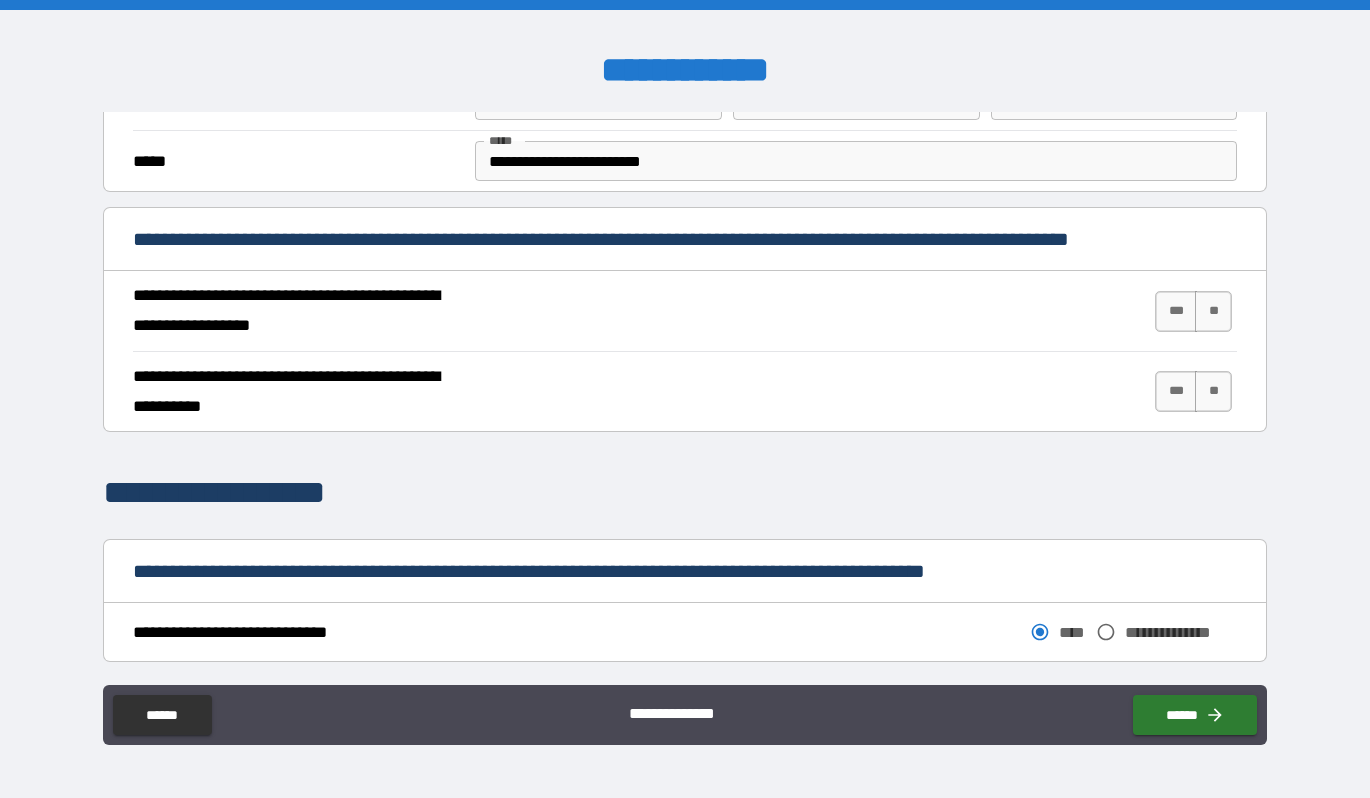 scroll, scrollTop: 626, scrollLeft: 0, axis: vertical 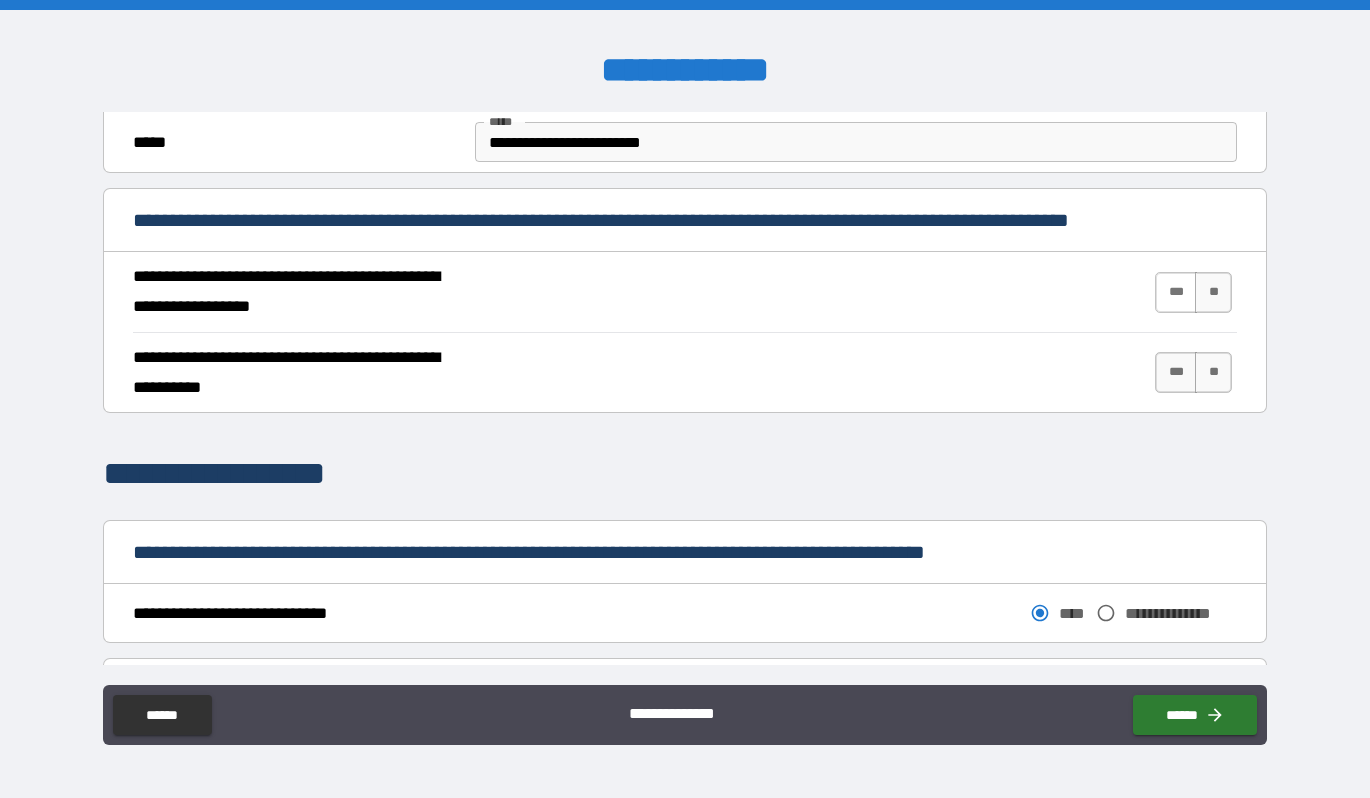 click on "***" at bounding box center (1176, 292) 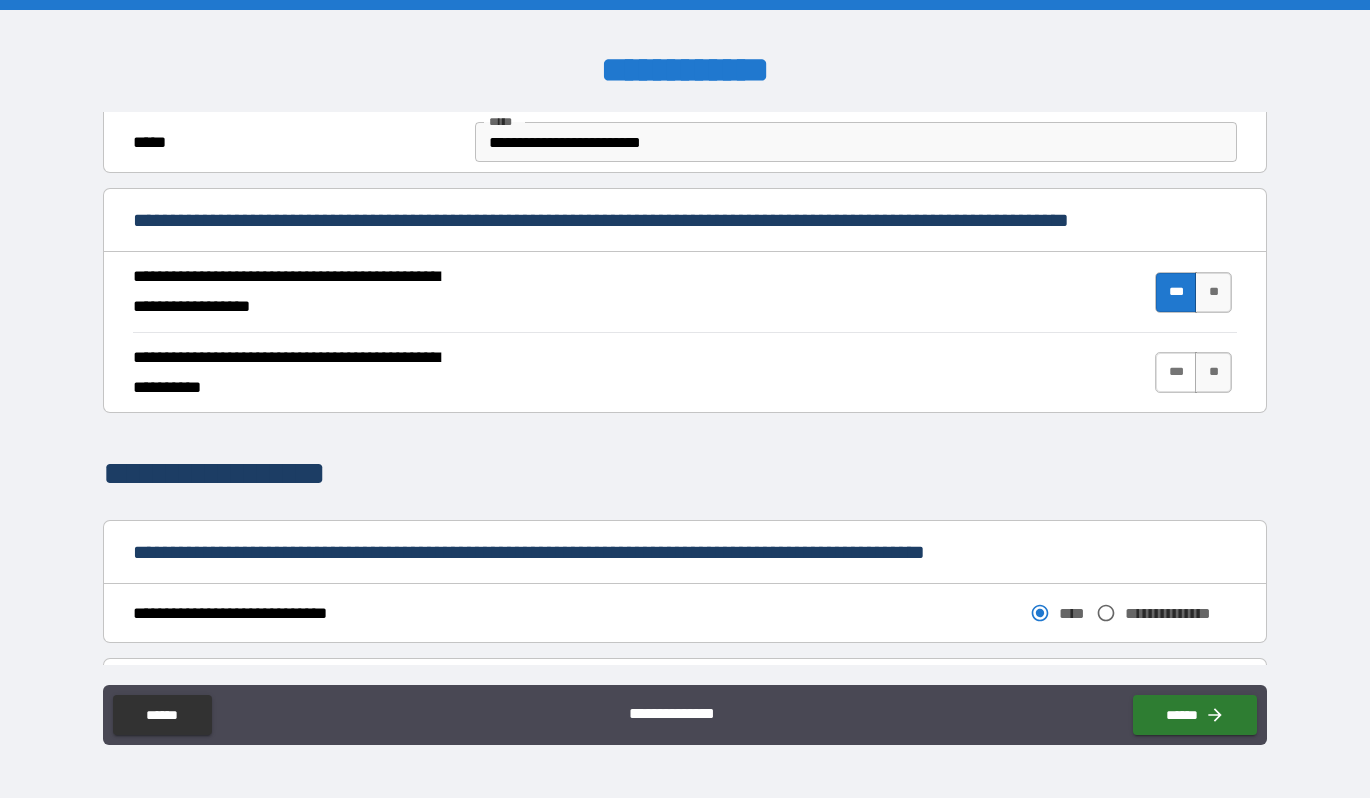click on "***" at bounding box center [1176, 372] 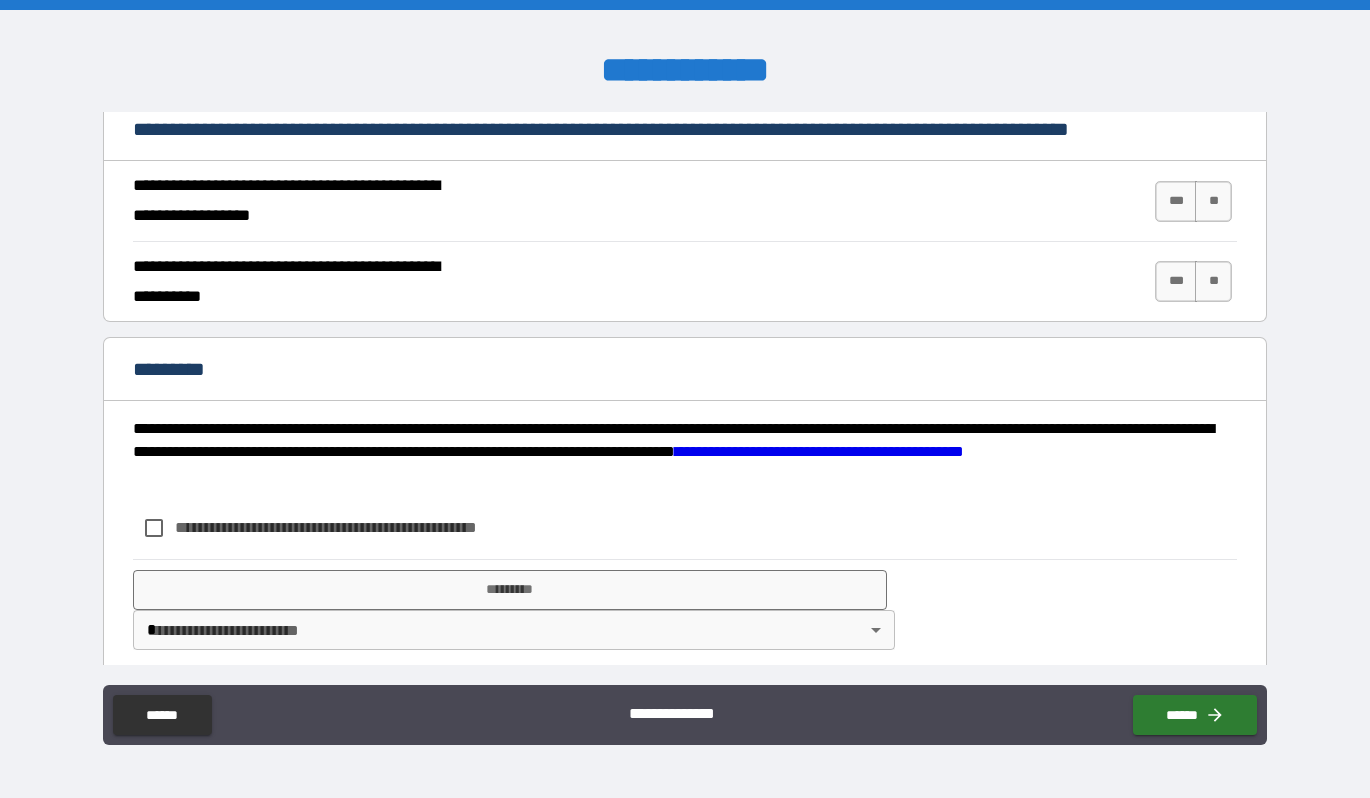 scroll, scrollTop: 1750, scrollLeft: 0, axis: vertical 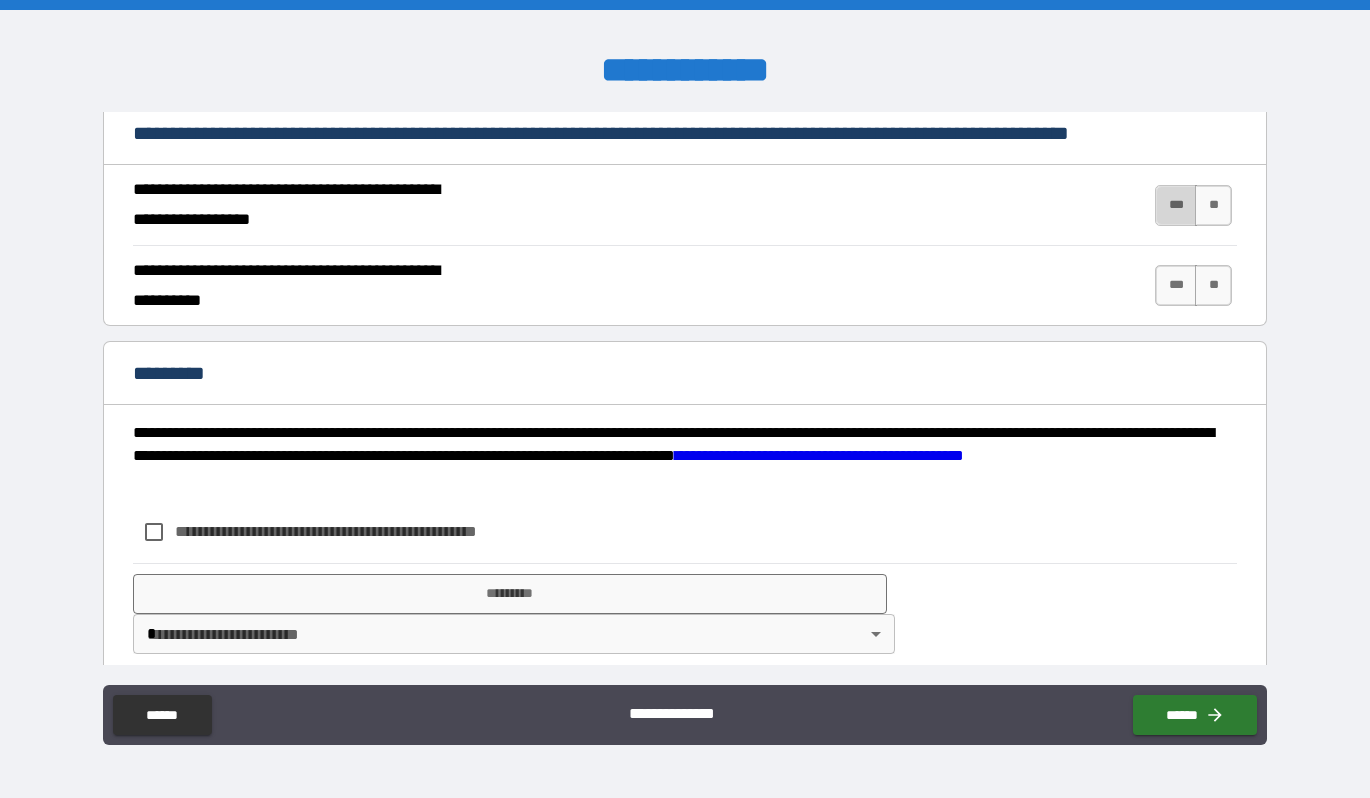 click on "***" at bounding box center [1176, 205] 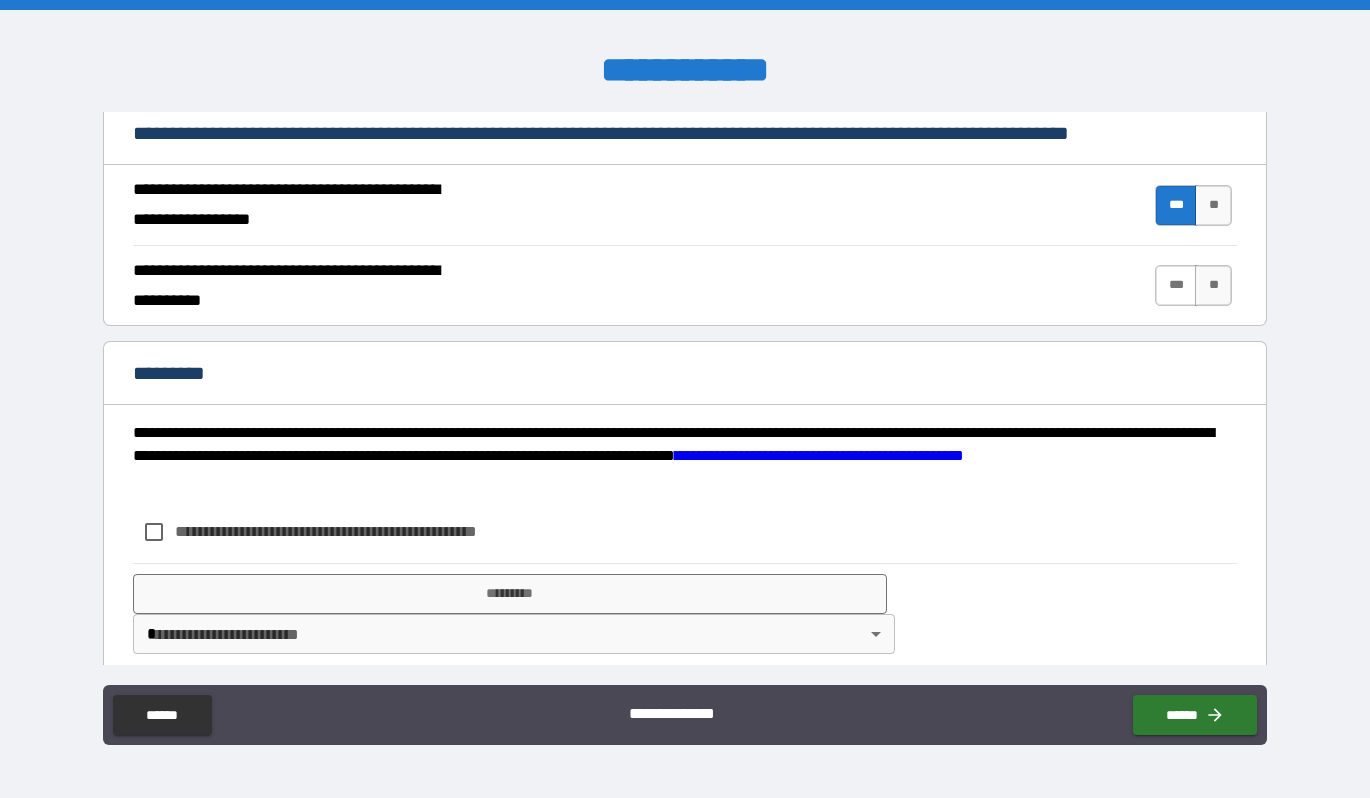 click on "***" at bounding box center (1176, 285) 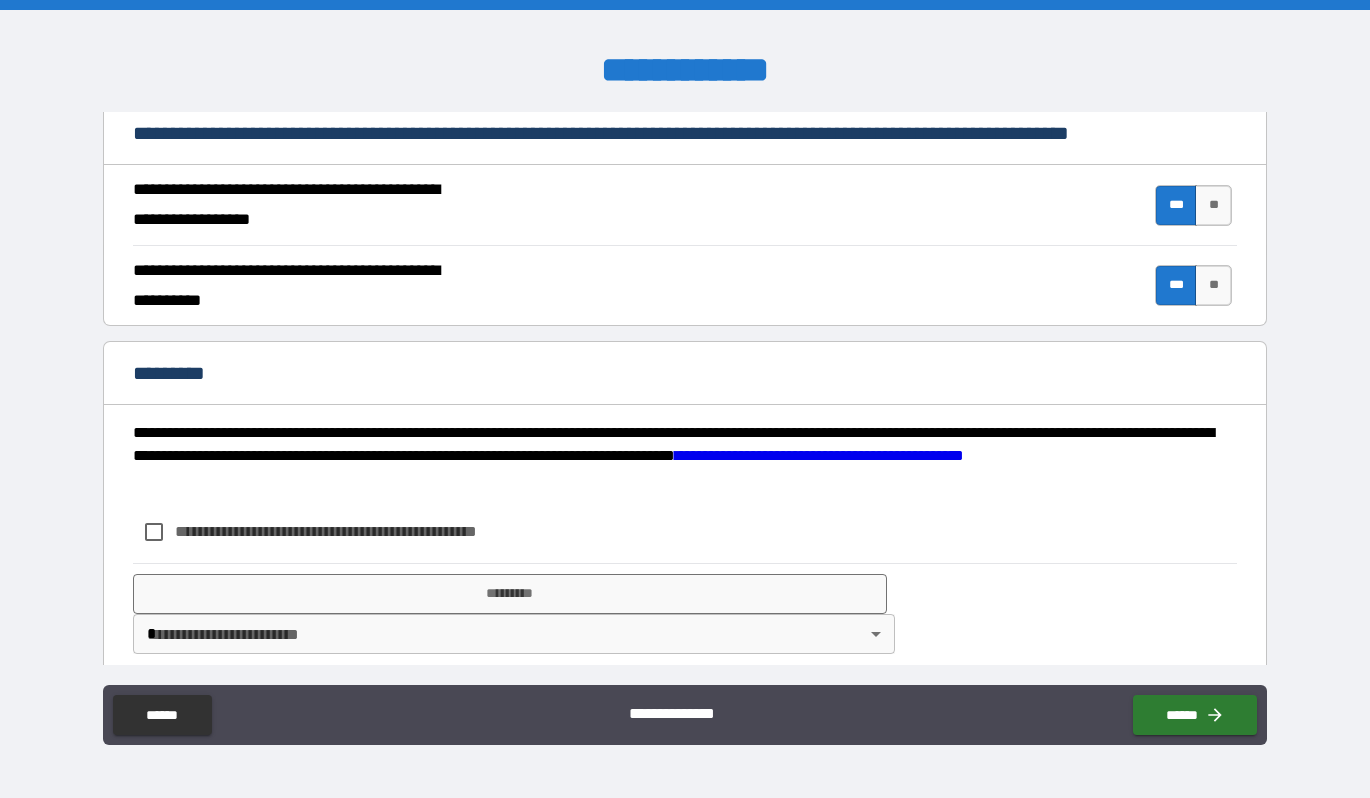 scroll, scrollTop: 1770, scrollLeft: 0, axis: vertical 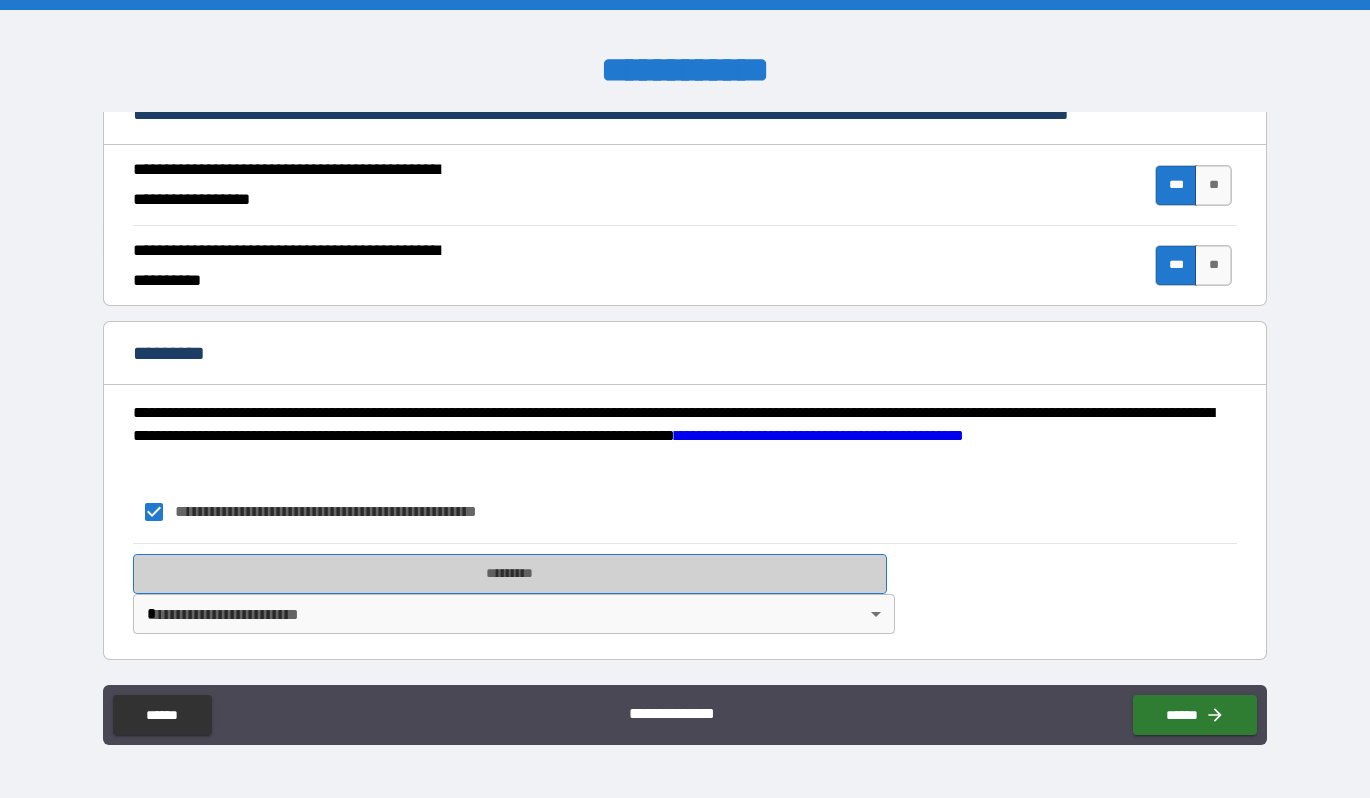 click on "*********" at bounding box center [510, 574] 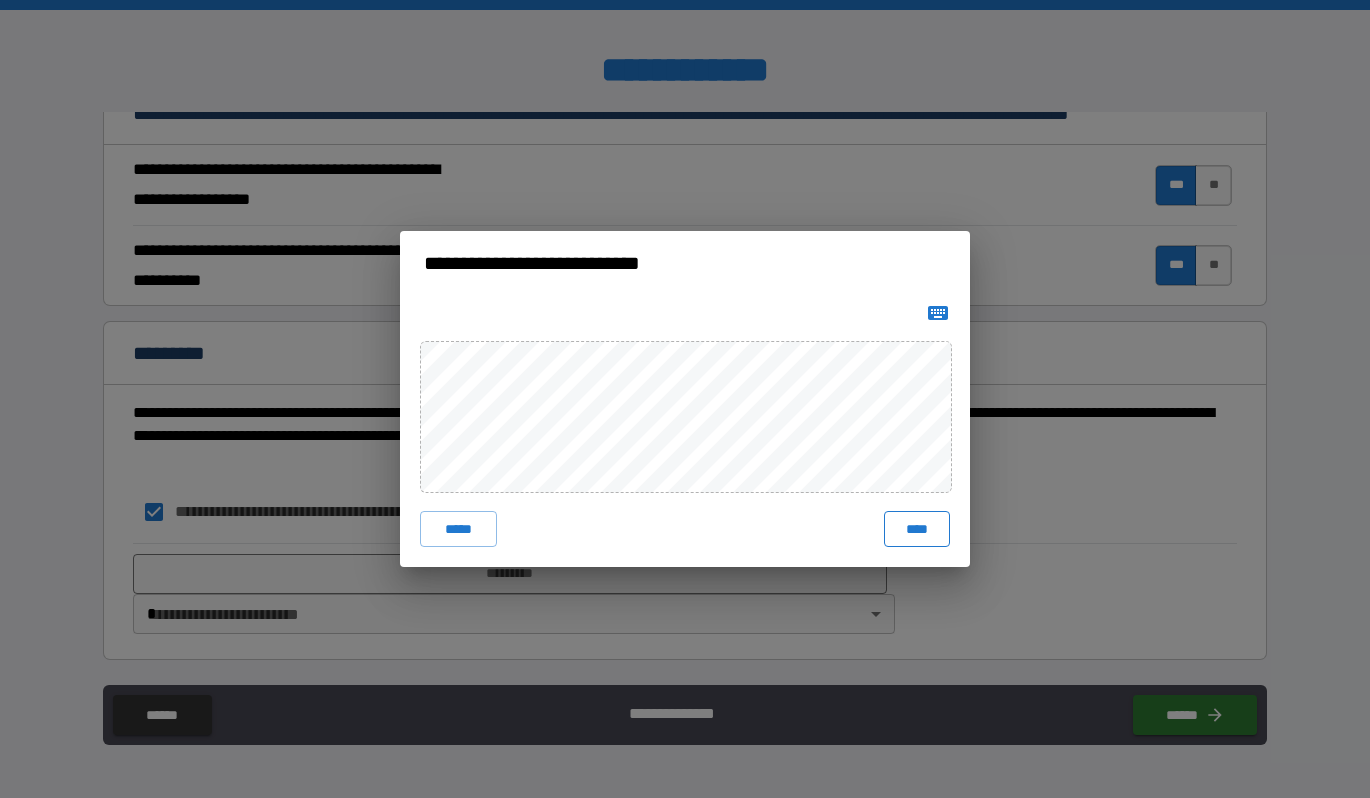 click on "****" at bounding box center [917, 529] 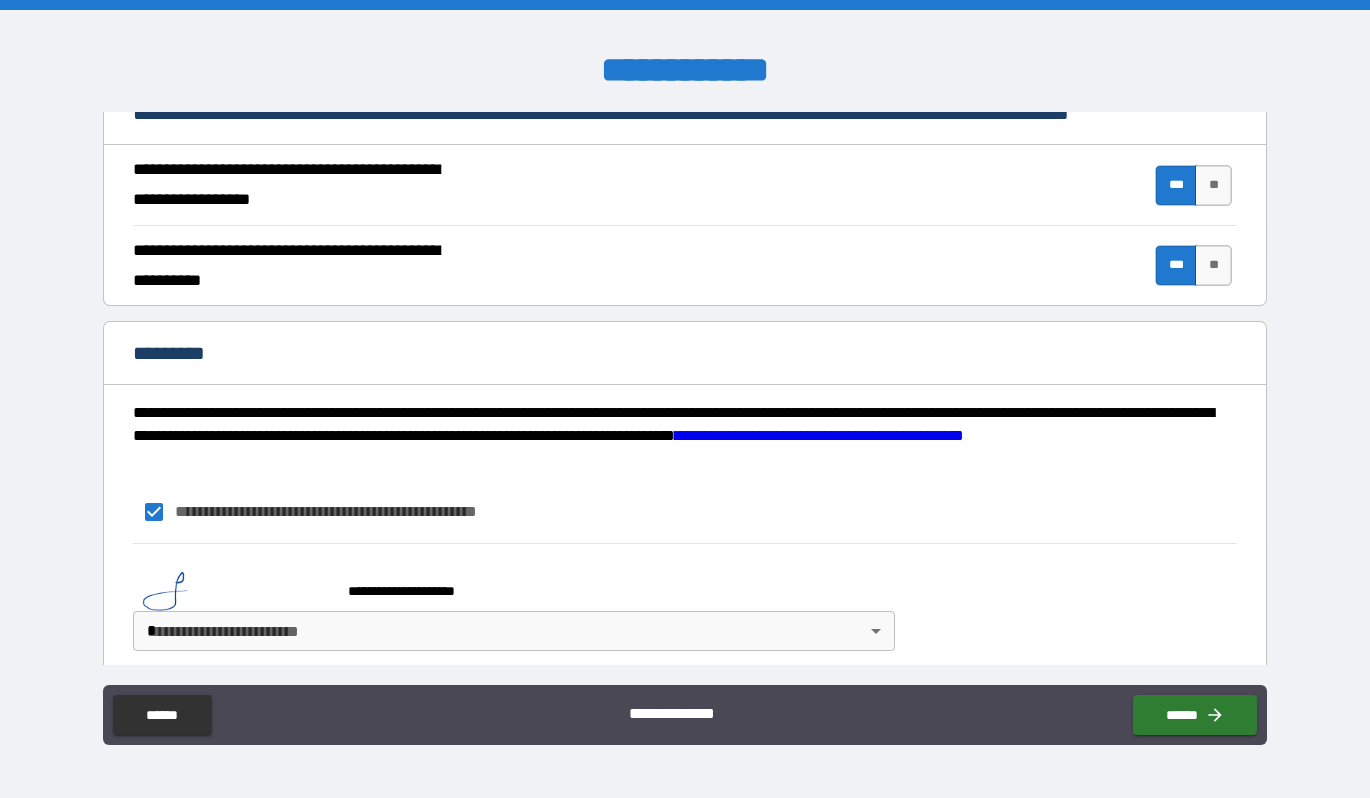 click on "**********" at bounding box center [685, 399] 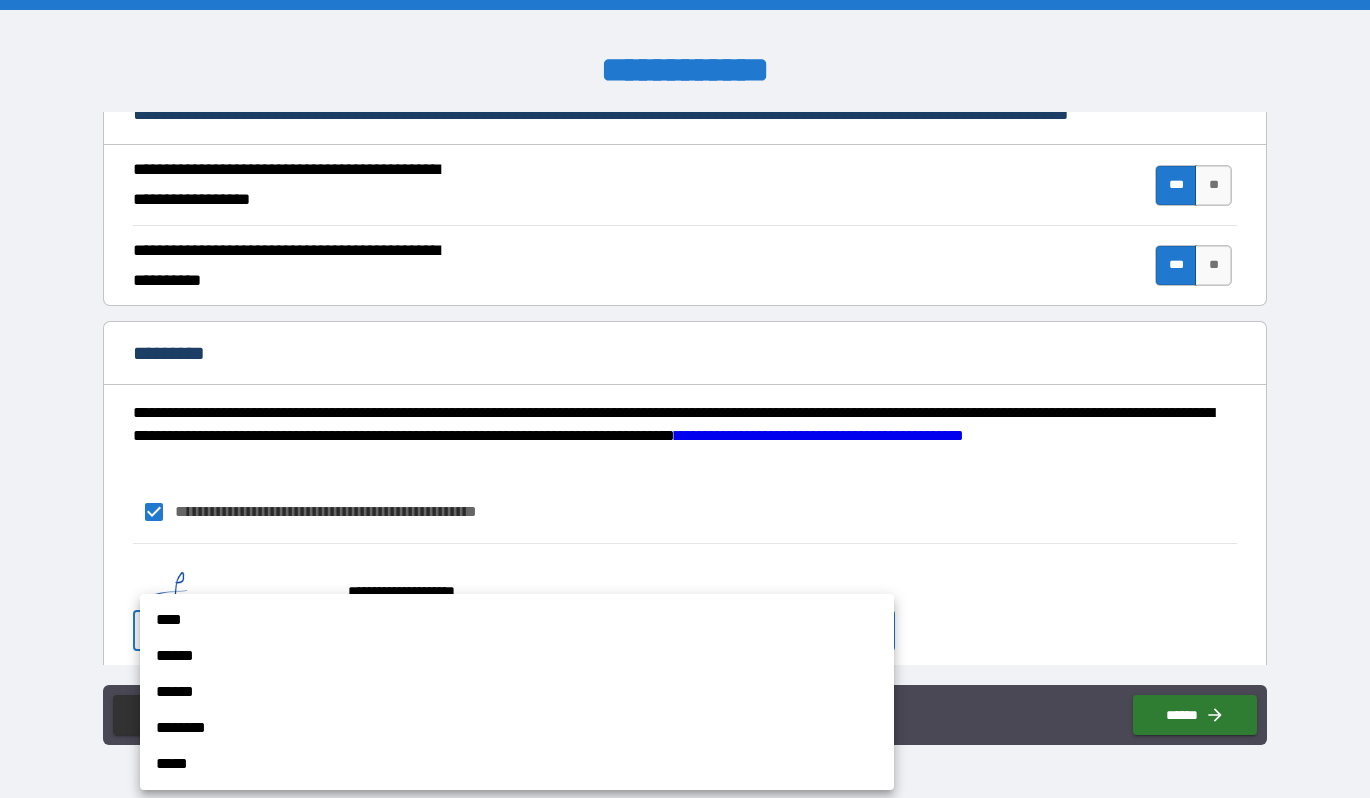 click on "****" at bounding box center [517, 620] 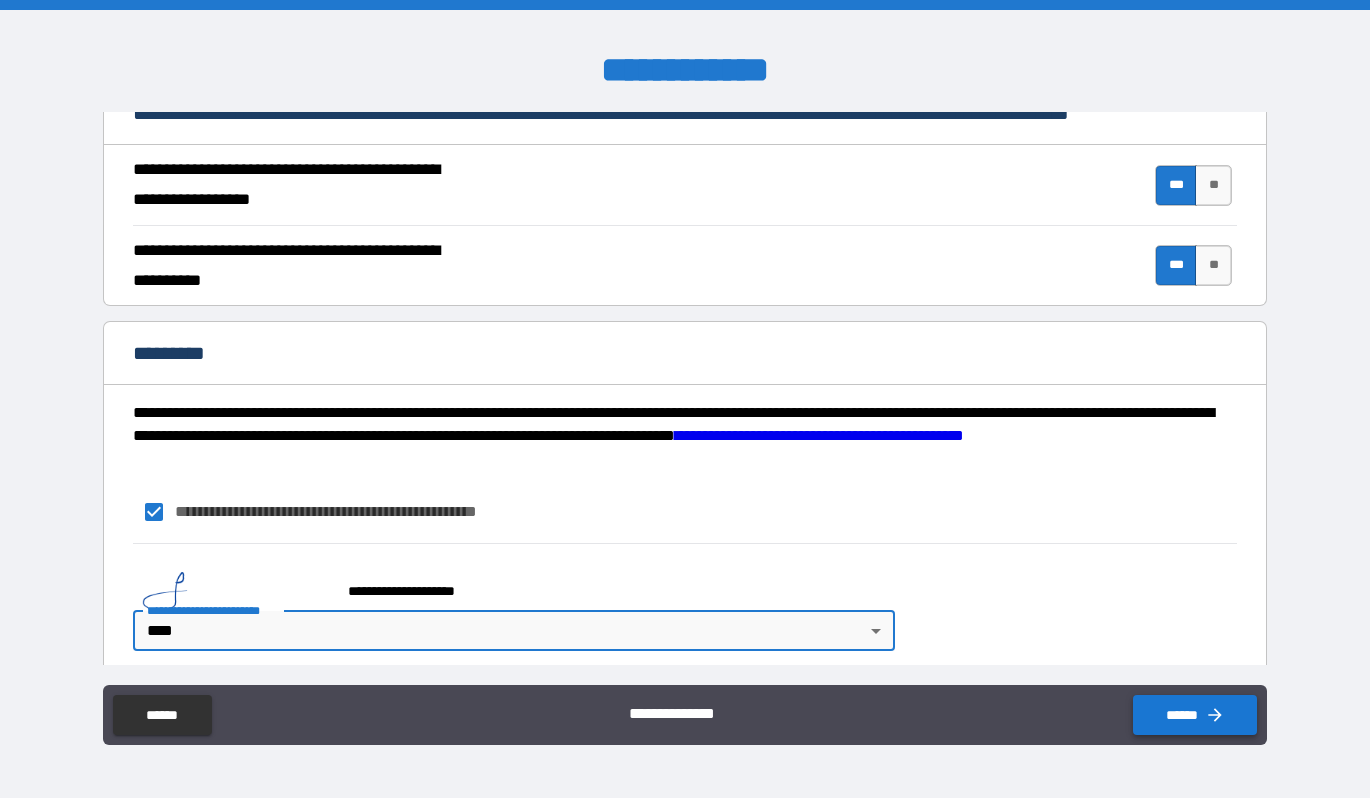 click on "******" at bounding box center (1195, 715) 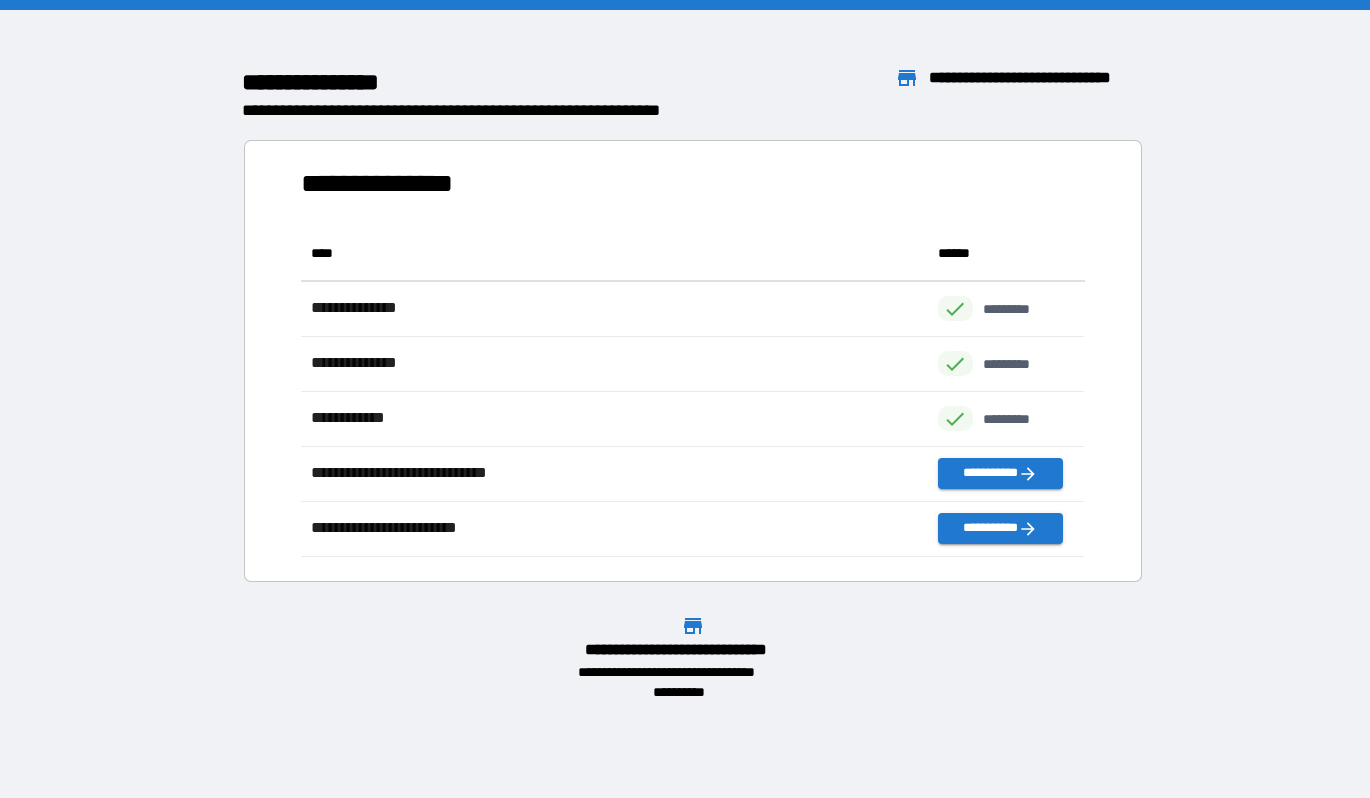 scroll, scrollTop: 1, scrollLeft: 0, axis: vertical 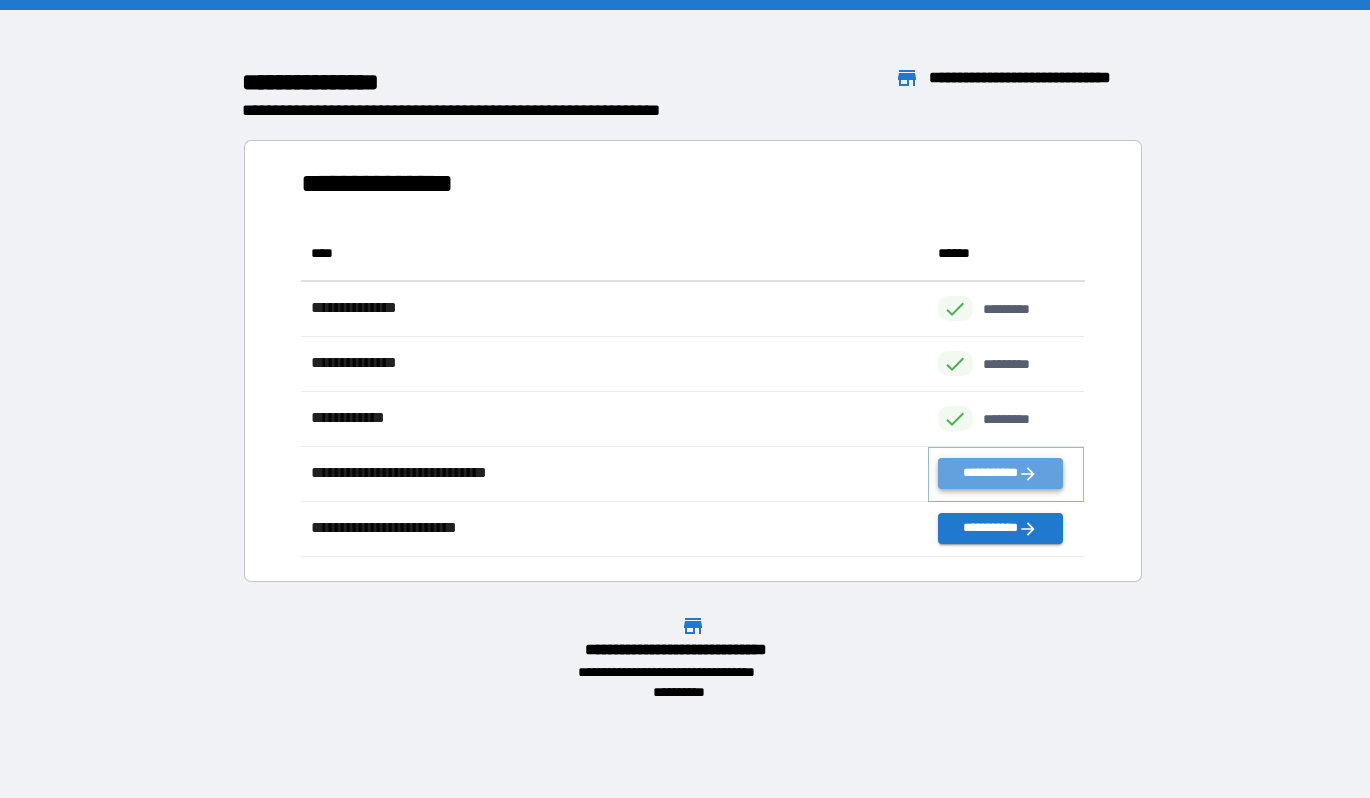 click on "**********" at bounding box center (1000, 473) 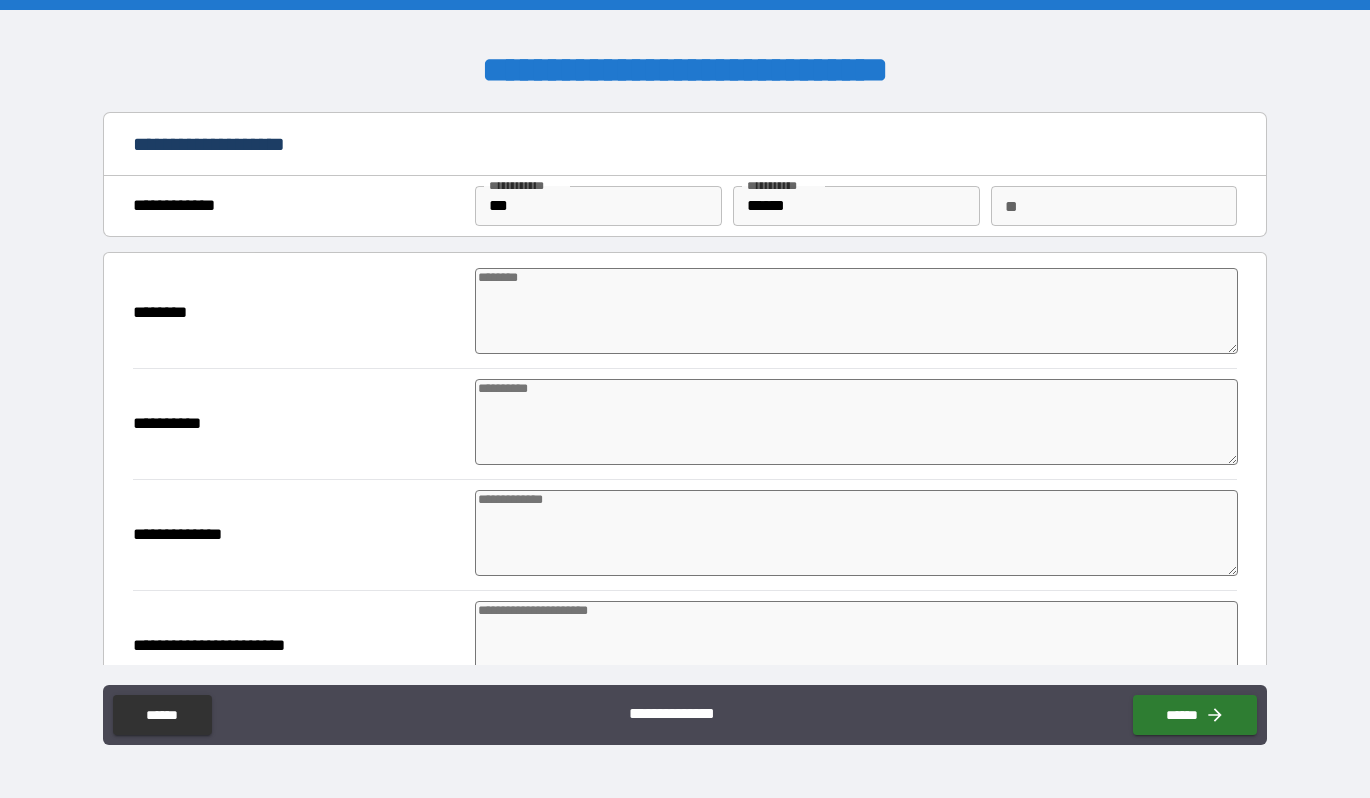 type on "*" 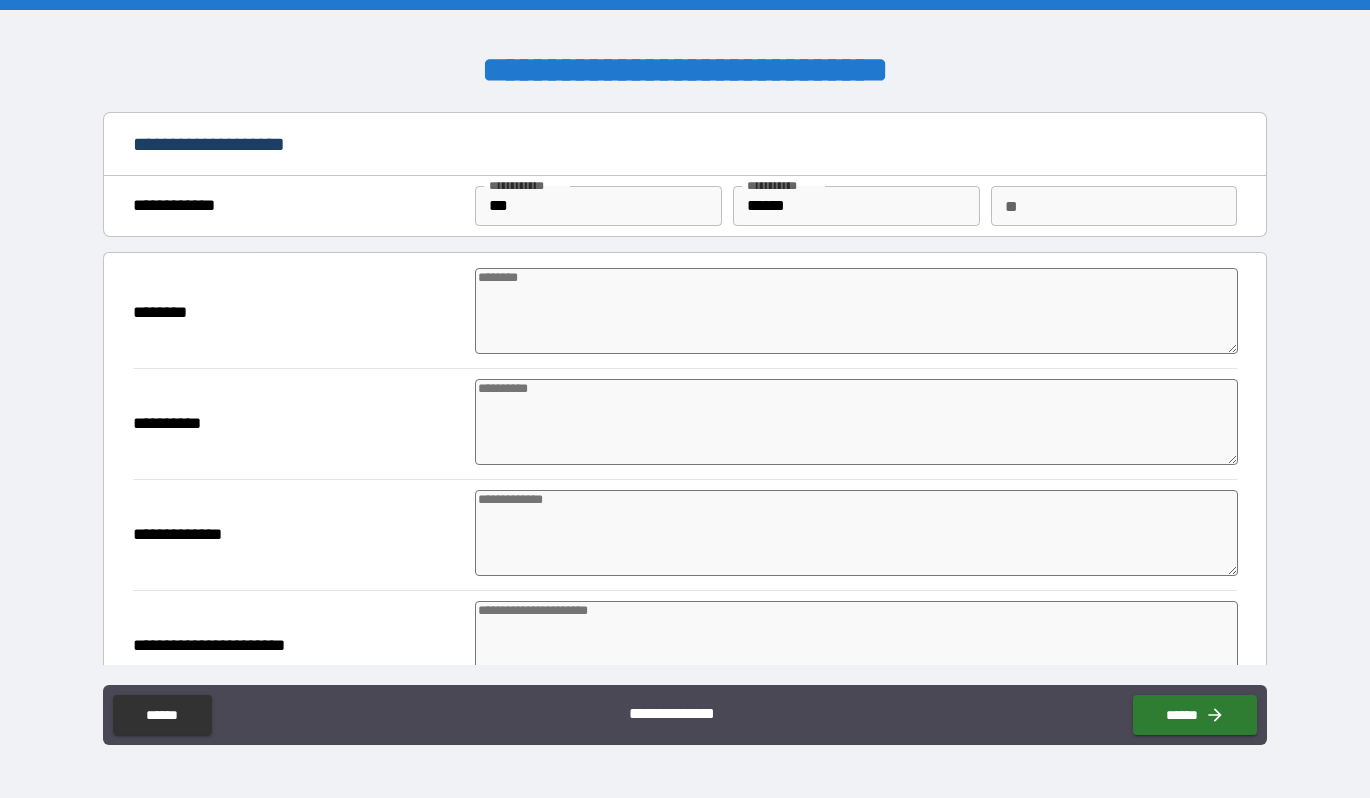 type on "*" 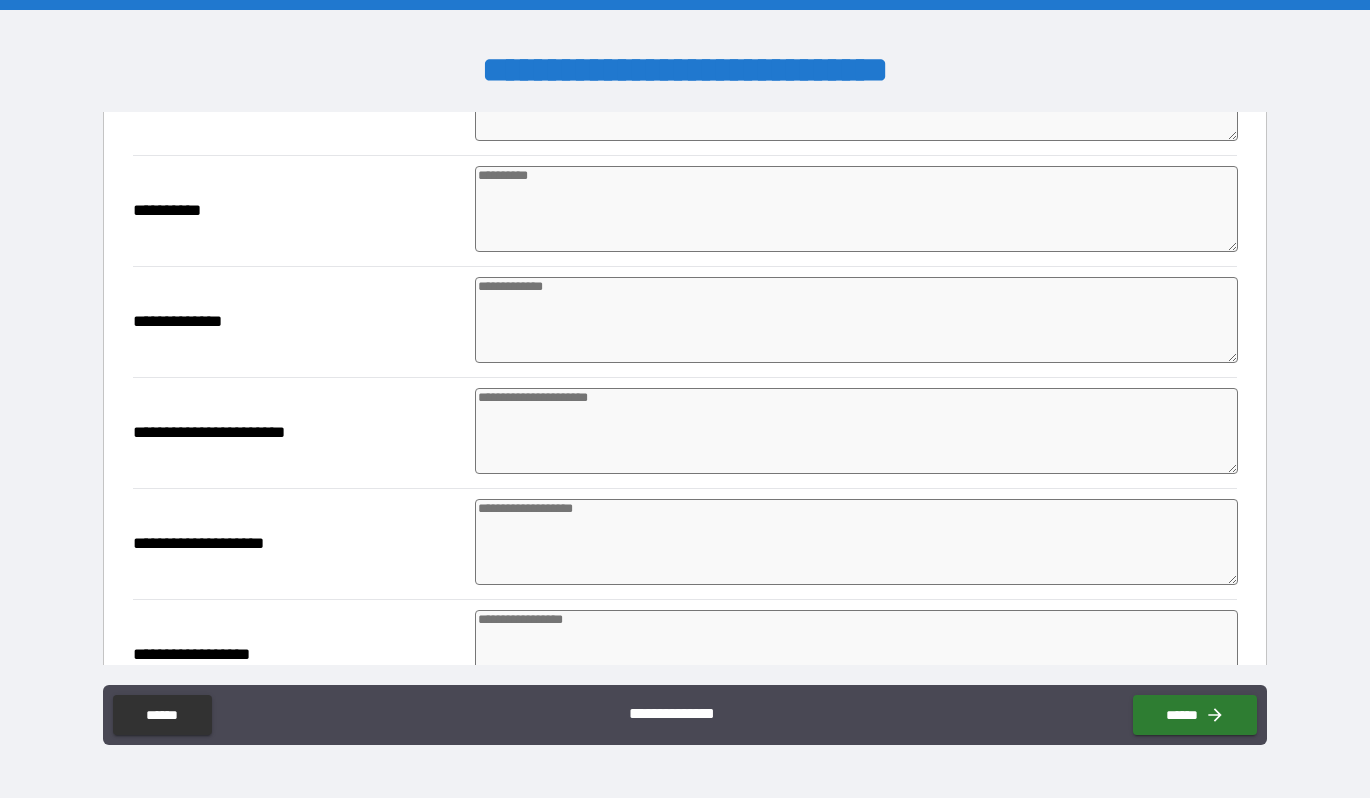scroll, scrollTop: 221, scrollLeft: 0, axis: vertical 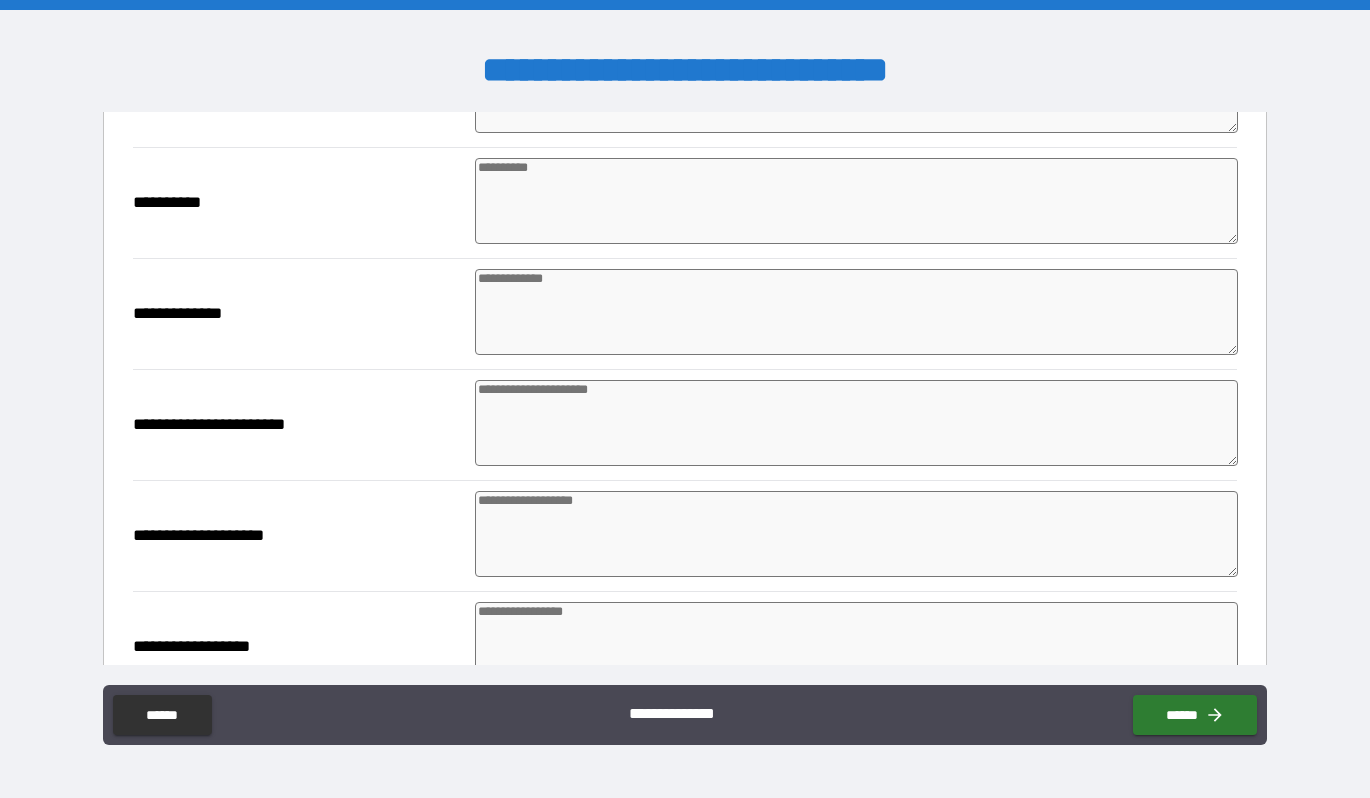 click at bounding box center (856, 312) 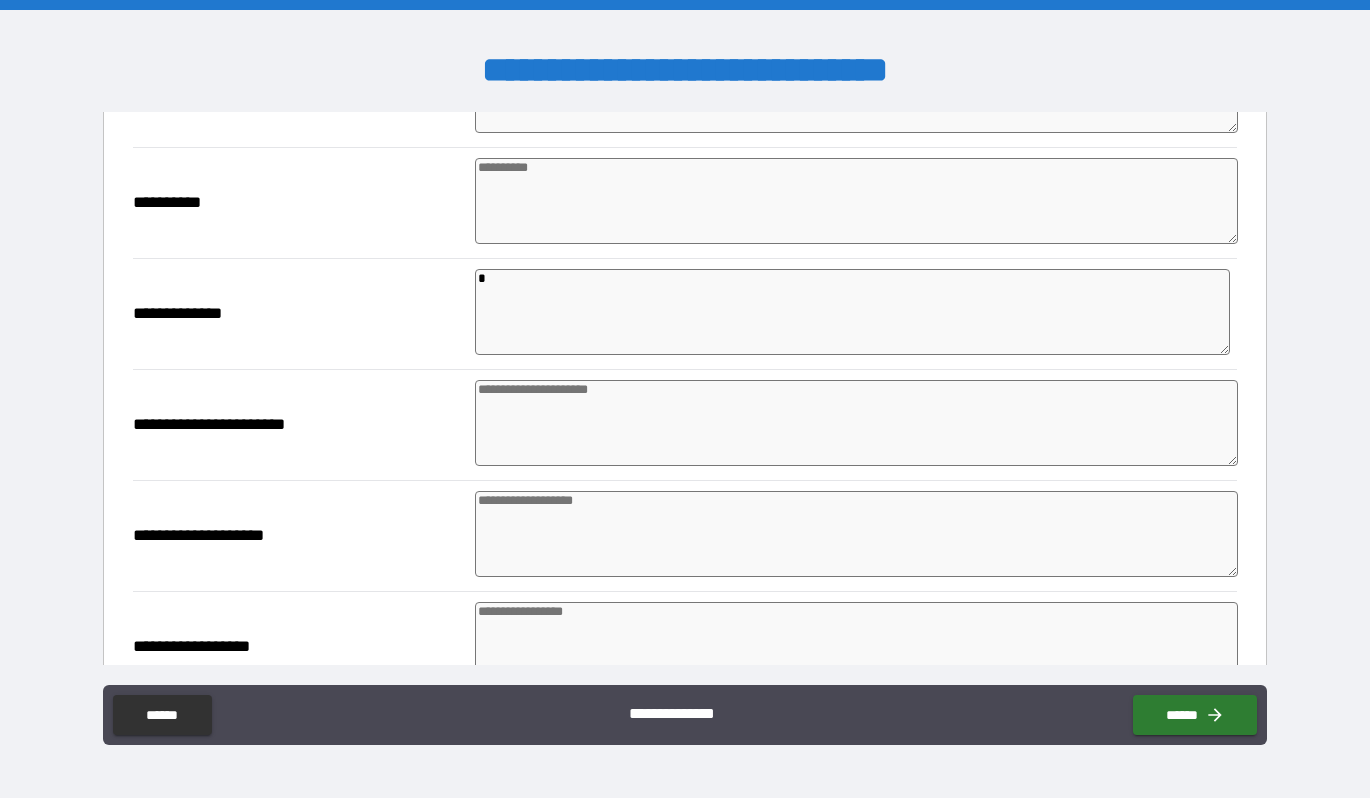 type on "*" 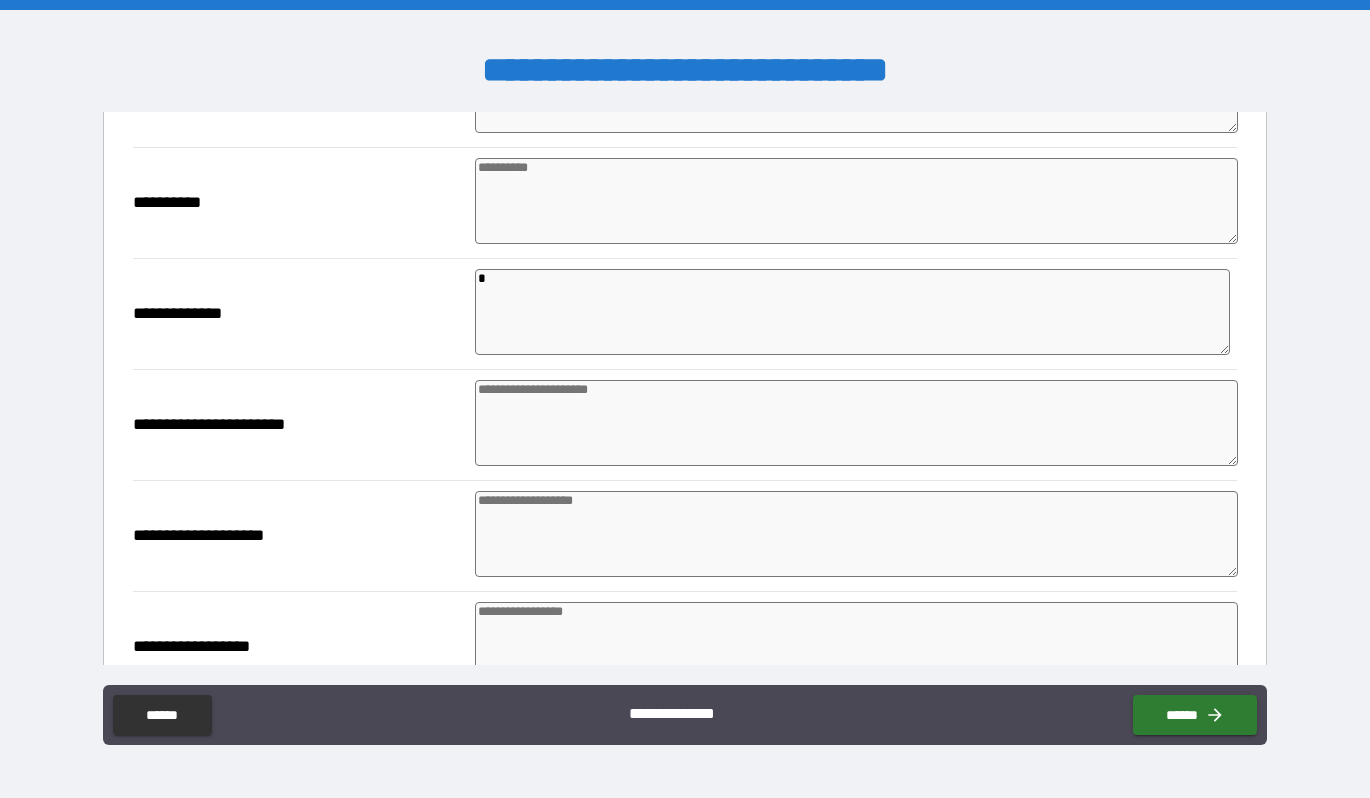 type on "*" 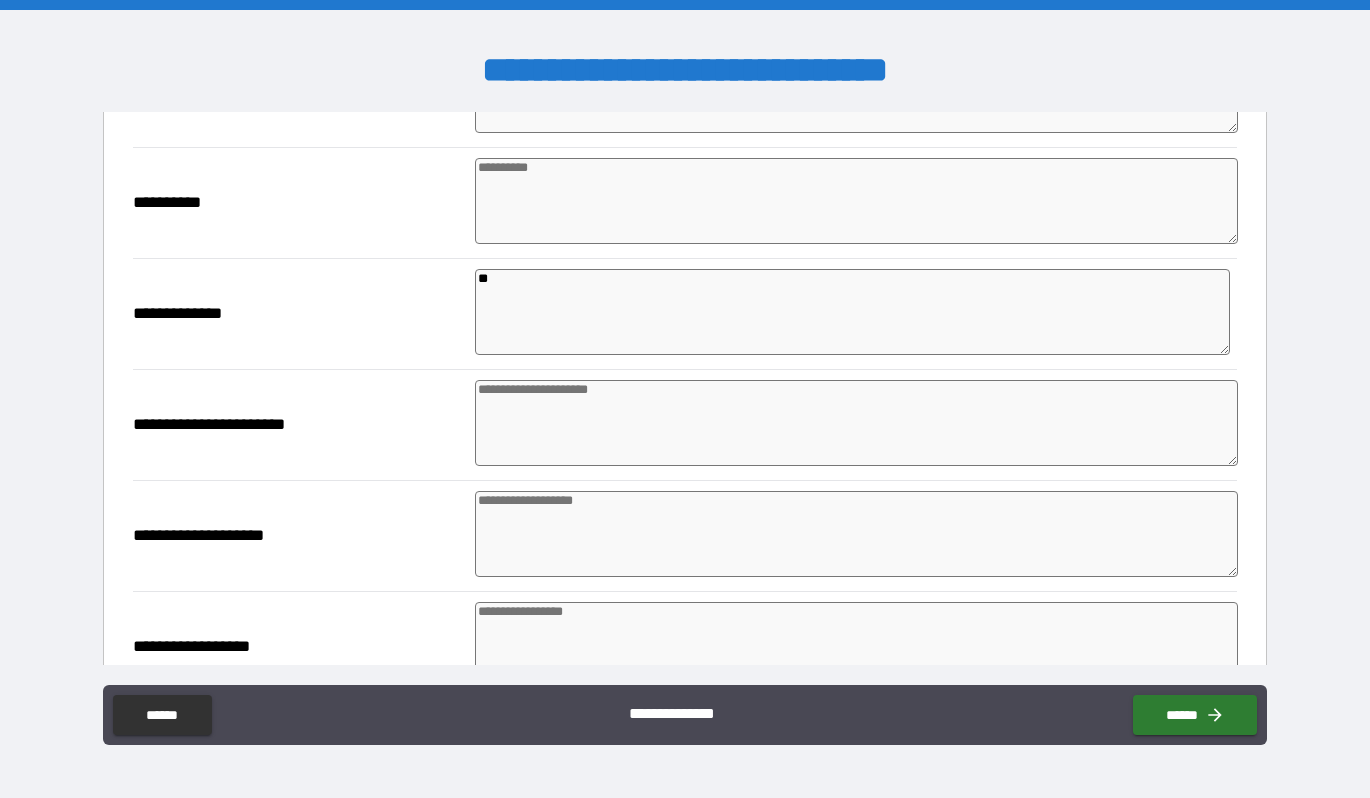 type on "*" 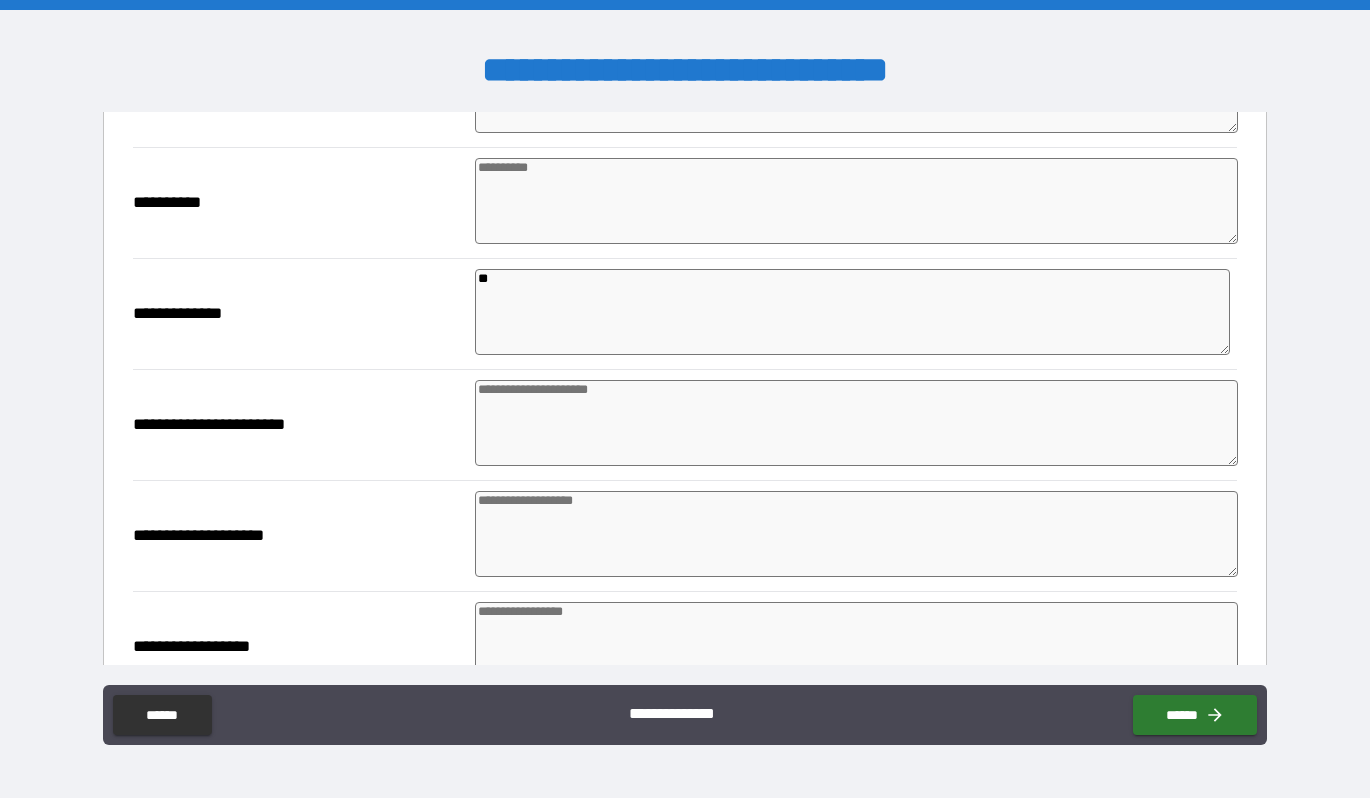 type on "*" 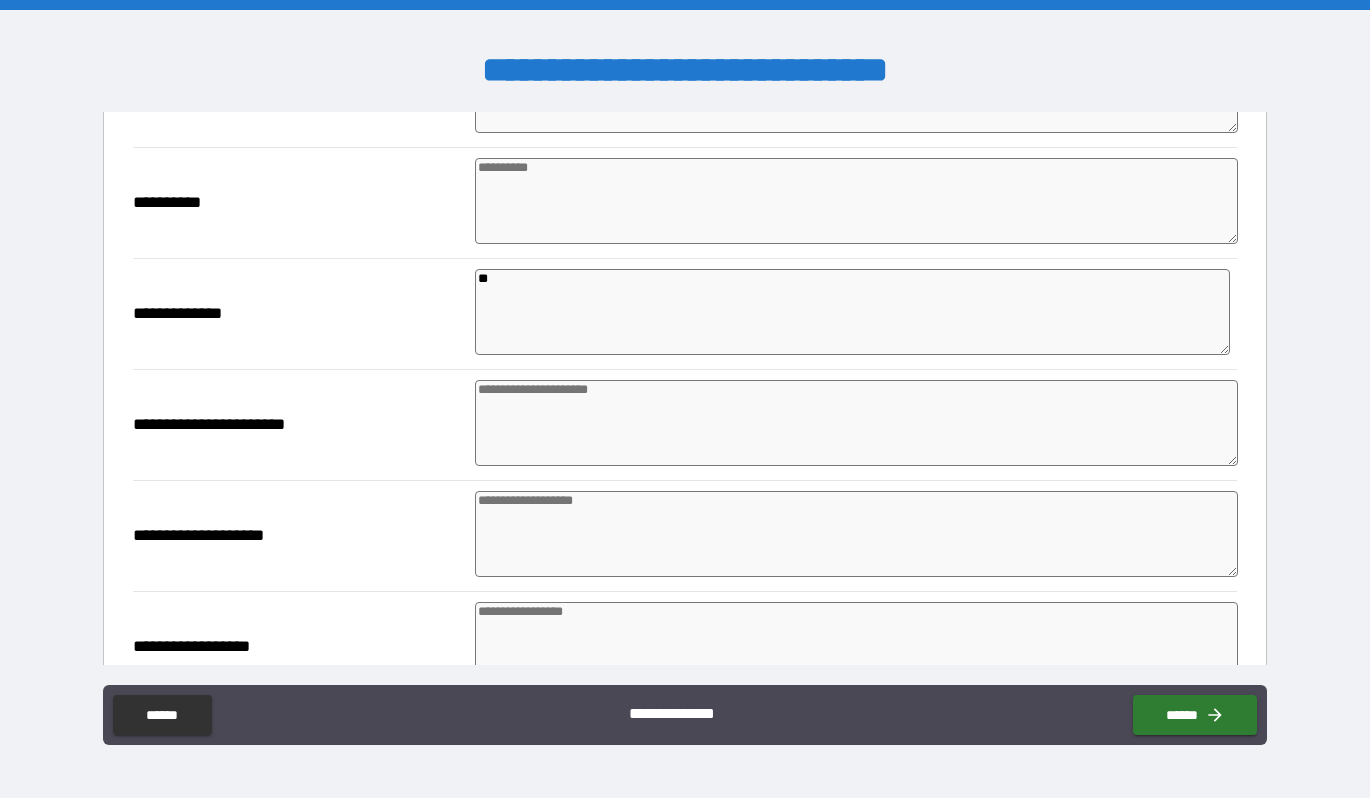 type on "*" 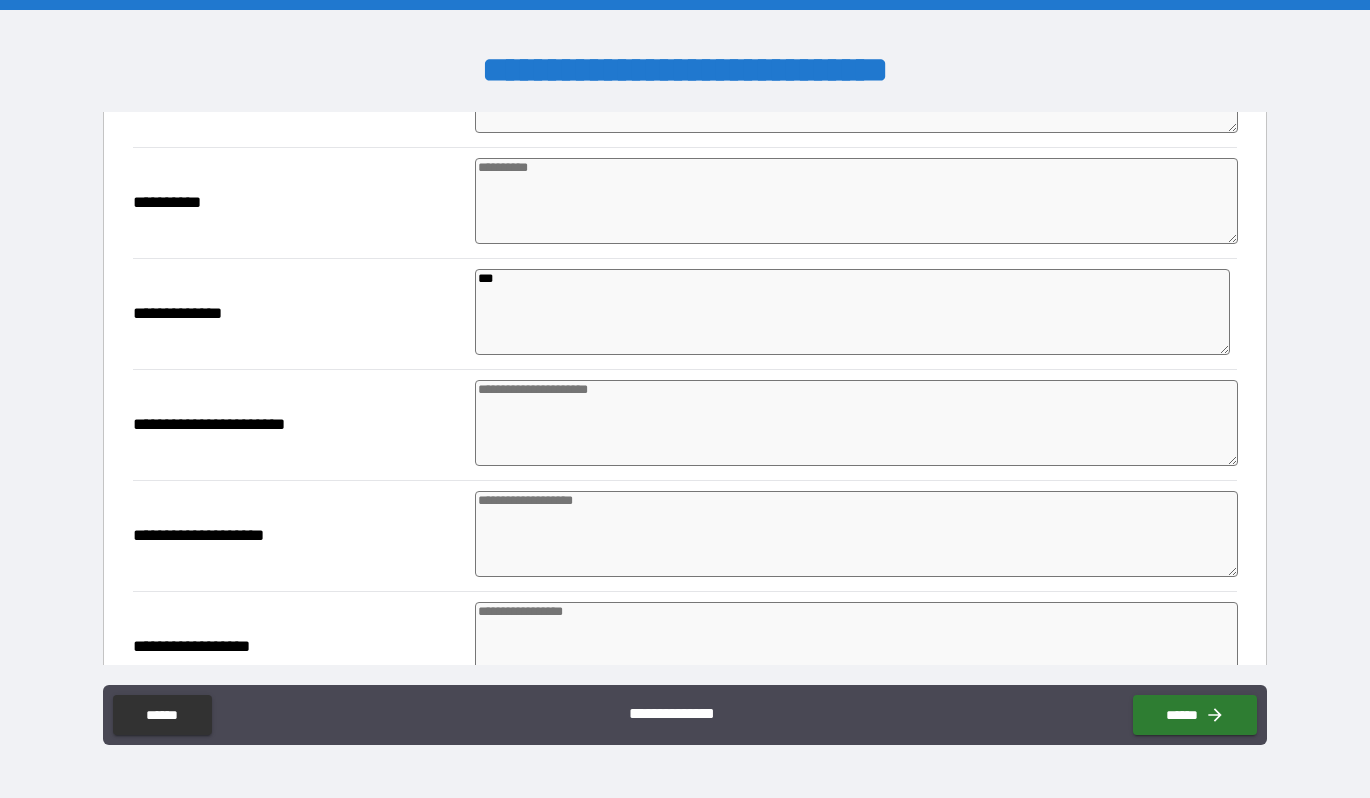 type on "*" 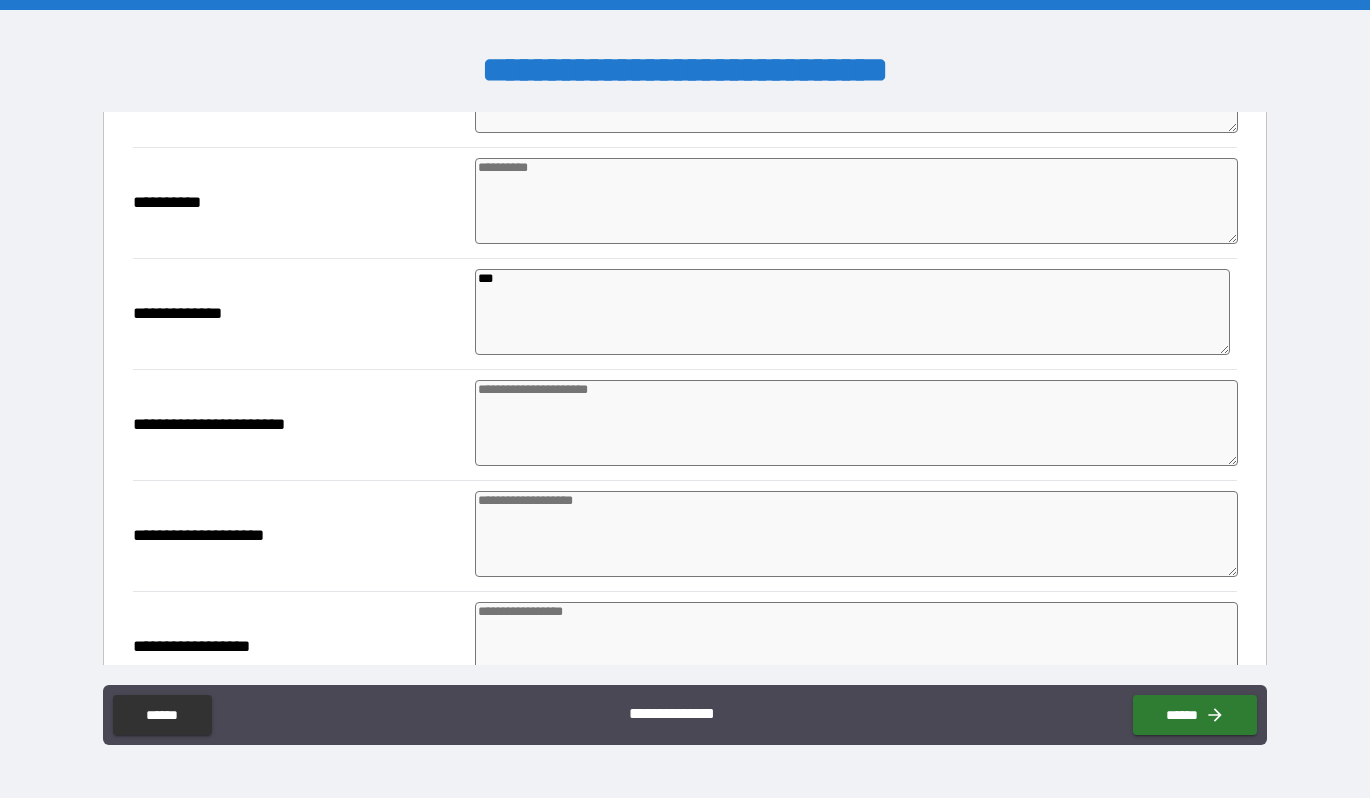 type on "***" 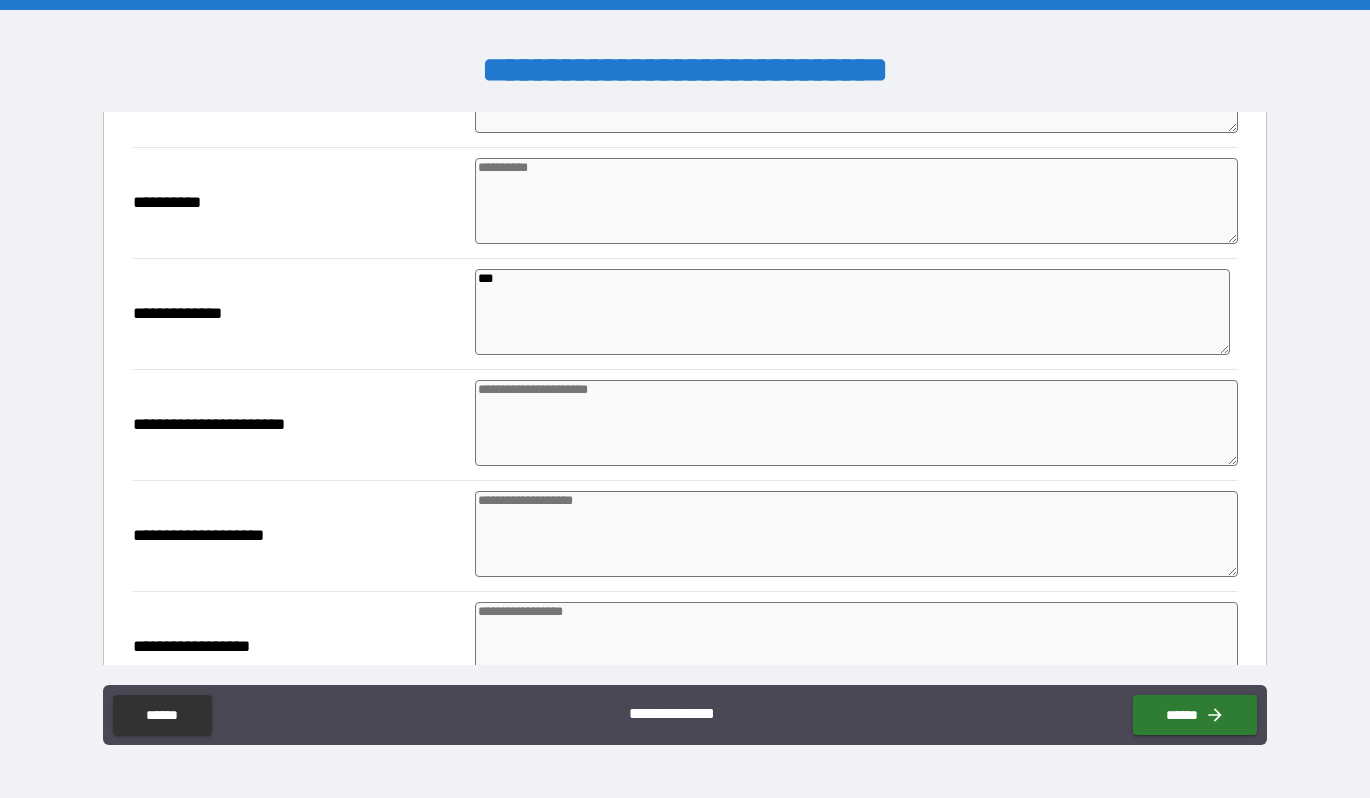 click on "**********" at bounding box center (298, 314) 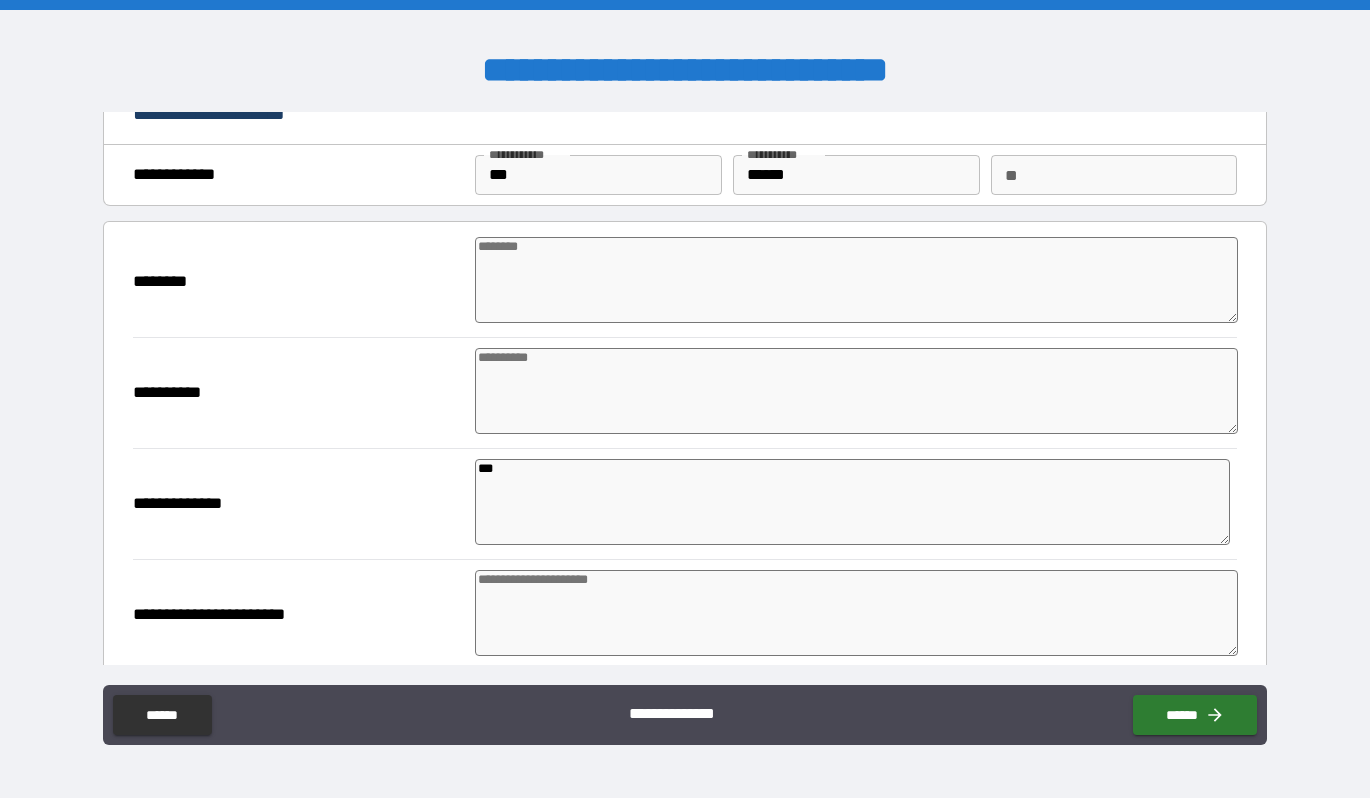 scroll, scrollTop: 53, scrollLeft: 0, axis: vertical 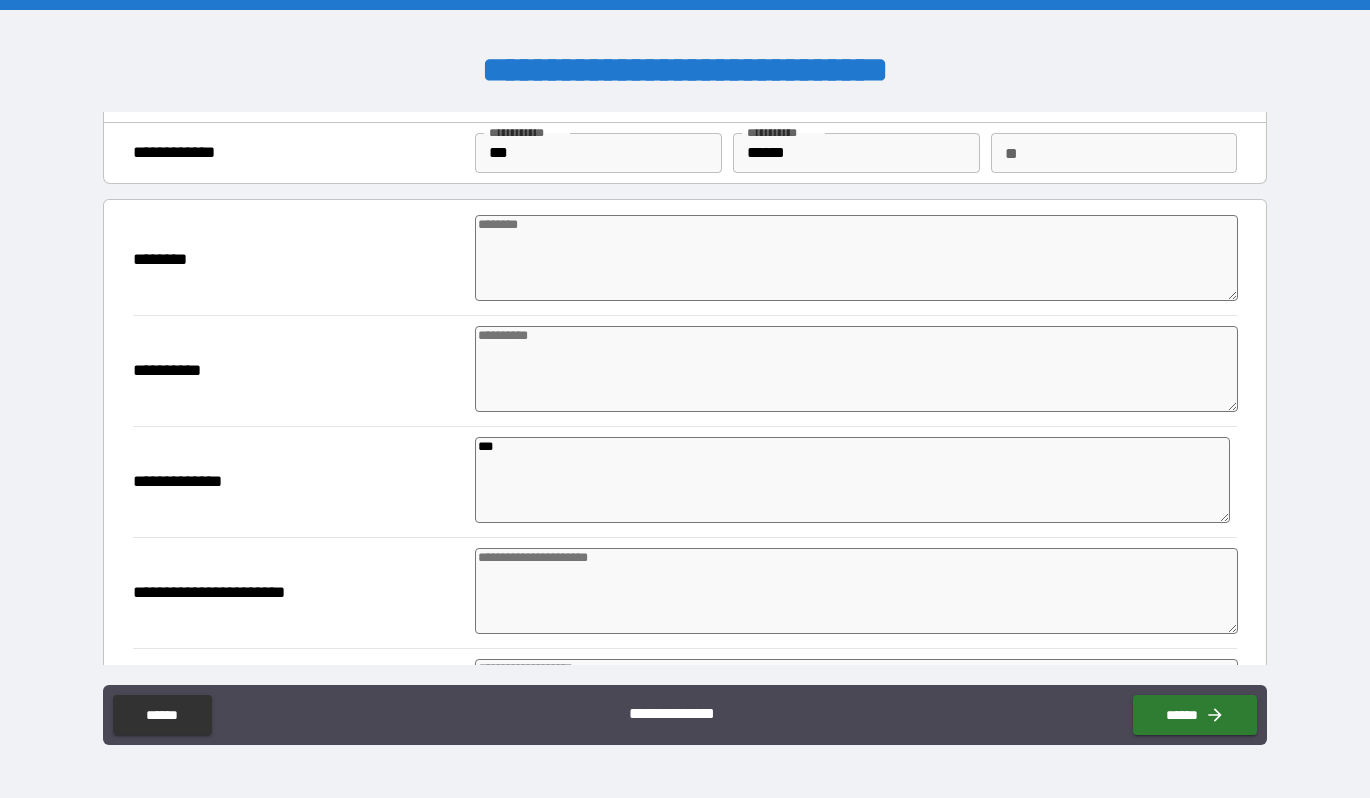 click at bounding box center (856, 369) 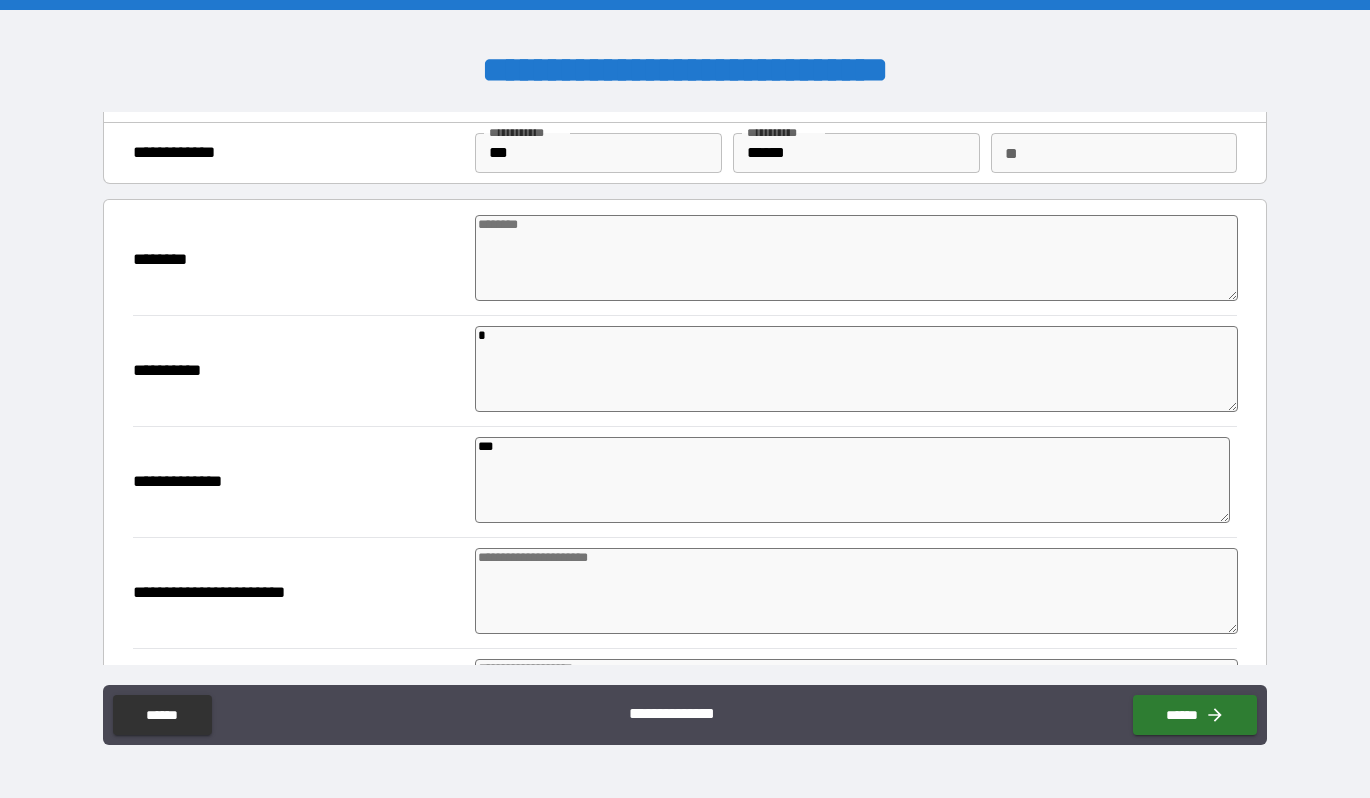 type on "*" 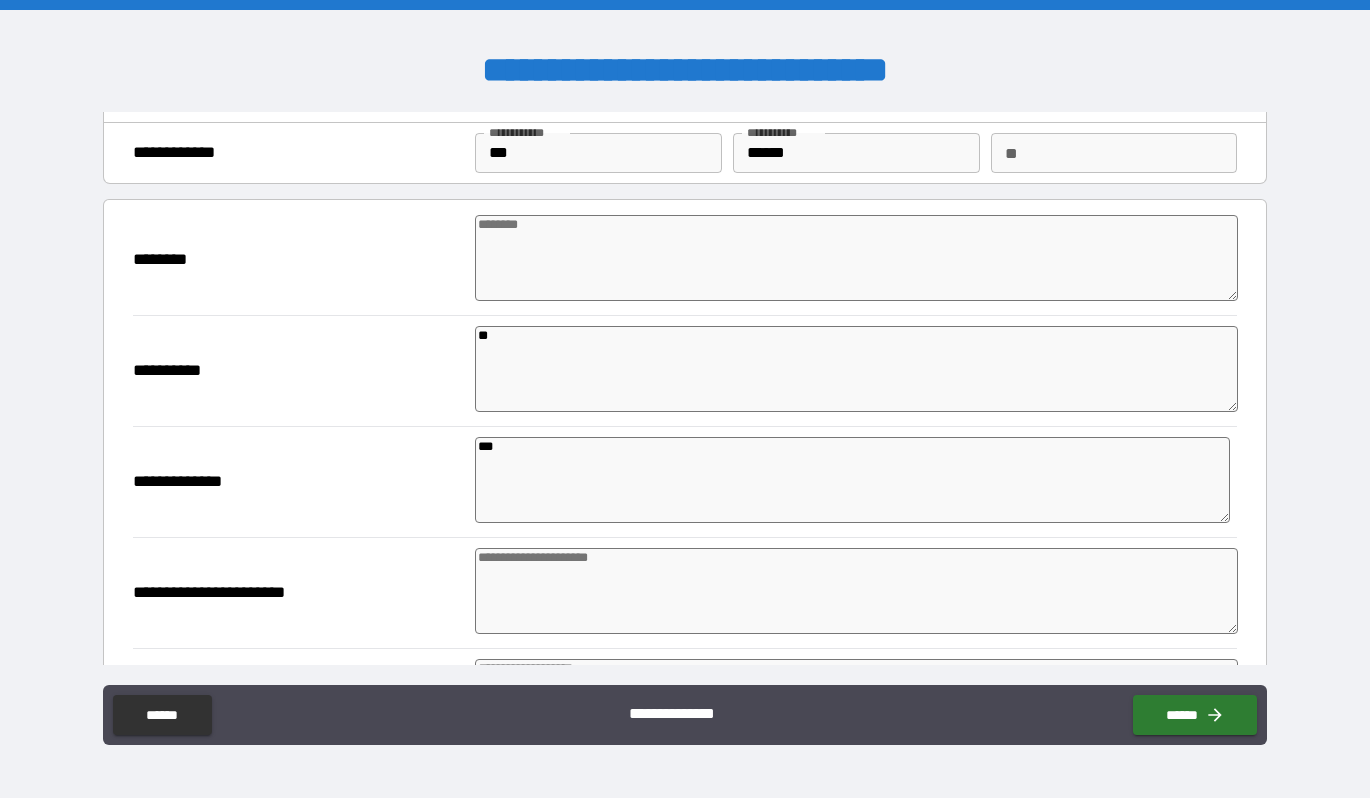 type on "*" 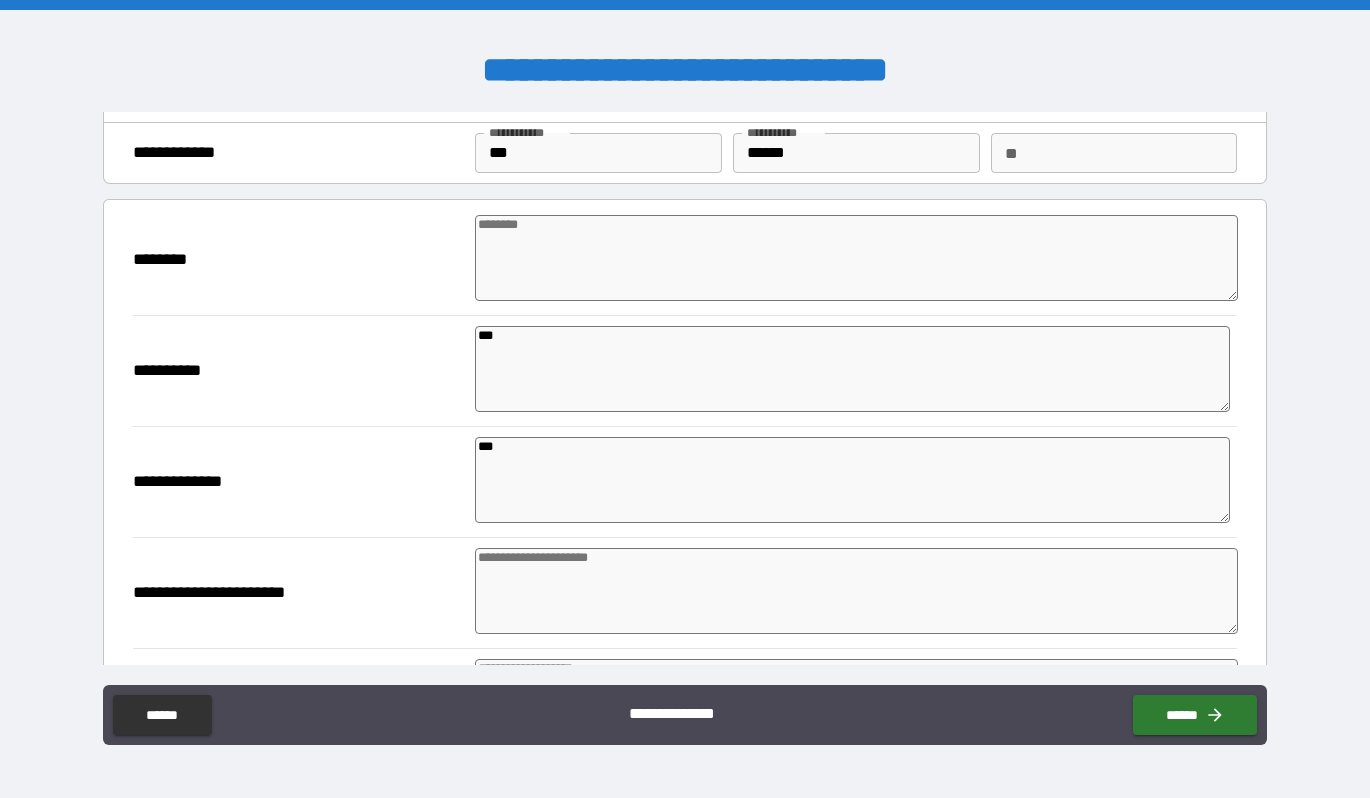 type on "*" 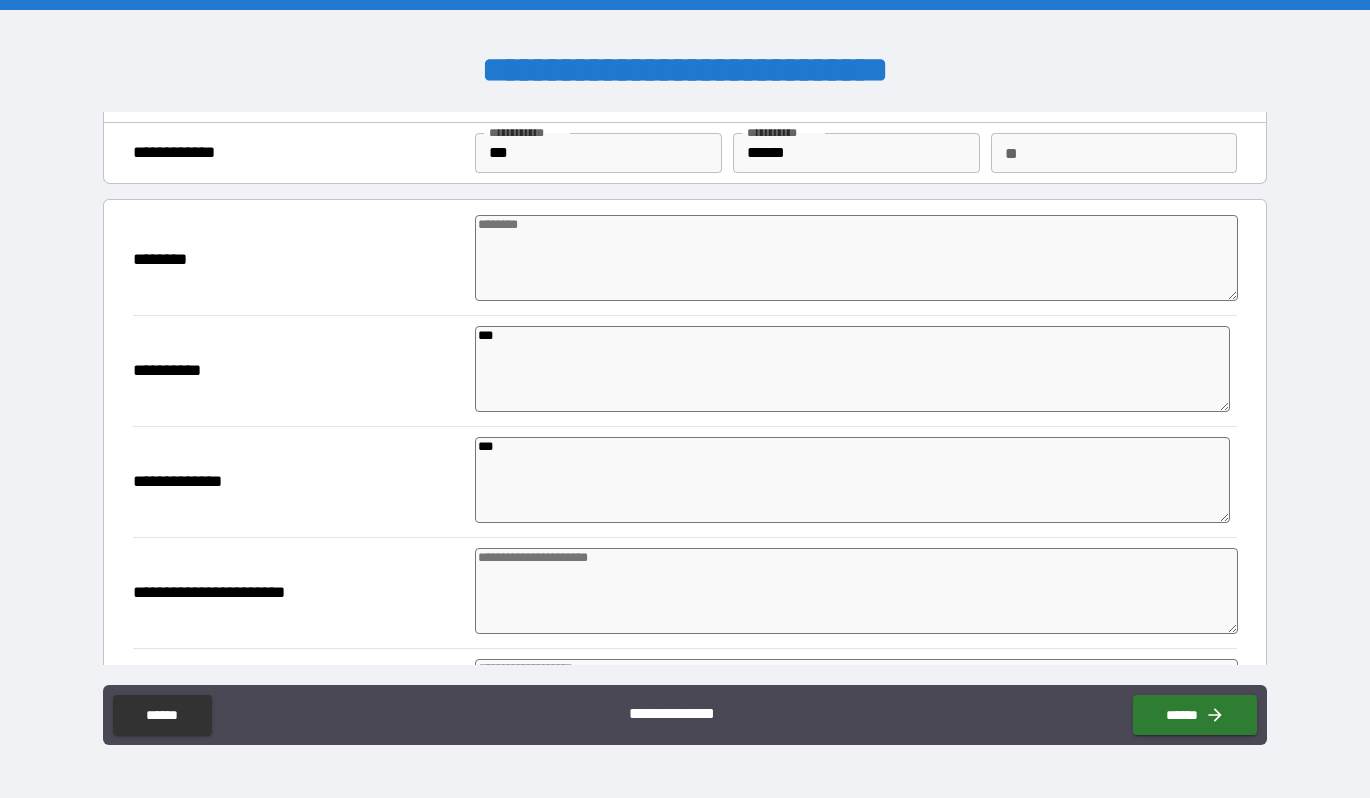 type on "****" 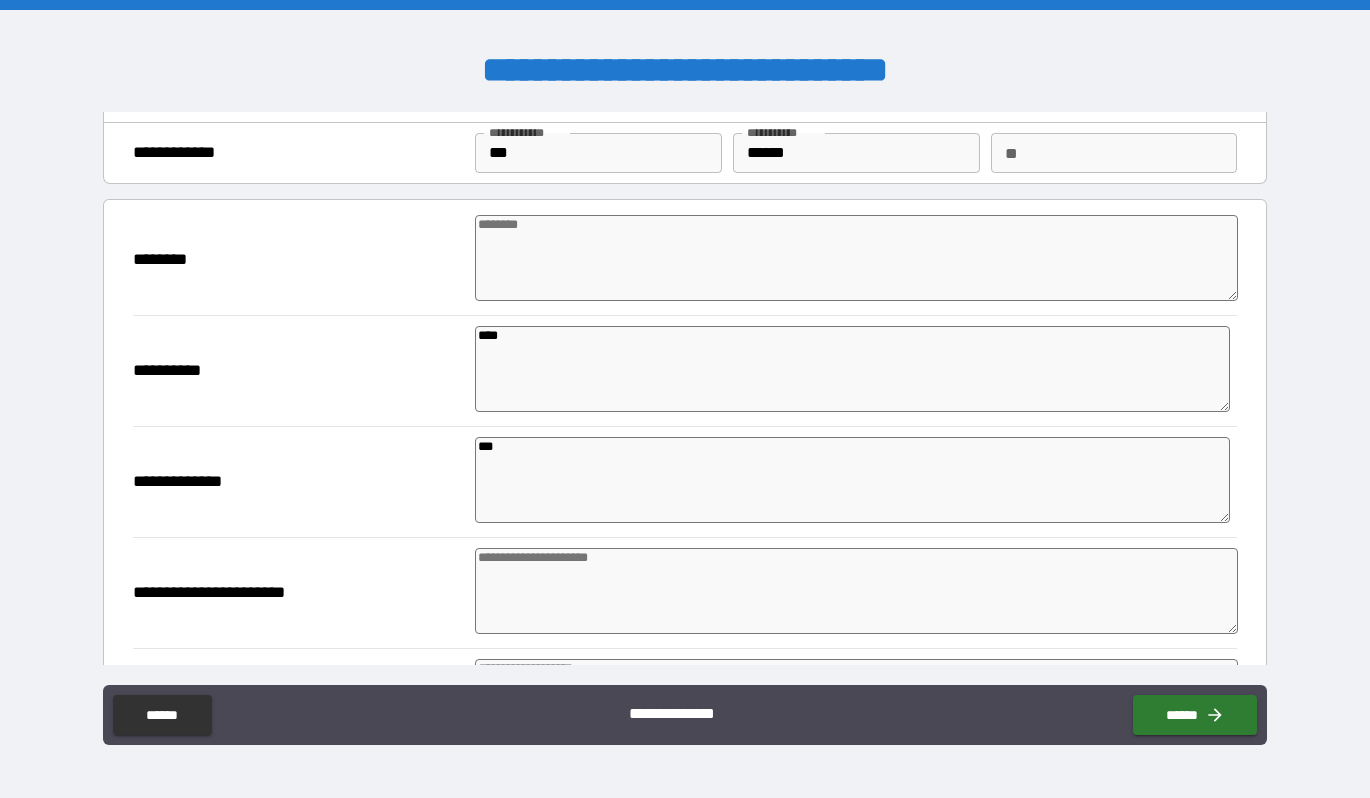 type on "*" 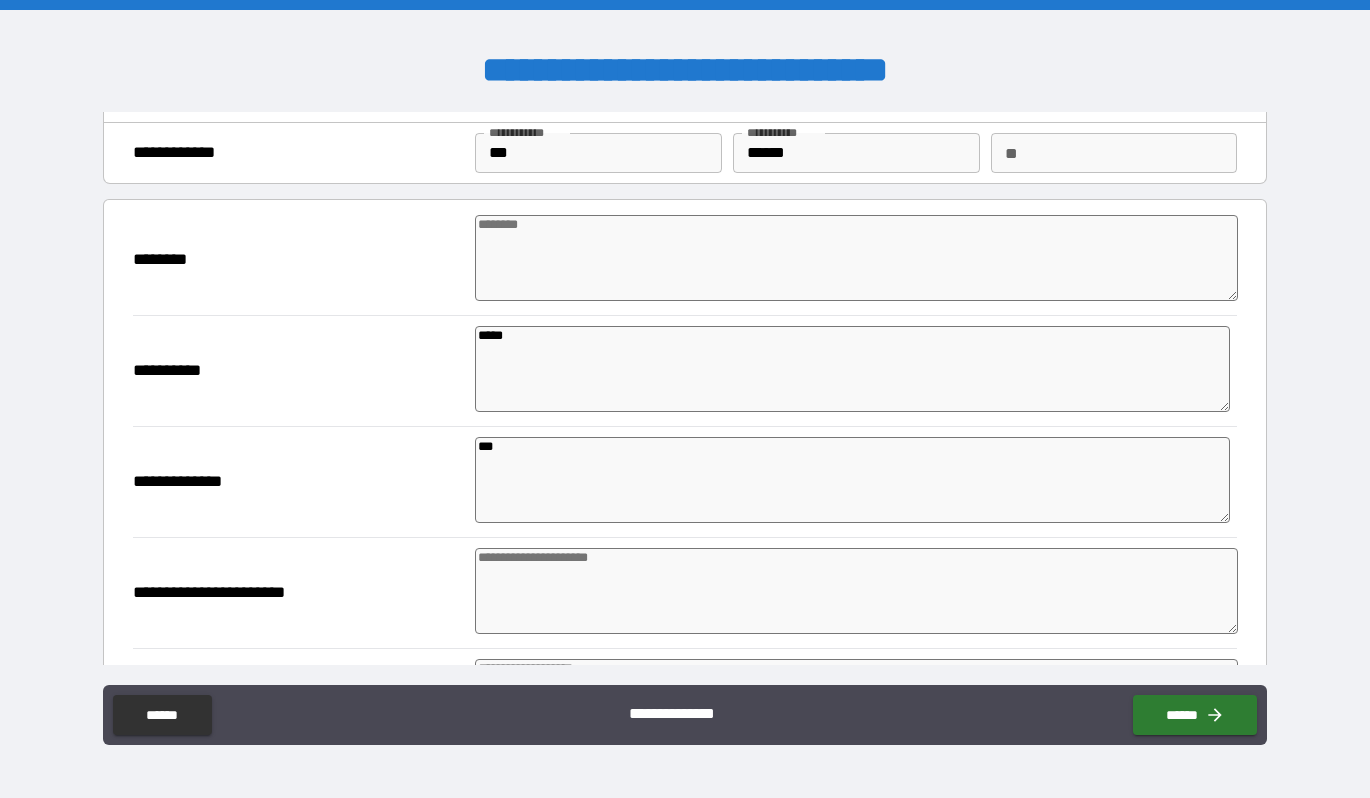 type on "*" 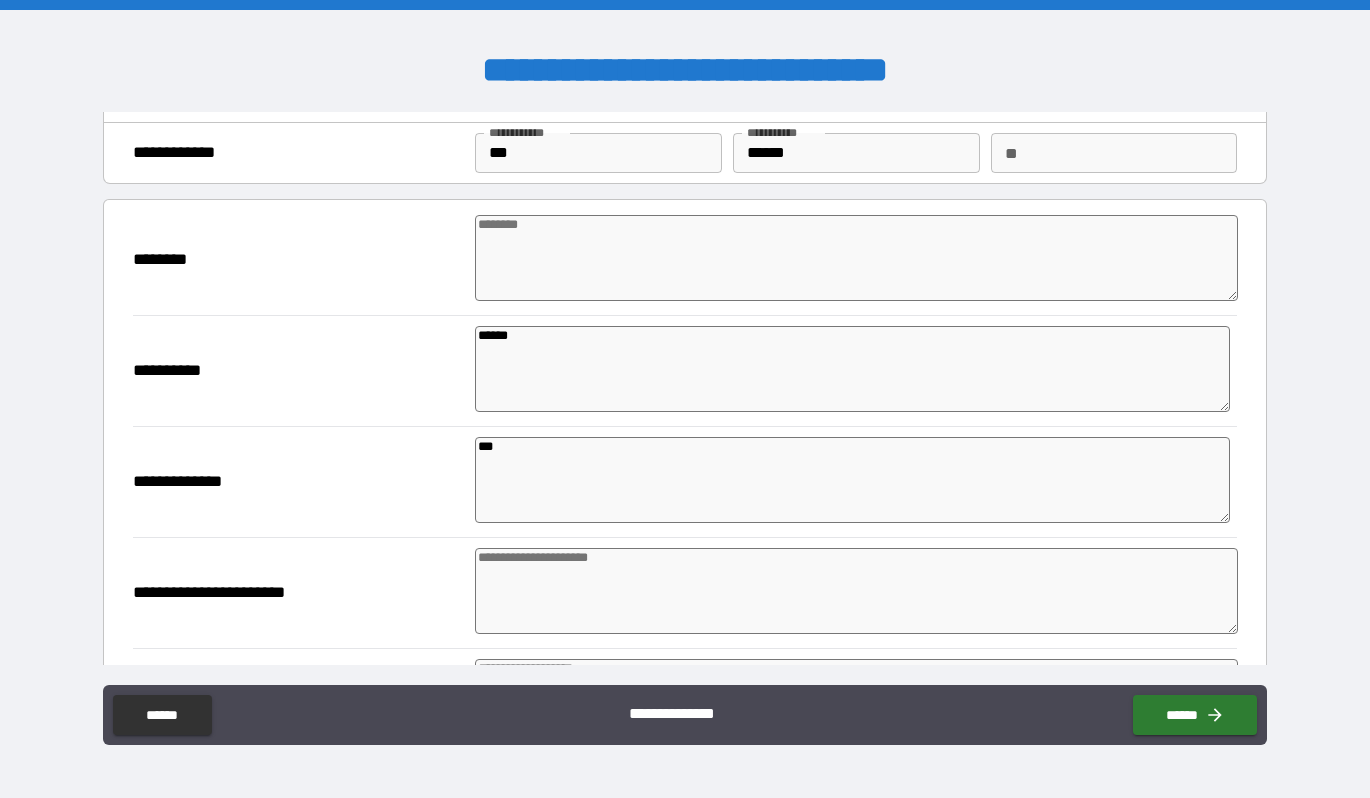 type on "*******" 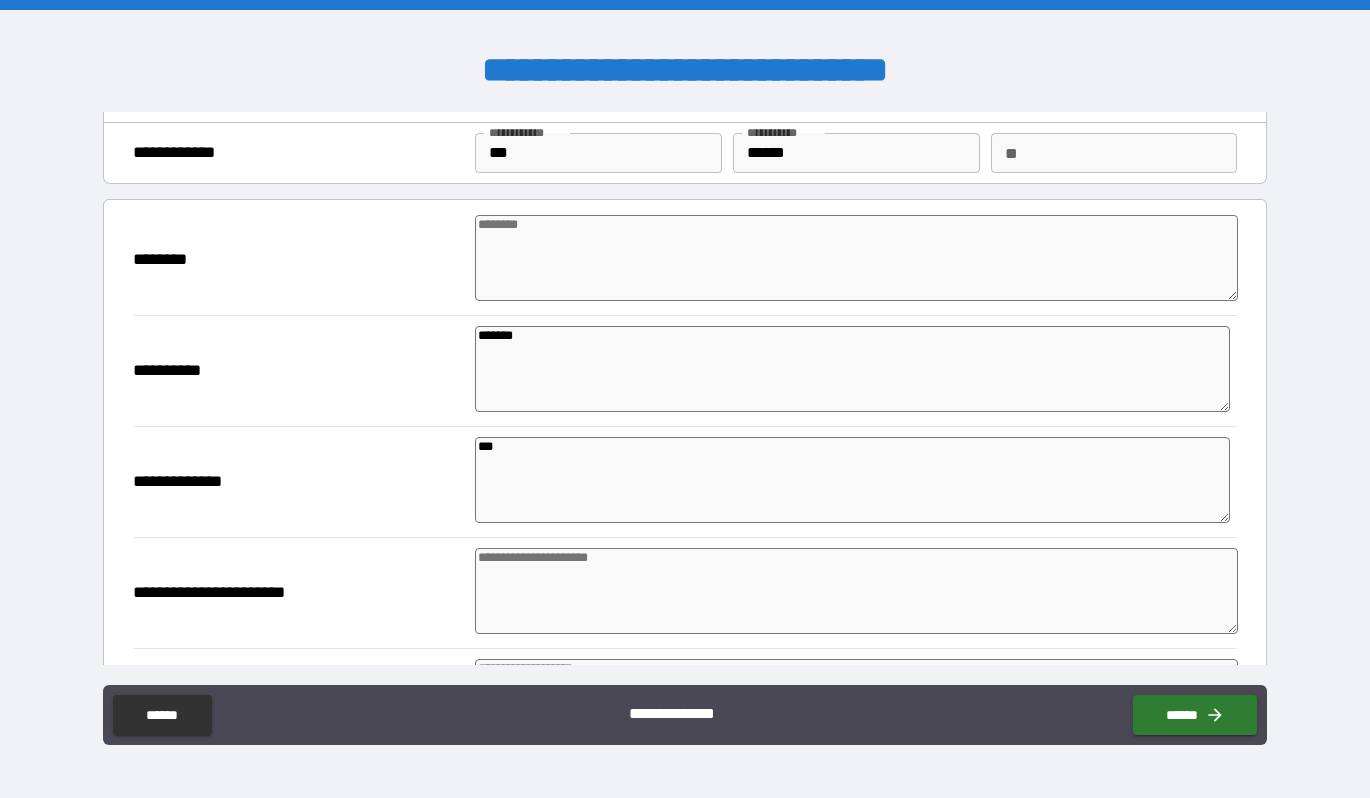 type on "*" 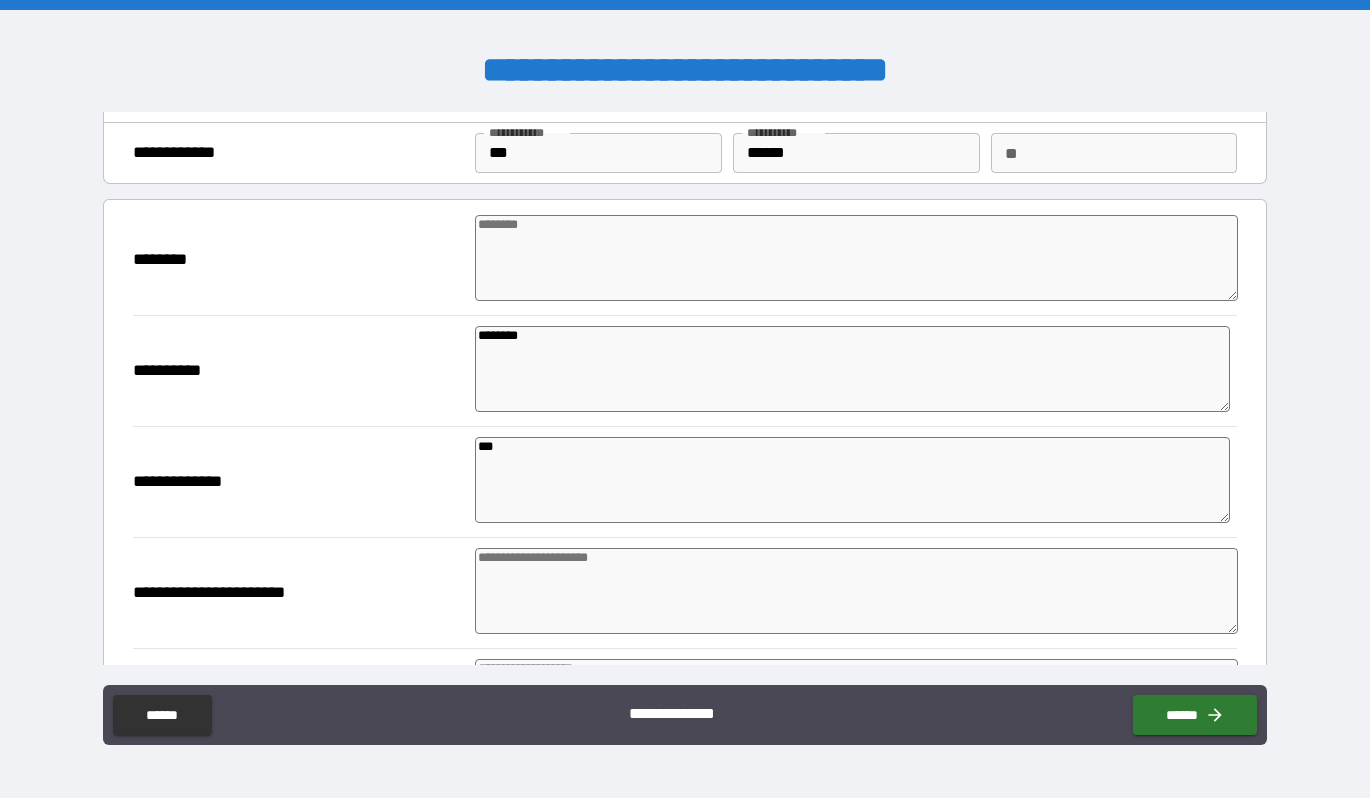 type on "*" 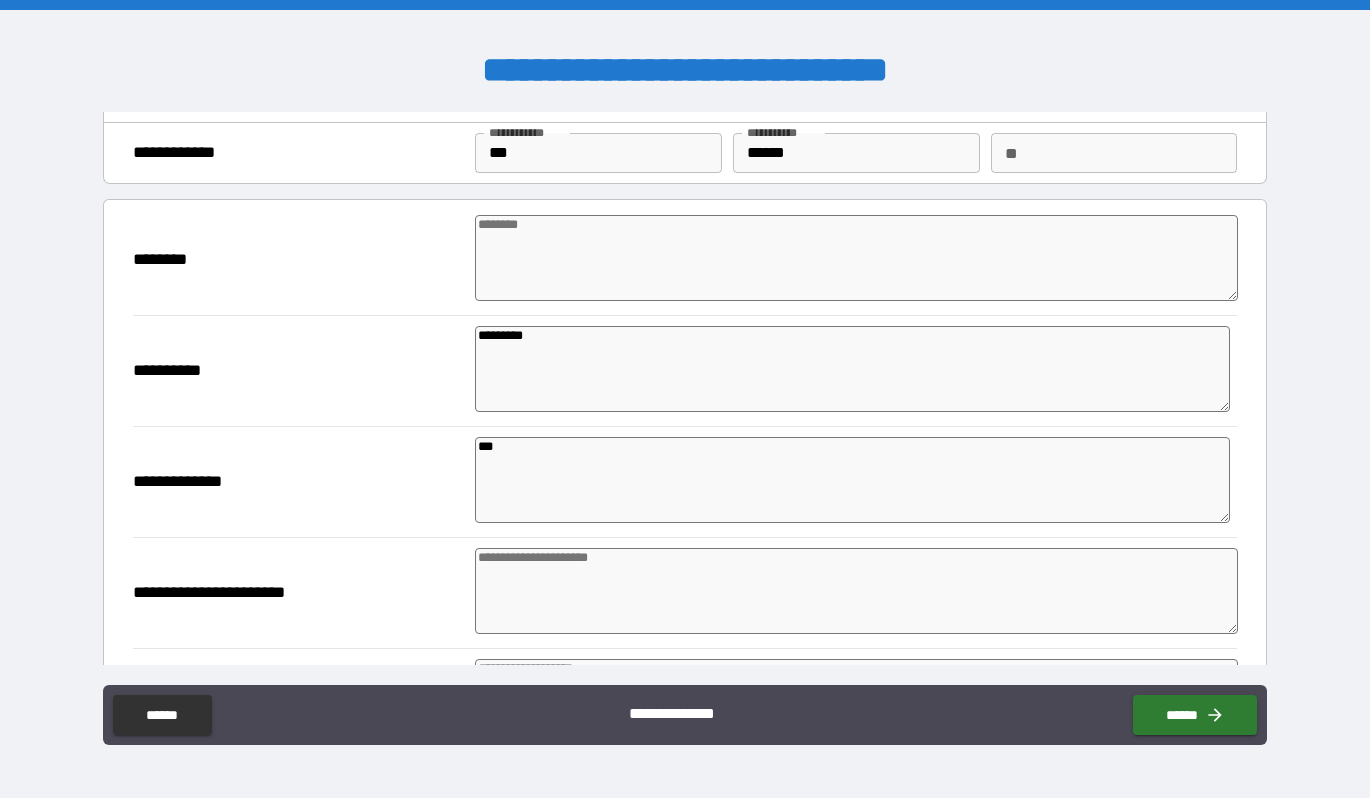 type on "*" 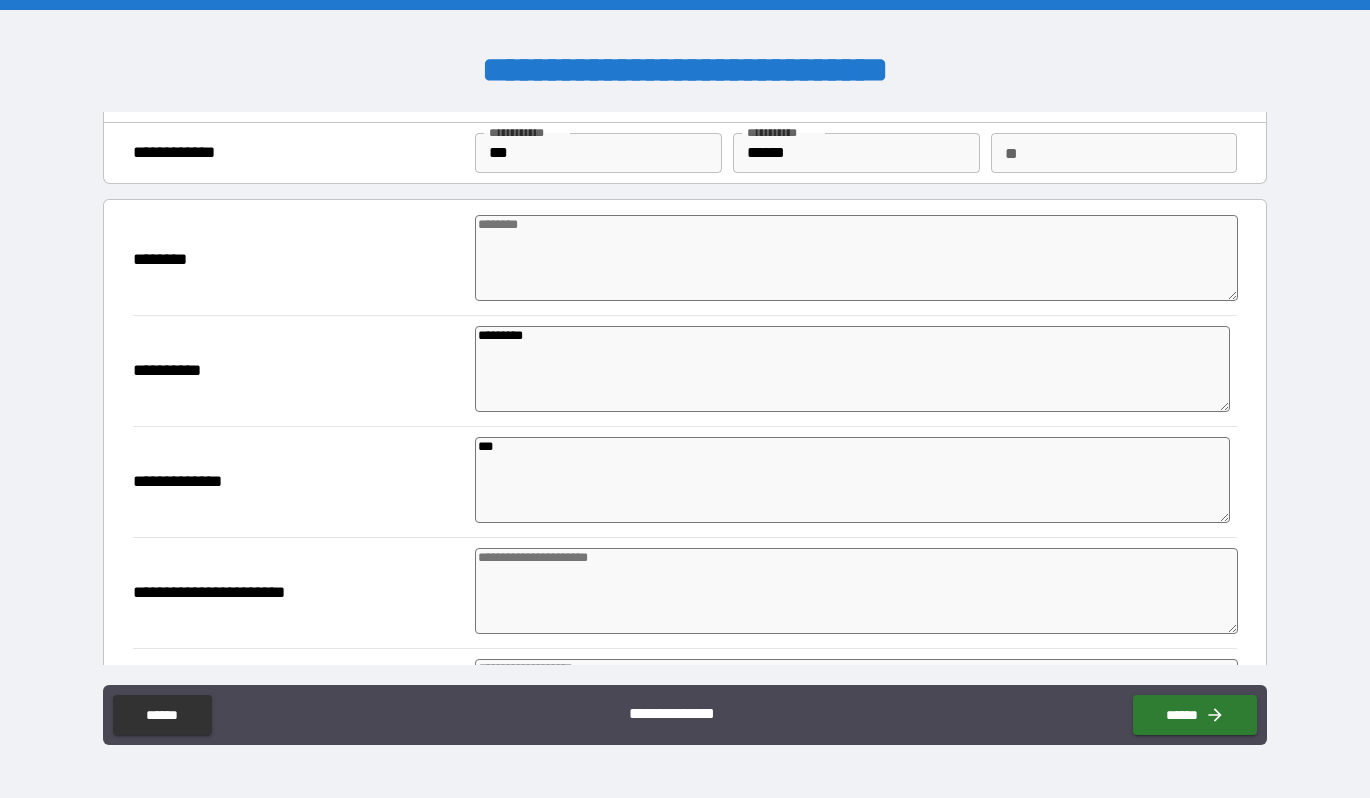 type on "**********" 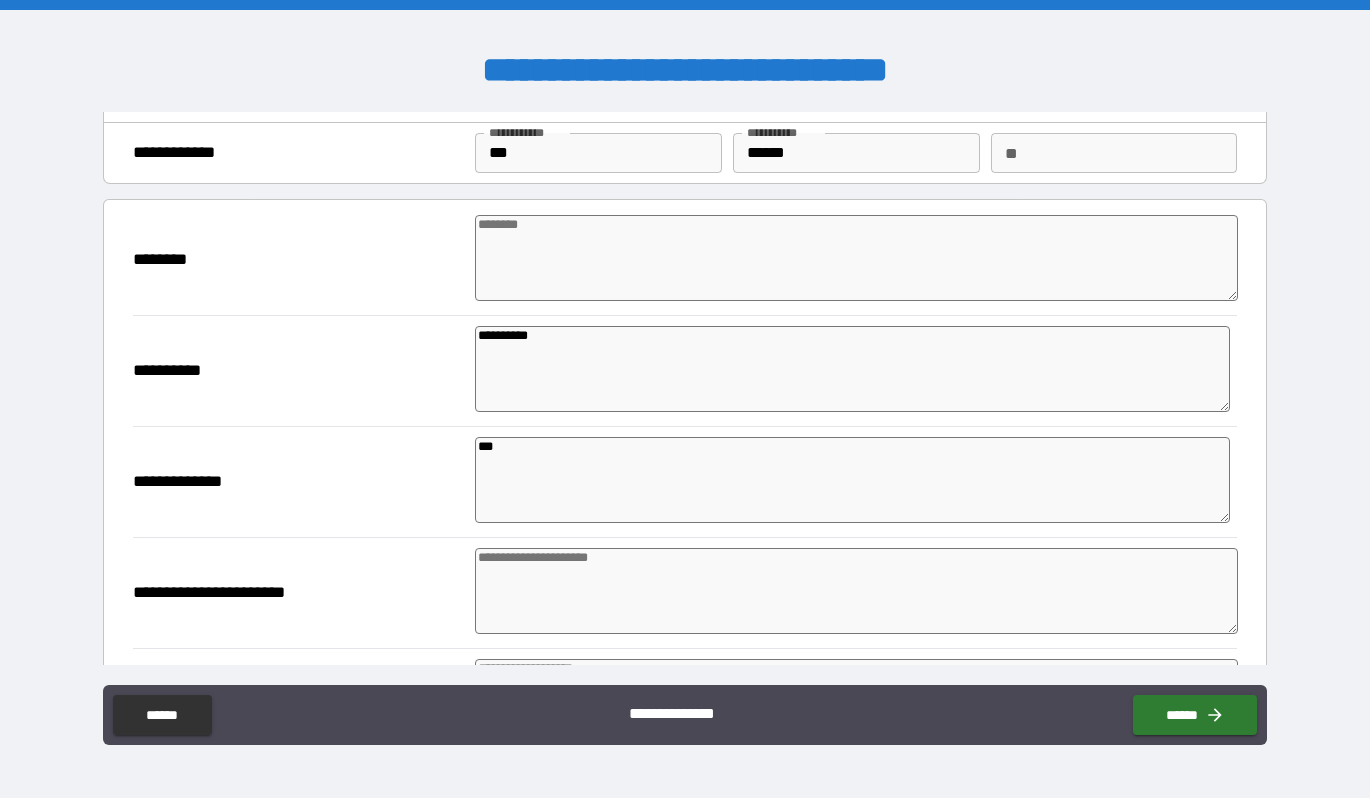 type on "**********" 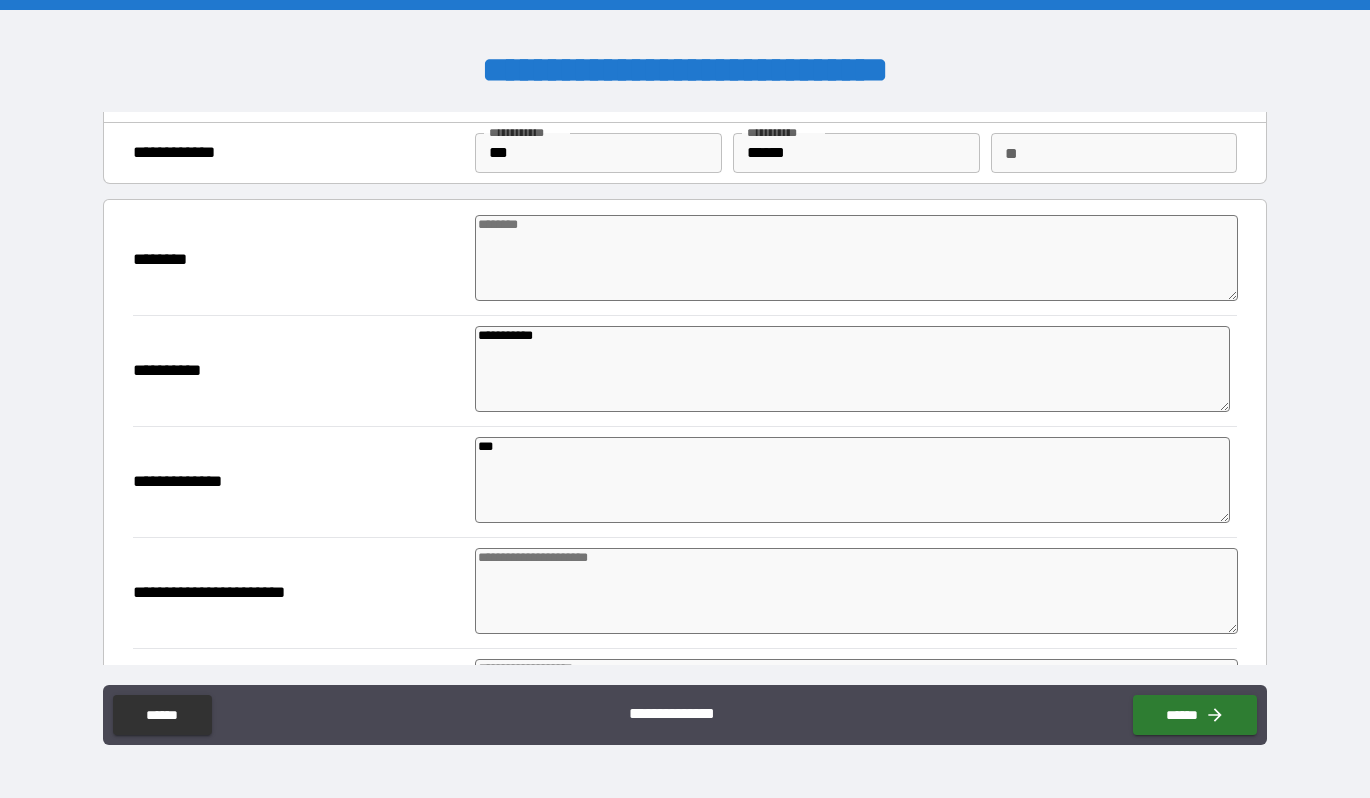 type on "*" 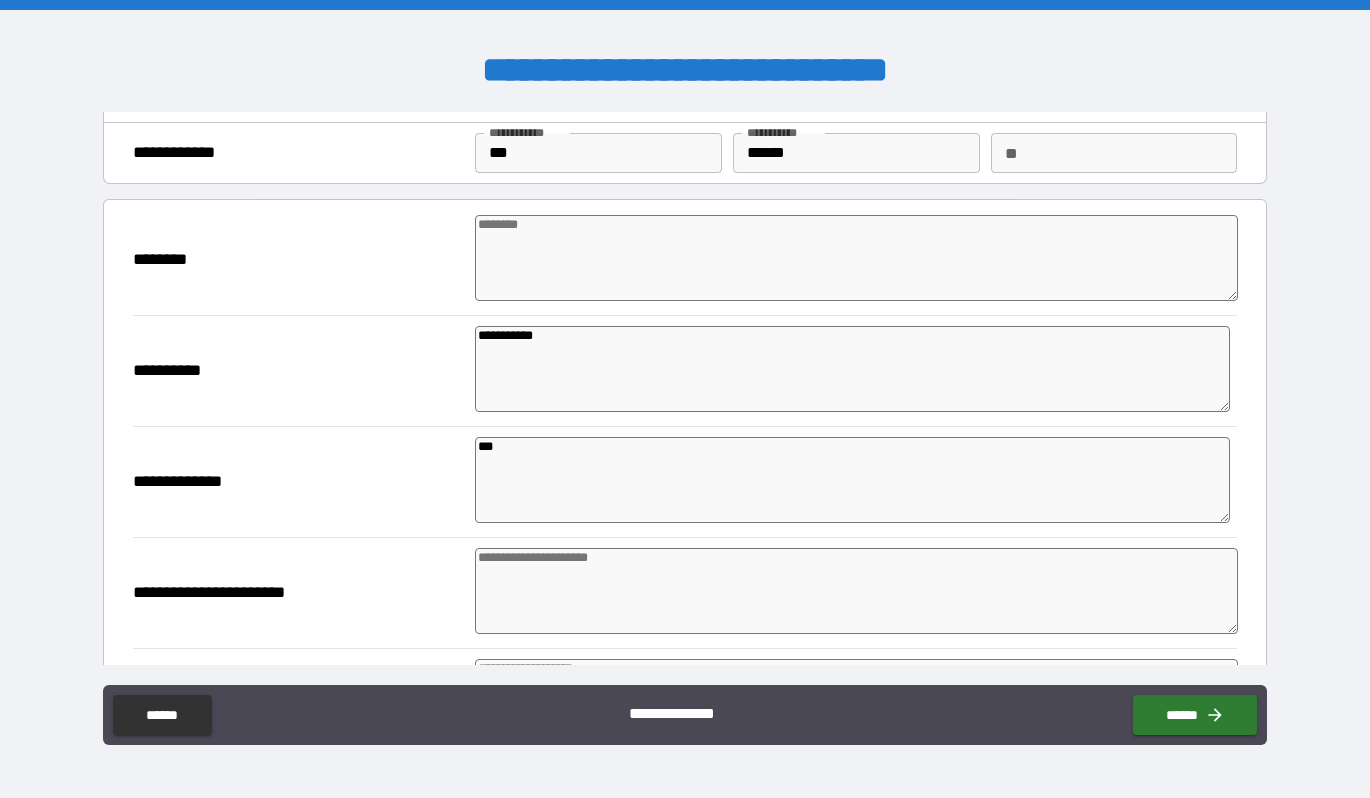 type on "*" 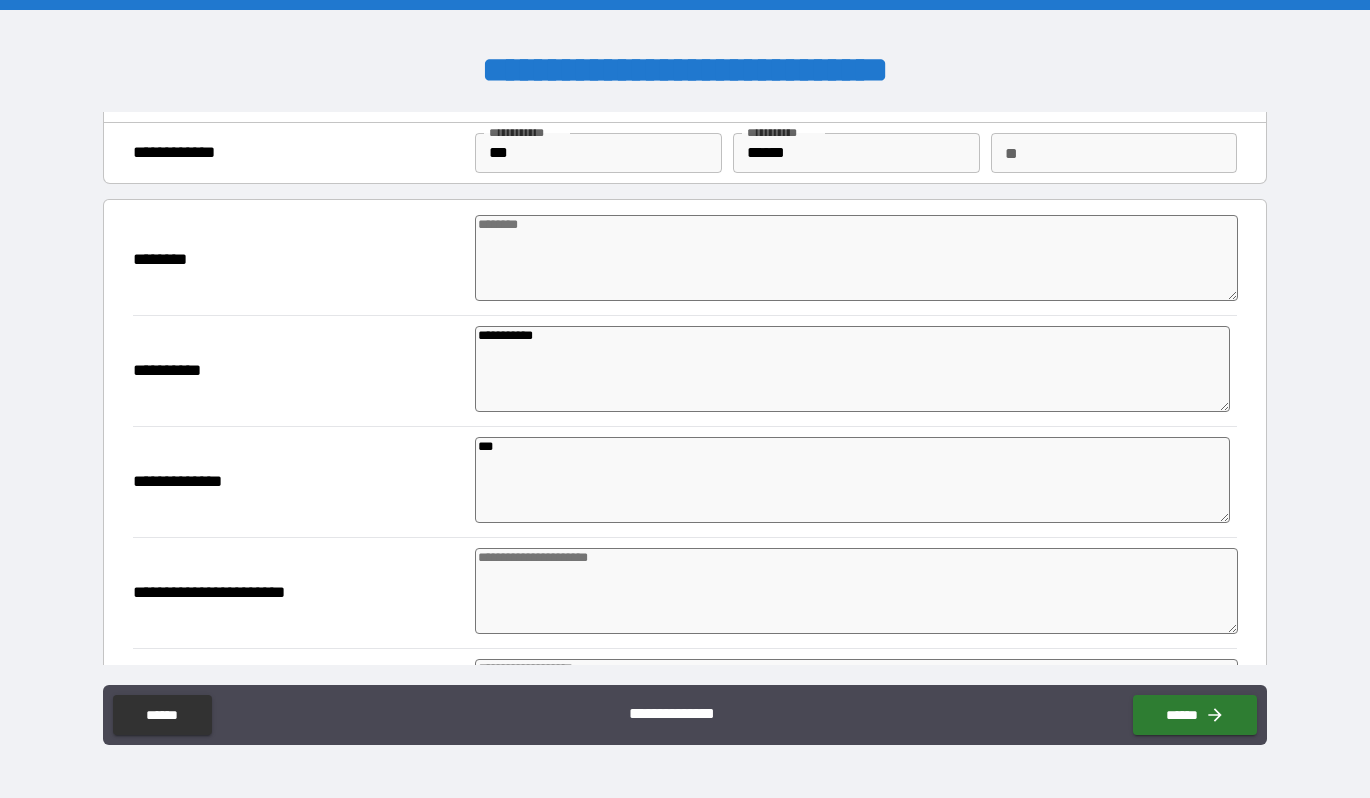 type on "**********" 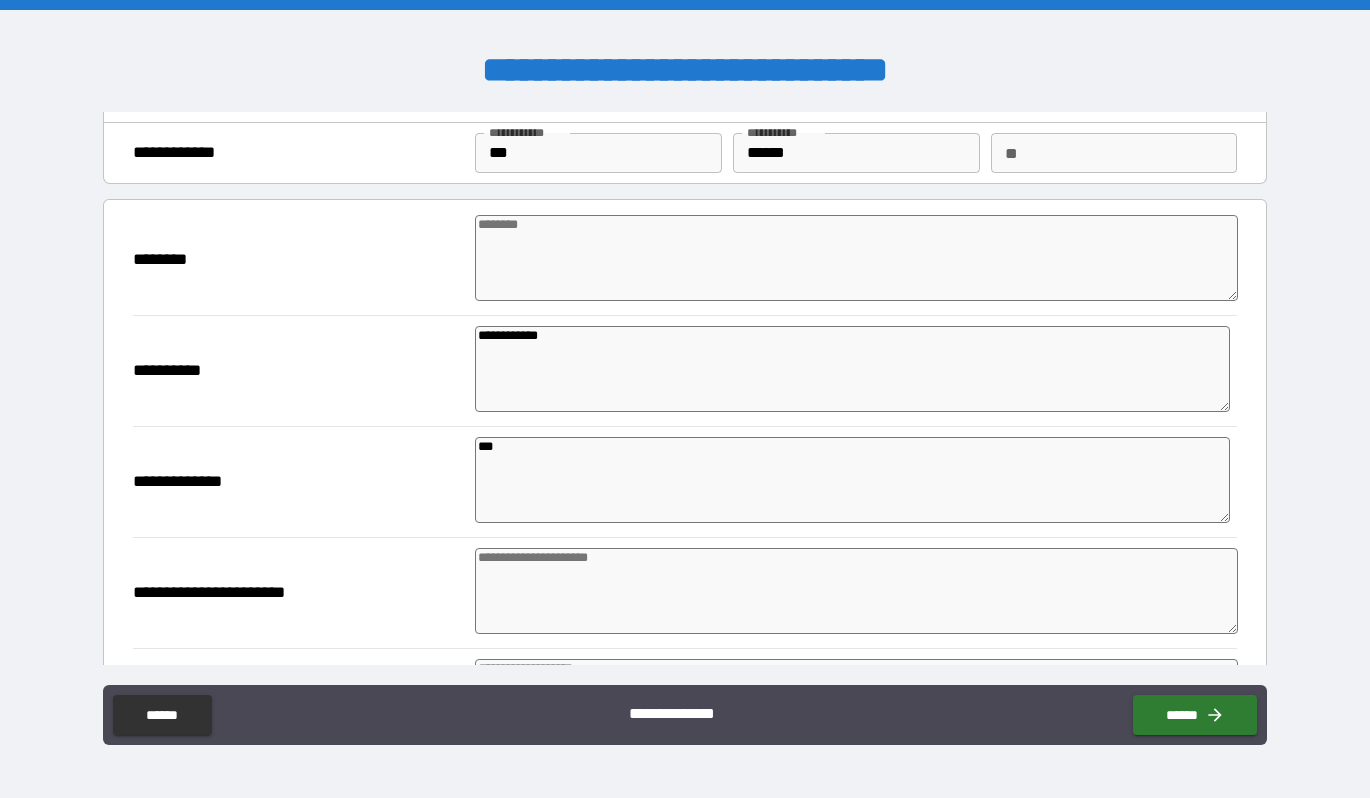 type on "*" 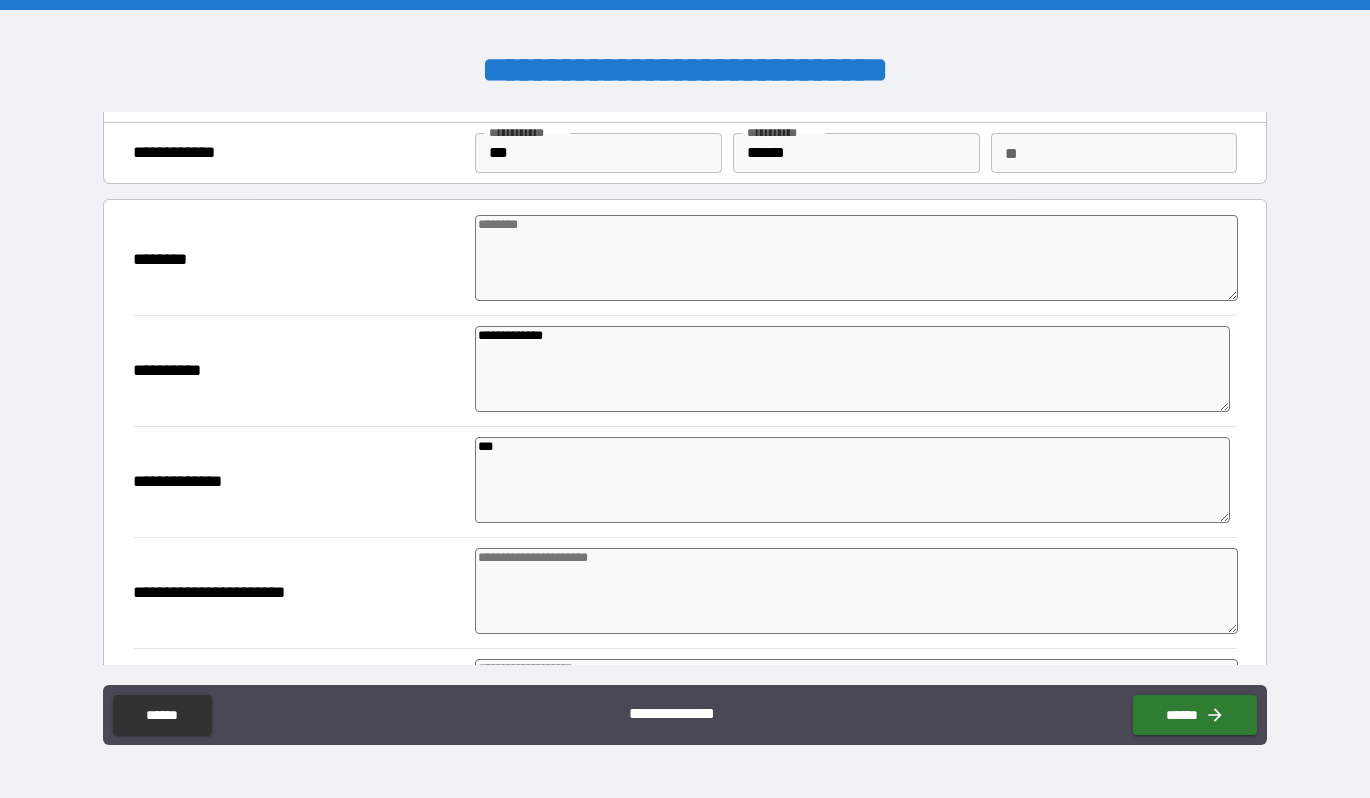 type on "*" 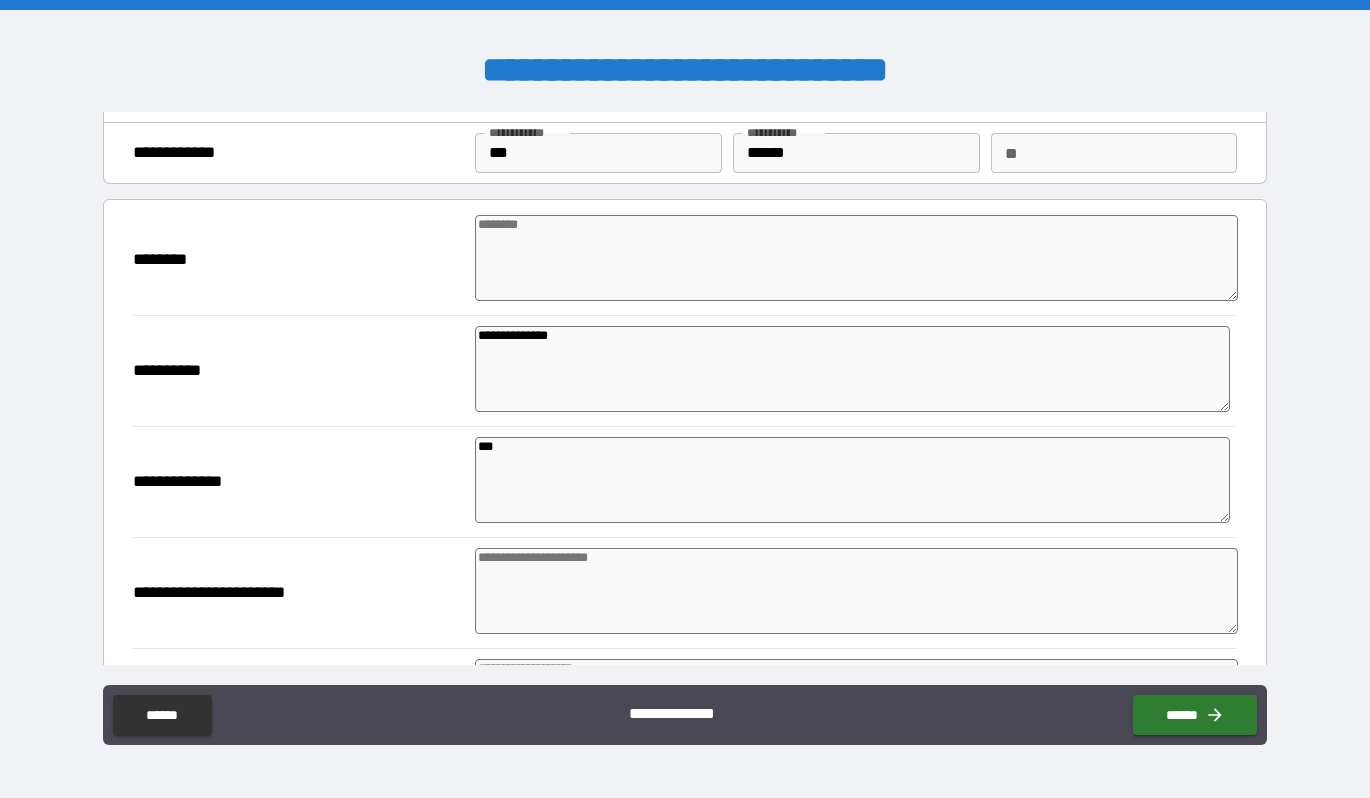 type on "*" 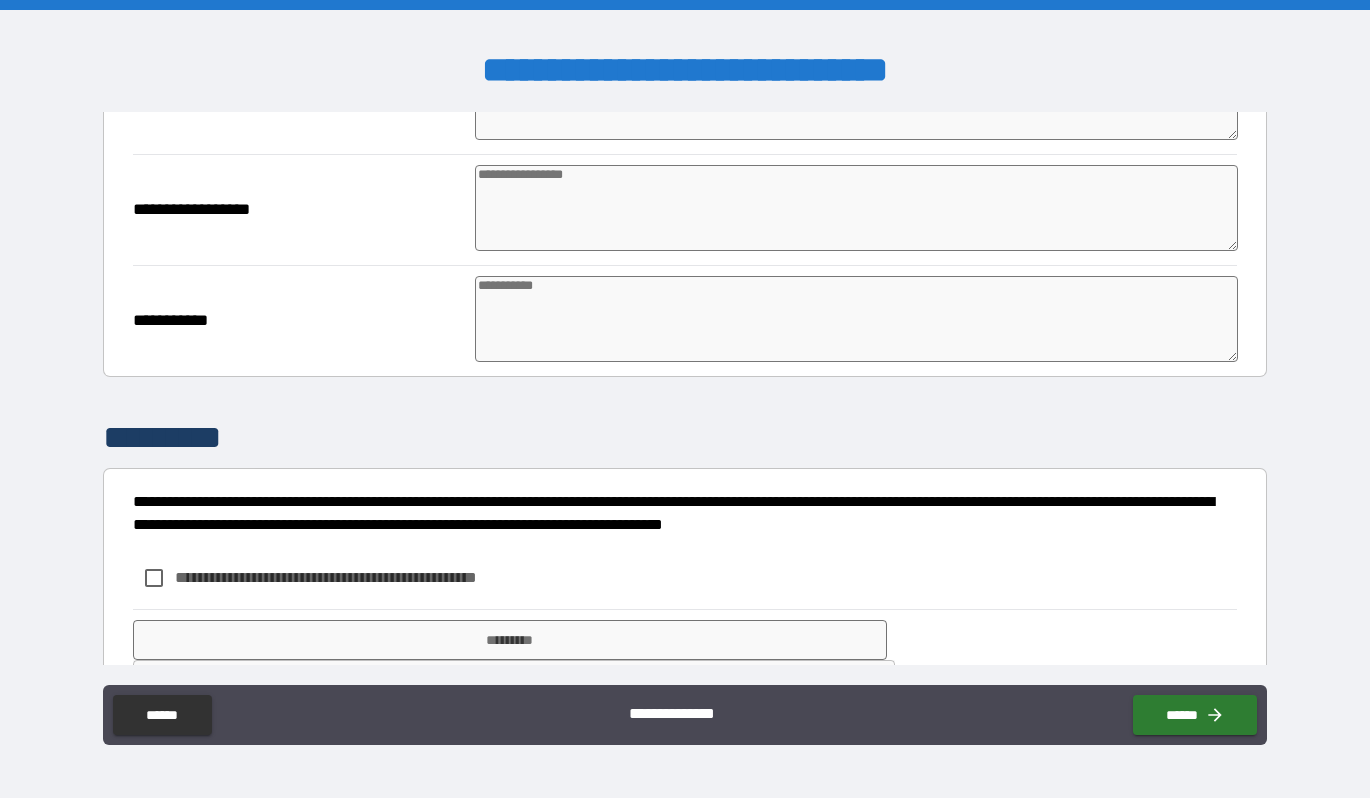 scroll, scrollTop: 666, scrollLeft: 0, axis: vertical 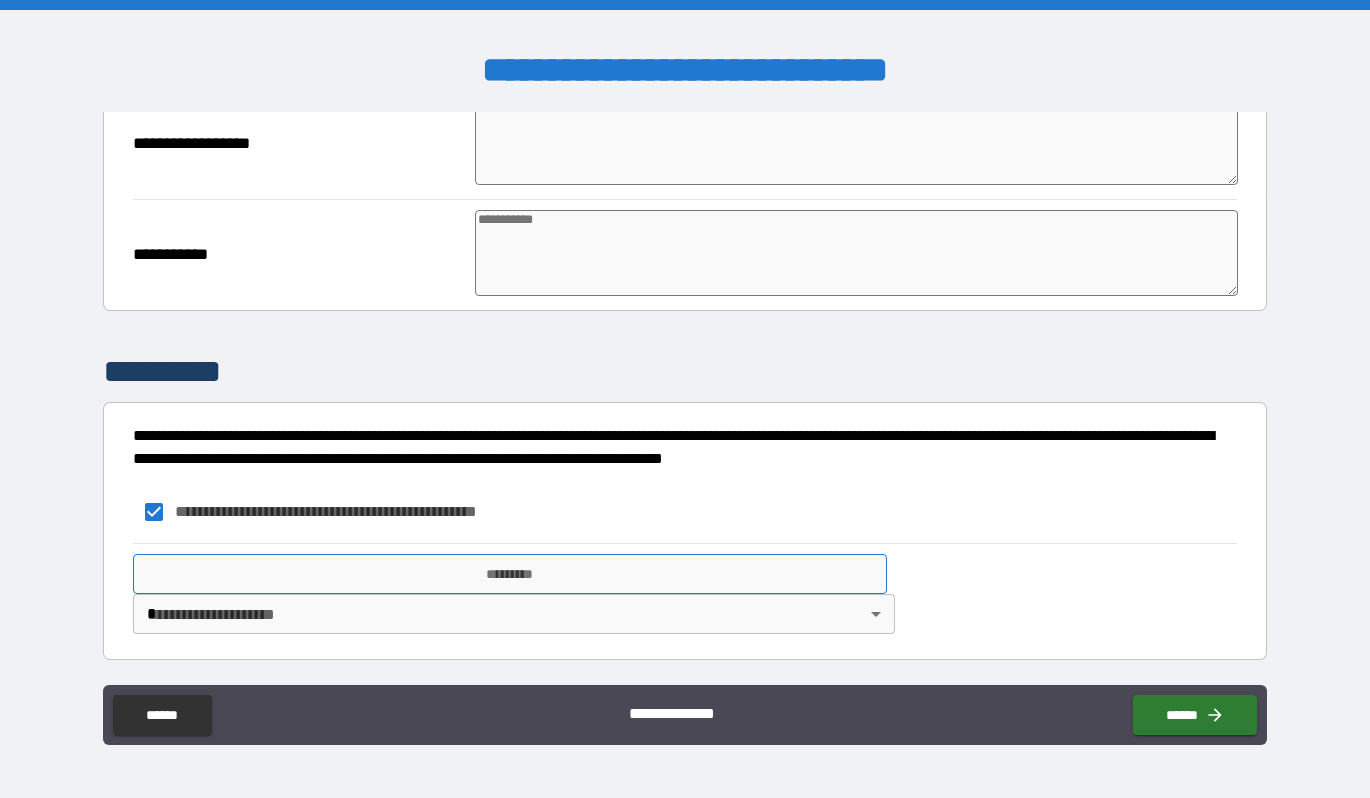click on "*********" at bounding box center (510, 574) 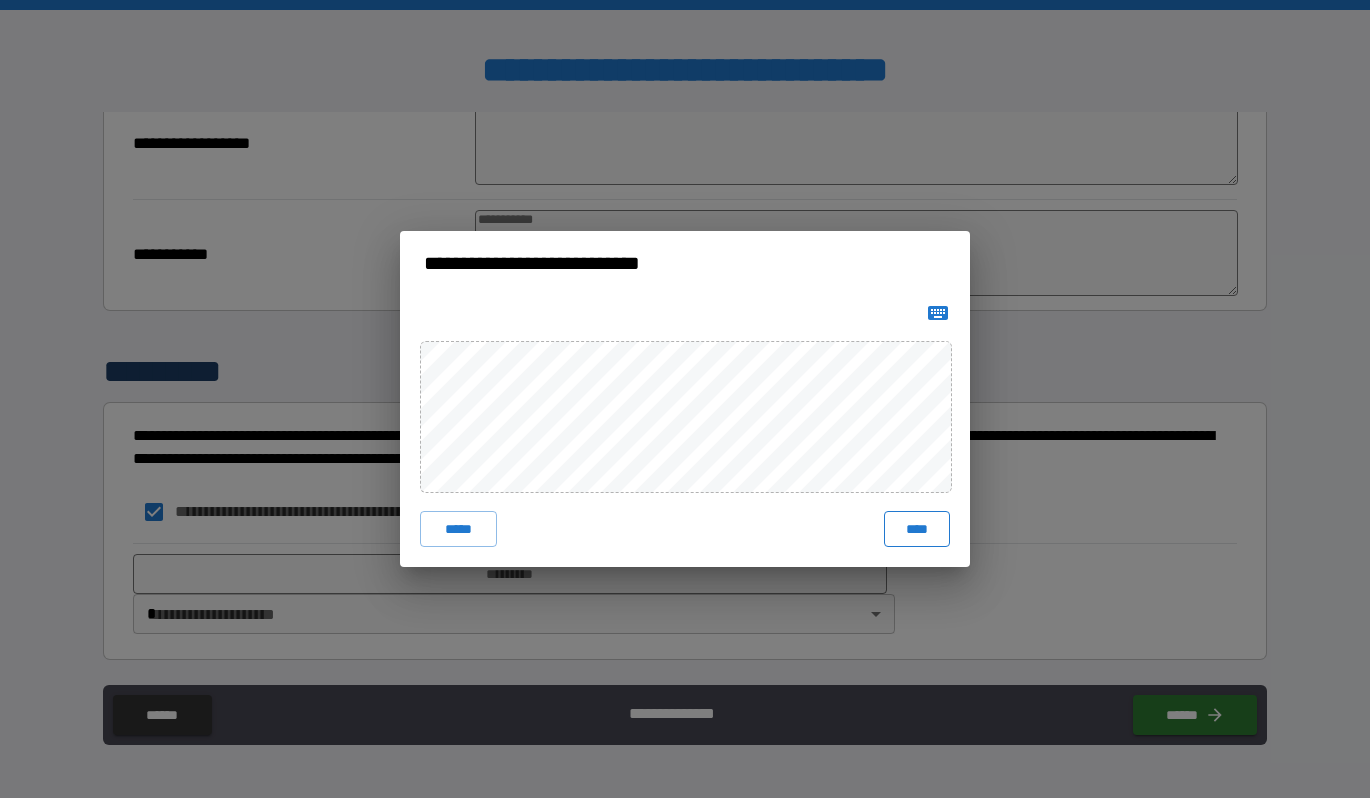 click on "****" at bounding box center (917, 529) 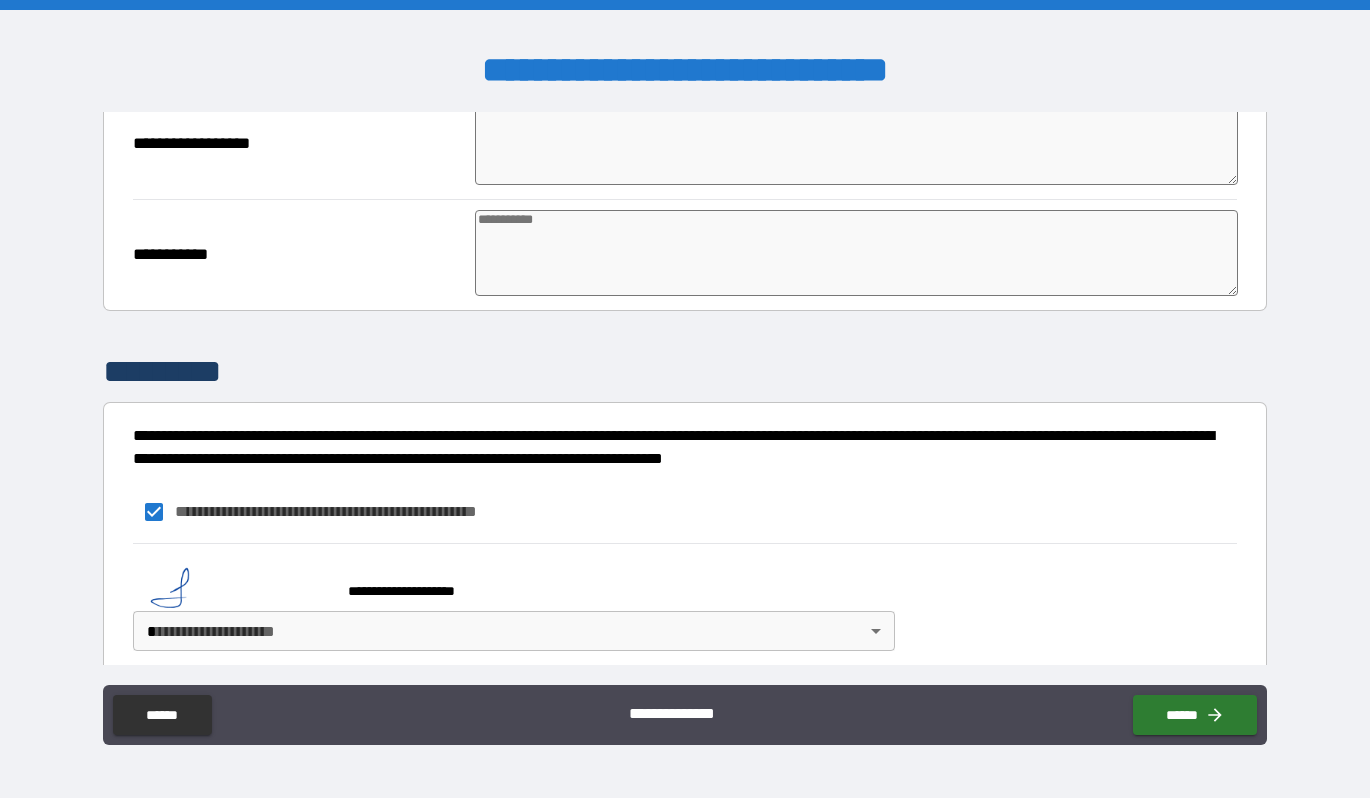 click on "**********" at bounding box center (685, 399) 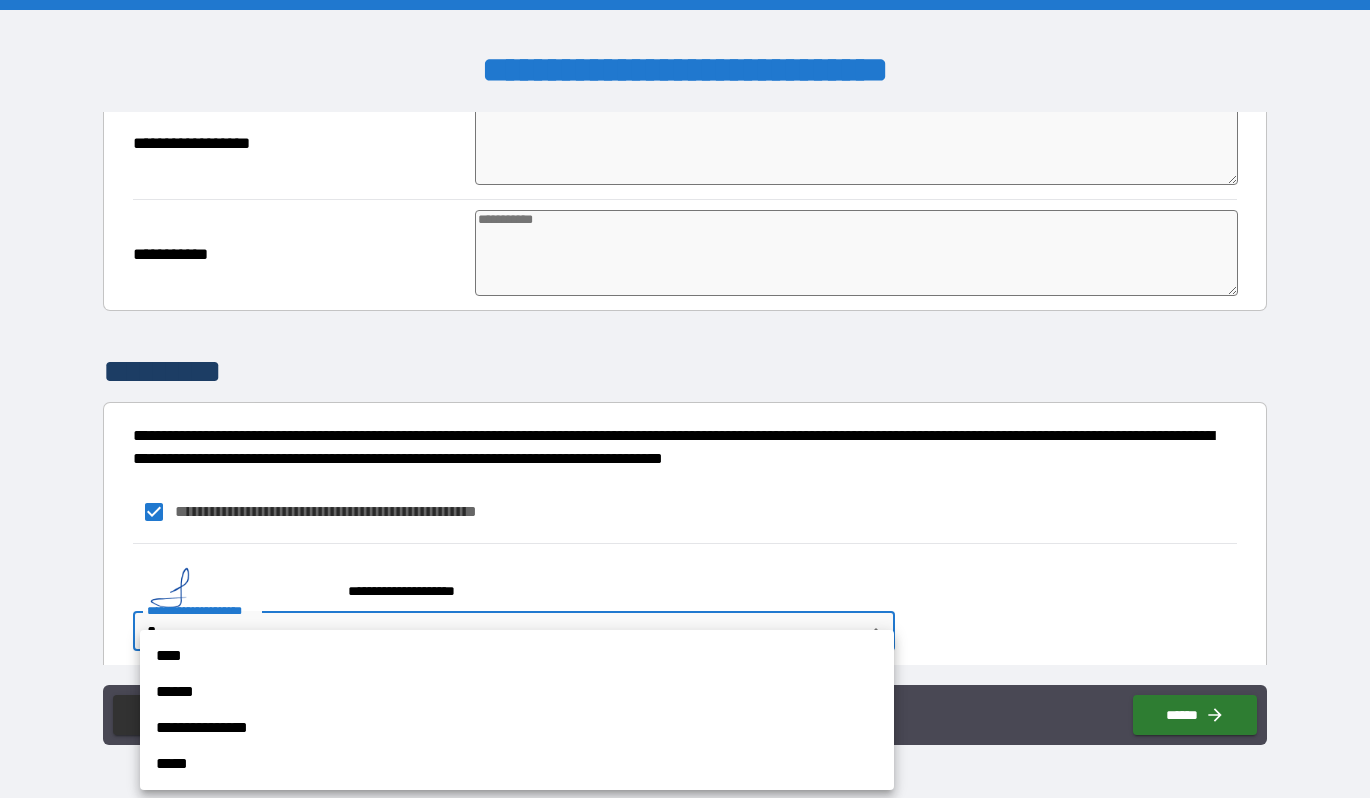 click on "****" at bounding box center (517, 656) 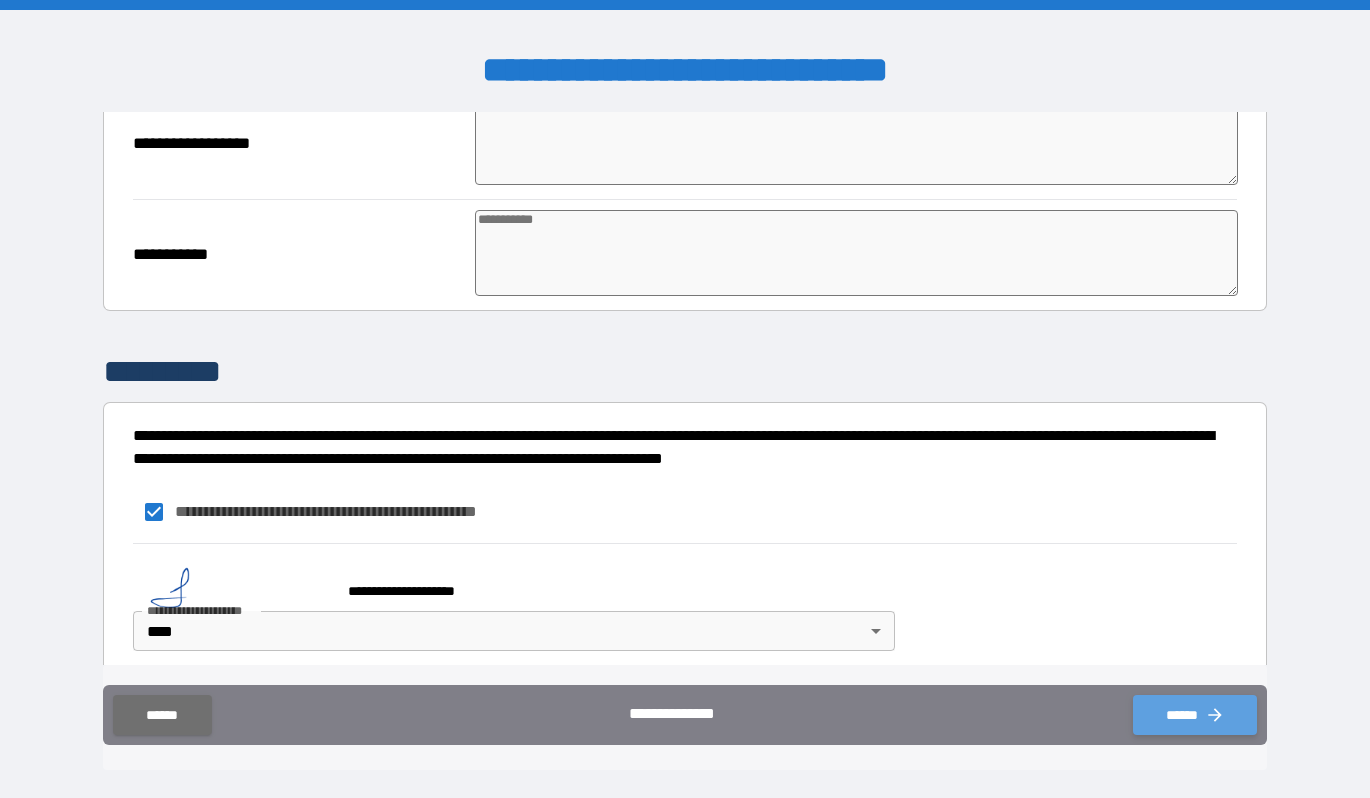click on "******" at bounding box center [1195, 715] 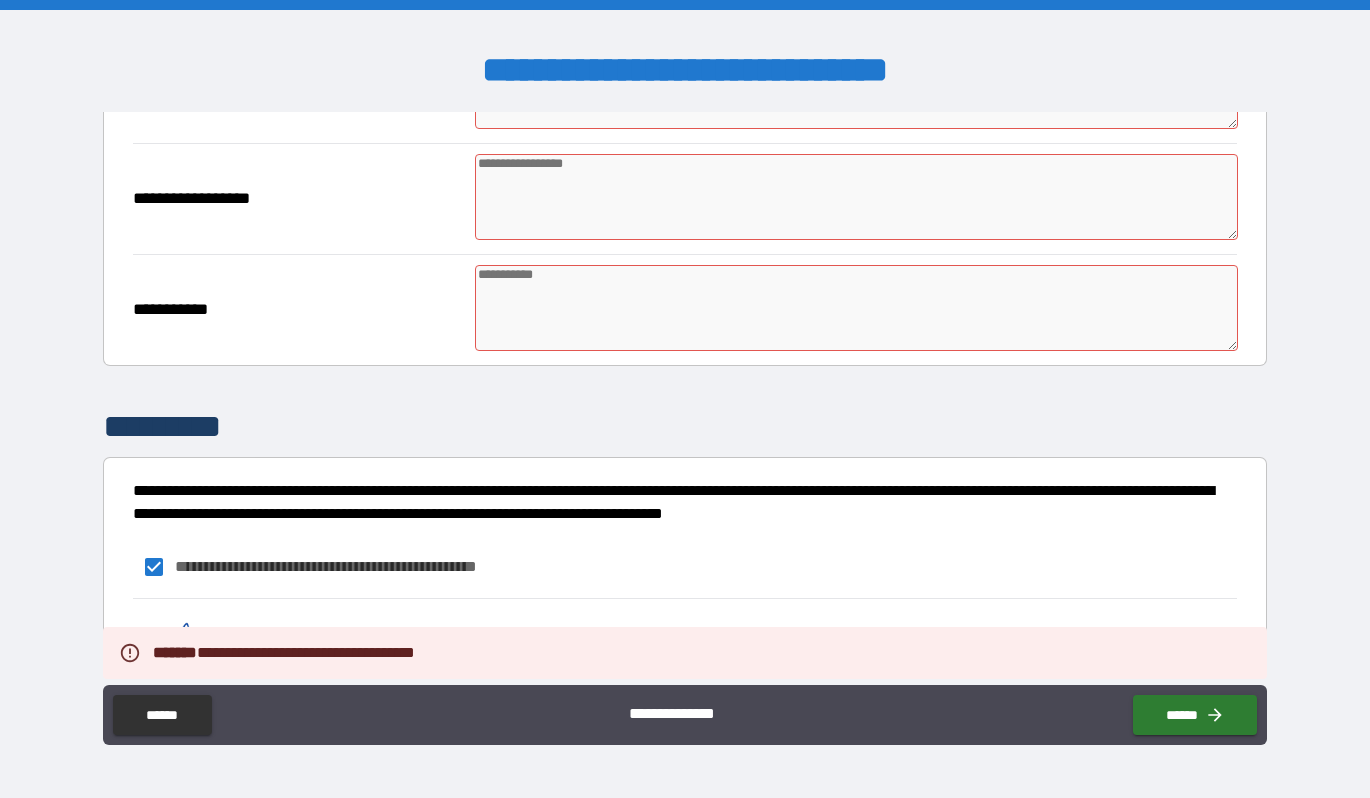 scroll, scrollTop: 552, scrollLeft: 0, axis: vertical 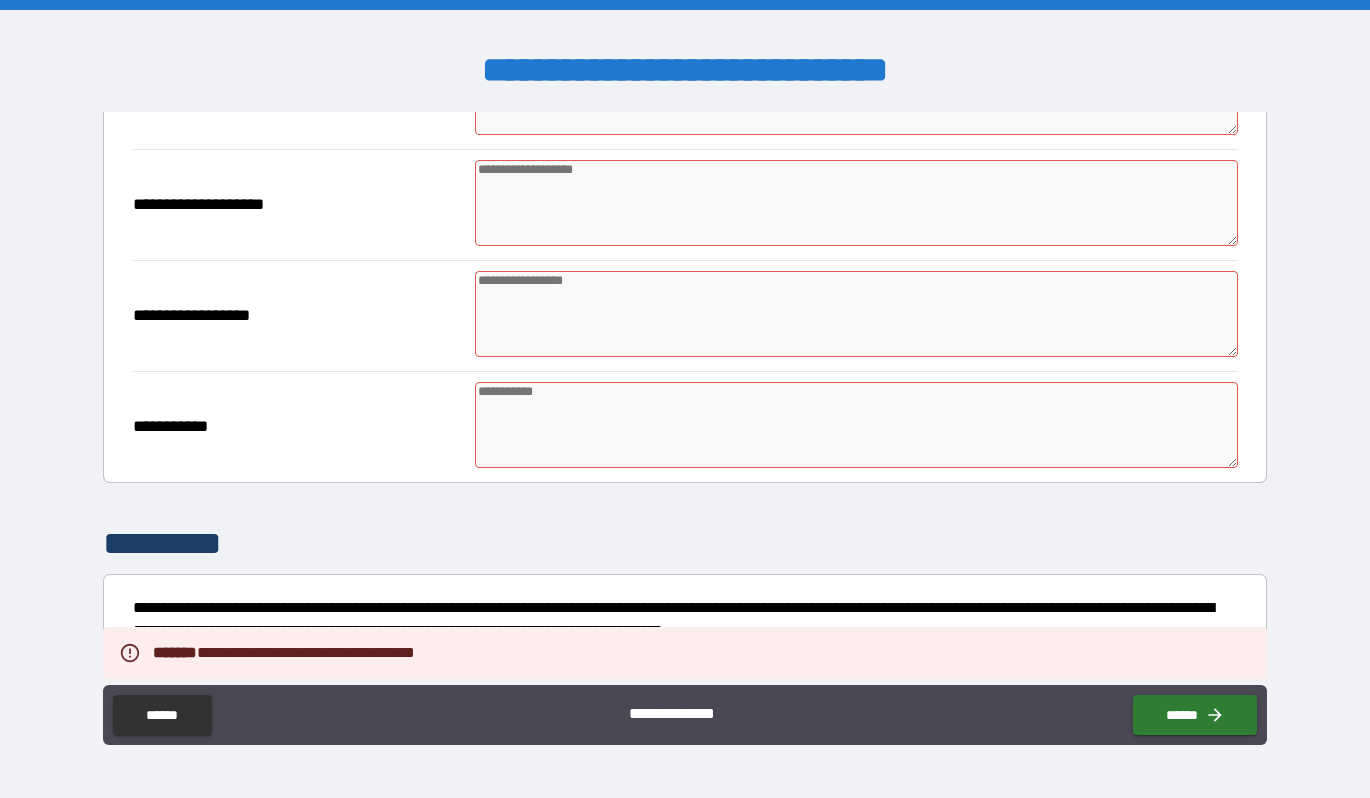 click at bounding box center [856, 425] 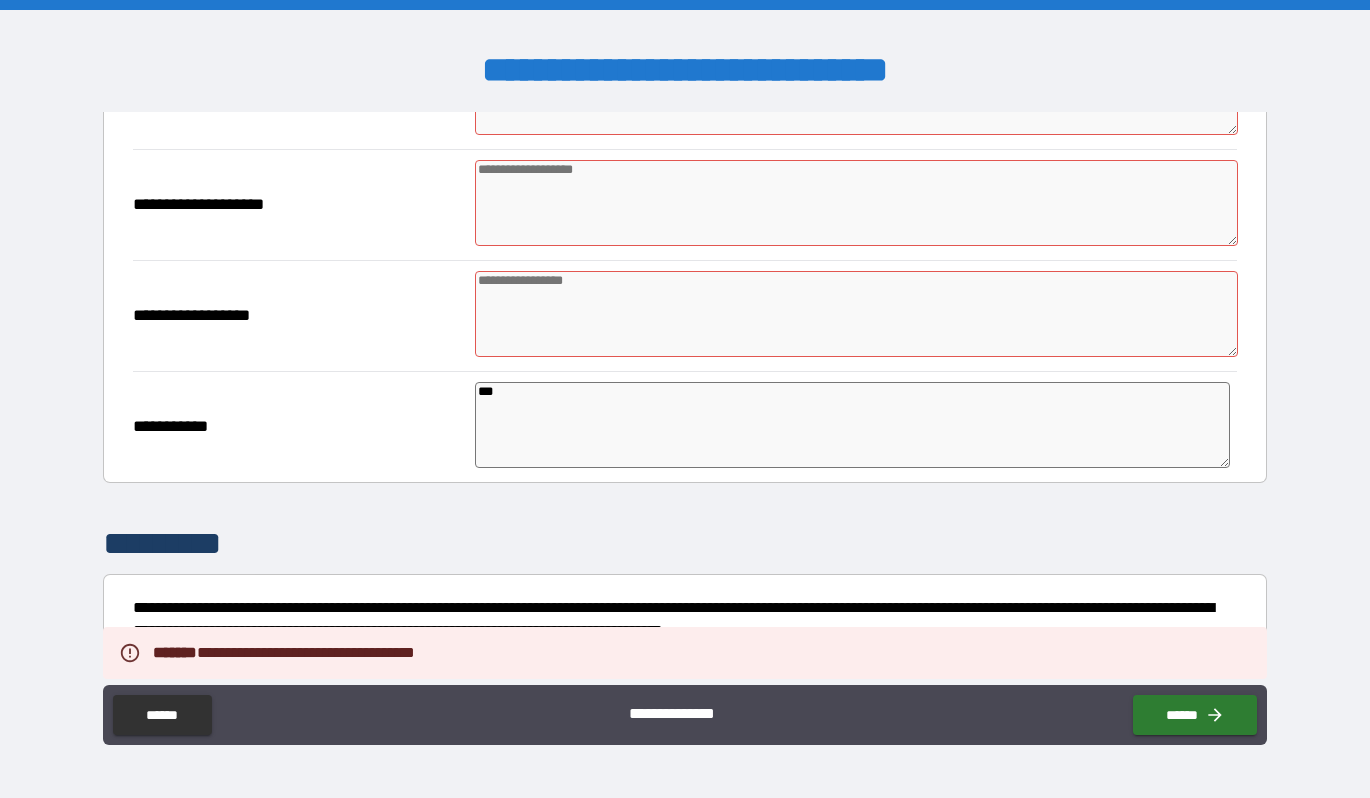 scroll, scrollTop: 439, scrollLeft: 0, axis: vertical 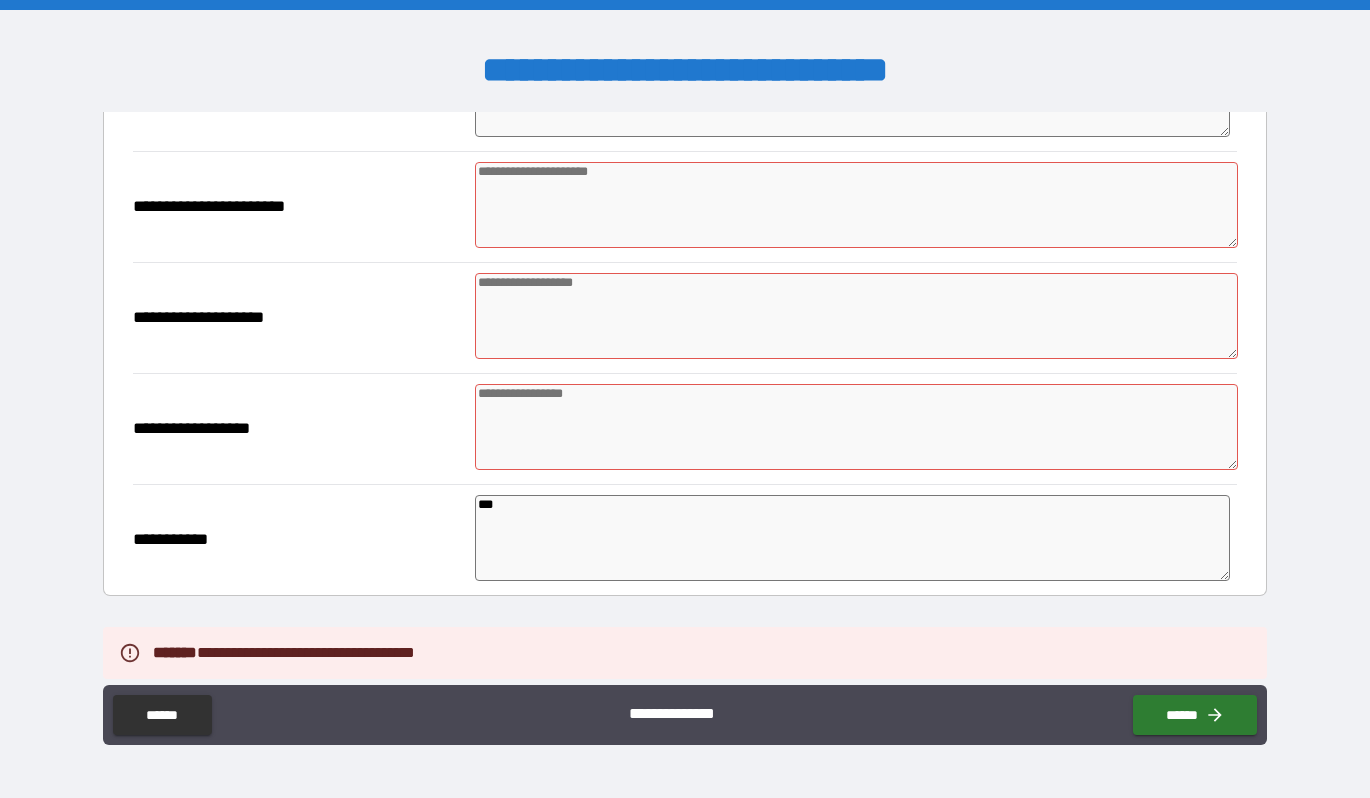 click at bounding box center (856, 205) 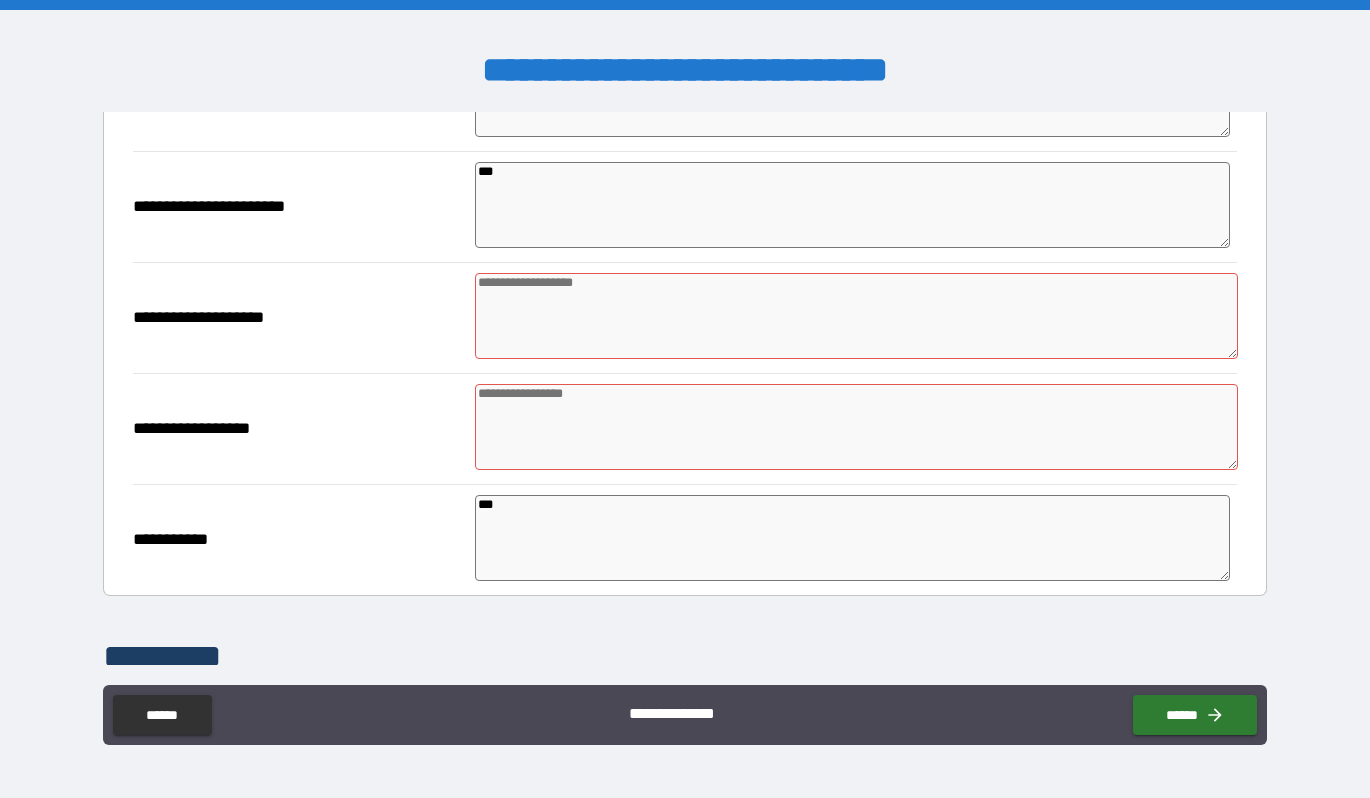 click at bounding box center [856, 316] 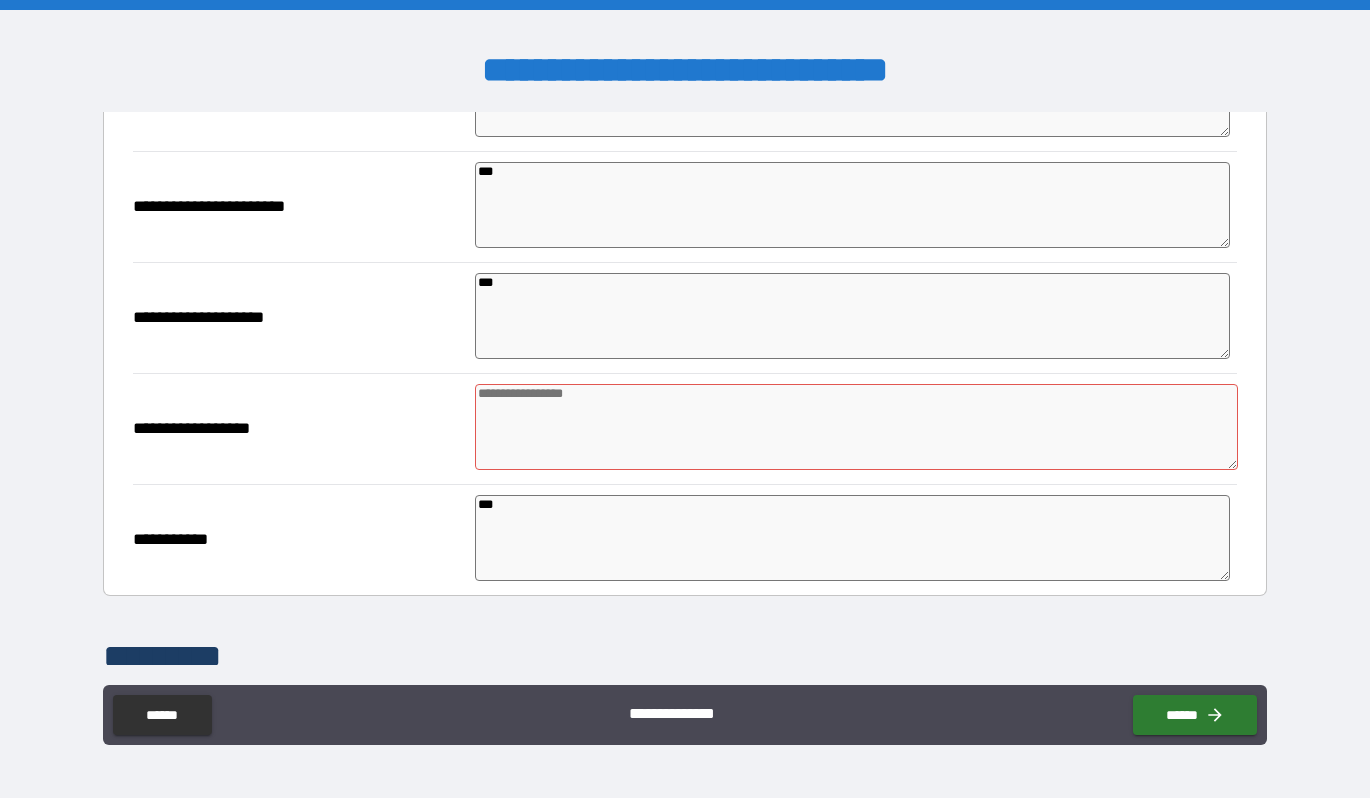 click at bounding box center [856, 427] 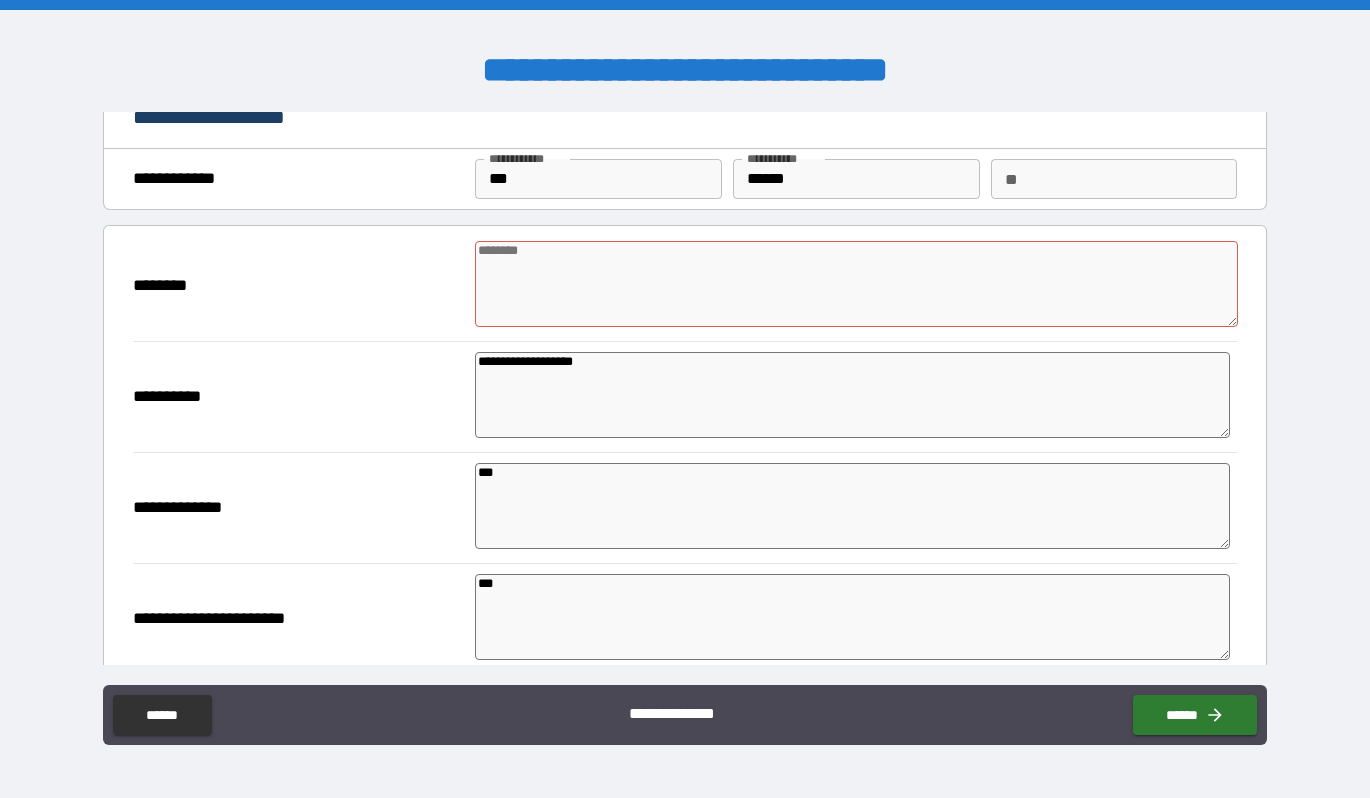 scroll, scrollTop: 17, scrollLeft: 0, axis: vertical 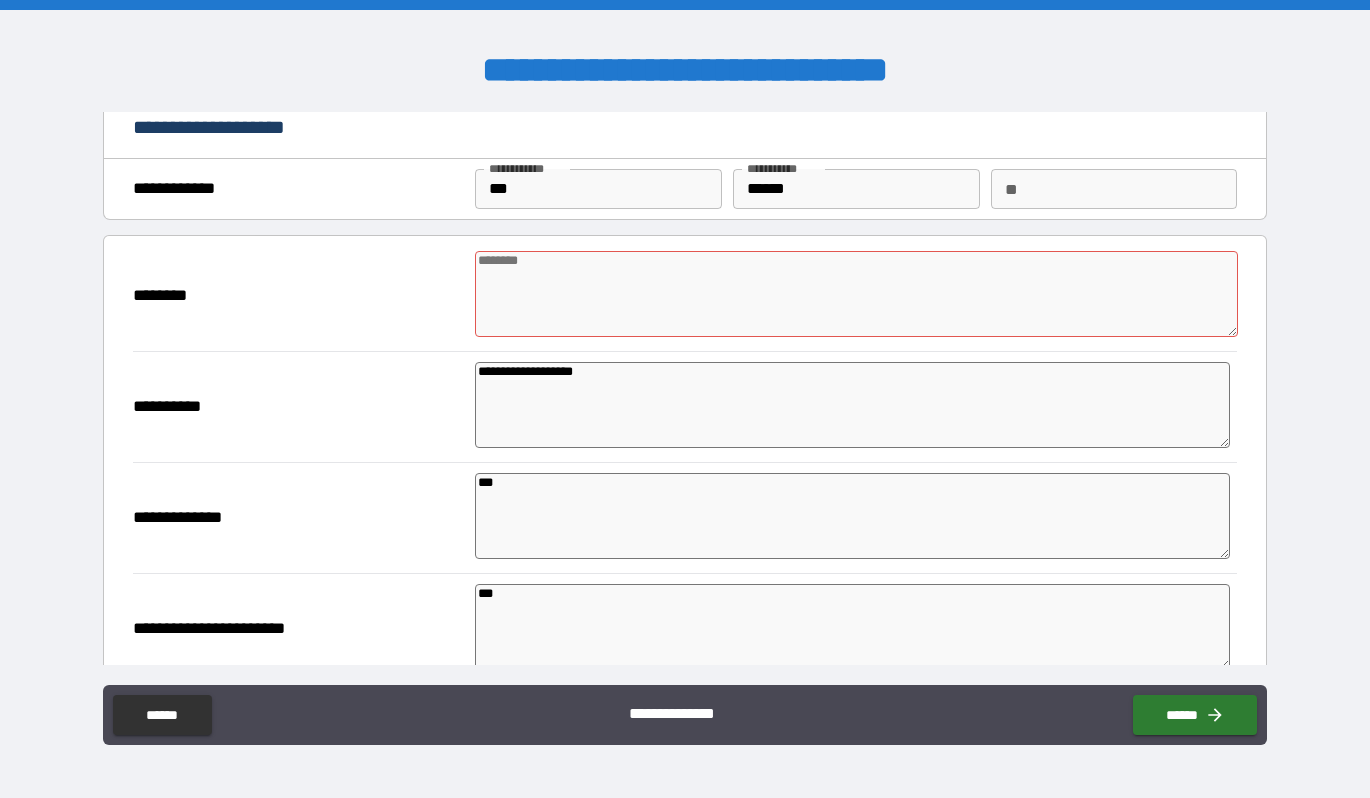 click at bounding box center (856, 294) 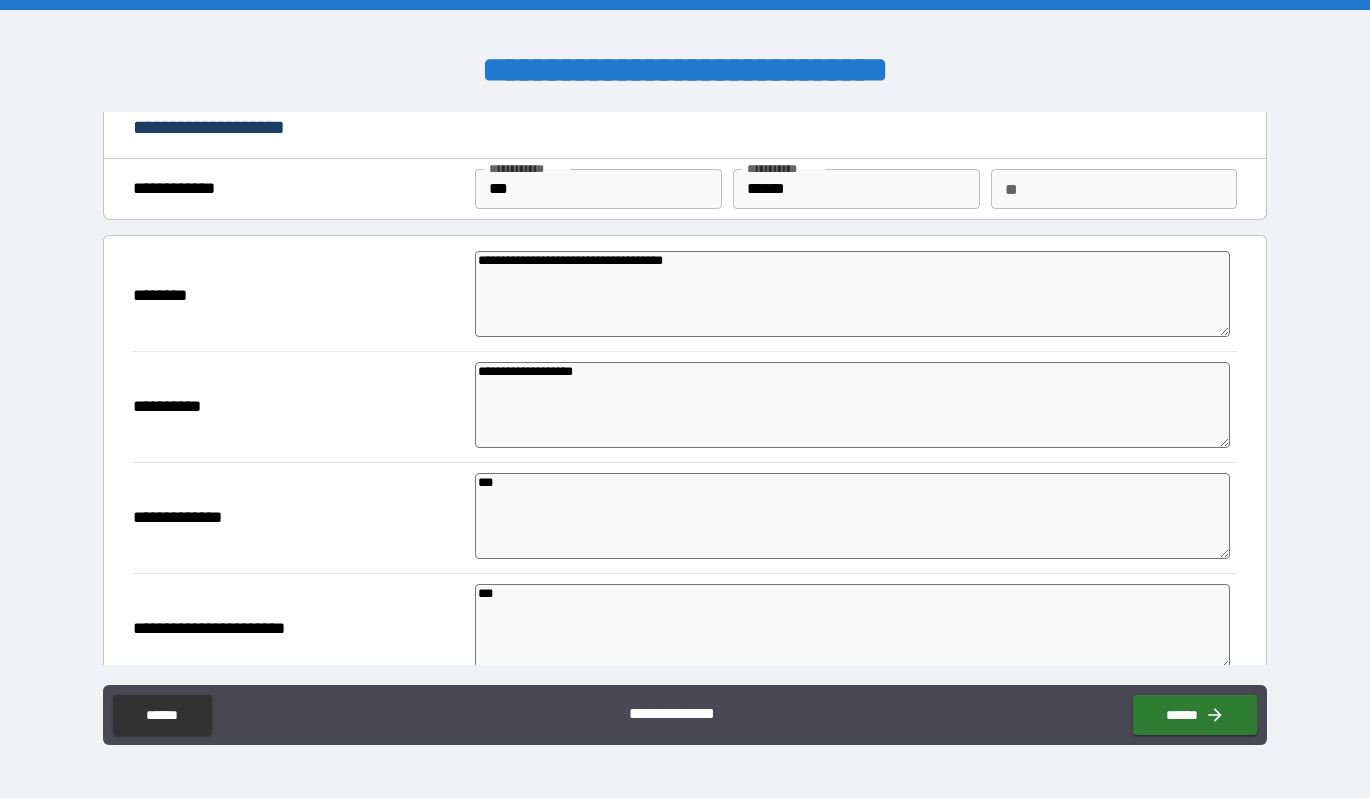 click on "**********" at bounding box center (852, 405) 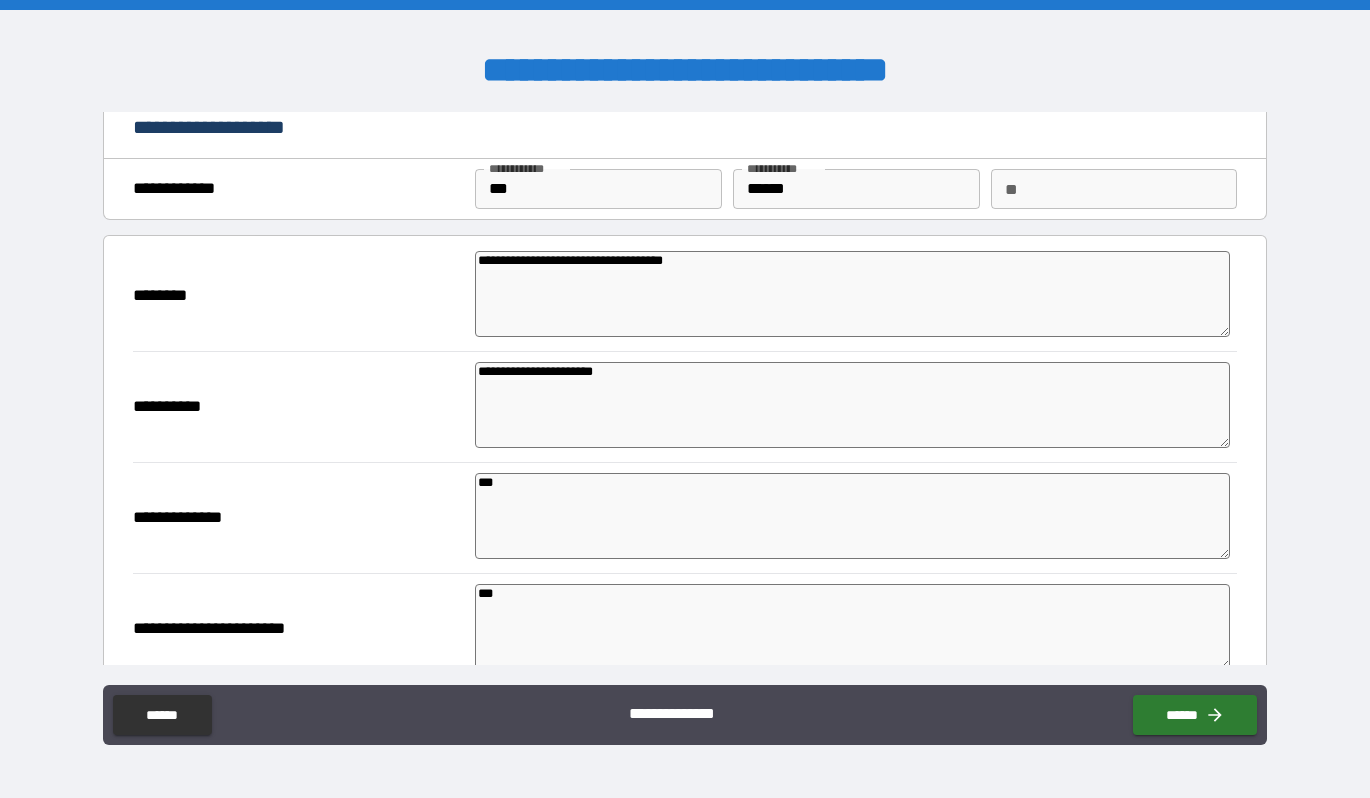 scroll, scrollTop: 741, scrollLeft: 0, axis: vertical 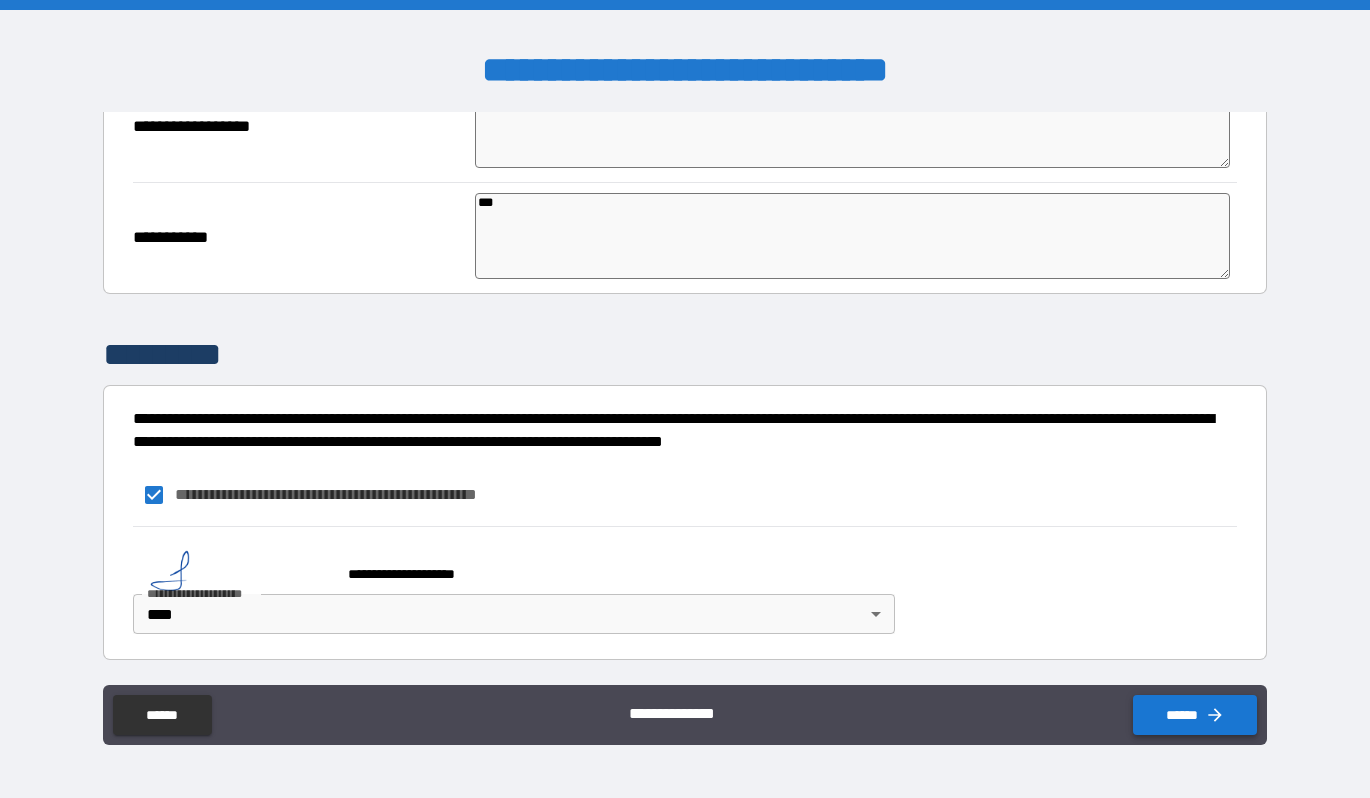 click on "******" at bounding box center (1195, 715) 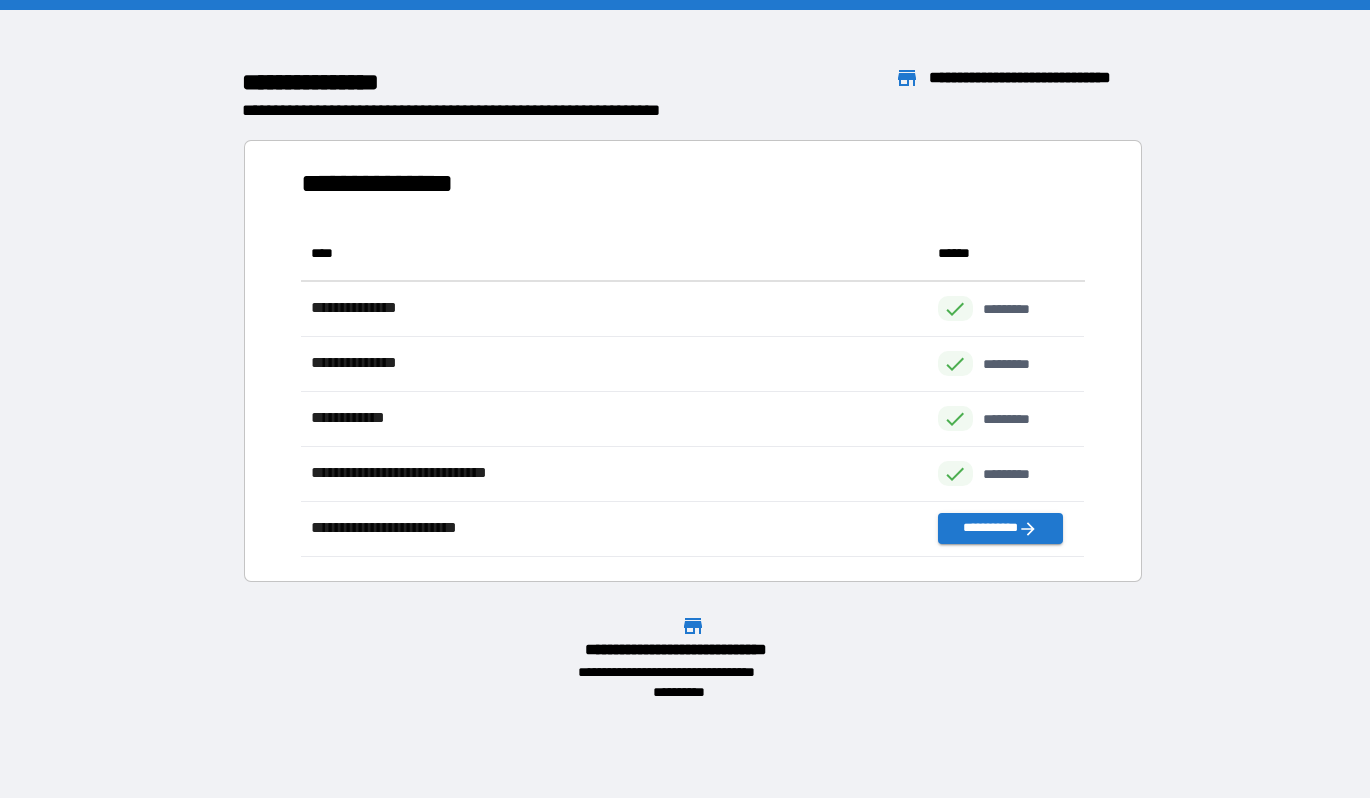 scroll, scrollTop: 1, scrollLeft: 0, axis: vertical 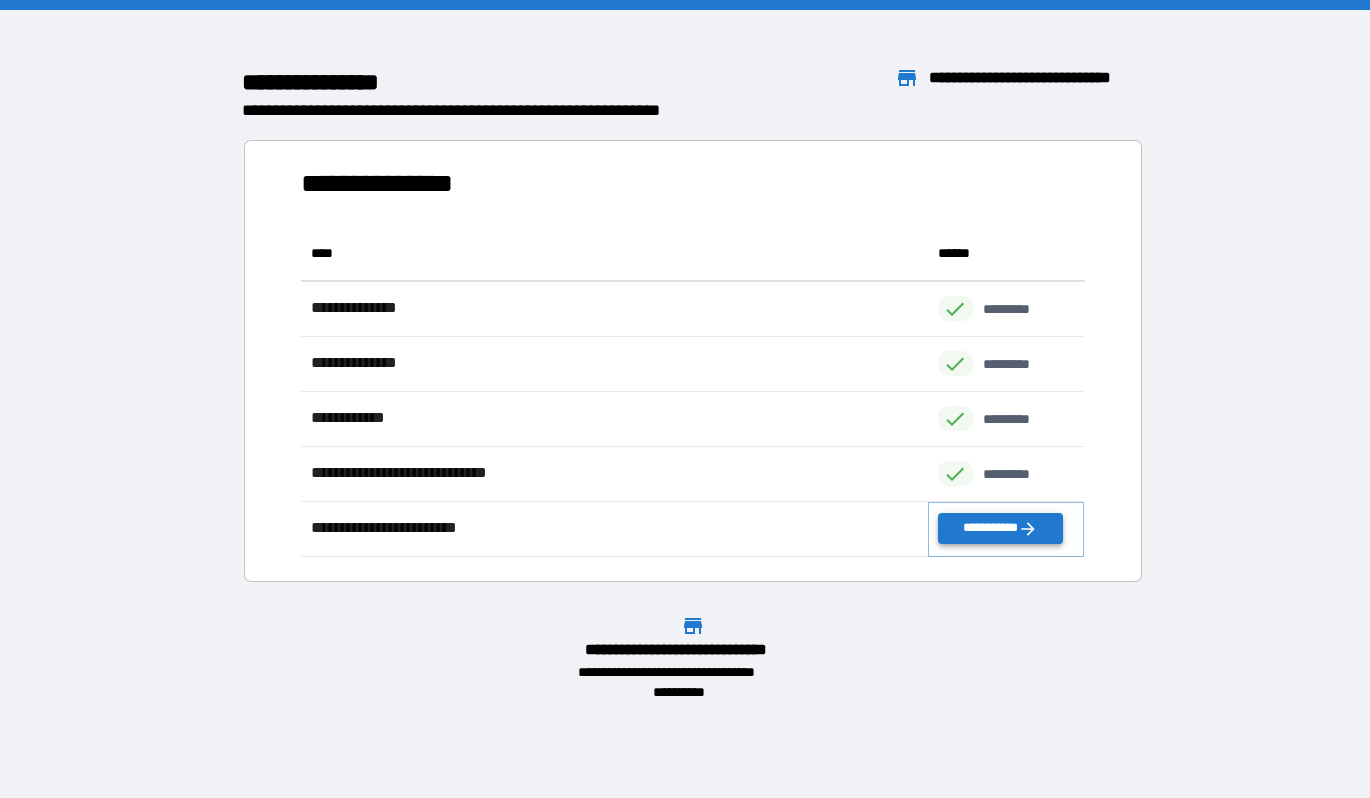 click on "**********" at bounding box center (1000, 528) 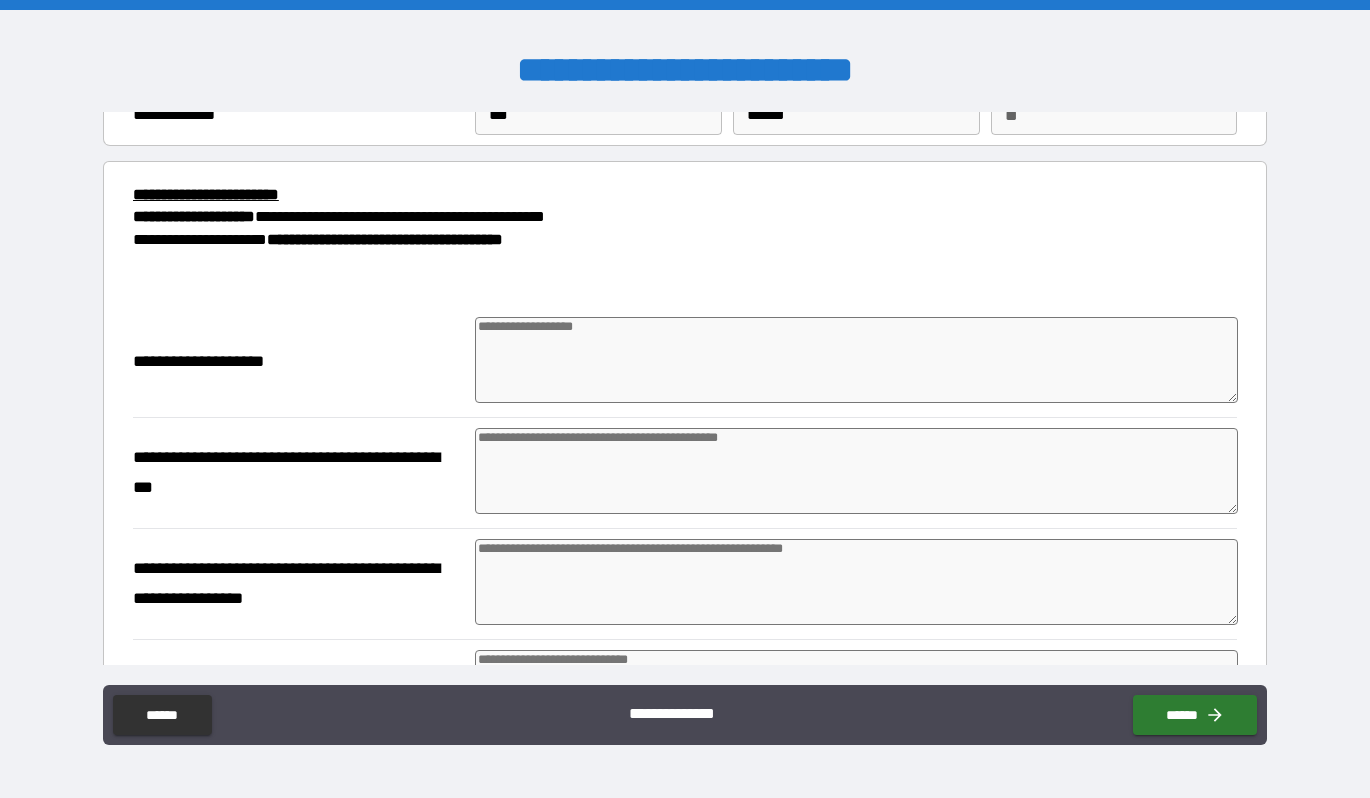 scroll, scrollTop: 92, scrollLeft: 0, axis: vertical 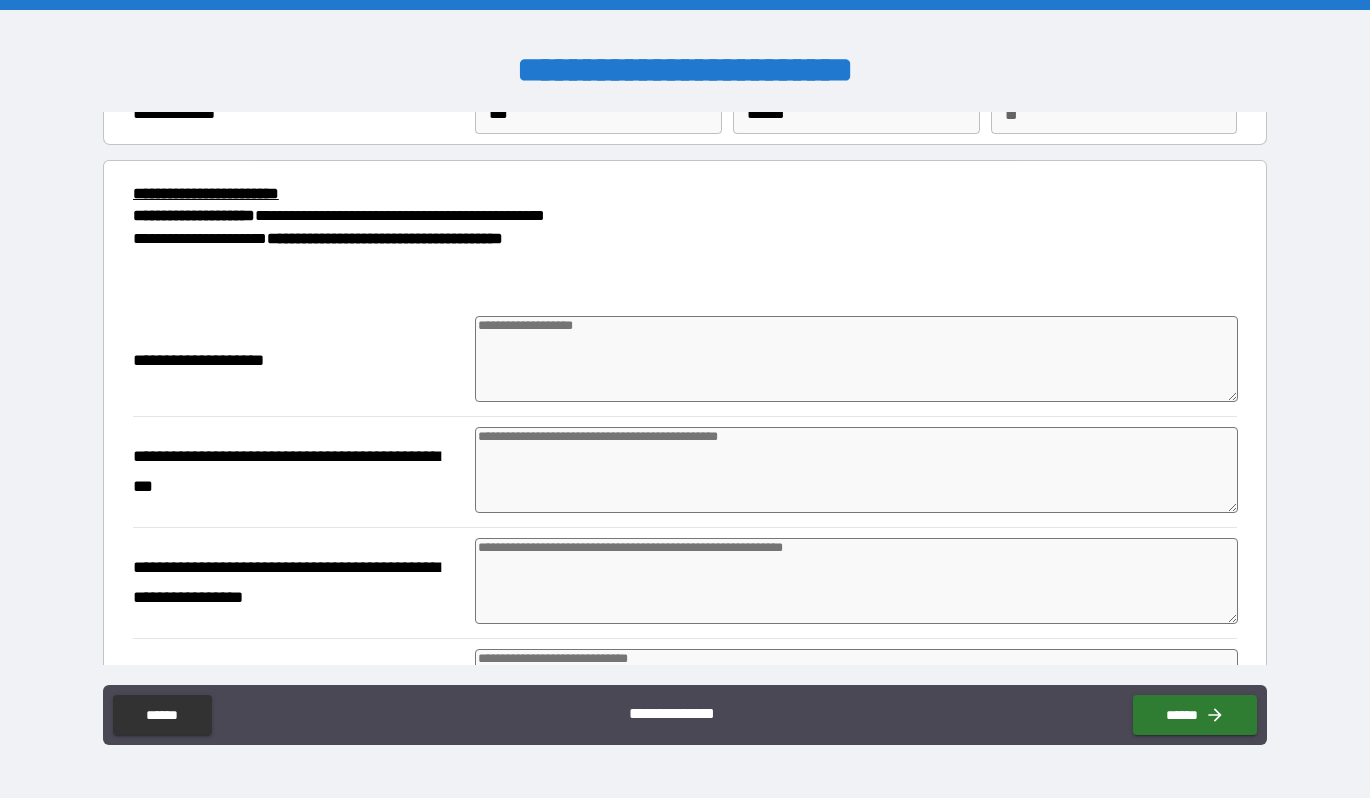 click at bounding box center (856, 359) 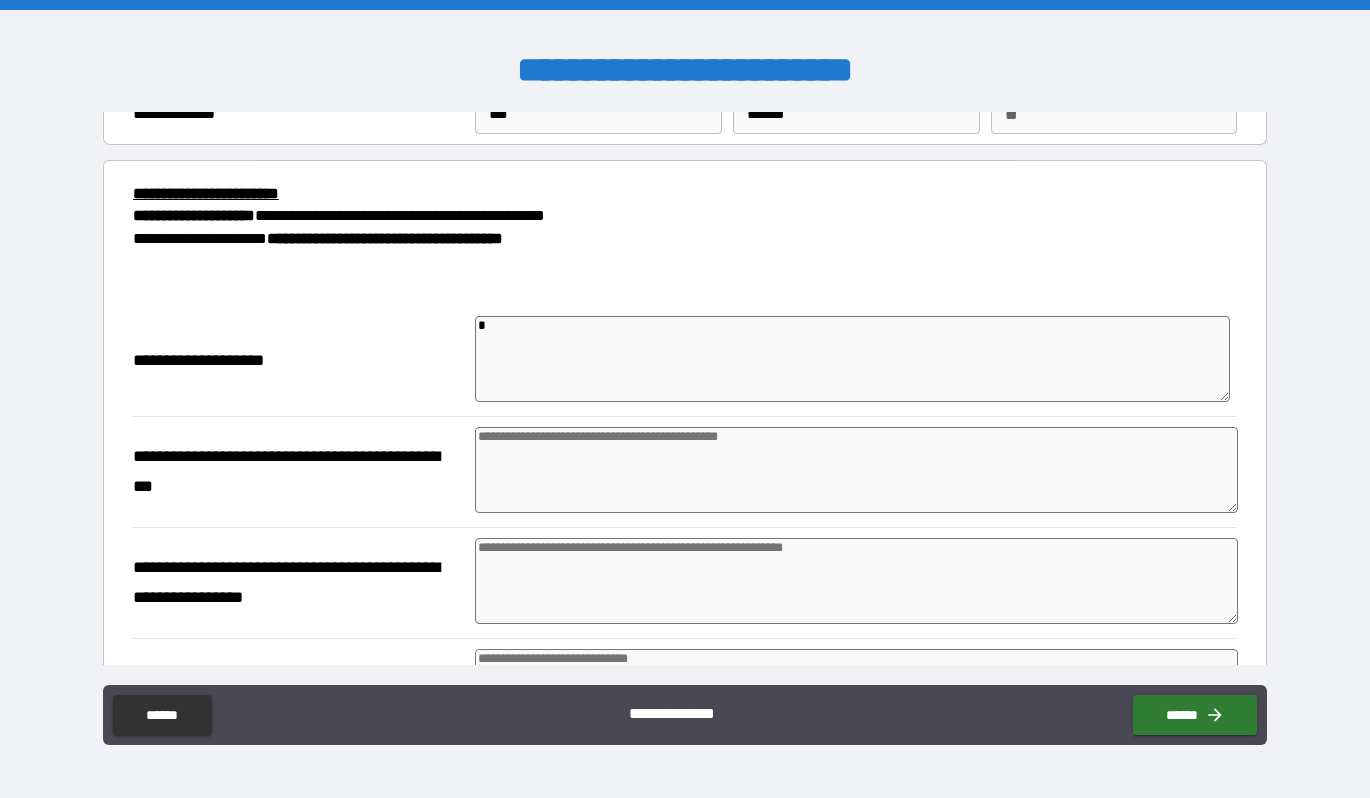 click at bounding box center [856, 470] 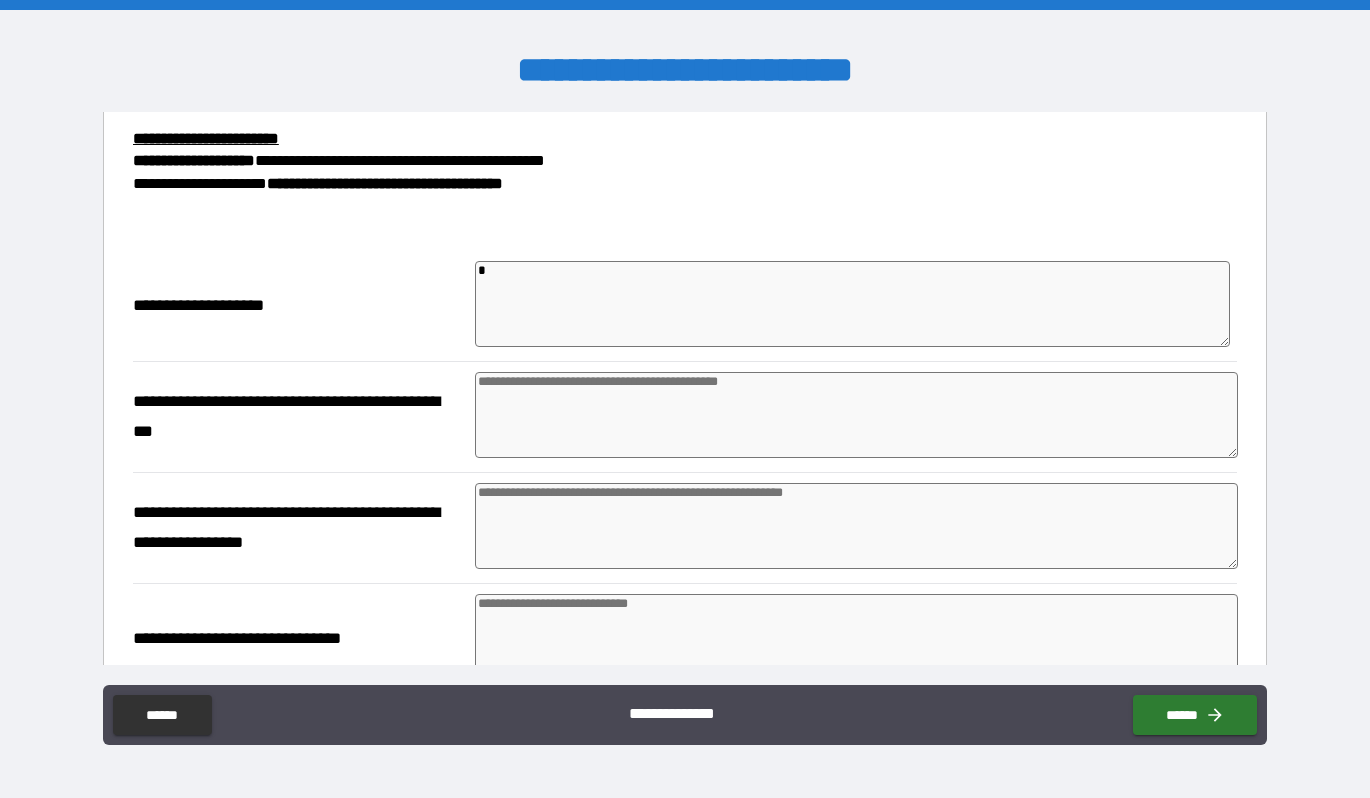 scroll, scrollTop: 171, scrollLeft: 0, axis: vertical 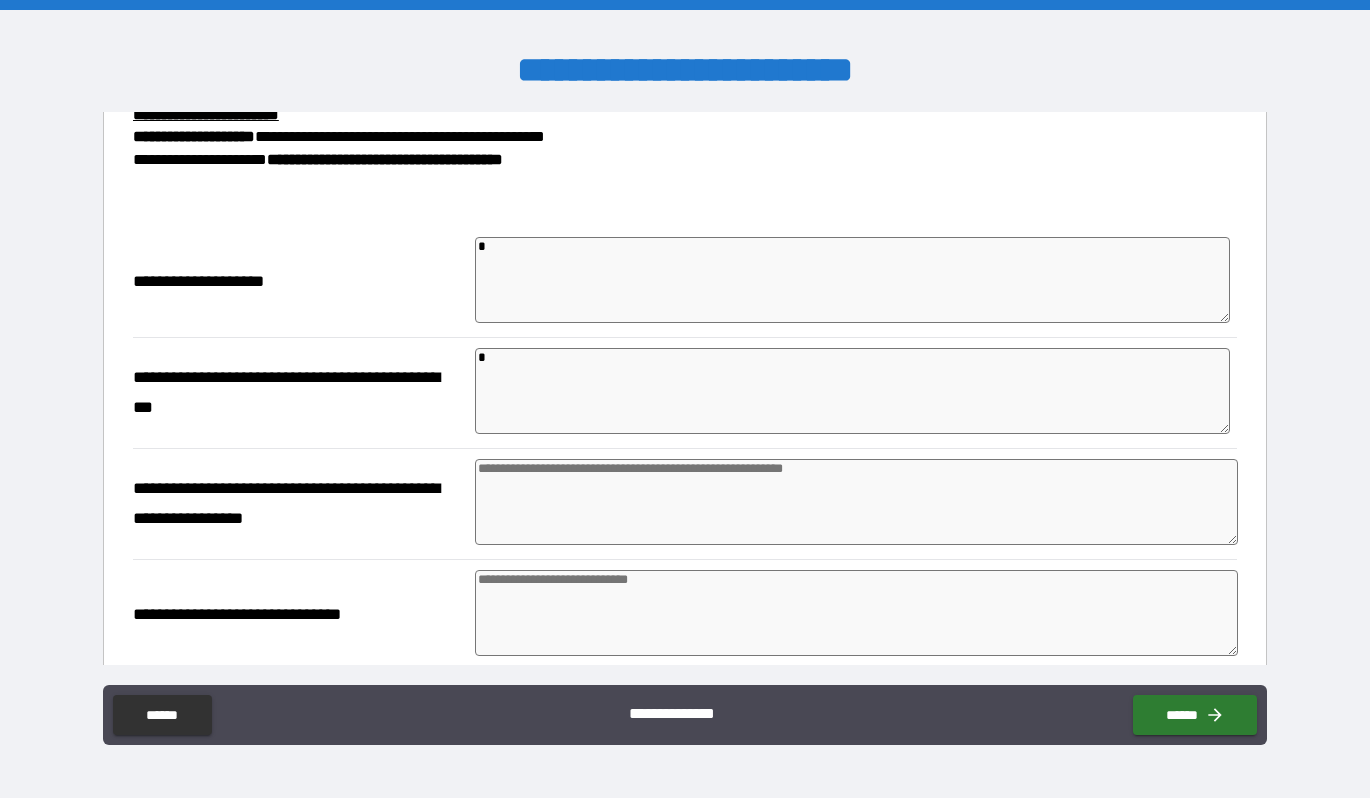 click at bounding box center [856, 502] 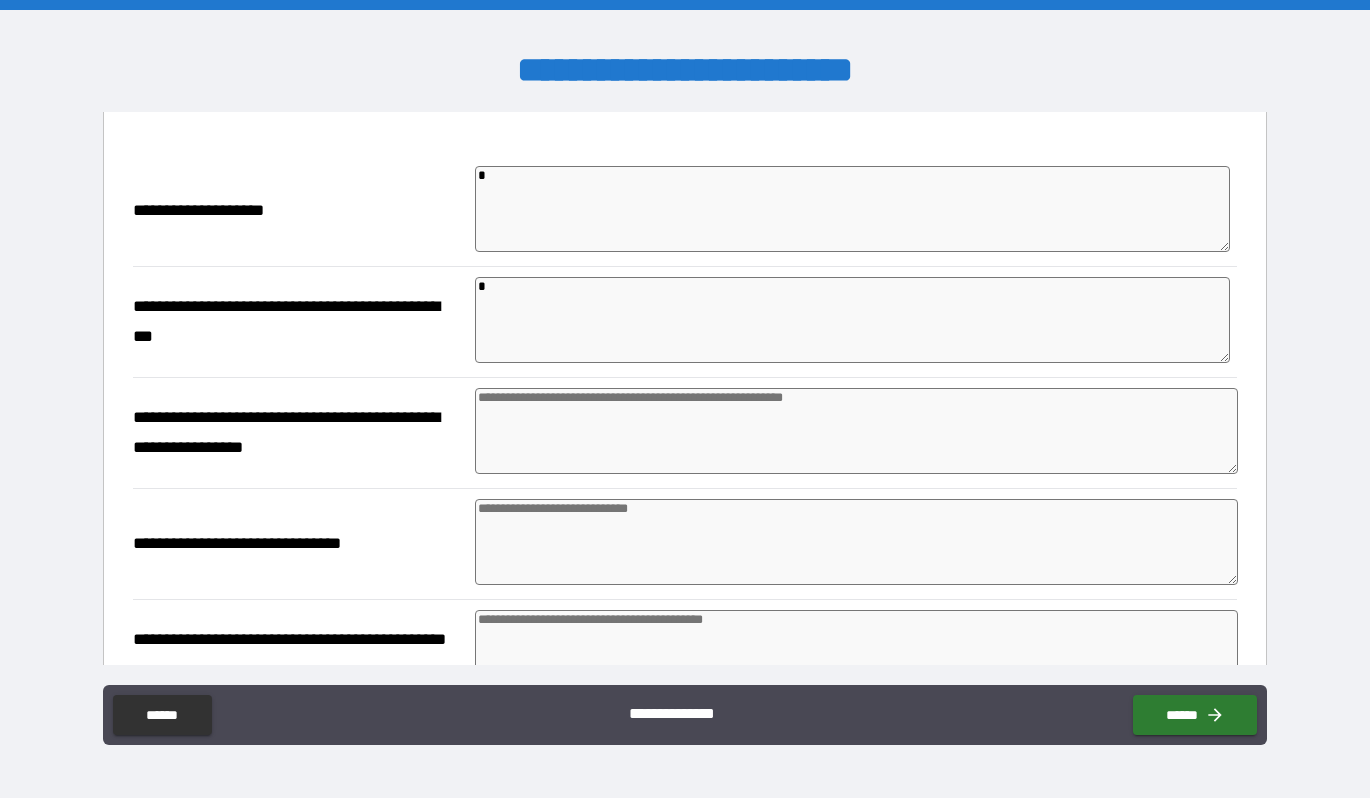 scroll, scrollTop: 248, scrollLeft: 0, axis: vertical 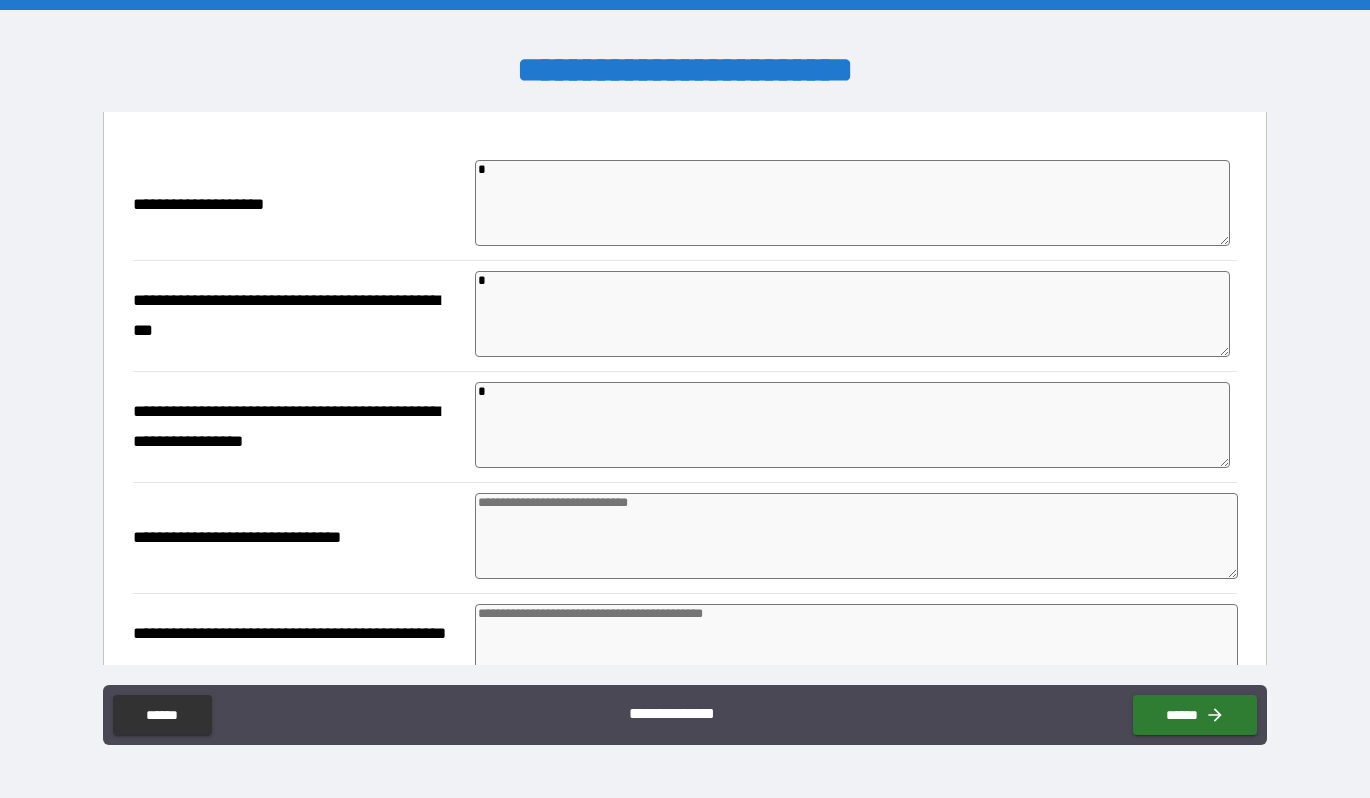 click at bounding box center [856, 536] 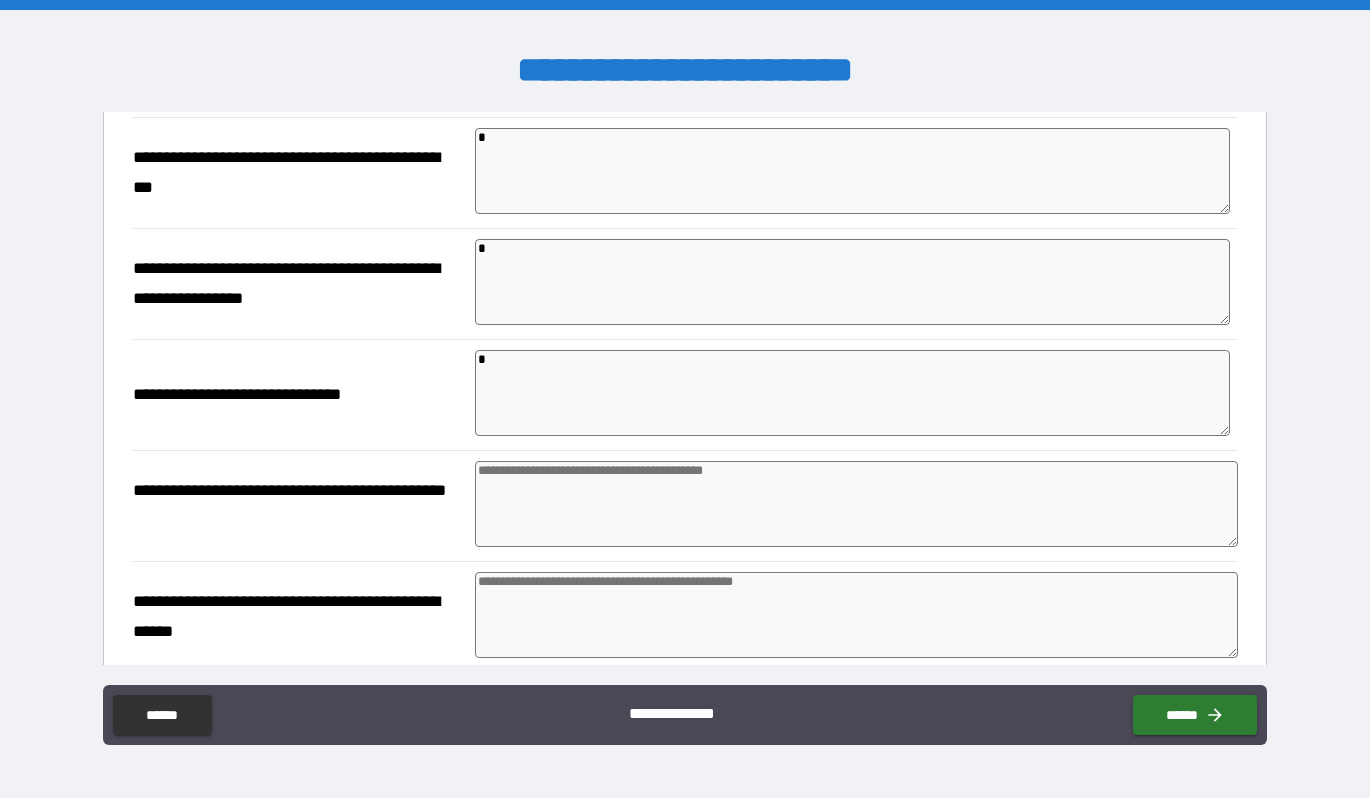 scroll, scrollTop: 438, scrollLeft: 0, axis: vertical 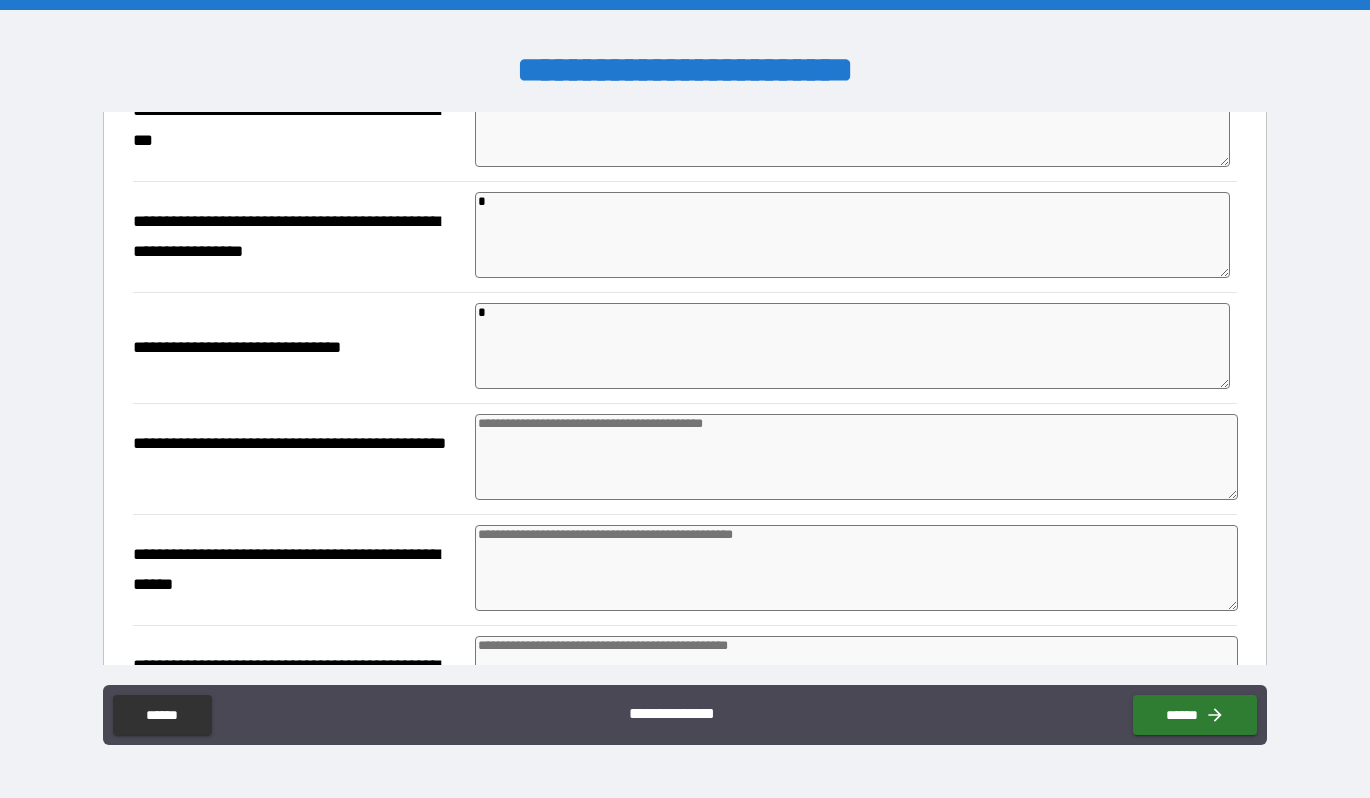 click at bounding box center [856, 457] 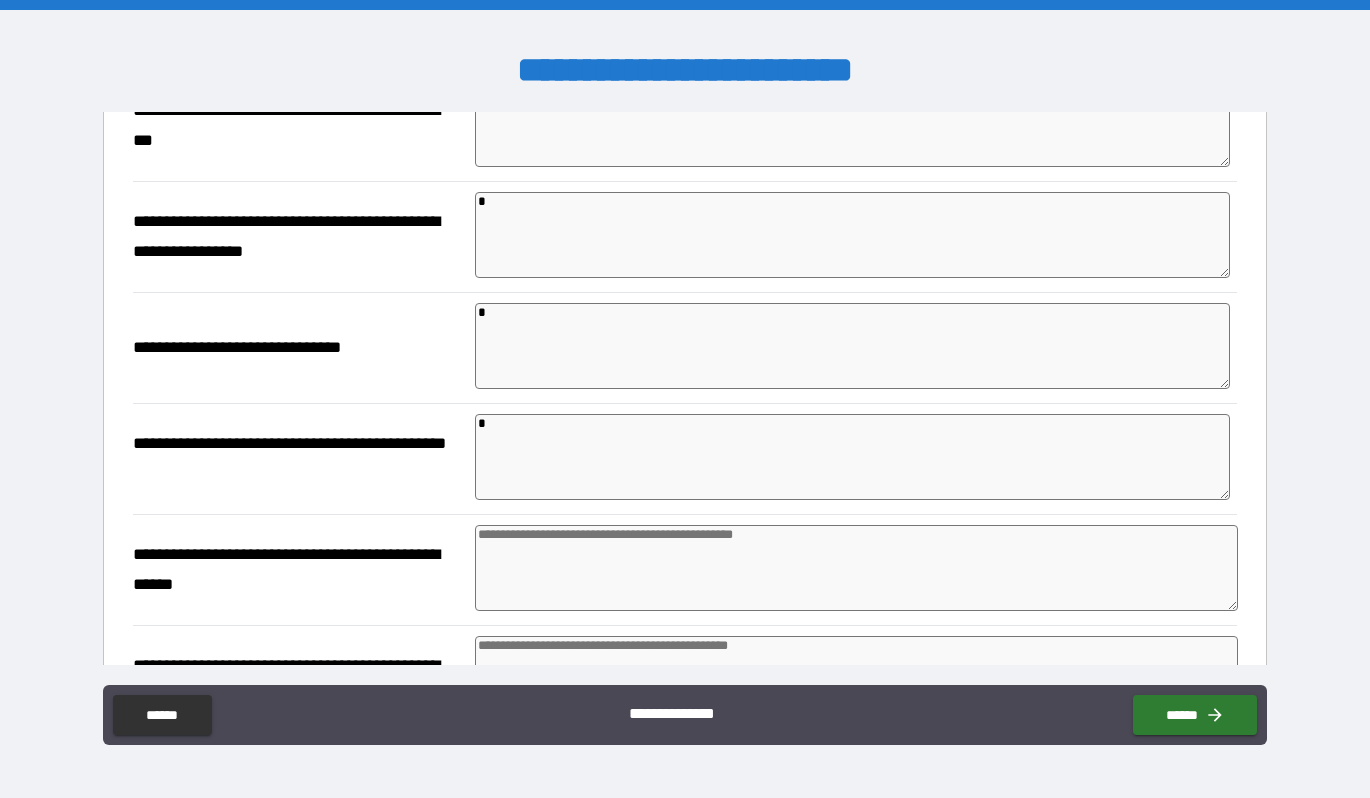 scroll, scrollTop: 557, scrollLeft: 0, axis: vertical 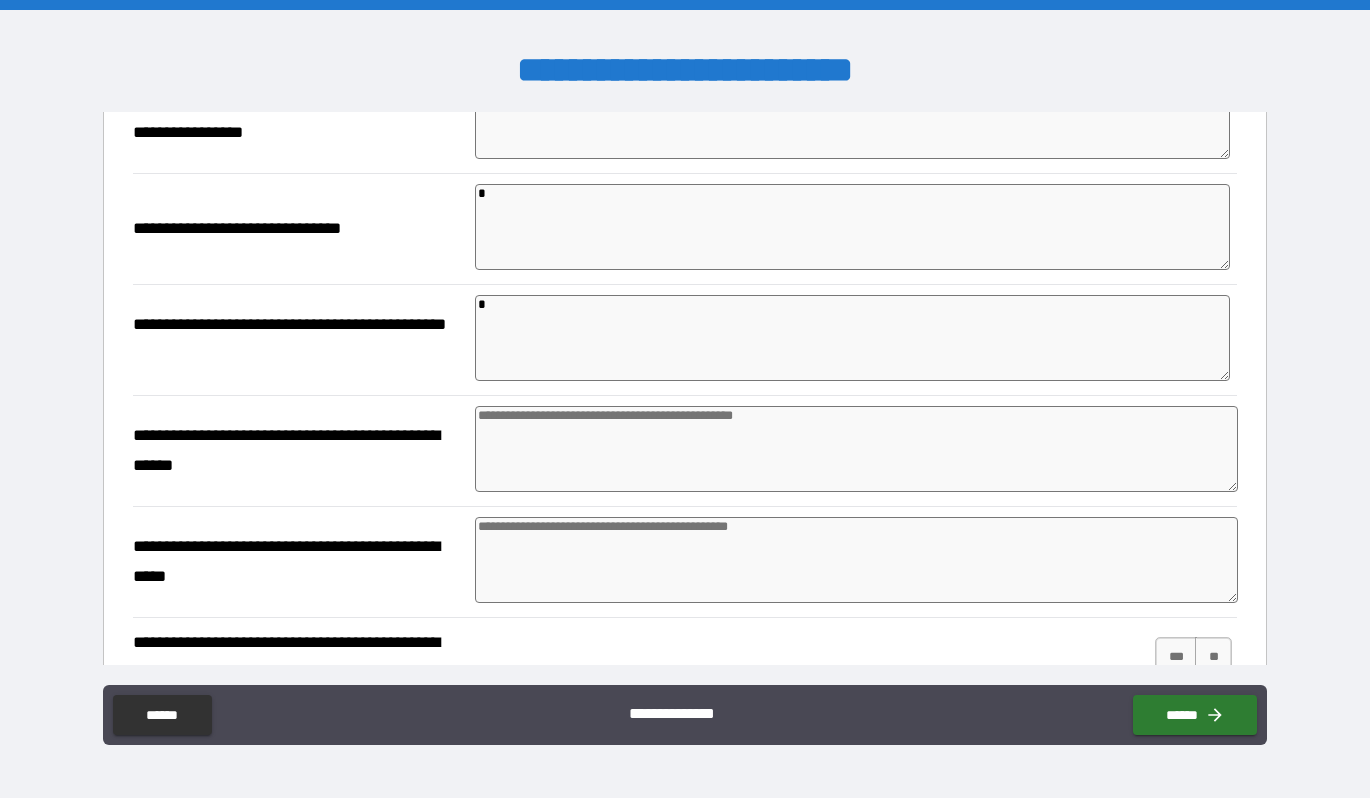 click at bounding box center (856, 449) 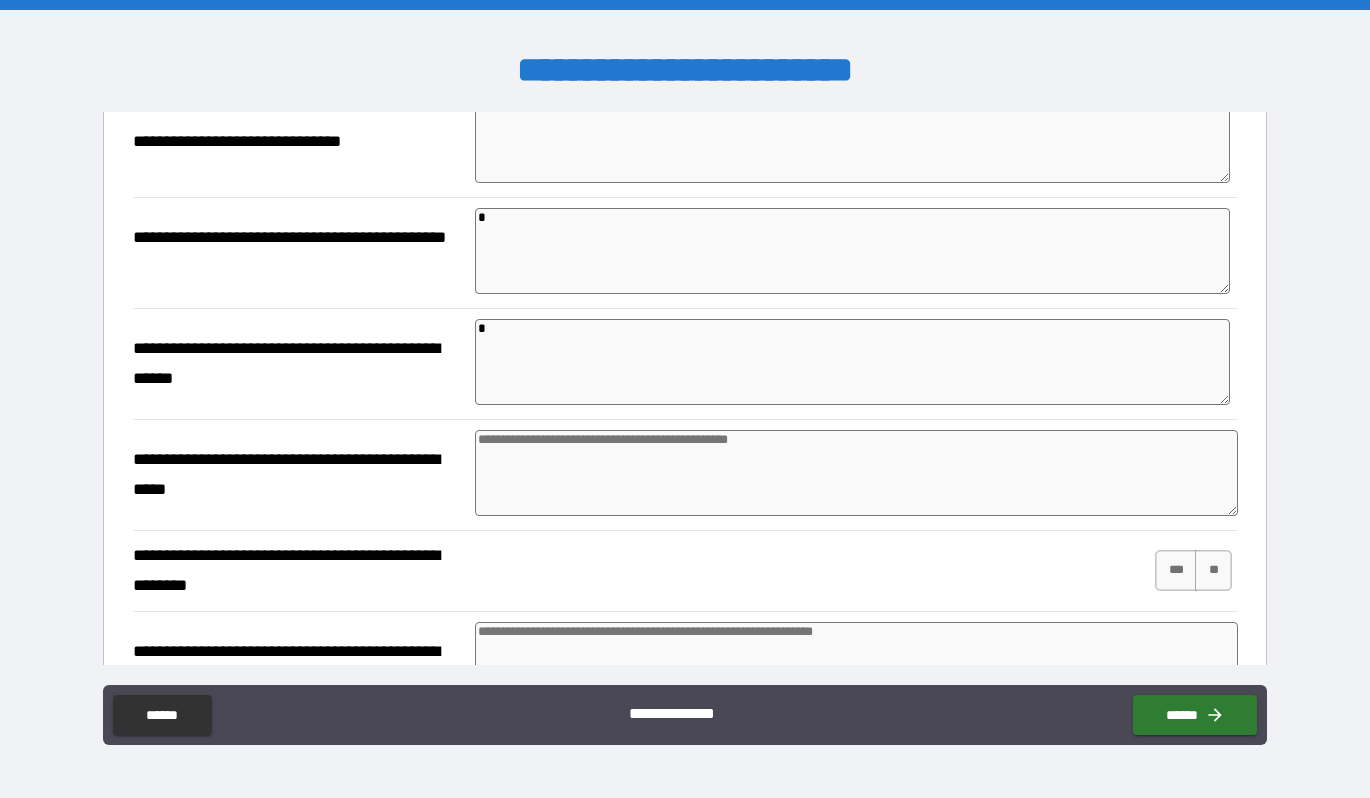scroll, scrollTop: 681, scrollLeft: 0, axis: vertical 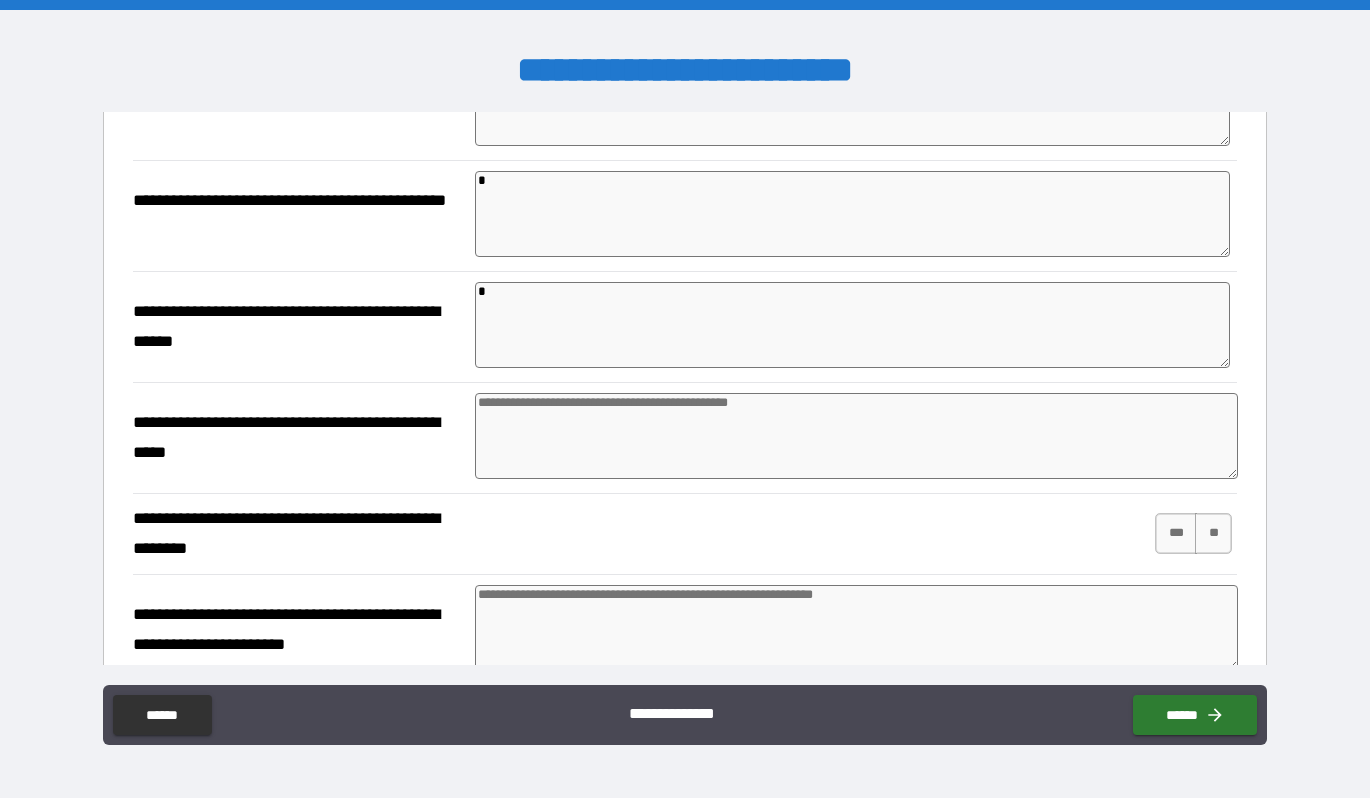 click at bounding box center [856, 436] 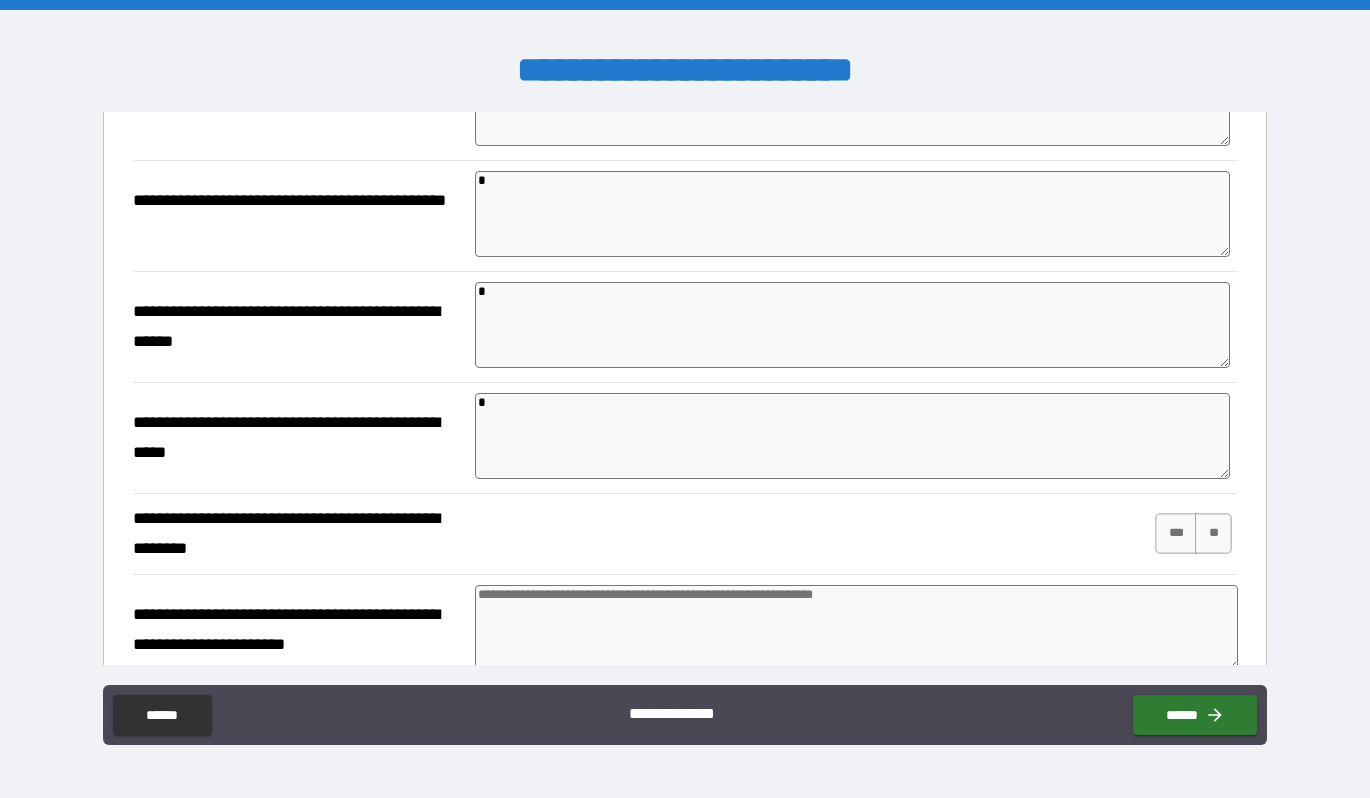 click on "**********" at bounding box center (297, 327) 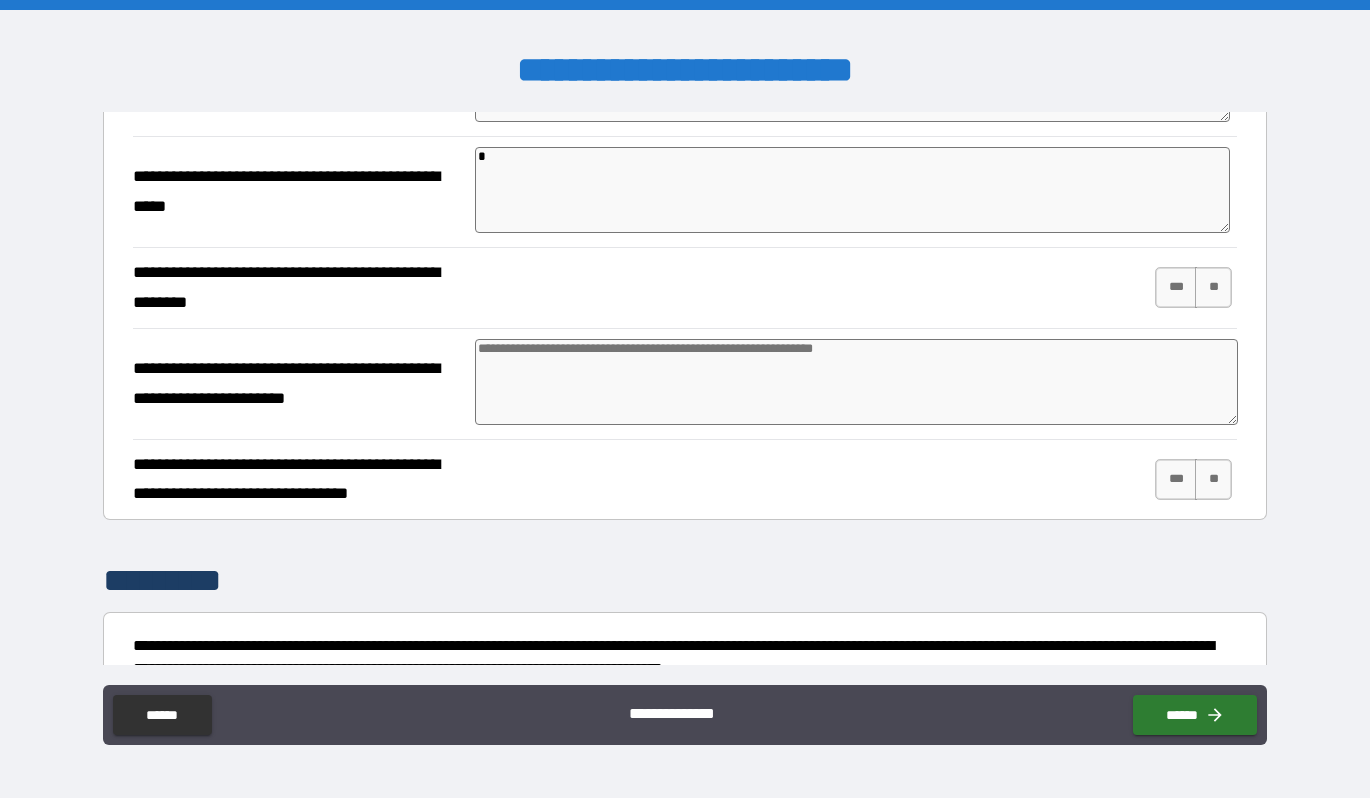 scroll, scrollTop: 926, scrollLeft: 0, axis: vertical 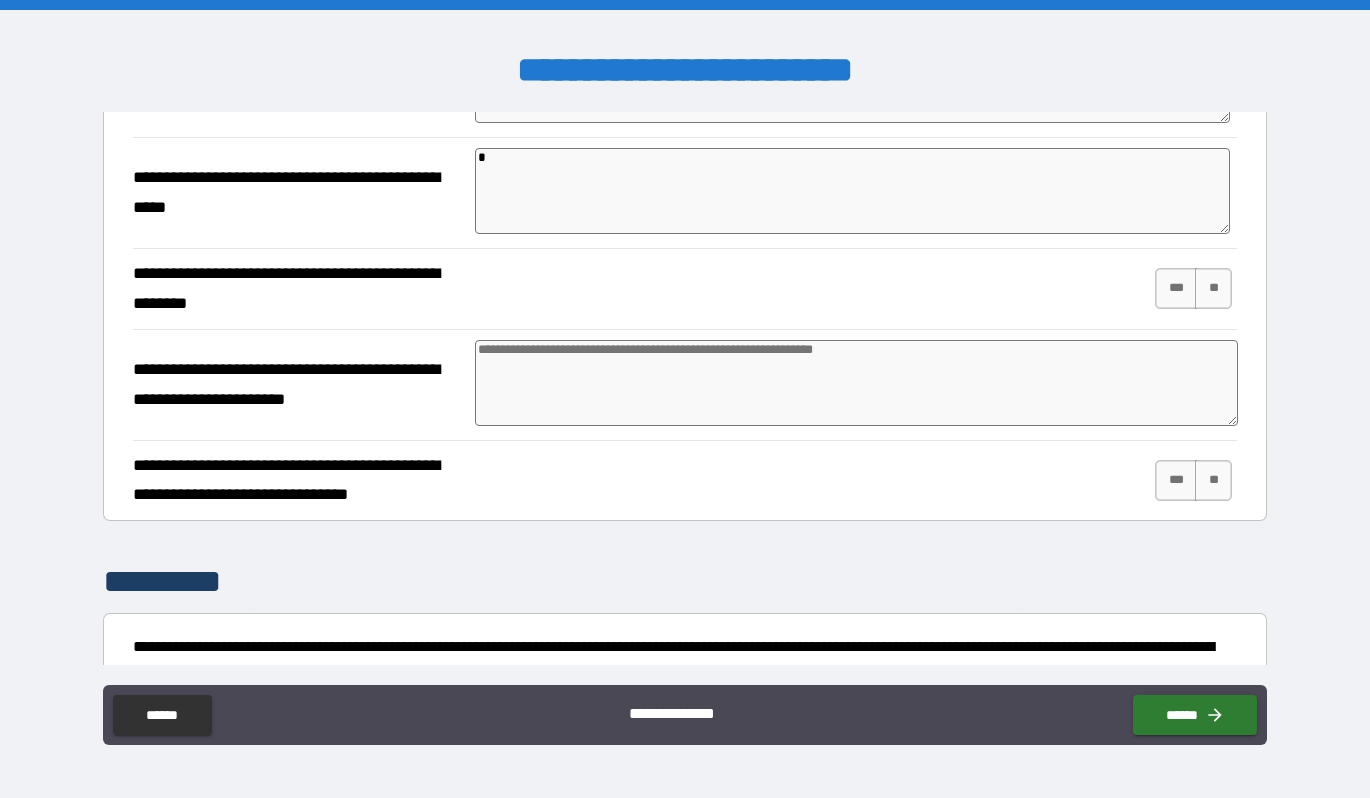 click at bounding box center [856, 383] 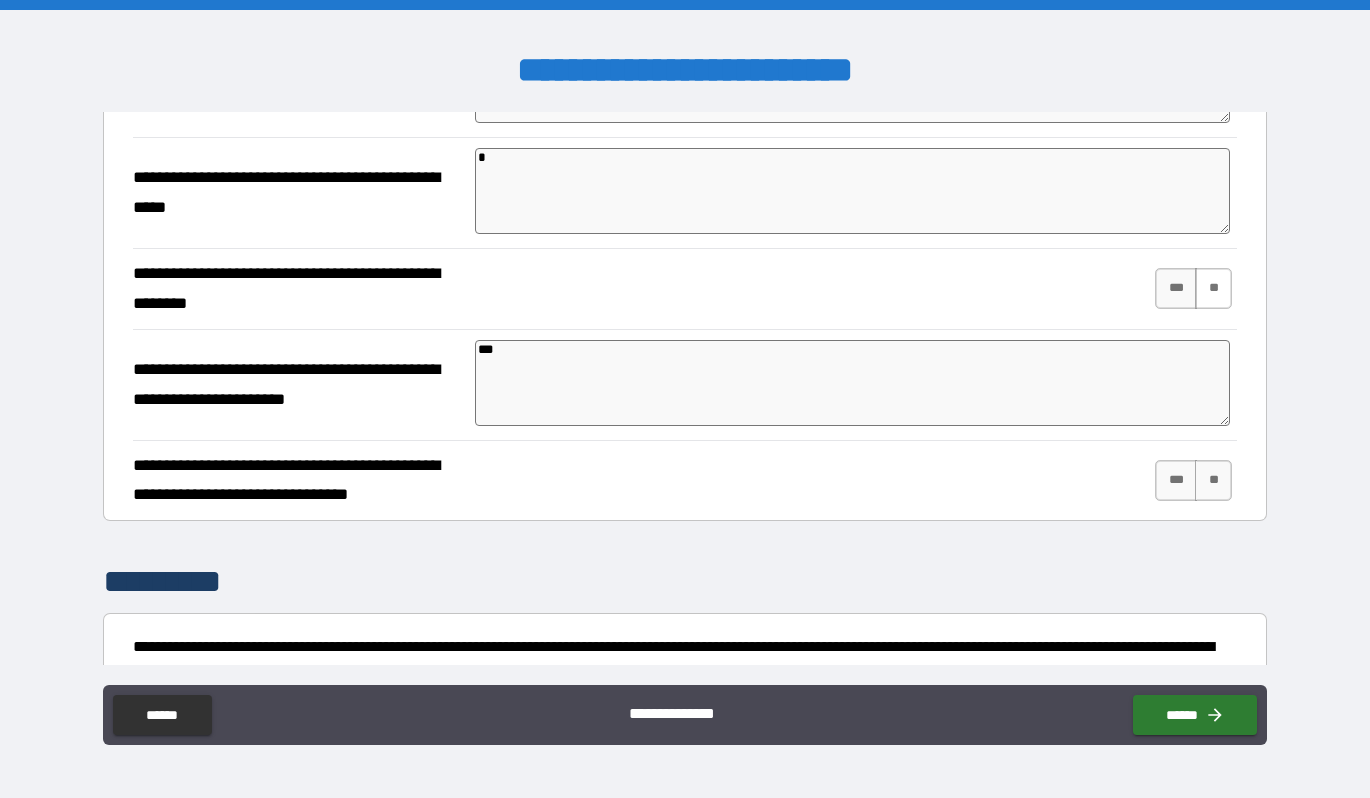 click on "**" at bounding box center (1213, 288) 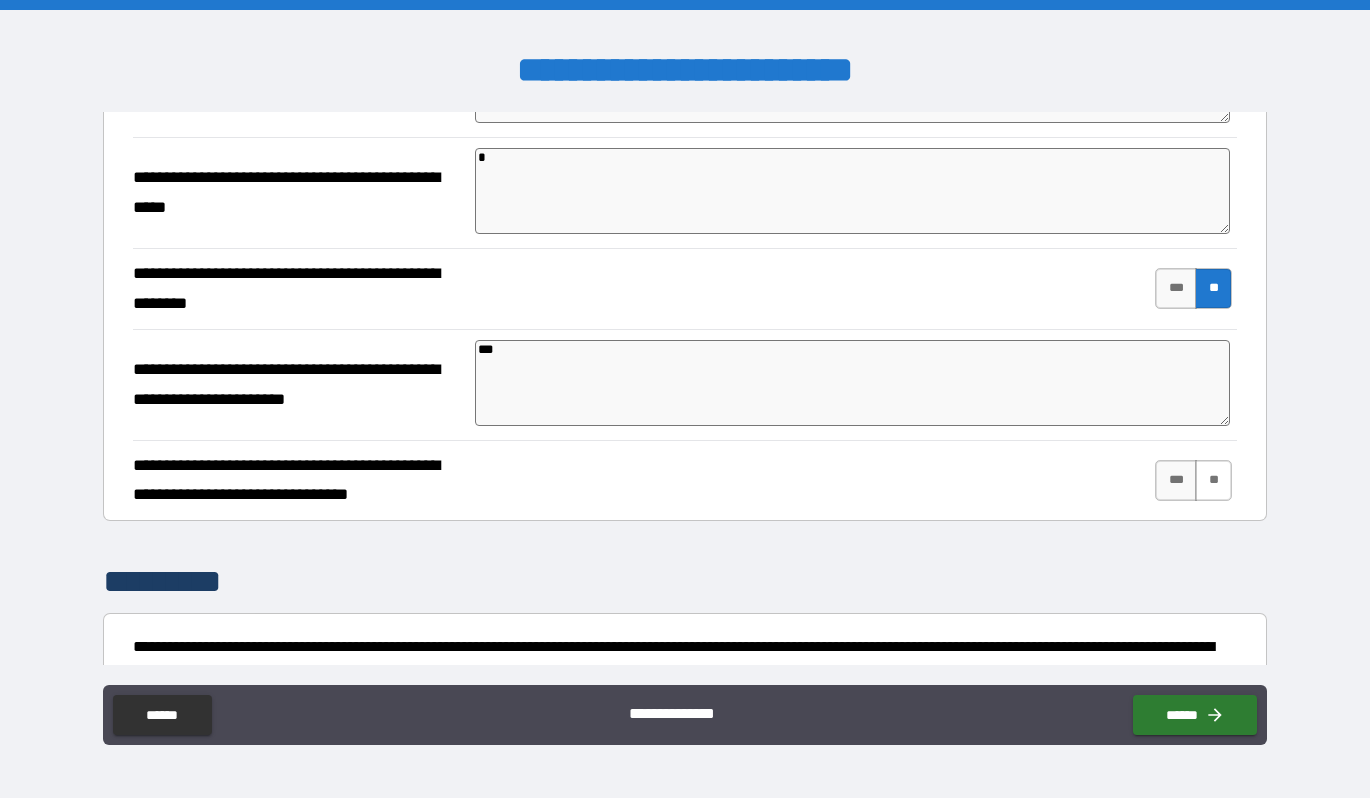 click on "**" at bounding box center (1213, 480) 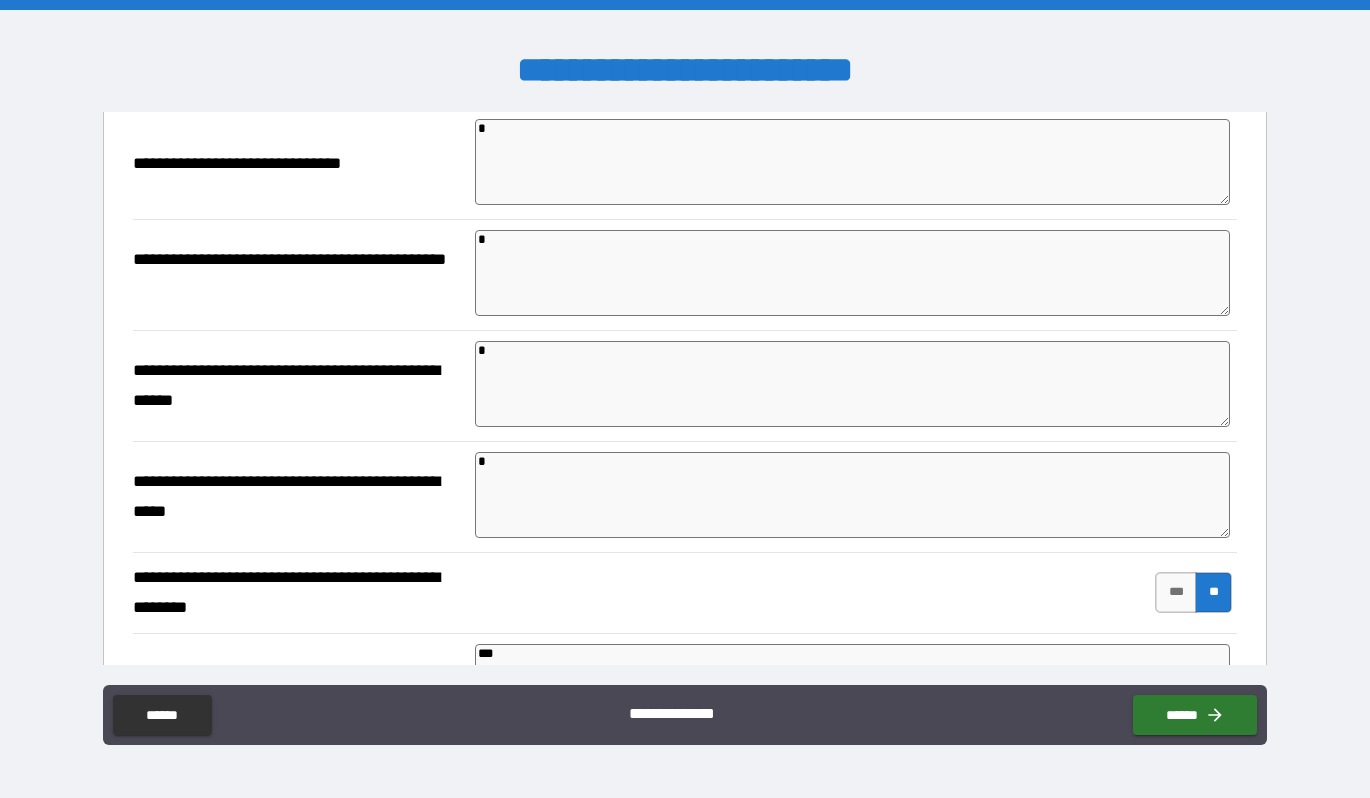 scroll, scrollTop: 1137, scrollLeft: 0, axis: vertical 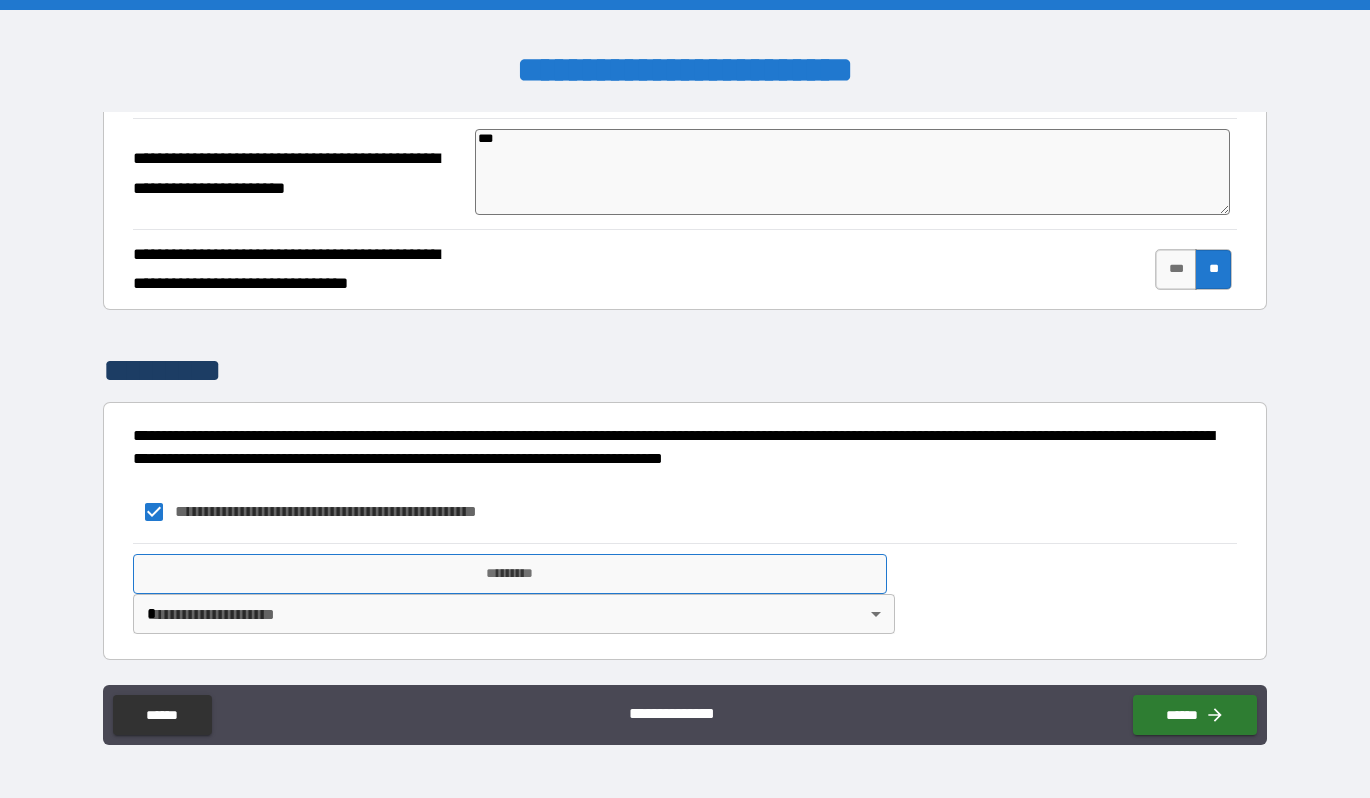 click on "*********" at bounding box center [510, 574] 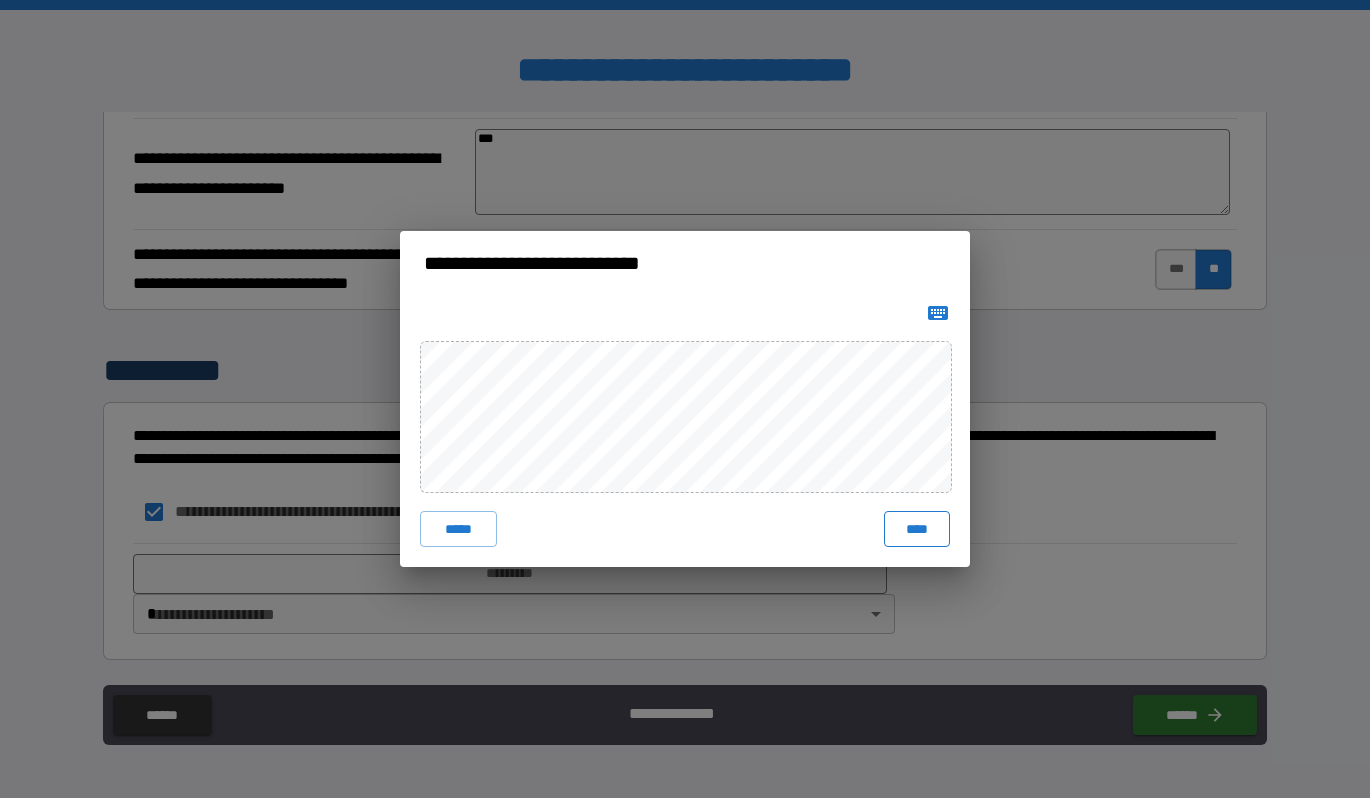 click on "****" at bounding box center [917, 529] 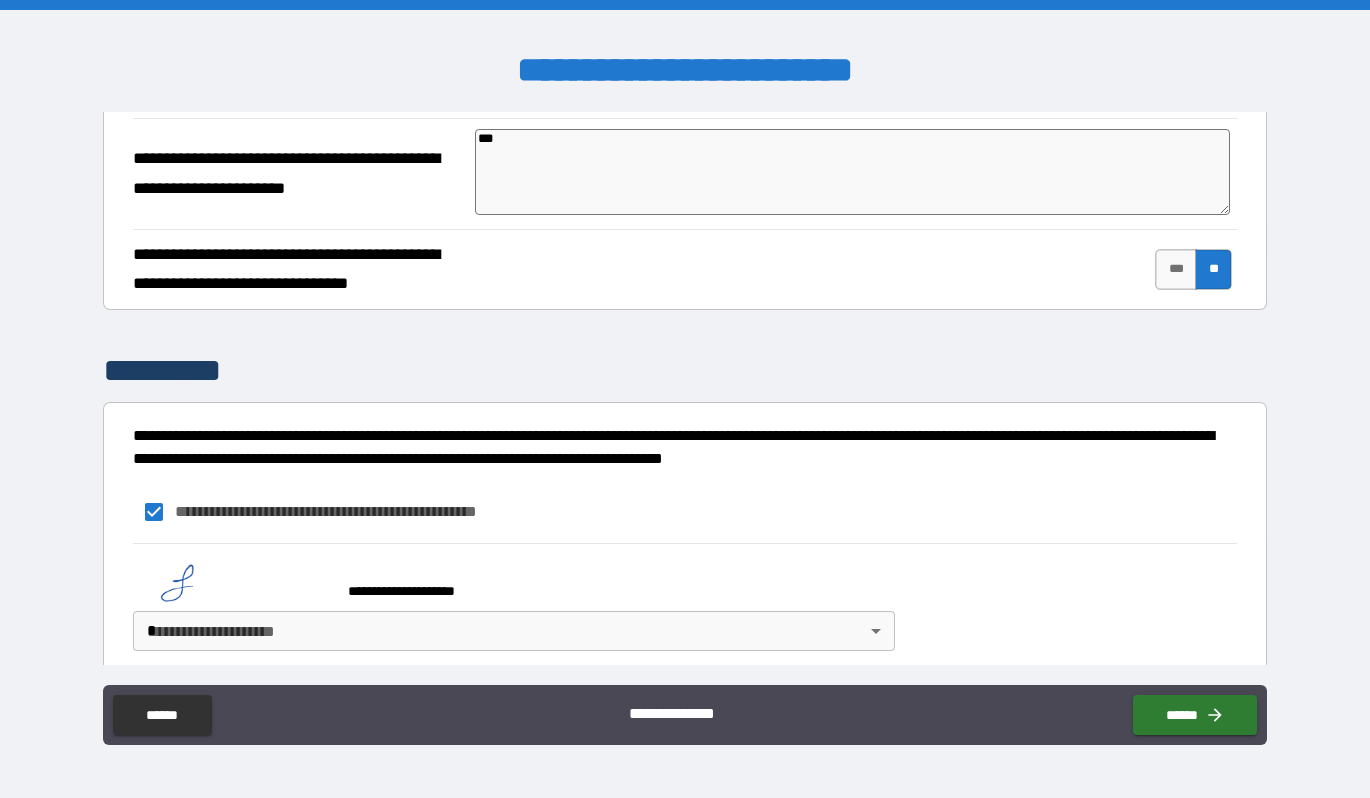click on "**********" at bounding box center [685, 399] 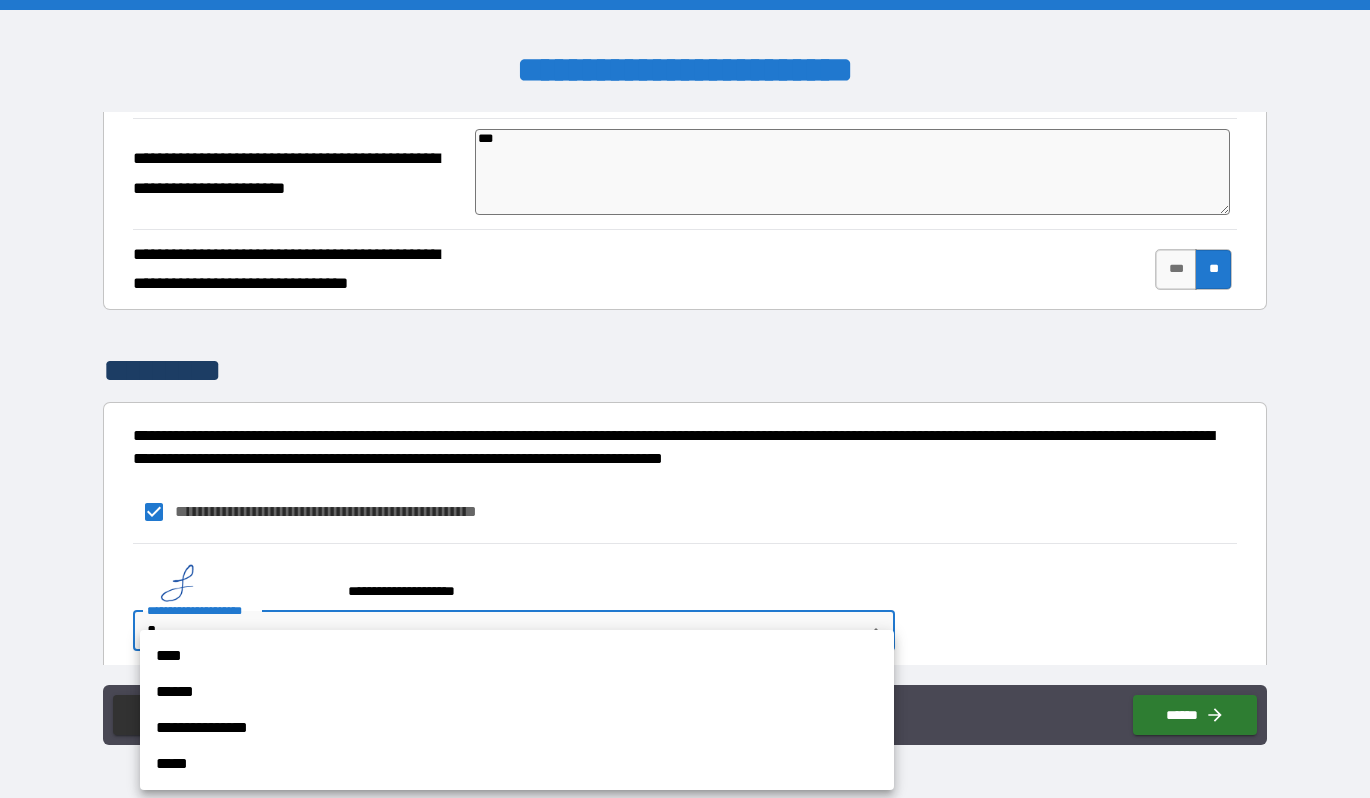 click on "****" at bounding box center (517, 656) 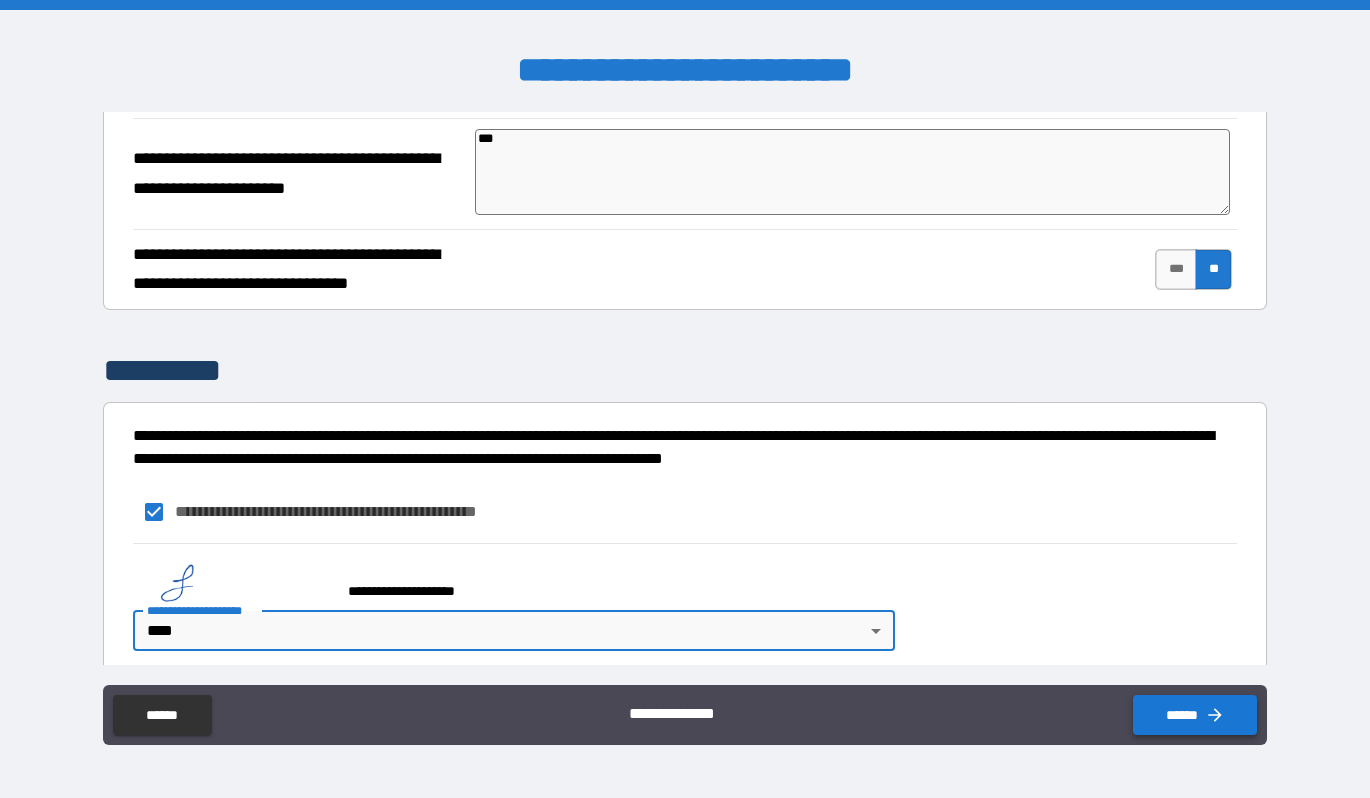 click on "******" at bounding box center [1195, 715] 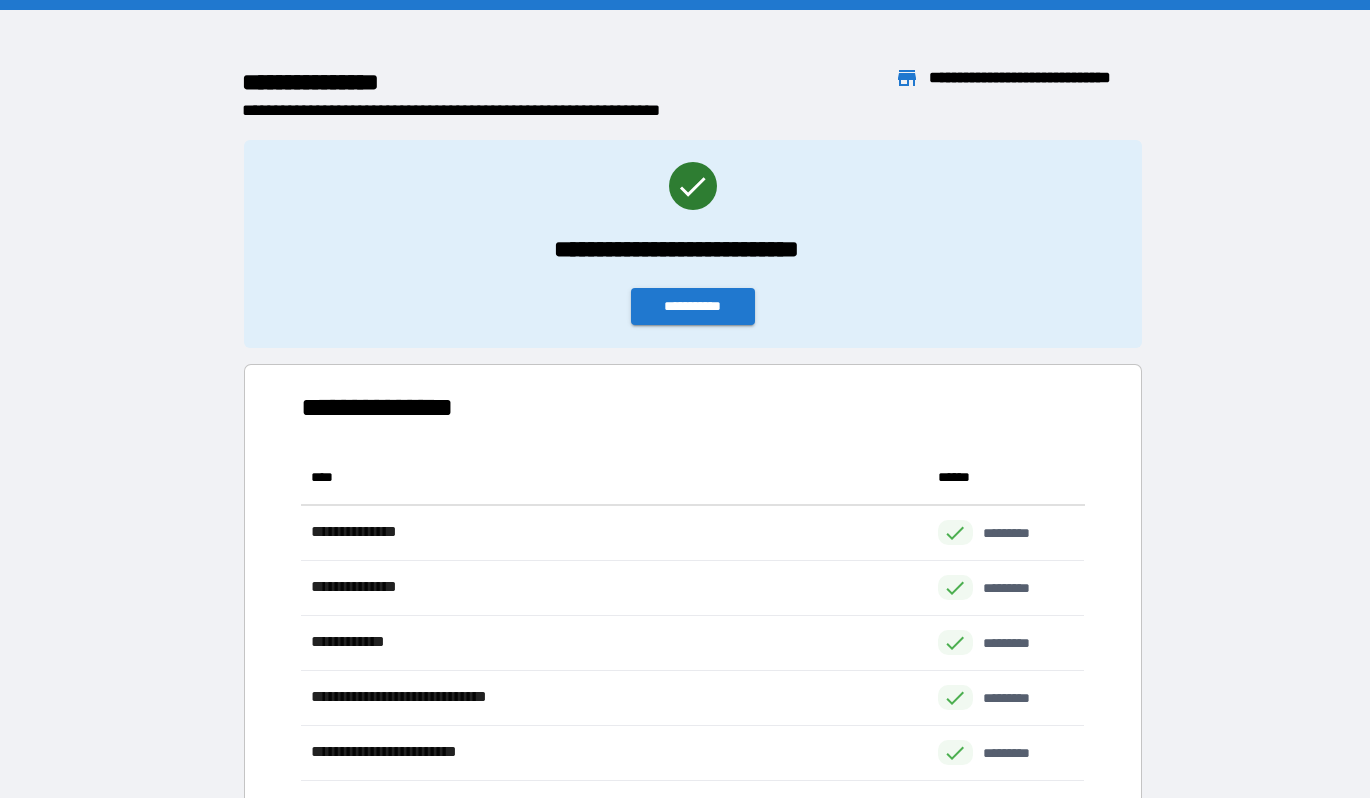 scroll, scrollTop: 1, scrollLeft: 0, axis: vertical 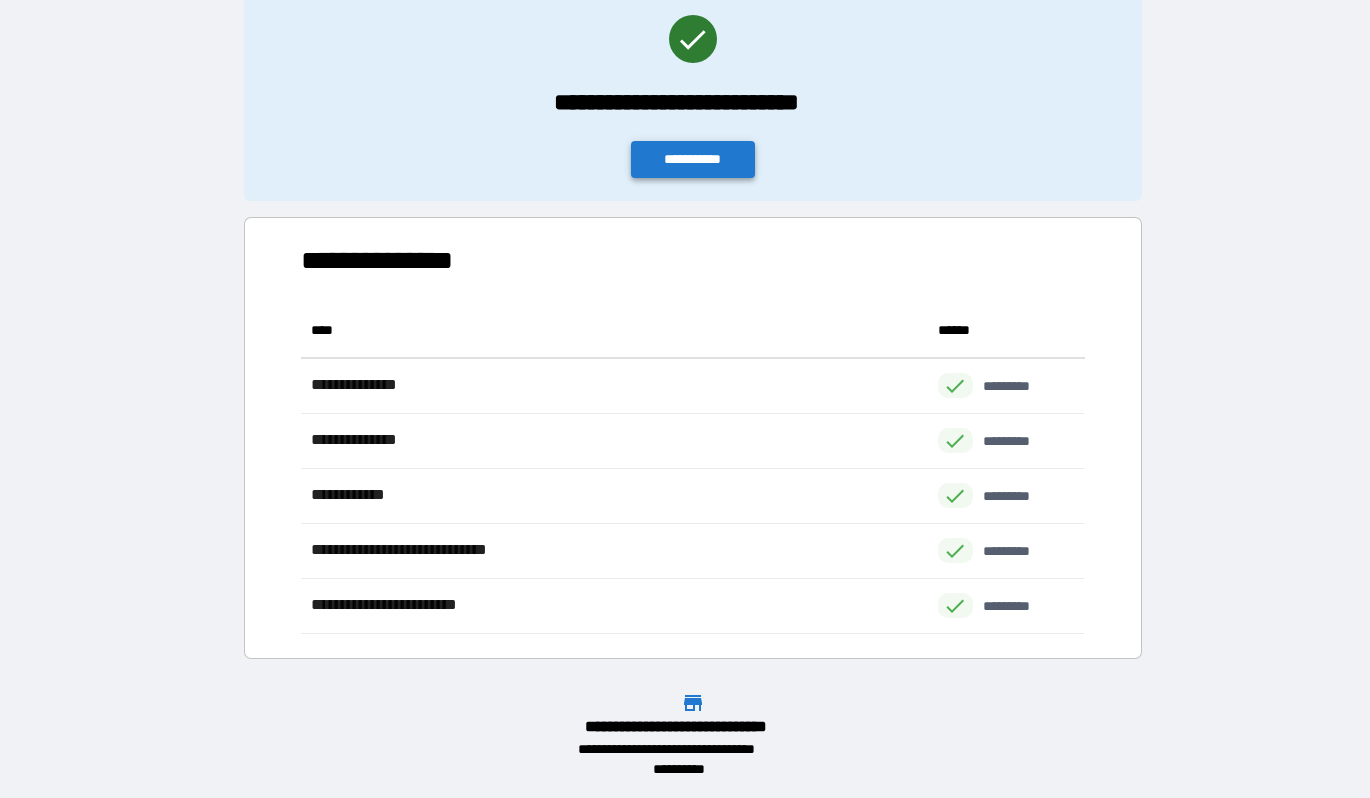 click on "**********" at bounding box center [693, 159] 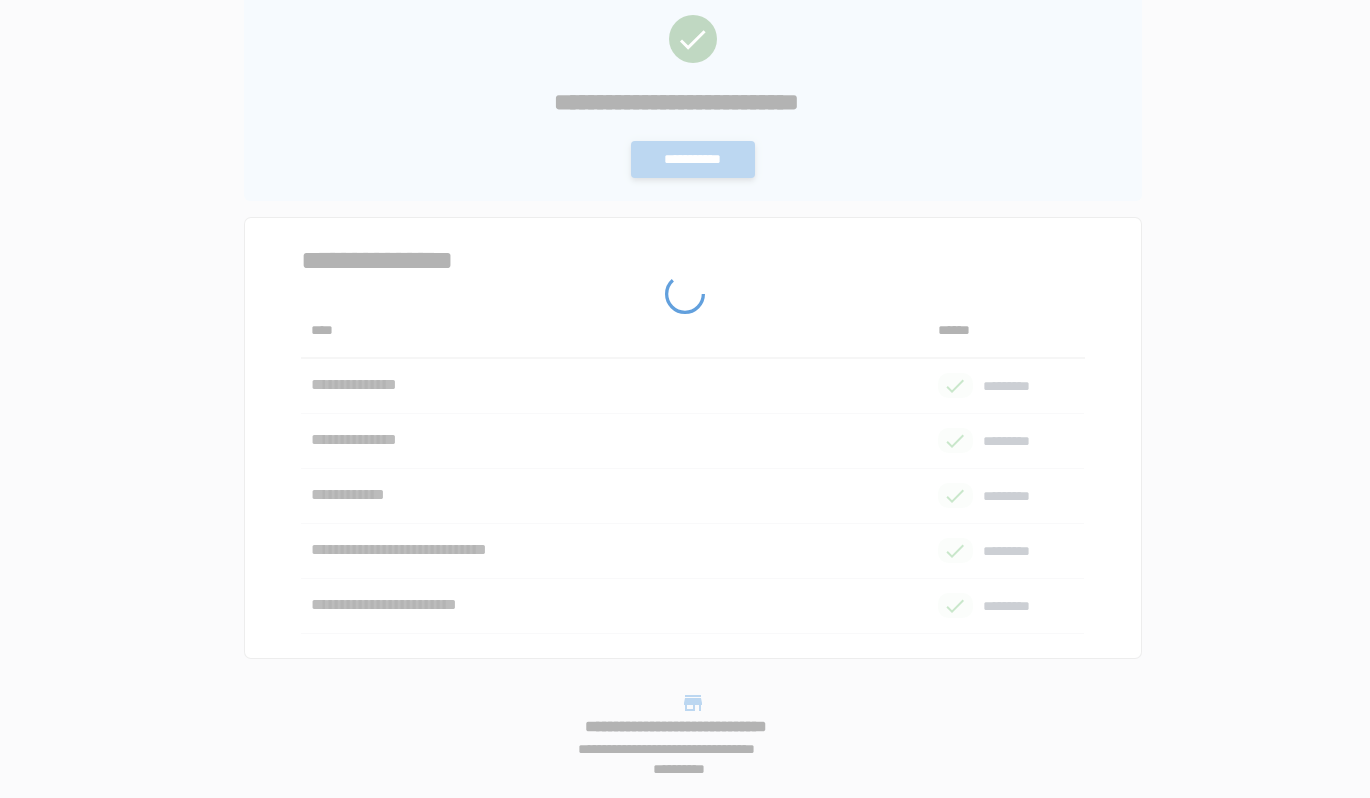 scroll, scrollTop: 0, scrollLeft: 0, axis: both 